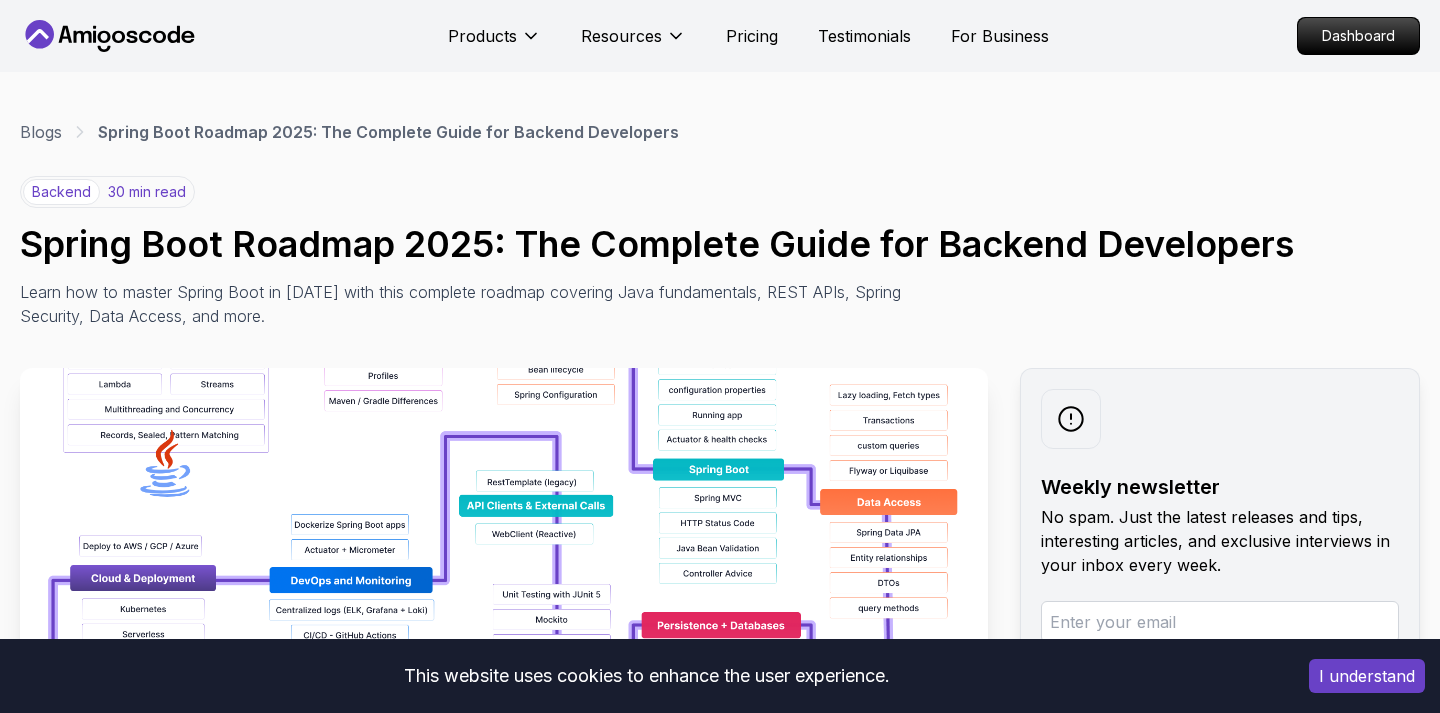 scroll, scrollTop: 16055, scrollLeft: 0, axis: vertical 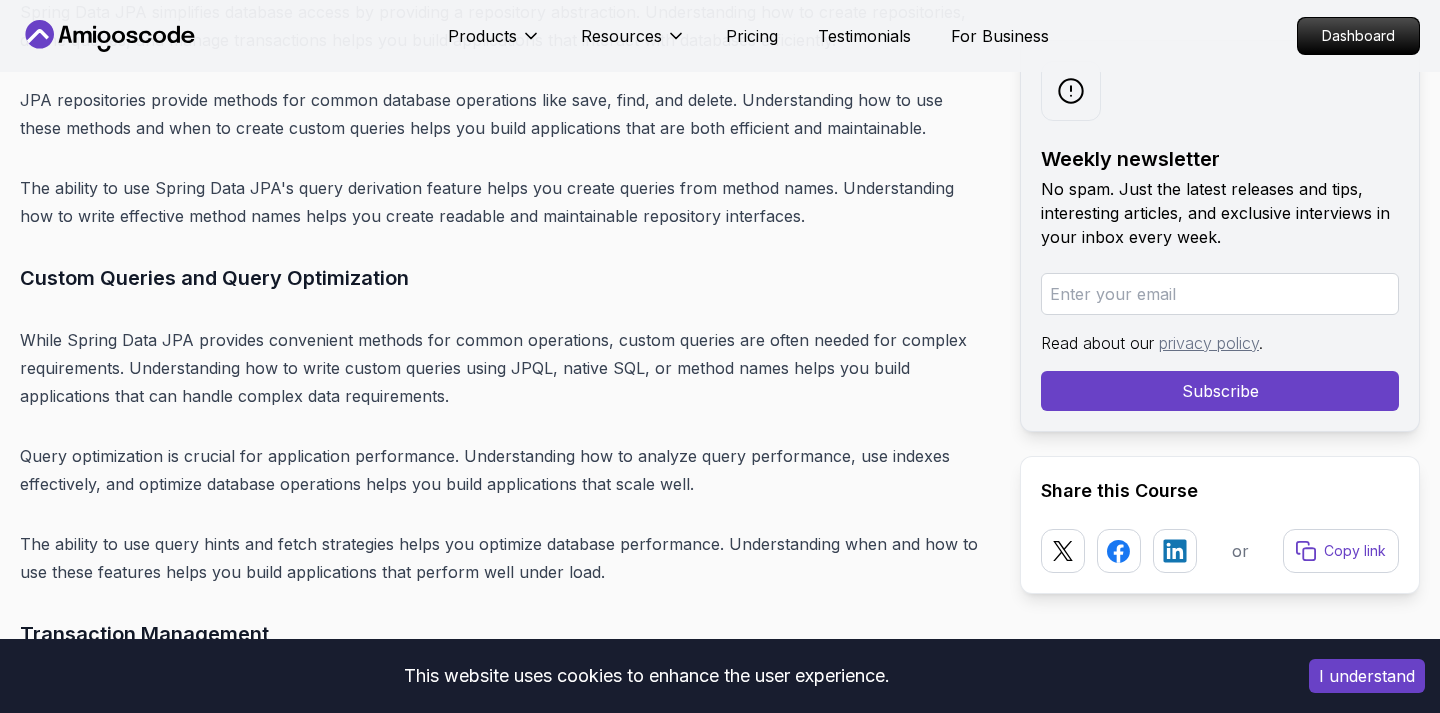 click on "Custom Queries and Query Optimization" at bounding box center (504, 278) 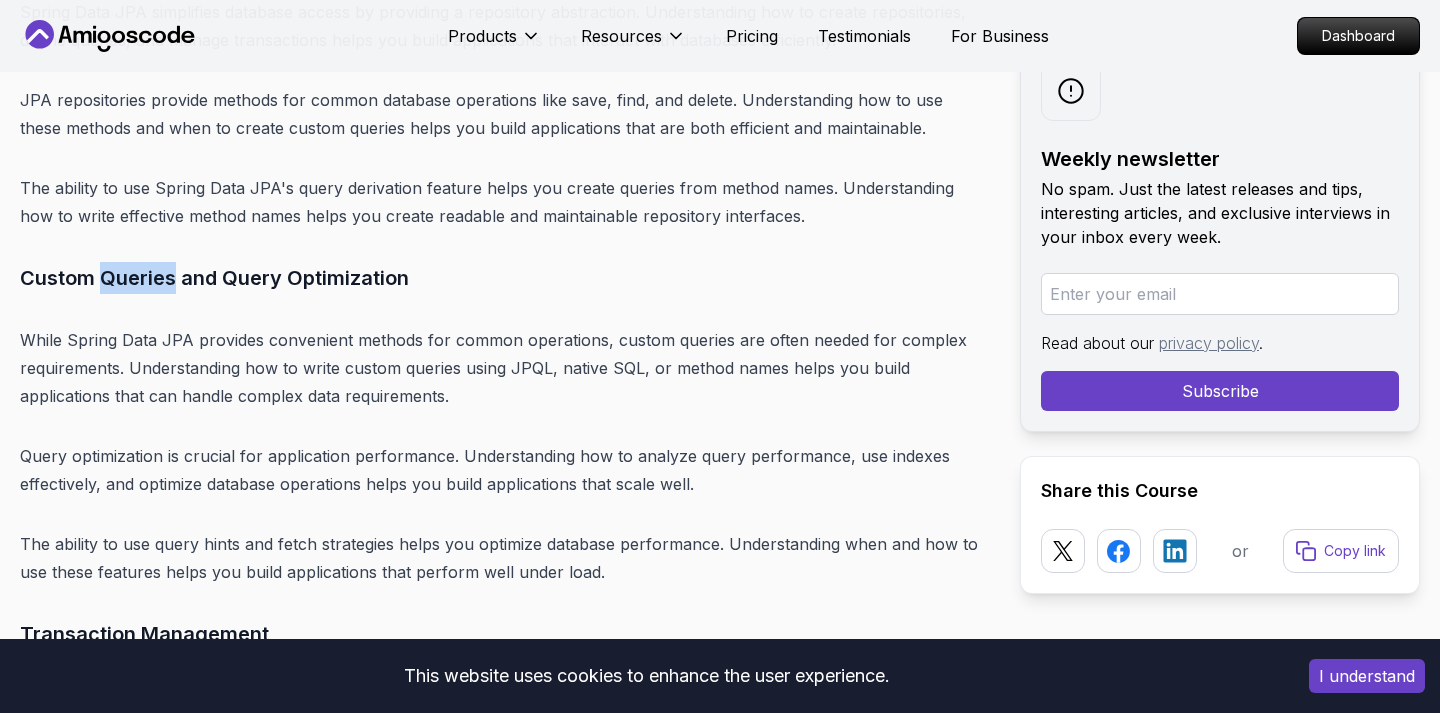 click on "Custom Queries and Query Optimization" at bounding box center (504, 278) 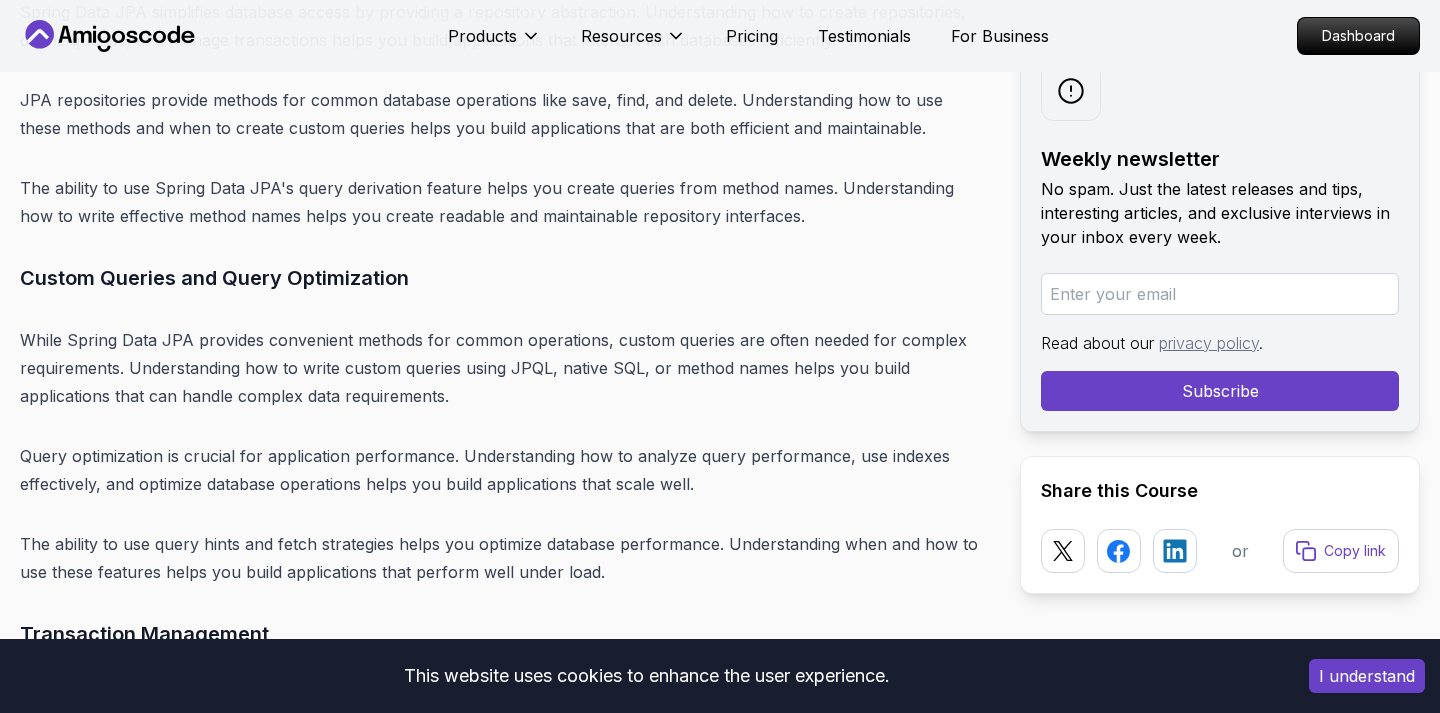 click on "Custom Queries and Query Optimization" at bounding box center (504, 278) 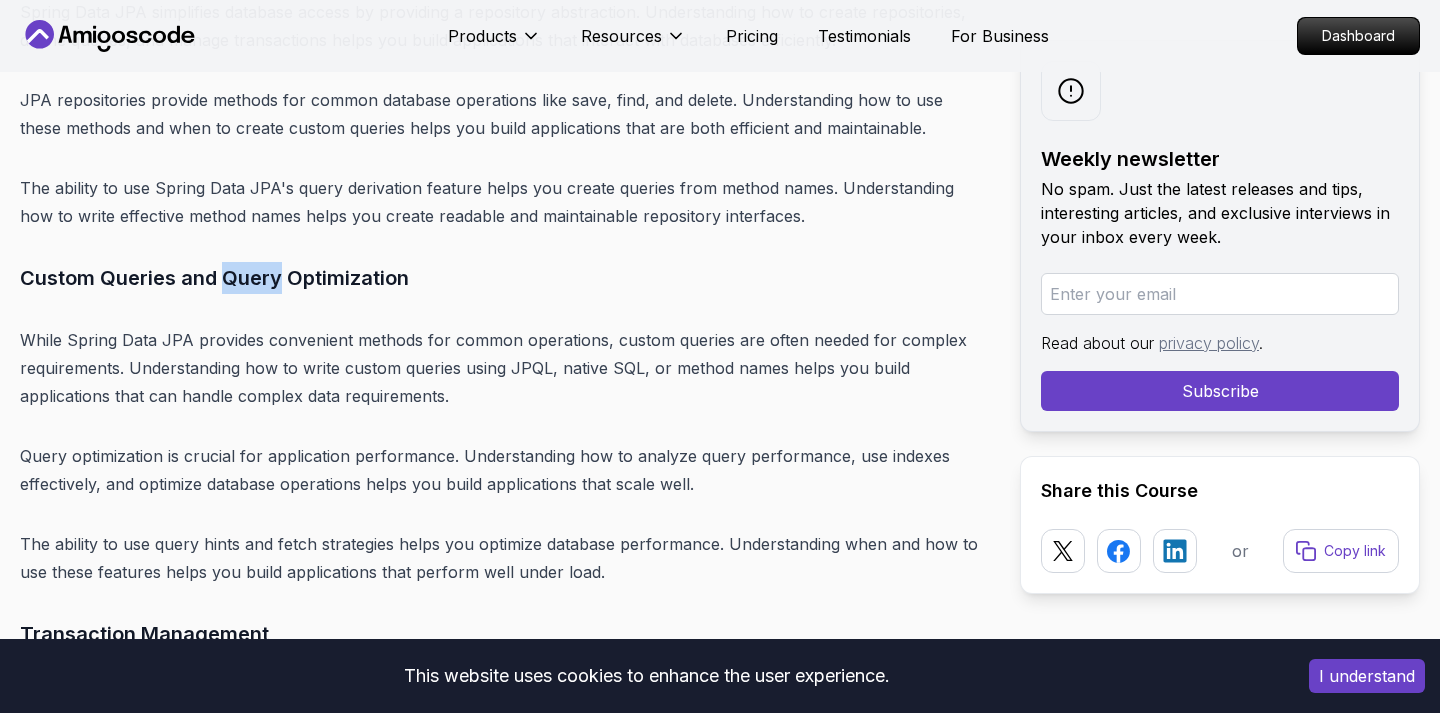 click on "Custom Queries and Query Optimization" at bounding box center [504, 278] 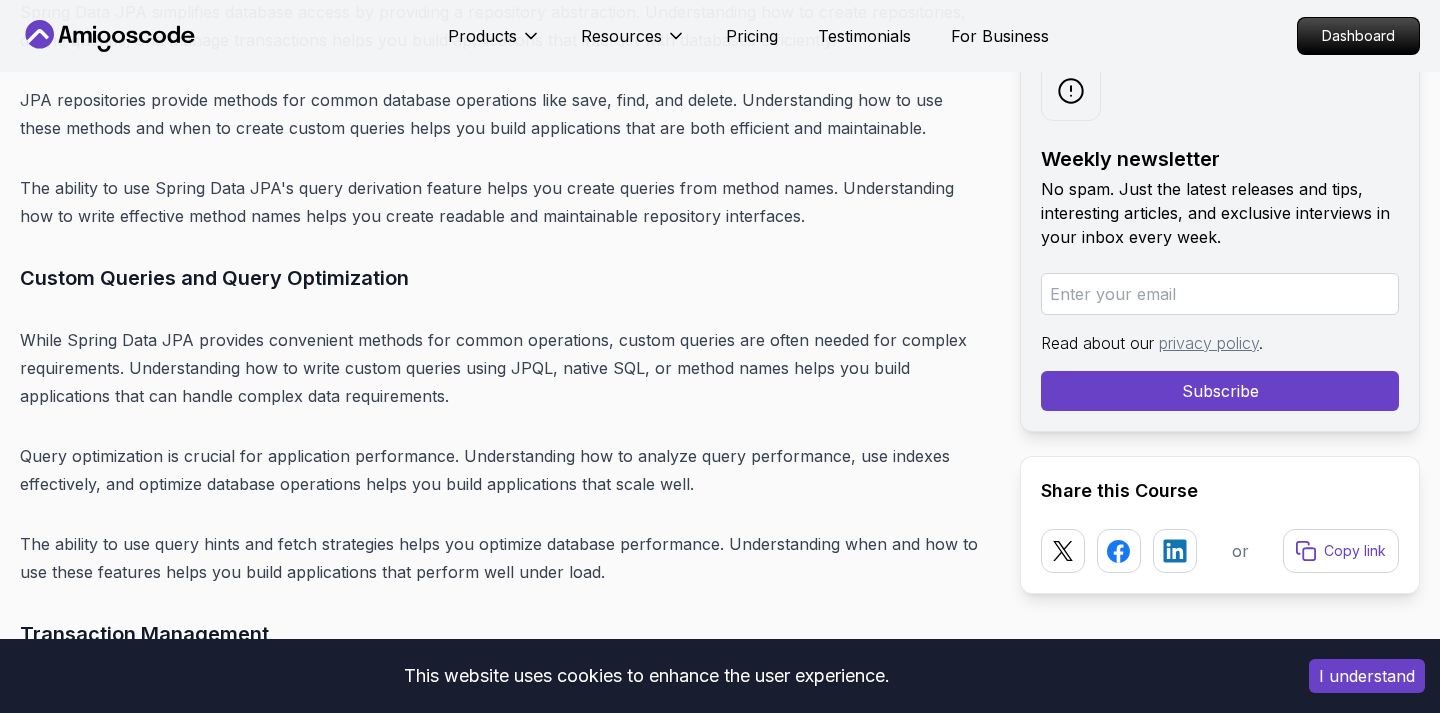 click on "Custom Queries and Query Optimization" at bounding box center (504, 278) 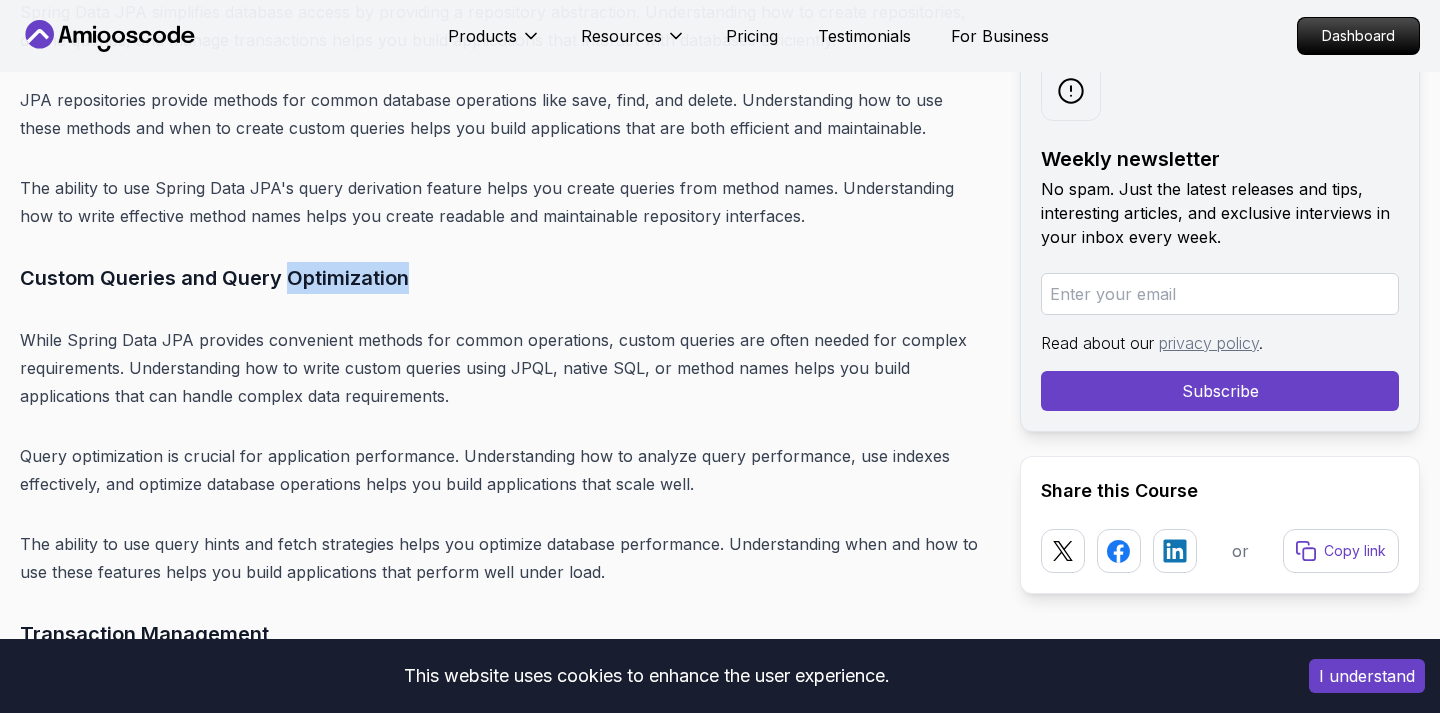 click on "Custom Queries and Query Optimization" at bounding box center [504, 278] 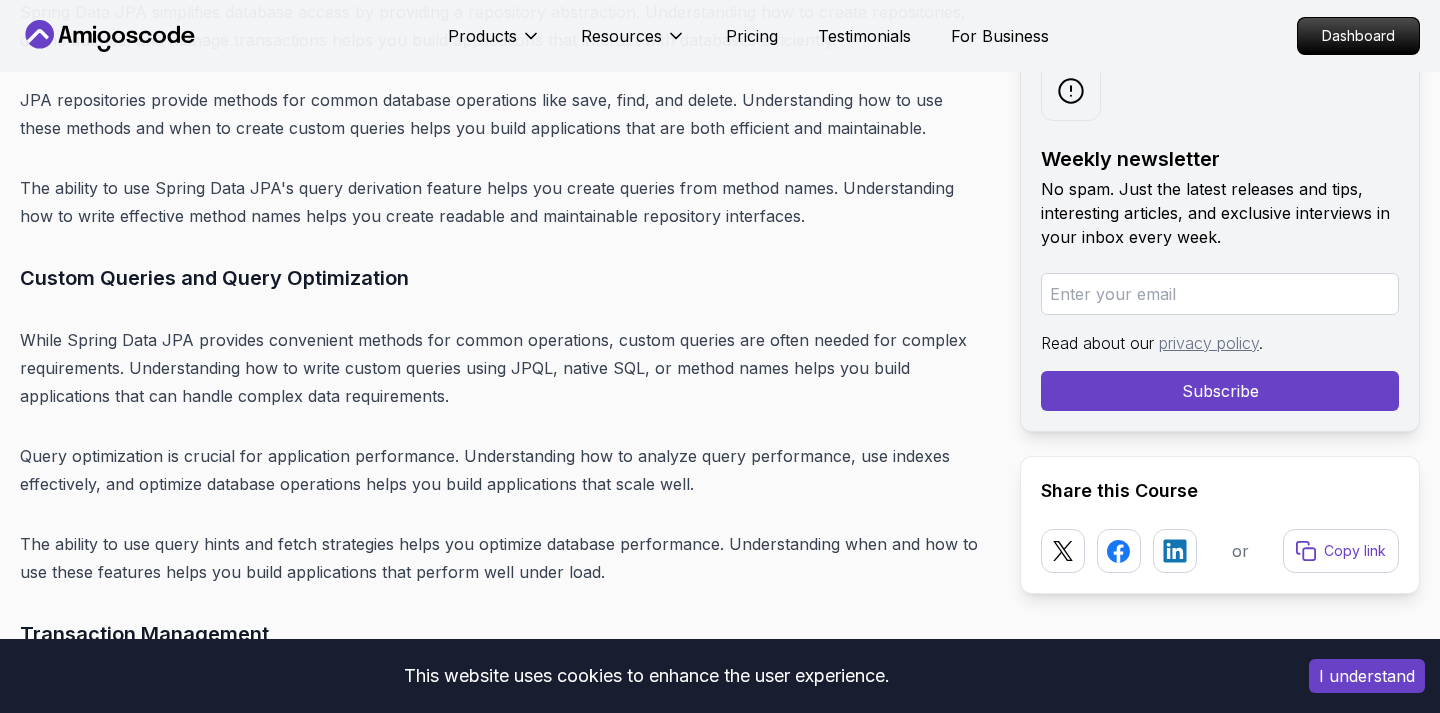 click on "Custom Queries and Query Optimization" at bounding box center [504, 278] 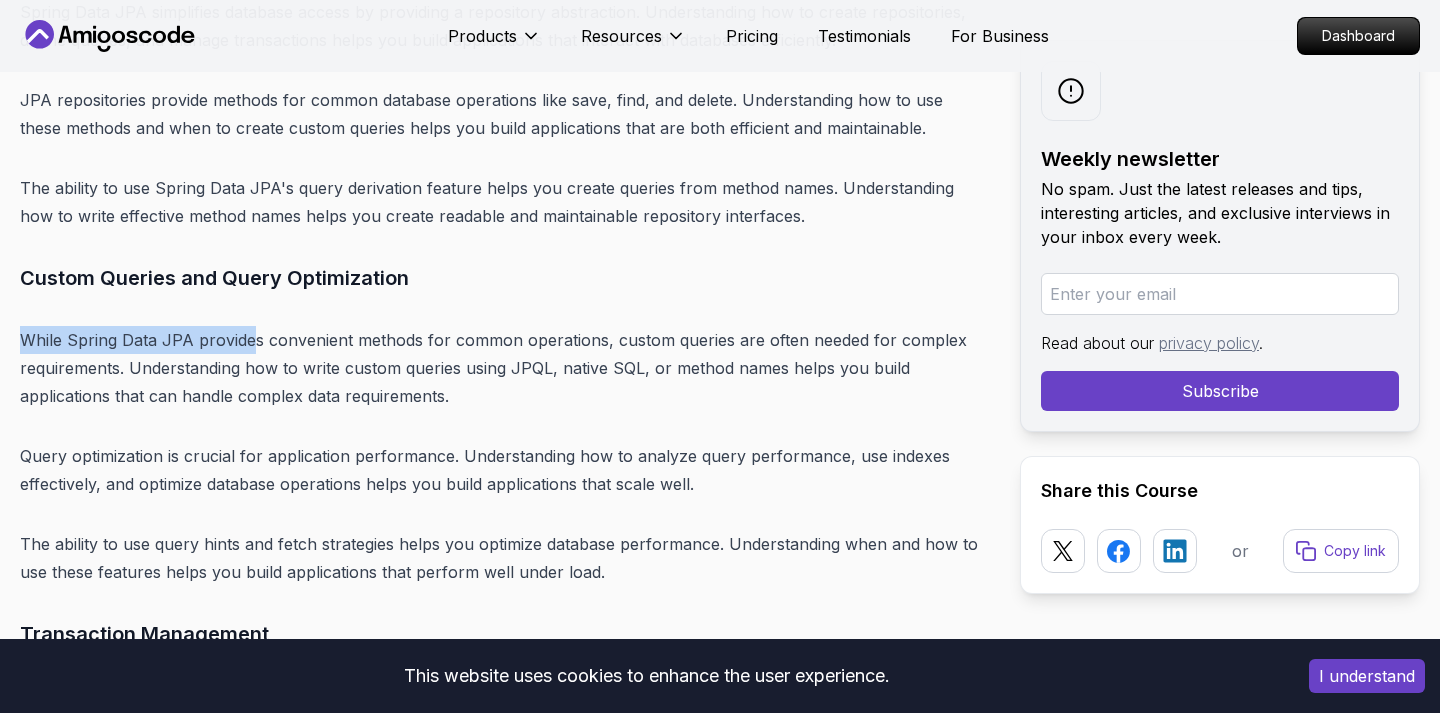 drag, startPoint x: 19, startPoint y: 195, endPoint x: 250, endPoint y: 202, distance: 231.10603 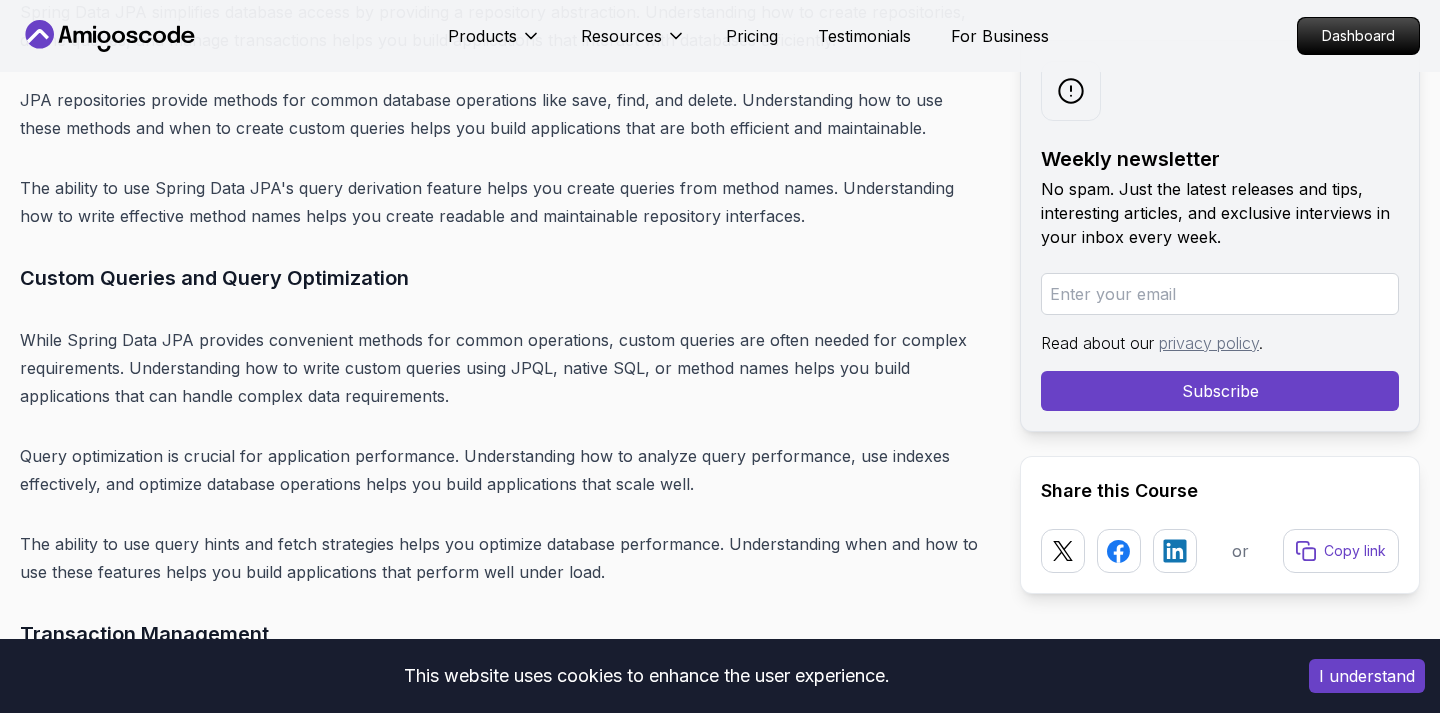 click on "While Spring Data JPA provides convenient methods for common operations, custom queries are often needed for complex requirements. Understanding how to write custom queries using JPQL, native SQL, or method names helps you build applications that can handle complex data requirements." at bounding box center (504, 368) 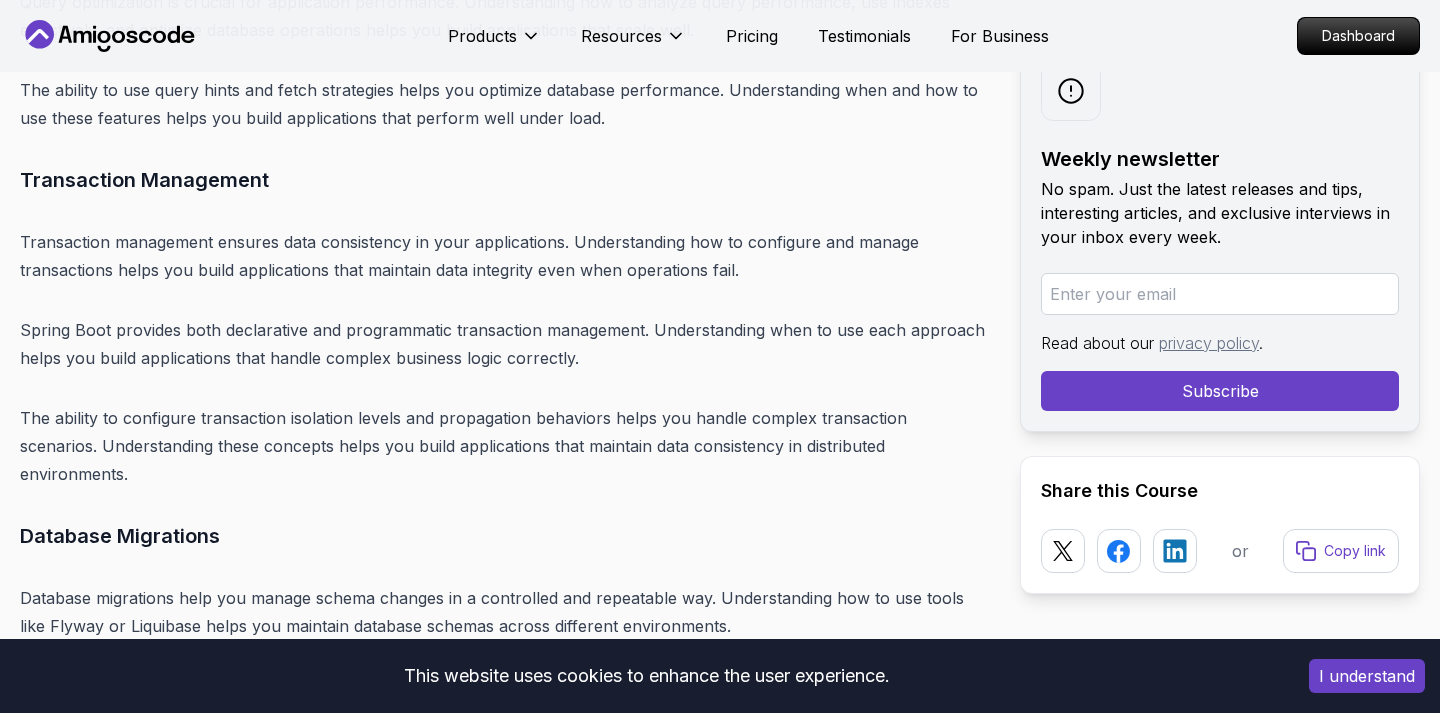 scroll, scrollTop: 16511, scrollLeft: 0, axis: vertical 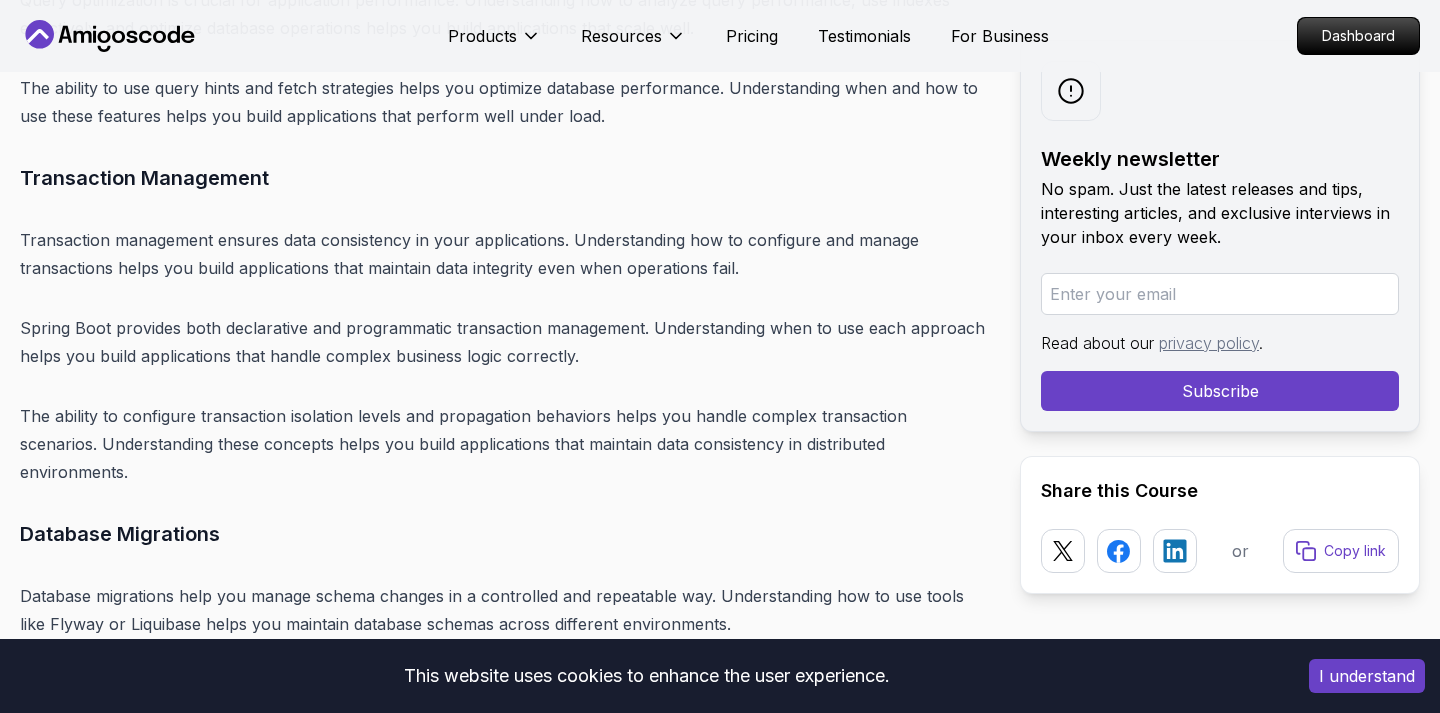 click on "Transaction management ensures data consistency in your applications. Understanding how to configure and manage transactions helps you build applications that maintain data integrity even when operations fail." at bounding box center [504, 254] 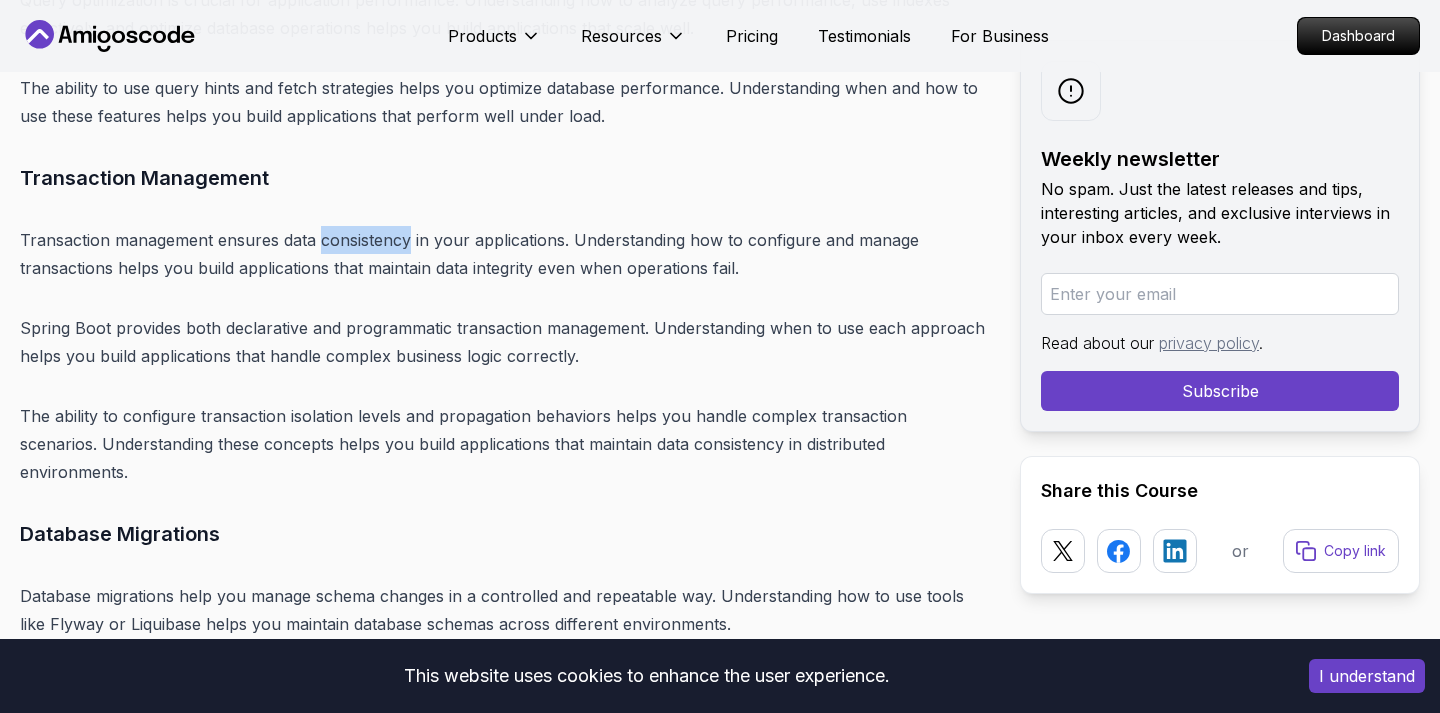 click on "Transaction management ensures data consistency in your applications. Understanding how to configure and manage transactions helps you build applications that maintain data integrity even when operations fail." at bounding box center [504, 254] 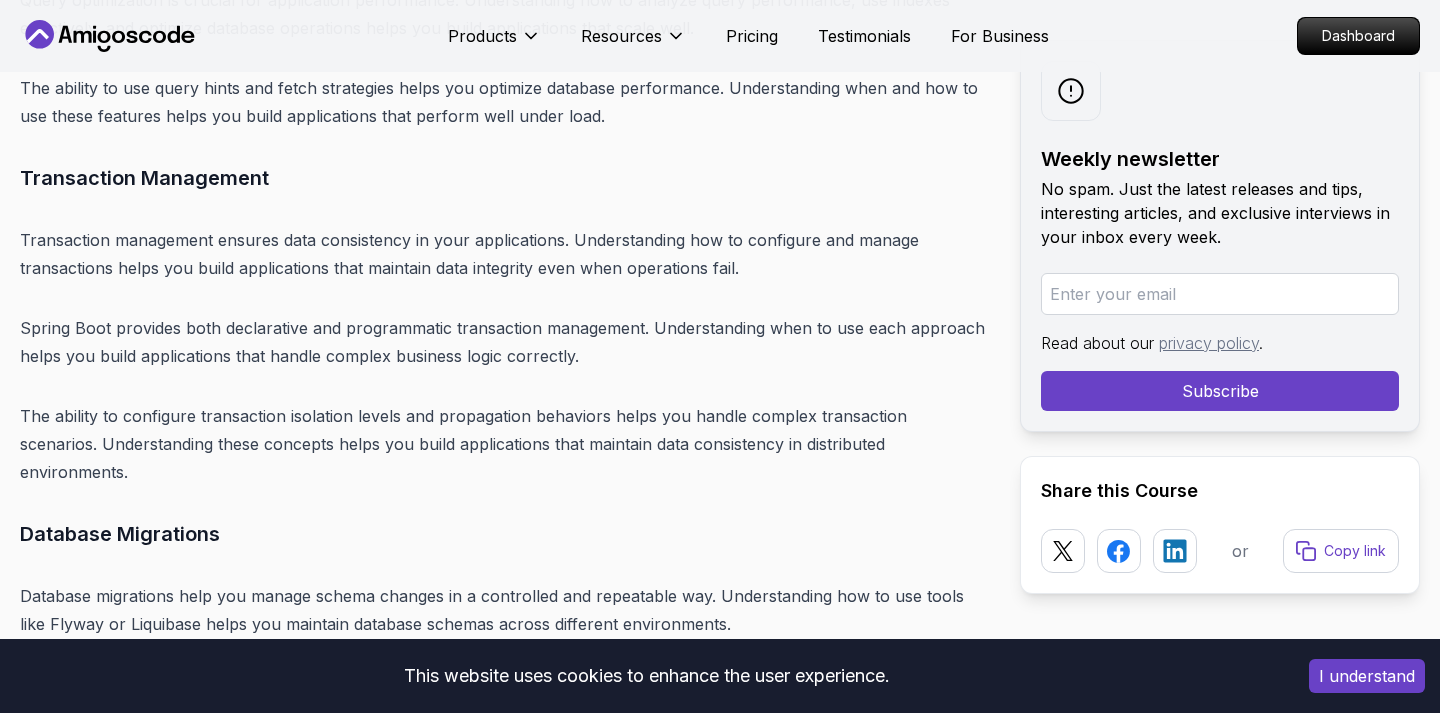 click on "Transaction management ensures data consistency in your applications. Understanding how to configure and manage transactions helps you build applications that maintain data integrity even when operations fail." at bounding box center (504, 254) 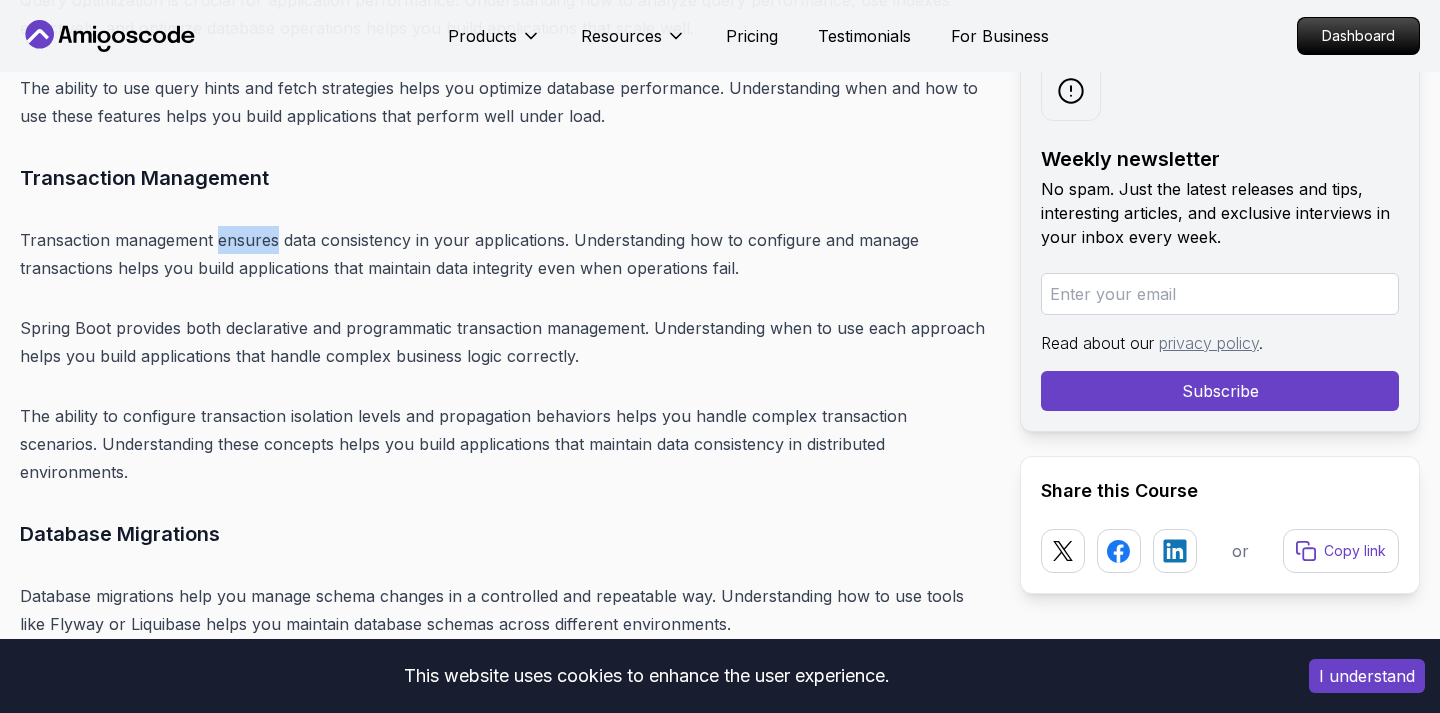 click on "Transaction management ensures data consistency in your applications. Understanding how to configure and manage transactions helps you build applications that maintain data integrity even when operations fail." at bounding box center [504, 254] 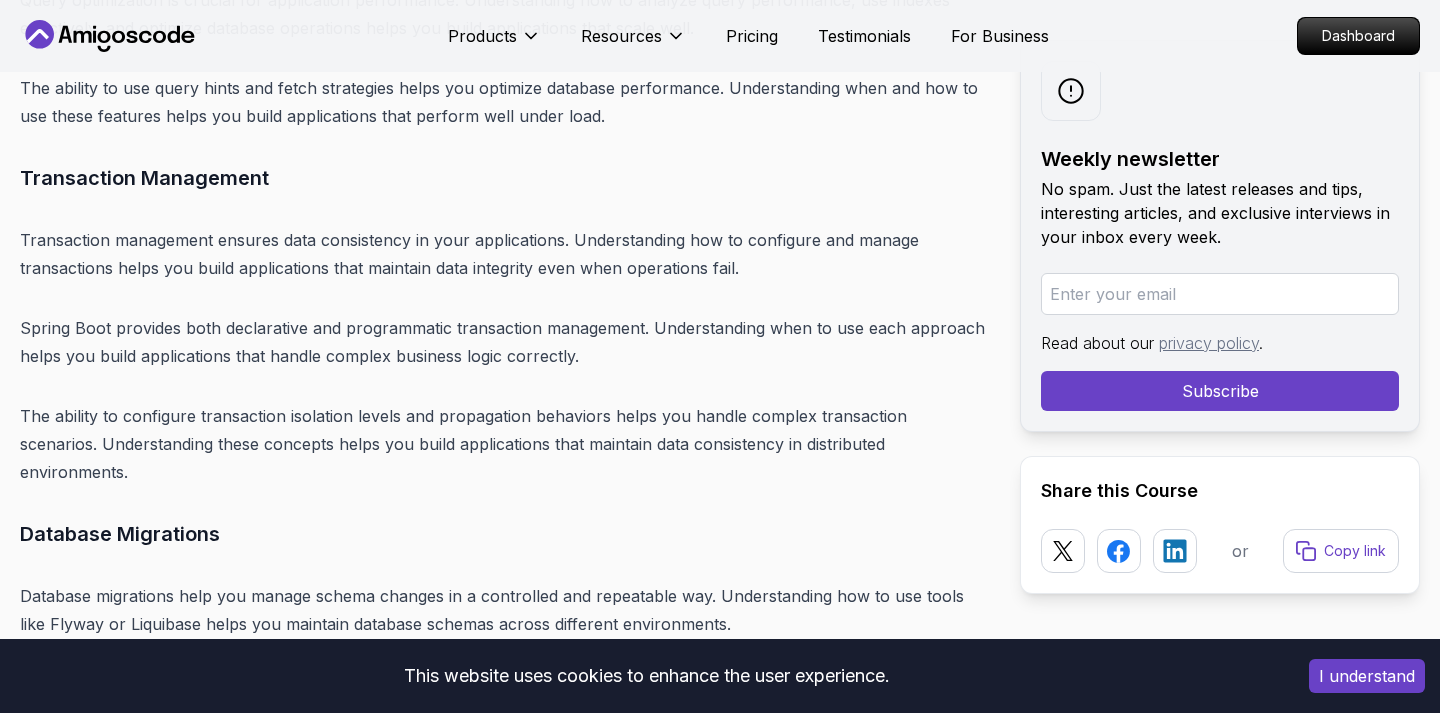 click on "Transaction management ensures data consistency in your applications. Understanding how to configure and manage transactions helps you build applications that maintain data integrity even when operations fail." at bounding box center [504, 254] 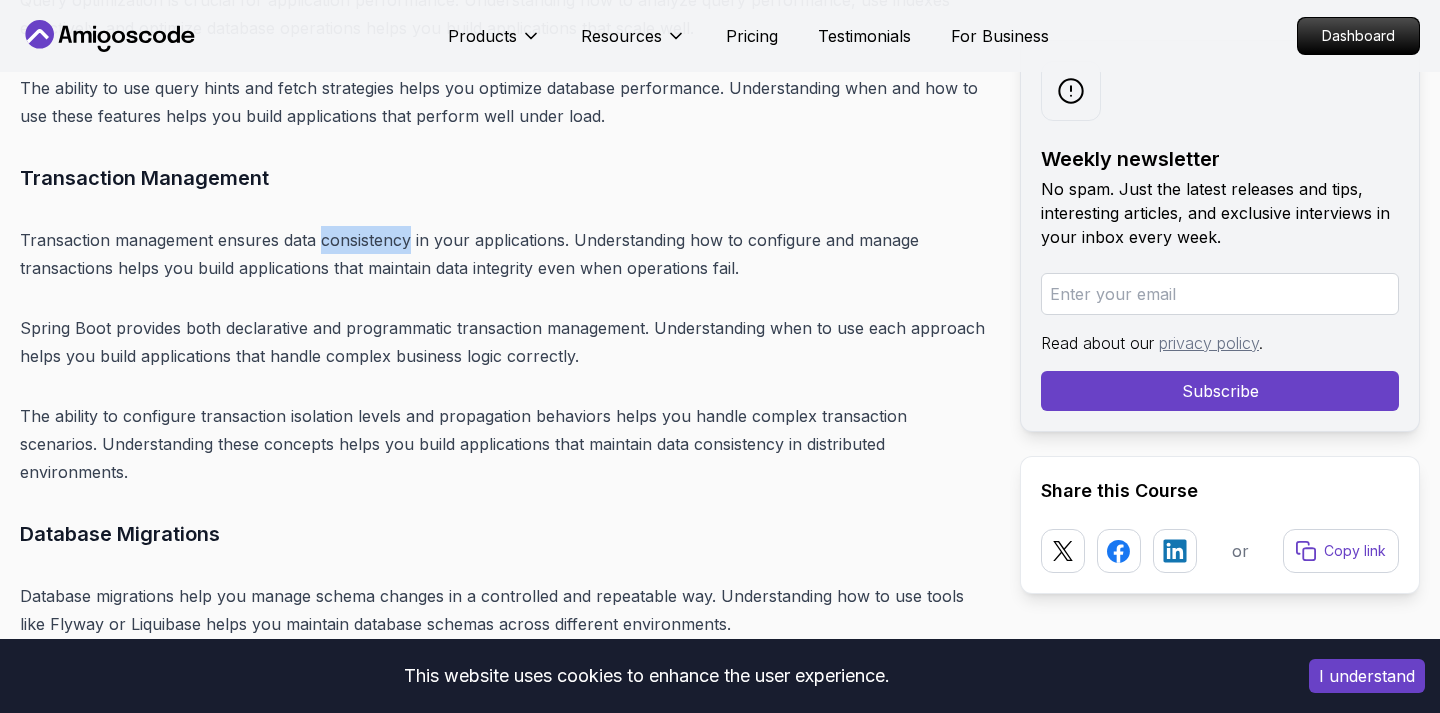 click on "Transaction management ensures data consistency in your applications. Understanding how to configure and manage transactions helps you build applications that maintain data integrity even when operations fail." at bounding box center (504, 254) 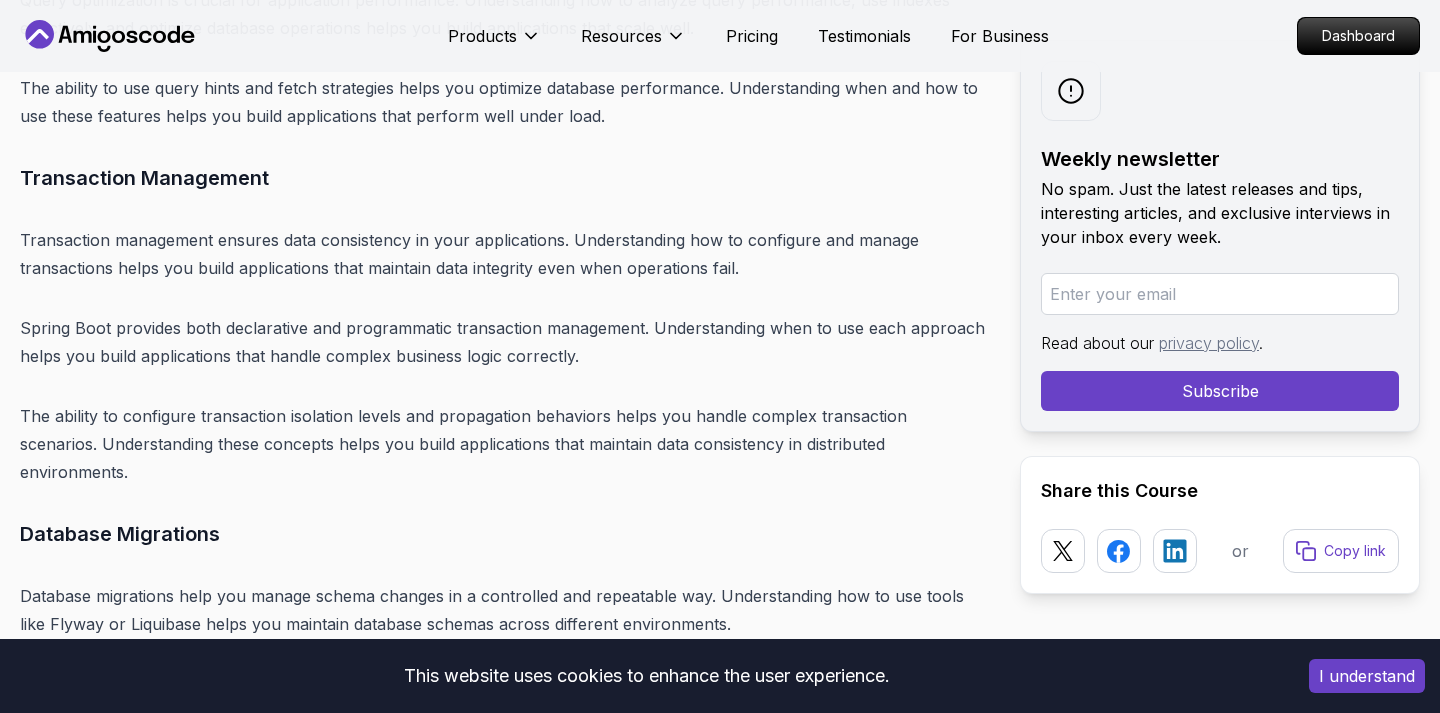 click on "Transaction management ensures data consistency in your applications. Understanding how to configure and manage transactions helps you build applications that maintain data integrity even when operations fail." at bounding box center (504, 254) 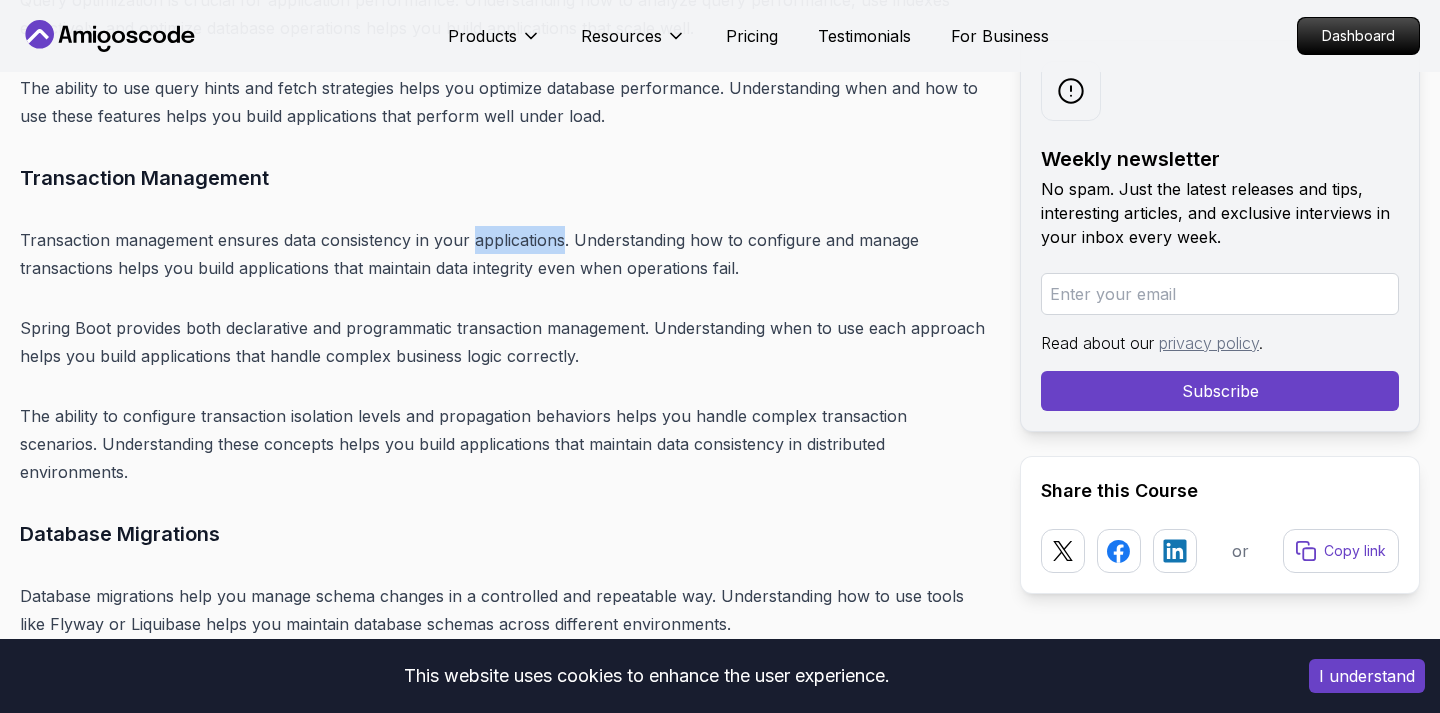 click on "Transaction management ensures data consistency in your applications. Understanding how to configure and manage transactions helps you build applications that maintain data integrity even when operations fail." at bounding box center [504, 254] 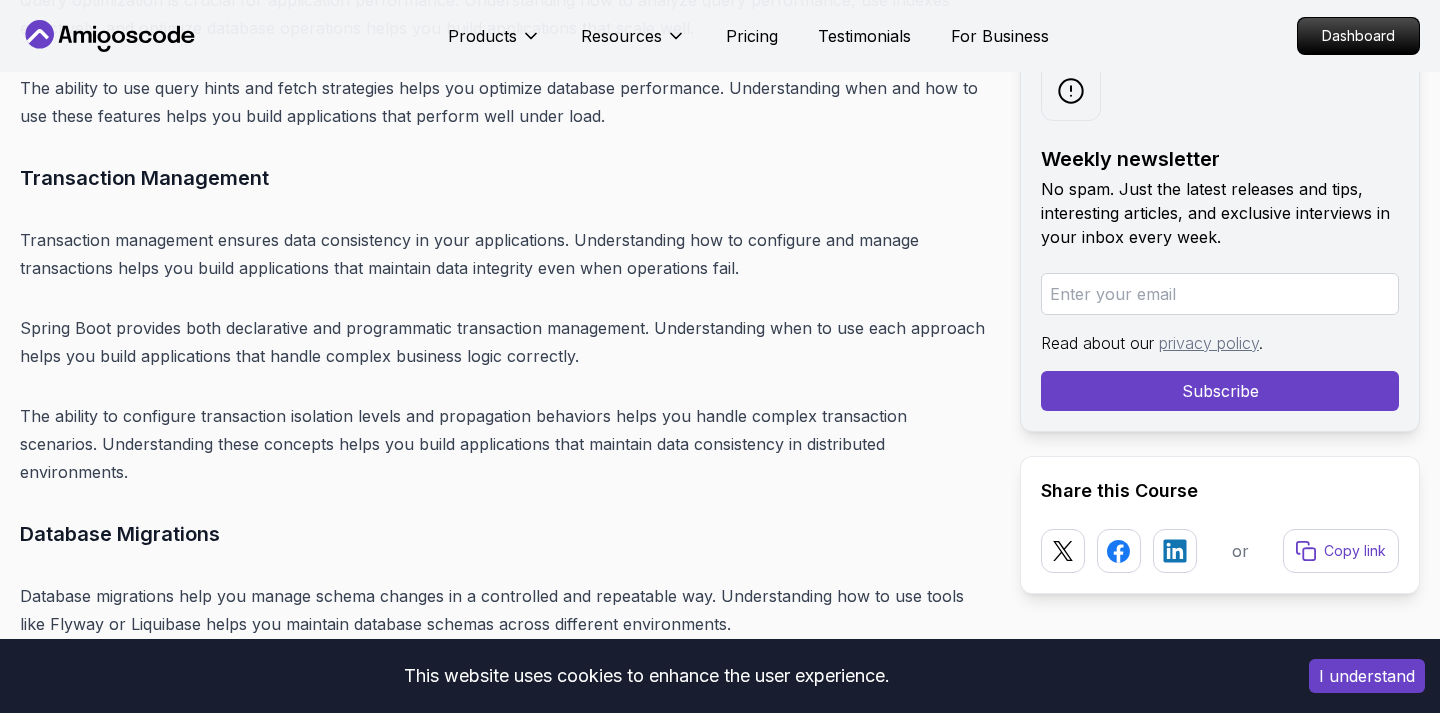 click on "Transaction management ensures data consistency in your applications. Understanding how to configure and manage transactions helps you build applications that maintain data integrity even when operations fail." at bounding box center [504, 254] 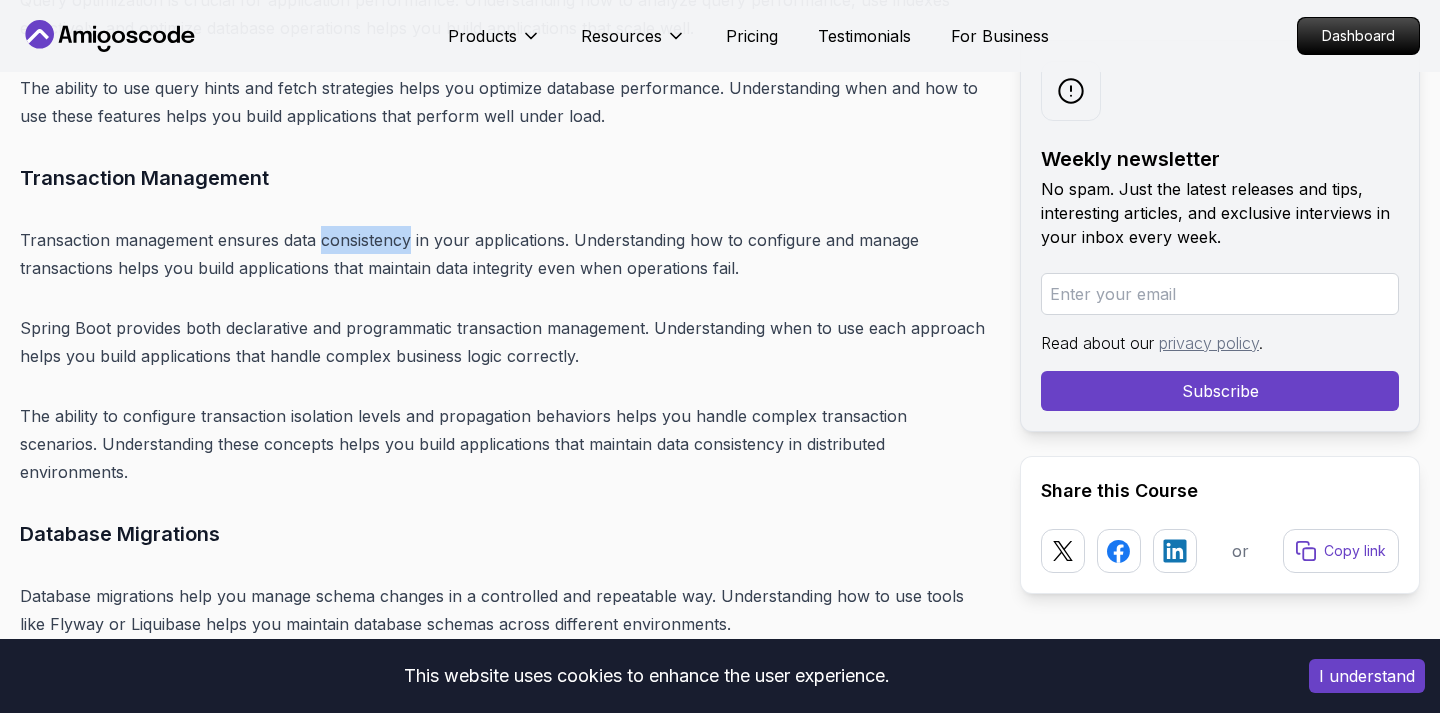 click on "Transaction management ensures data consistency in your applications. Understanding how to configure and manage transactions helps you build applications that maintain data integrity even when operations fail." at bounding box center (504, 254) 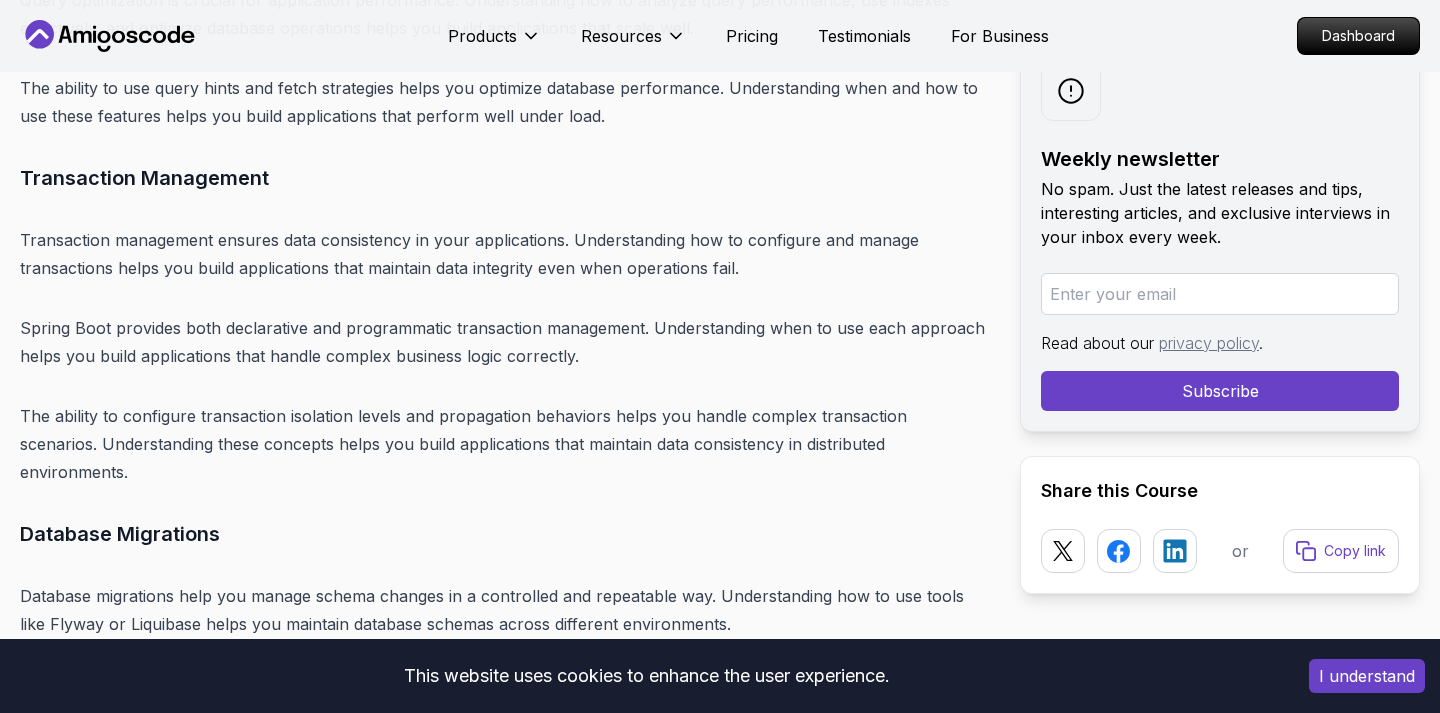 click on "Transaction management ensures data consistency in your applications. Understanding how to configure and manage transactions helps you build applications that maintain data integrity even when operations fail." at bounding box center [504, 254] 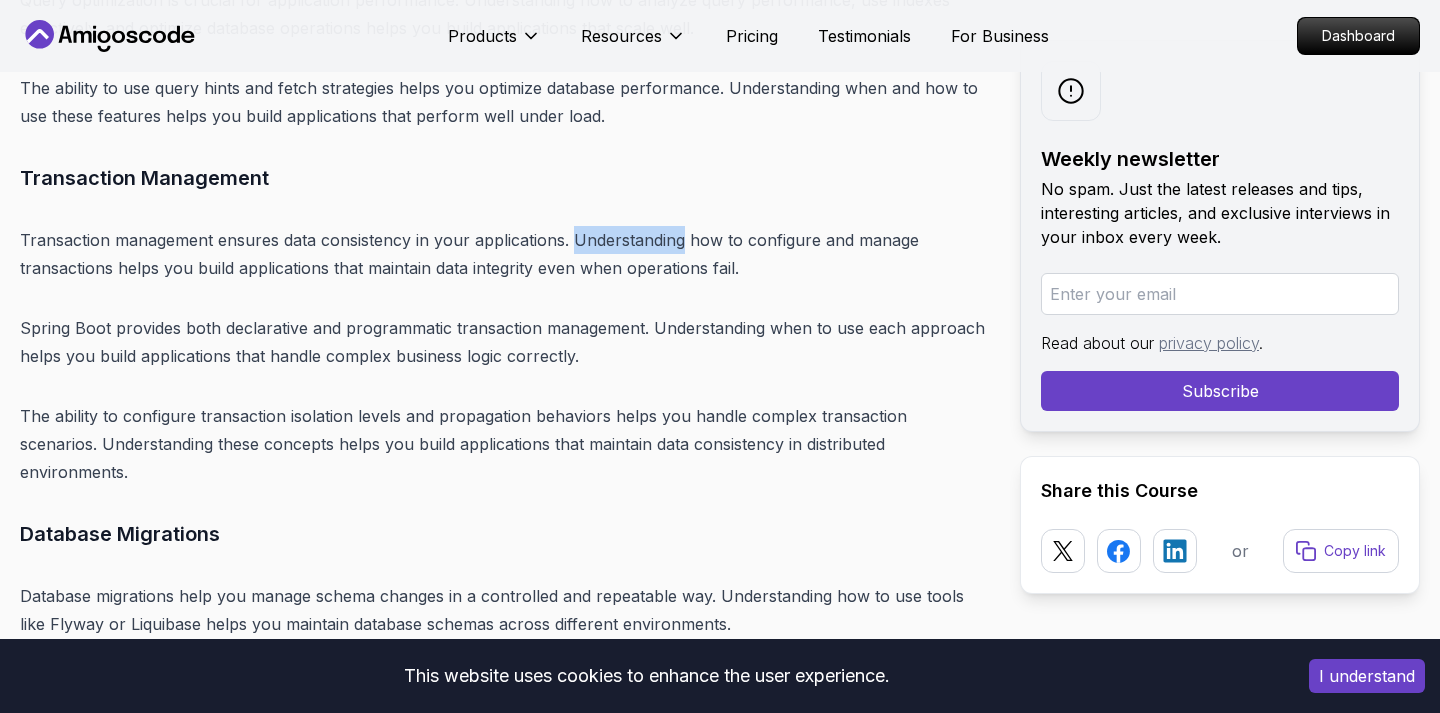 click on "Transaction management ensures data consistency in your applications. Understanding how to configure and manage transactions helps you build applications that maintain data integrity even when operations fail." at bounding box center (504, 254) 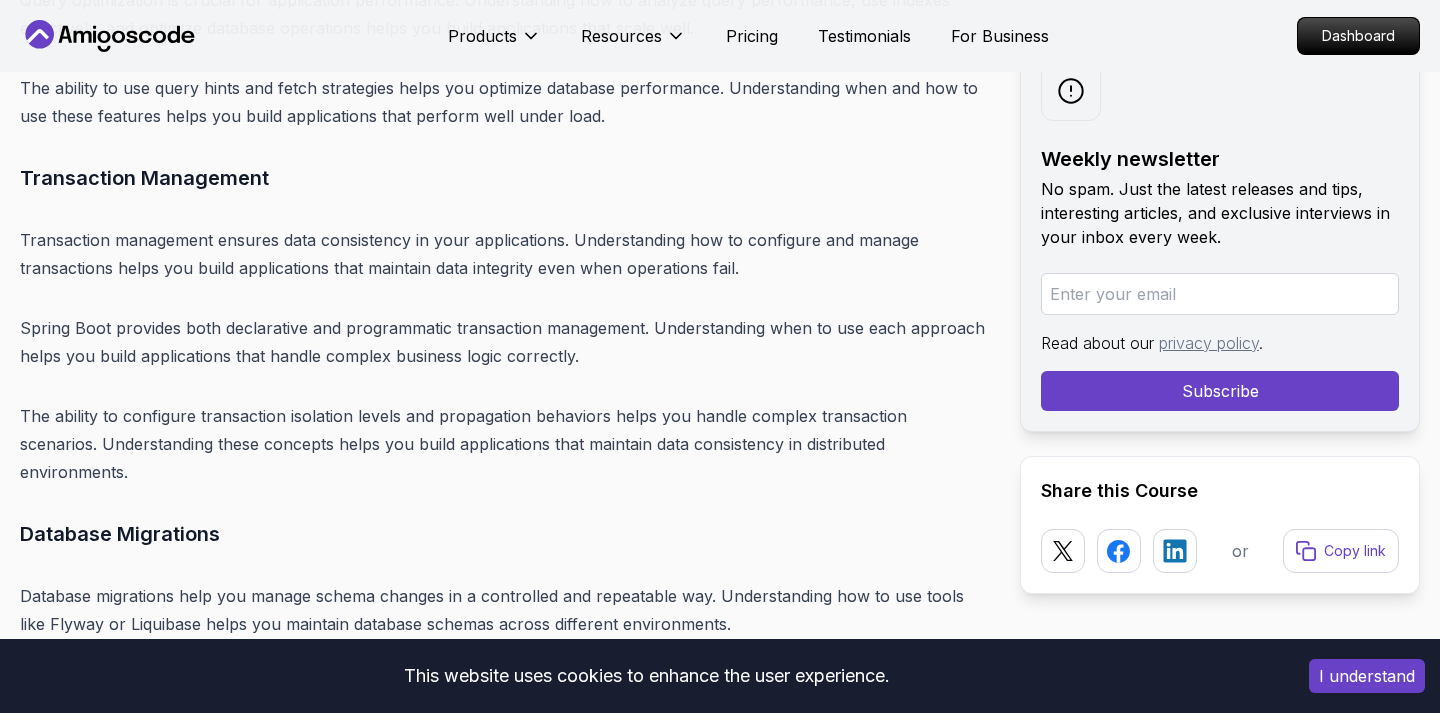 click on "Transaction management ensures data consistency in your applications. Understanding how to configure and manage transactions helps you build applications that maintain data integrity even when operations fail." at bounding box center [504, 254] 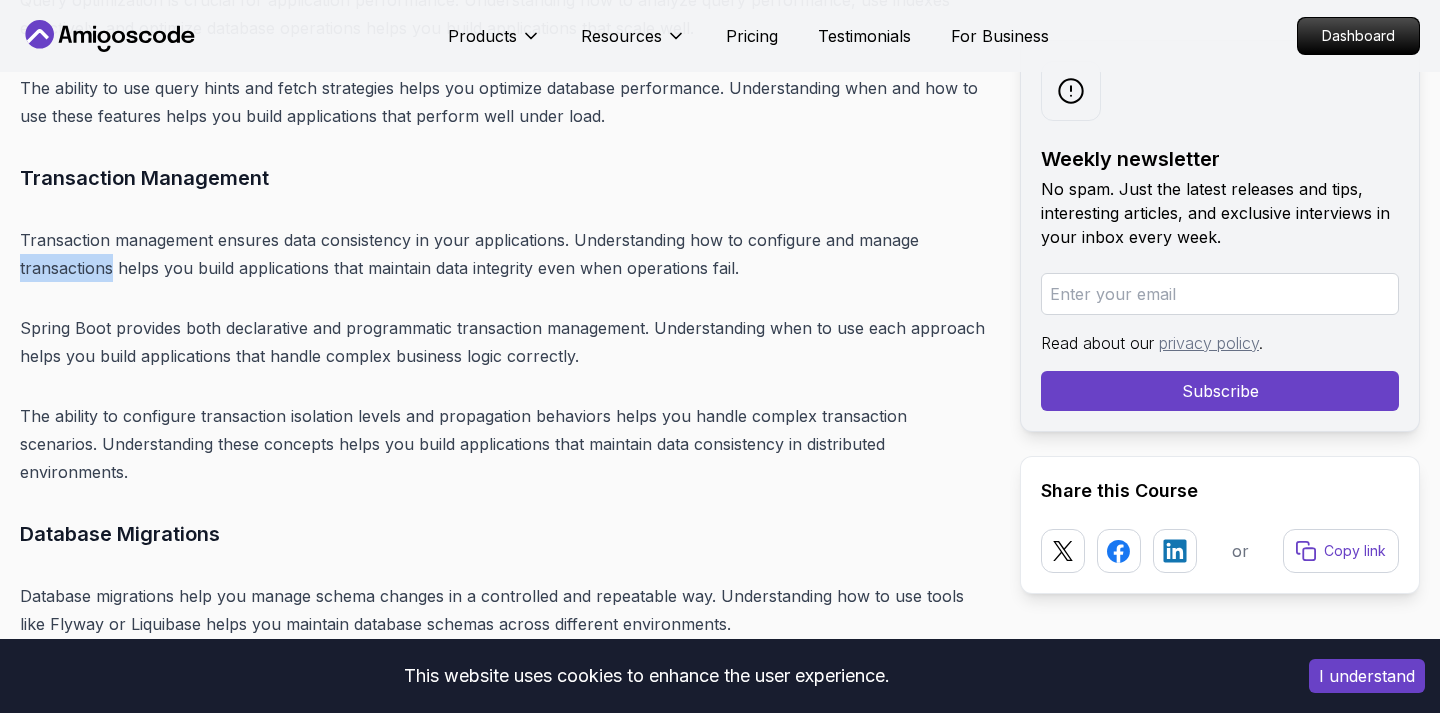 click on "Transaction management ensures data consistency in your applications. Understanding how to configure and manage transactions helps you build applications that maintain data integrity even when operations fail." at bounding box center [504, 254] 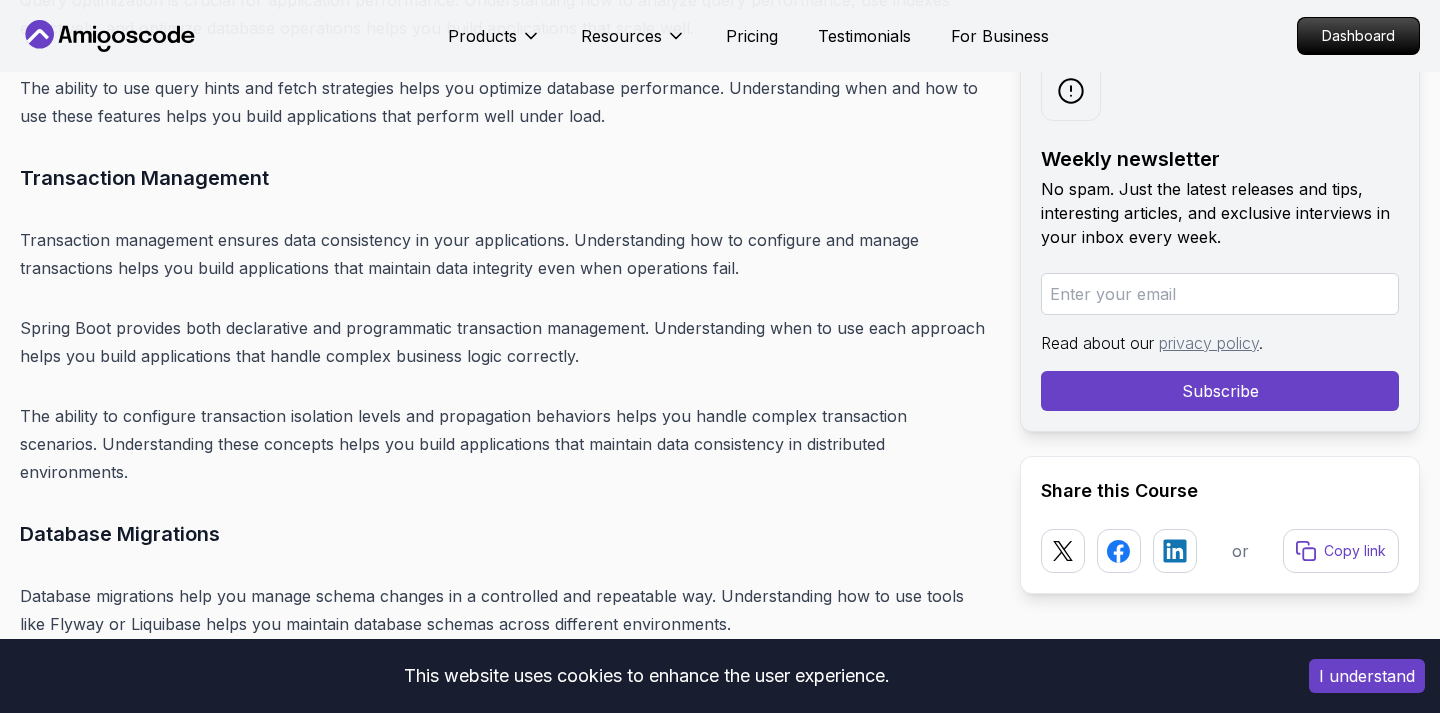 click on "Transaction management ensures data consistency in your applications. Understanding how to configure and manage transactions helps you build applications that maintain data integrity even when operations fail." at bounding box center [504, 254] 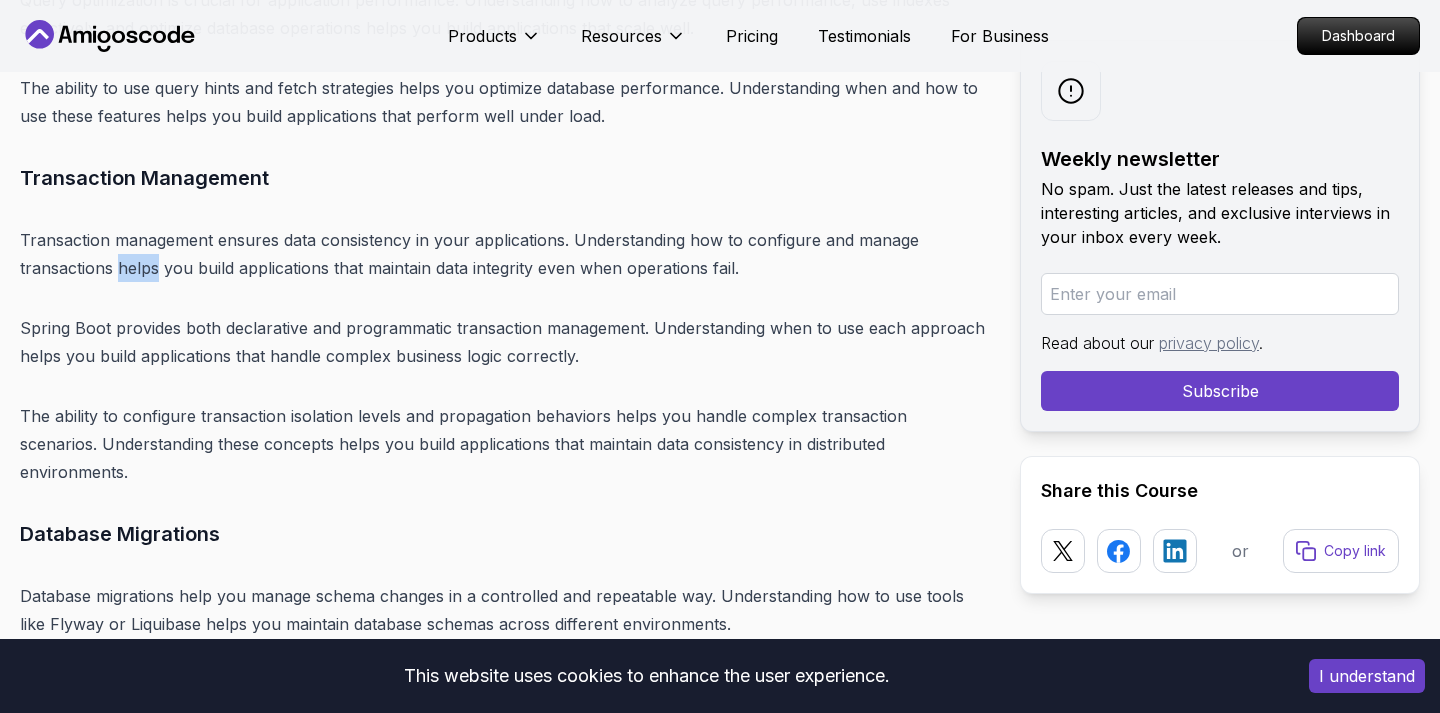 click on "Transaction management ensures data consistency in your applications. Understanding how to configure and manage transactions helps you build applications that maintain data integrity even when operations fail." at bounding box center [504, 254] 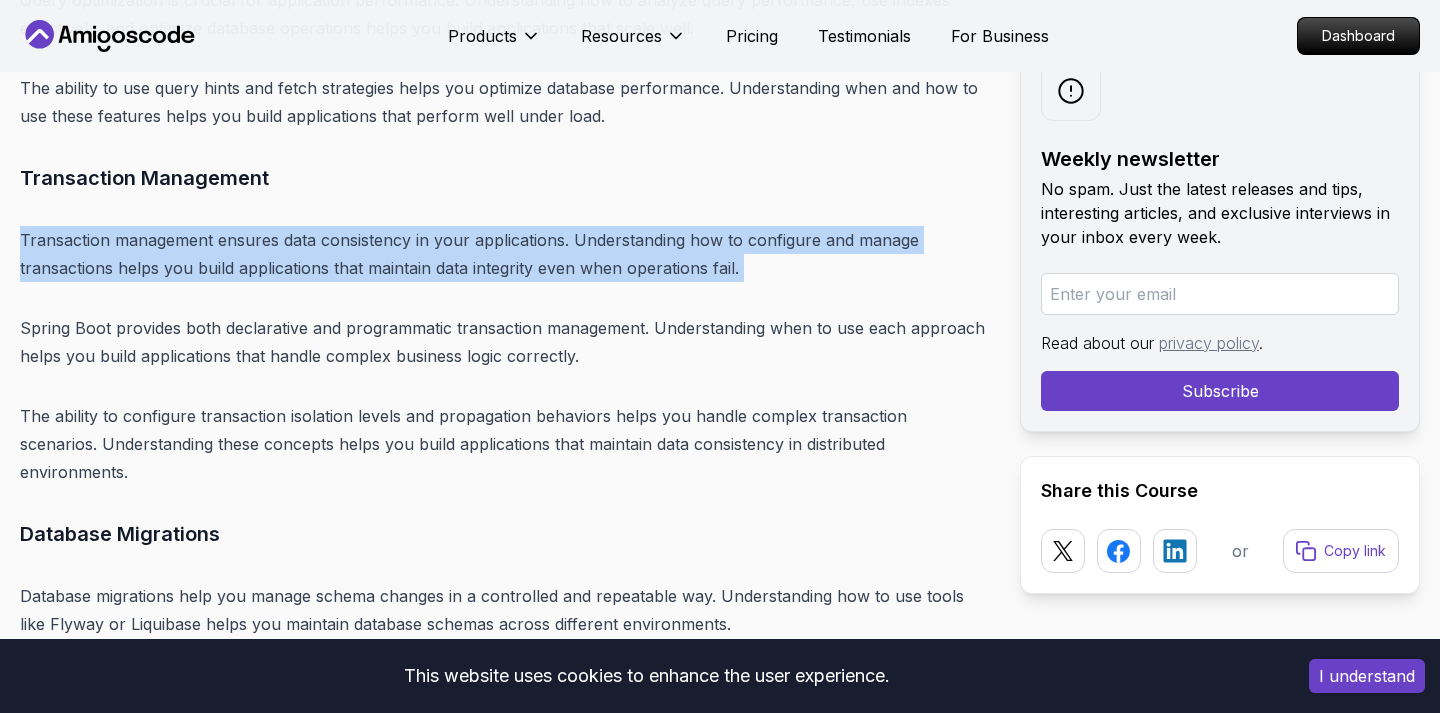 click on "Transaction management ensures data consistency in your applications. Understanding how to configure and manage transactions helps you build applications that maintain data integrity even when operations fail." at bounding box center (504, 254) 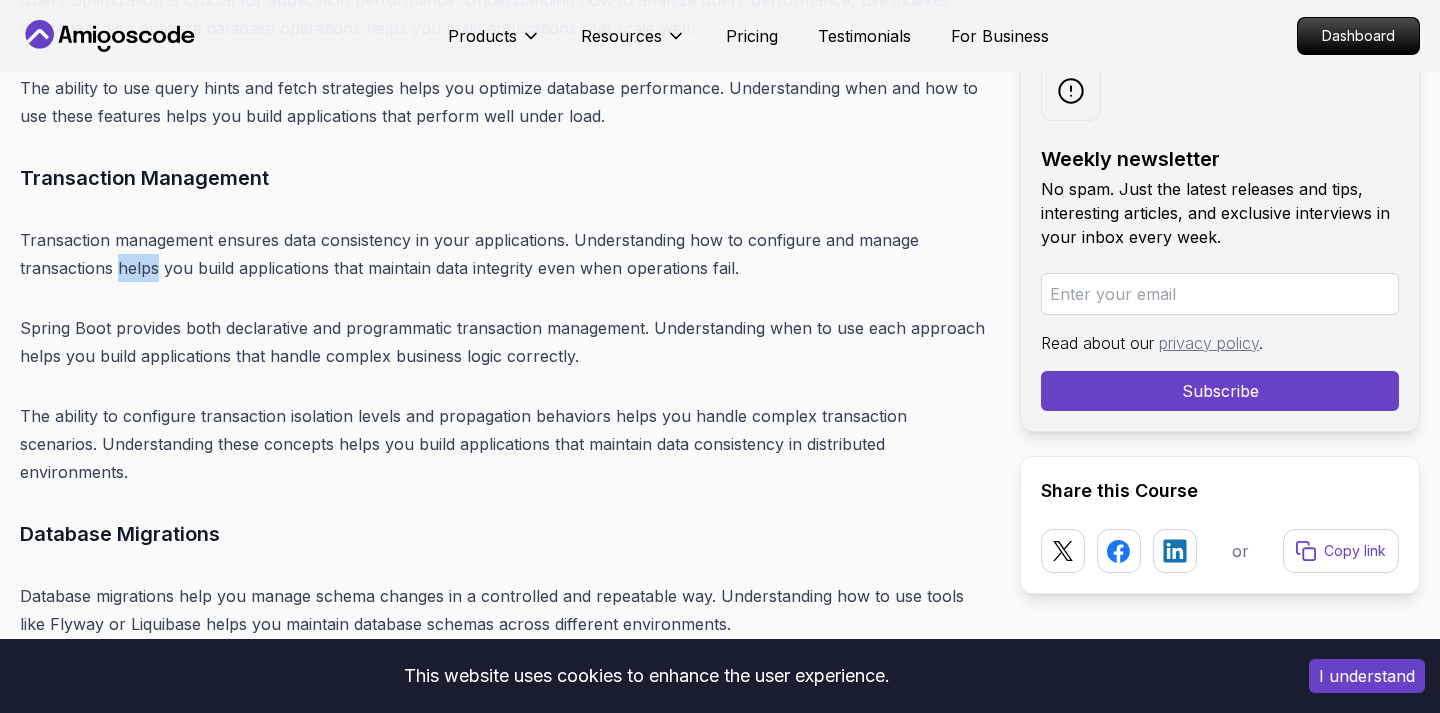 click on "Transaction management ensures data consistency in your applications. Understanding how to configure and manage transactions helps you build applications that maintain data integrity even when operations fail." at bounding box center (504, 254) 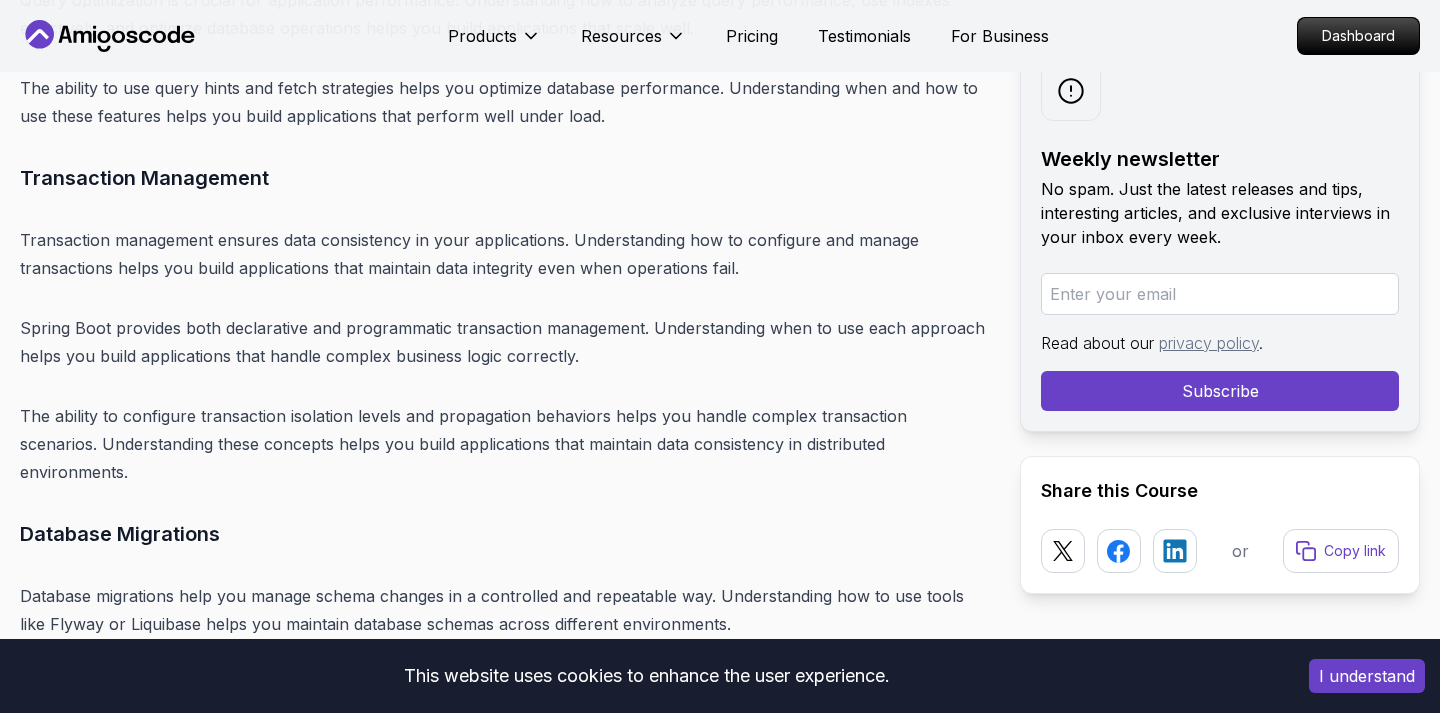 click on "Transaction management ensures data consistency in your applications. Understanding how to configure and manage transactions helps you build applications that maintain data integrity even when operations fail." at bounding box center (504, 254) 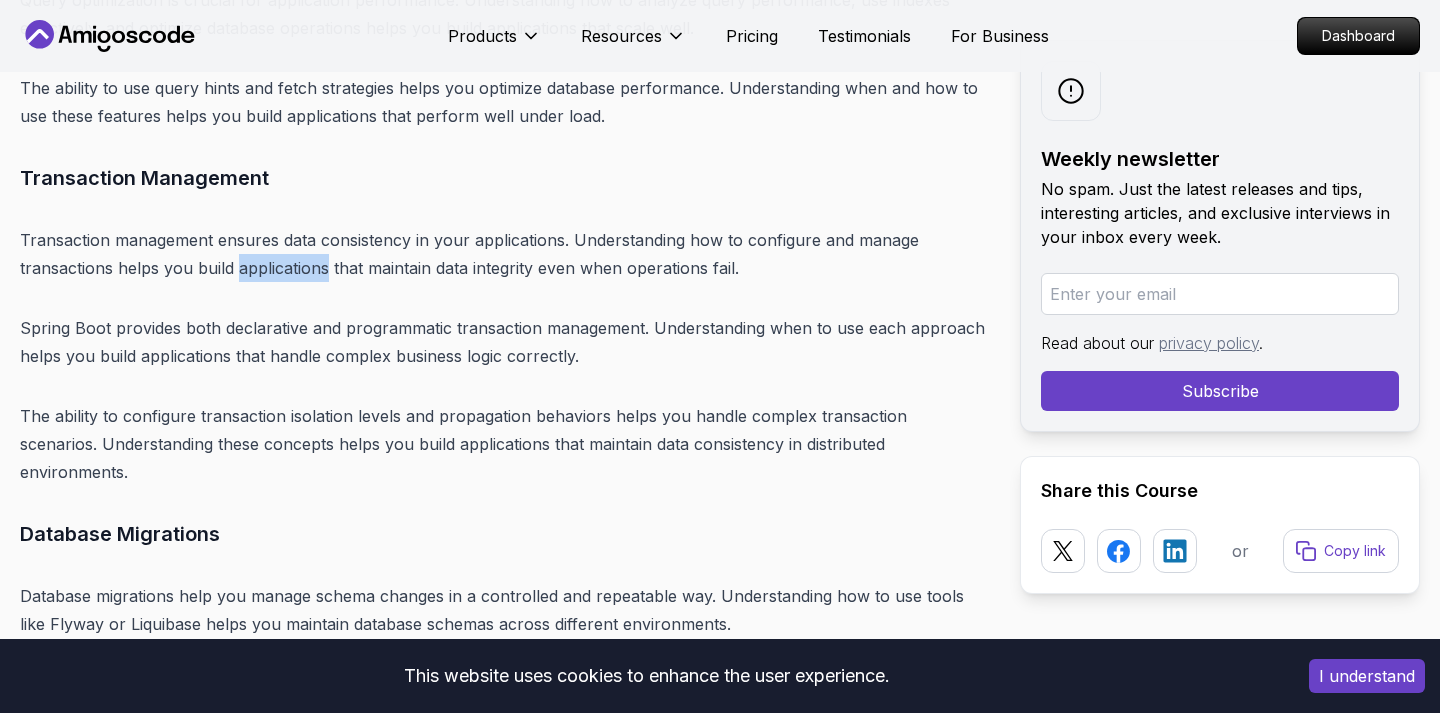 click on "Transaction management ensures data consistency in your applications. Understanding how to configure and manage transactions helps you build applications that maintain data integrity even when operations fail." at bounding box center [504, 254] 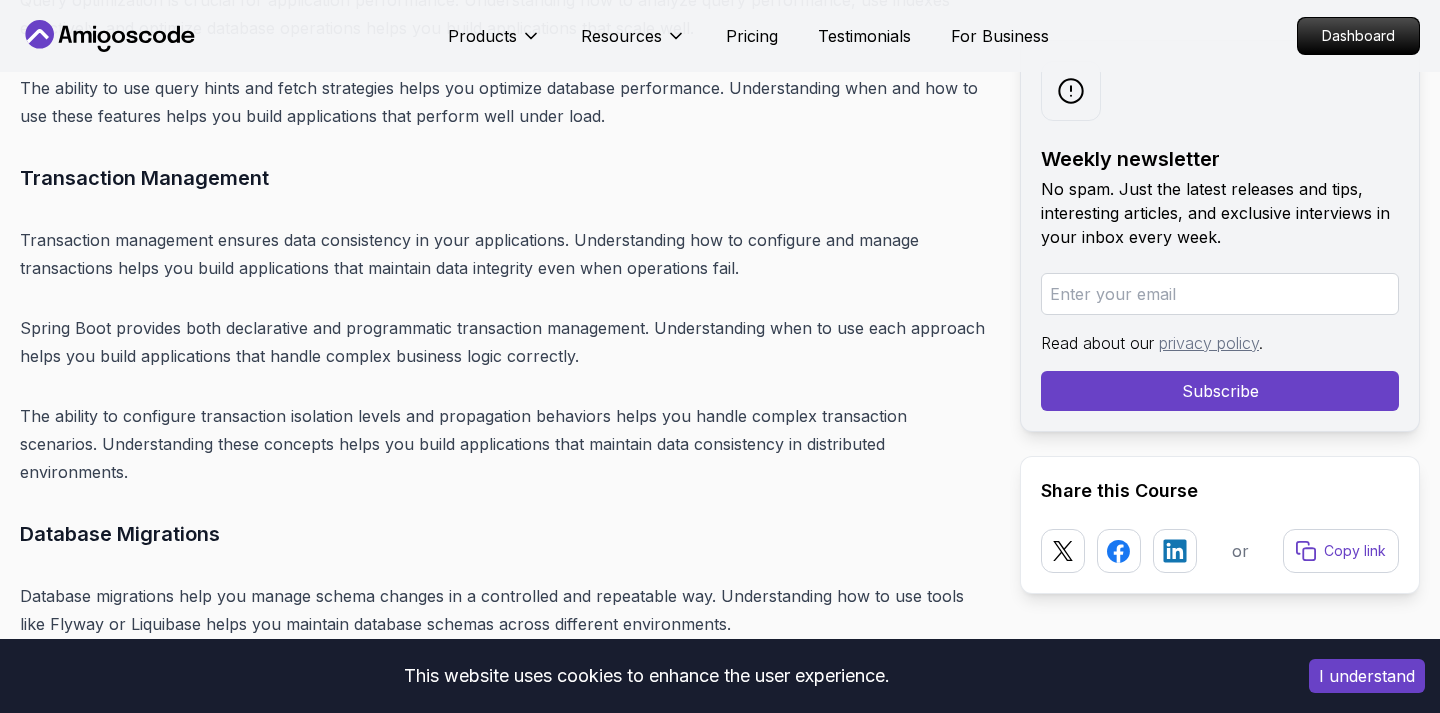 click on "Transaction management ensures data consistency in your applications. Understanding how to configure and manage transactions helps you build applications that maintain data integrity even when operations fail." at bounding box center (504, 254) 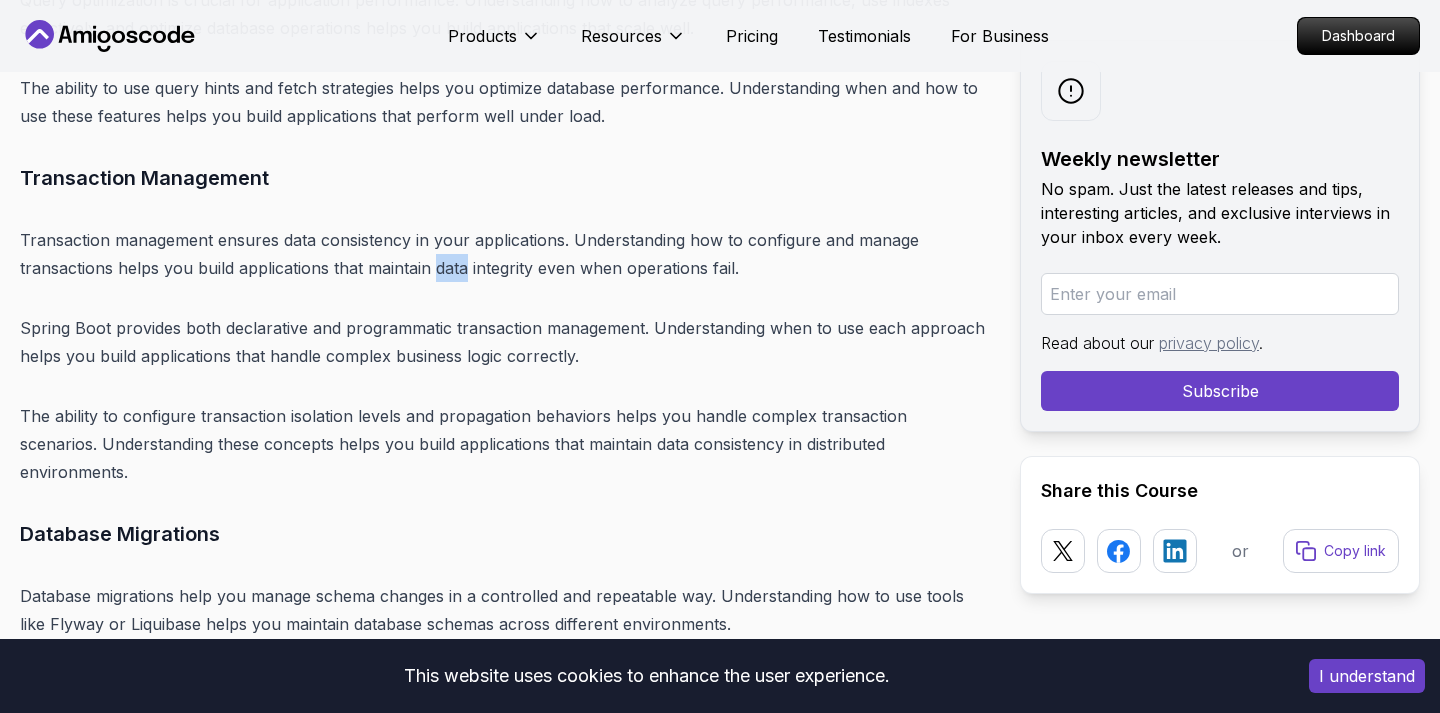 click on "Transaction management ensures data consistency in your applications. Understanding how to configure and manage transactions helps you build applications that maintain data integrity even when operations fail." at bounding box center [504, 254] 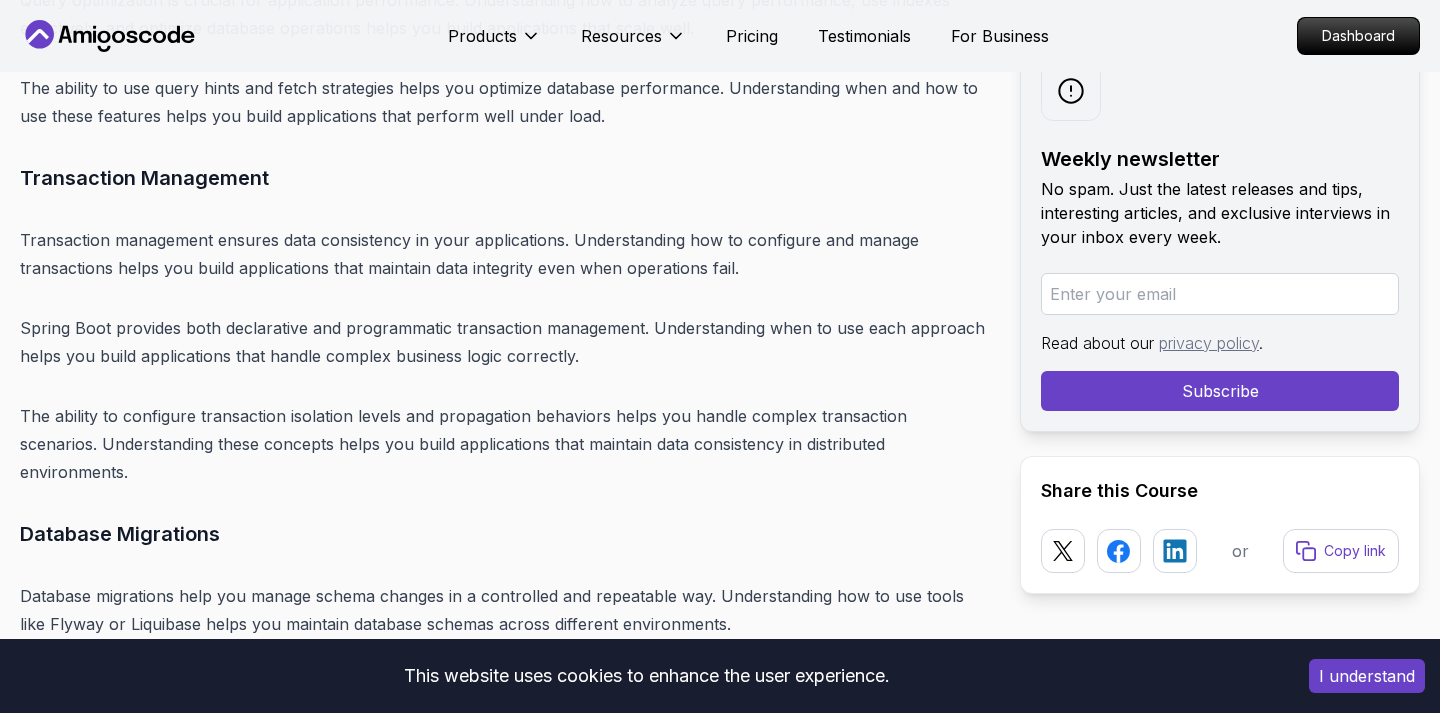 click on "Transaction management ensures data consistency in your applications. Understanding how to configure and manage transactions helps you build applications that maintain data integrity even when operations fail." at bounding box center (504, 254) 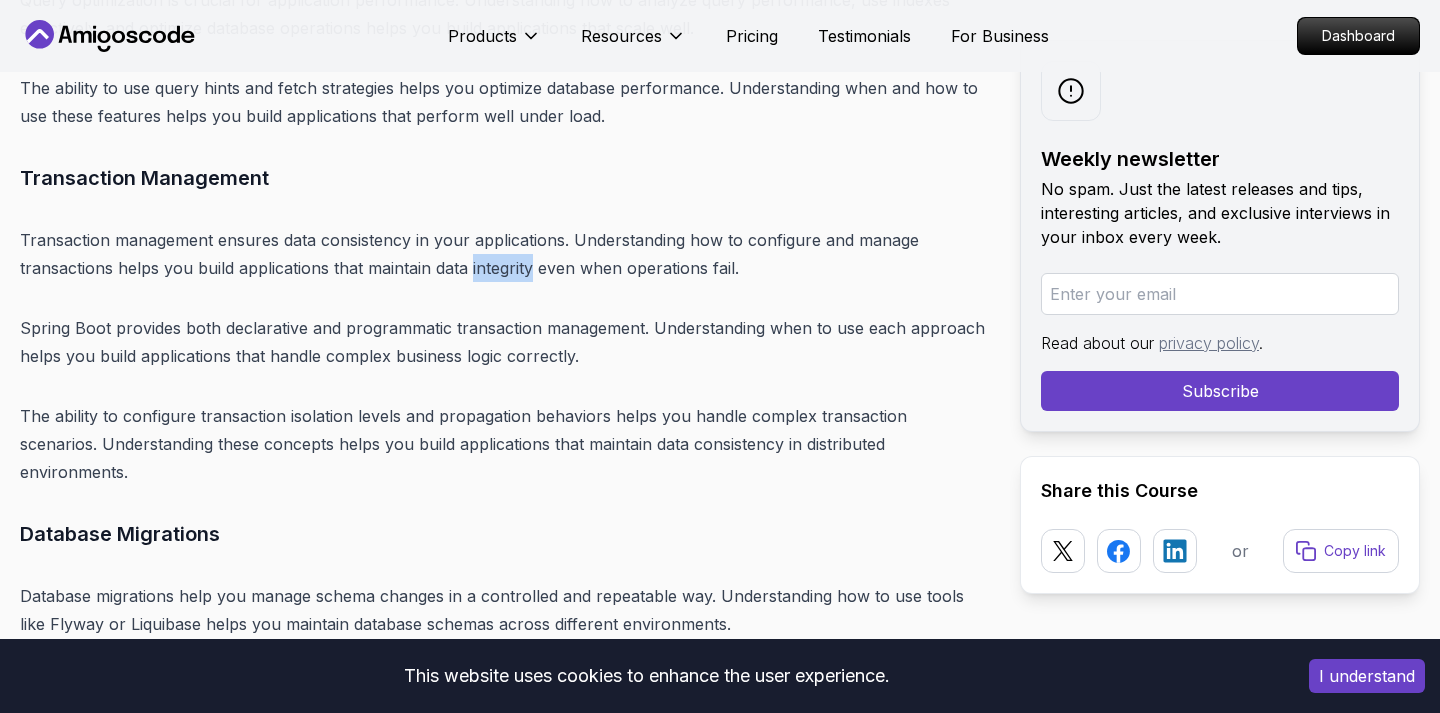click on "Transaction management ensures data consistency in your applications. Understanding how to configure and manage transactions helps you build applications that maintain data integrity even when operations fail." at bounding box center (504, 254) 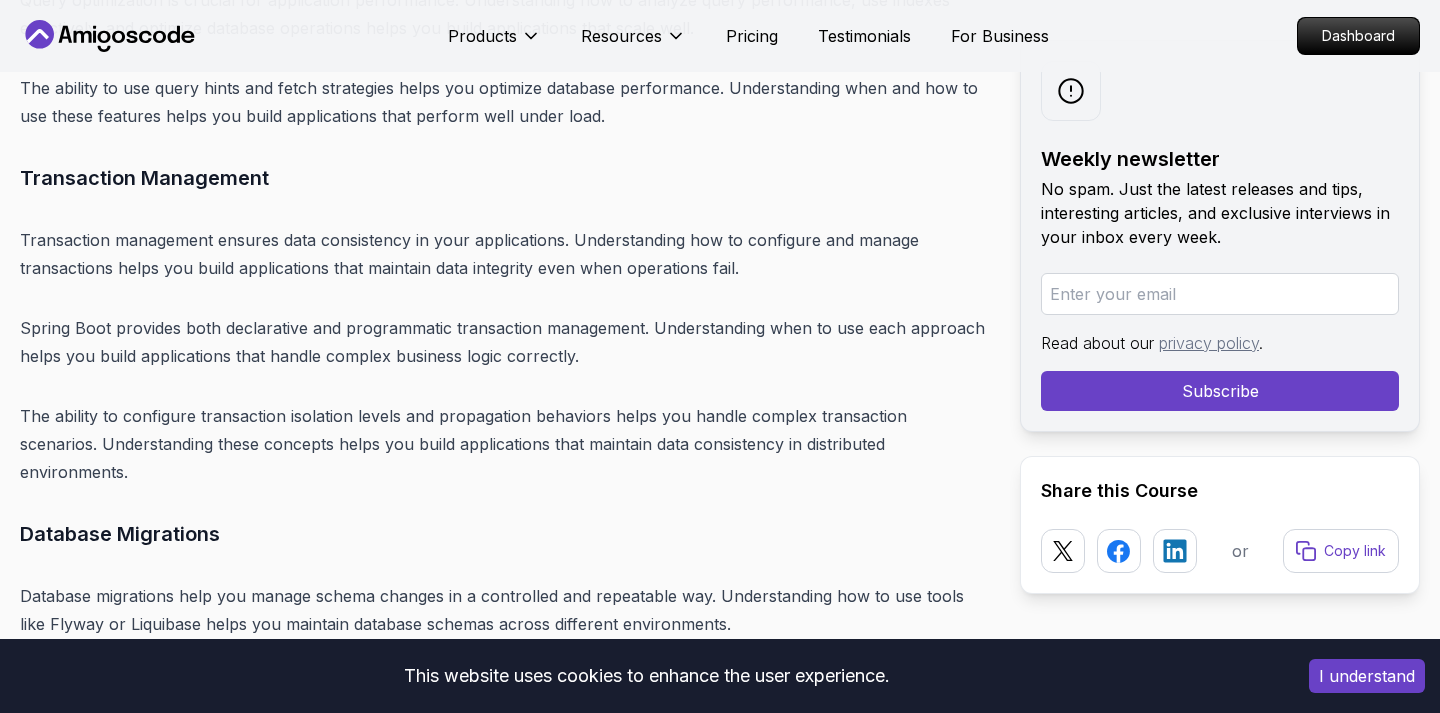 click on "Introduction
Spring Boot remains one of the most powerful and widely adopted frameworks for Java developers in 2025. With its ability to simplify the development of production-ready applications, Spring Boot has become the de facto standard for building enterprise-grade backend systems. The framework's convention-over-configuration approach, combined with its extensive ecosystem, makes it an essential skill for any backend developer.
In 2025, mastering Spring Boot is crucial if you want to succeed as a backend developer. The demand for Spring Boot developers continues to grow as more companies adopt microservices architectures and cloud-native development practices. Whether you're a beginner looking to start your backend development journey or an experienced developer wanting to enhance your skills, this comprehensive roadmap will guide you through every step of mastering Spring Boot.
Table of Contents
Why Learn Spring Boot in 2025?
Market Demand and Career Opportunities" at bounding box center (504, -3100) 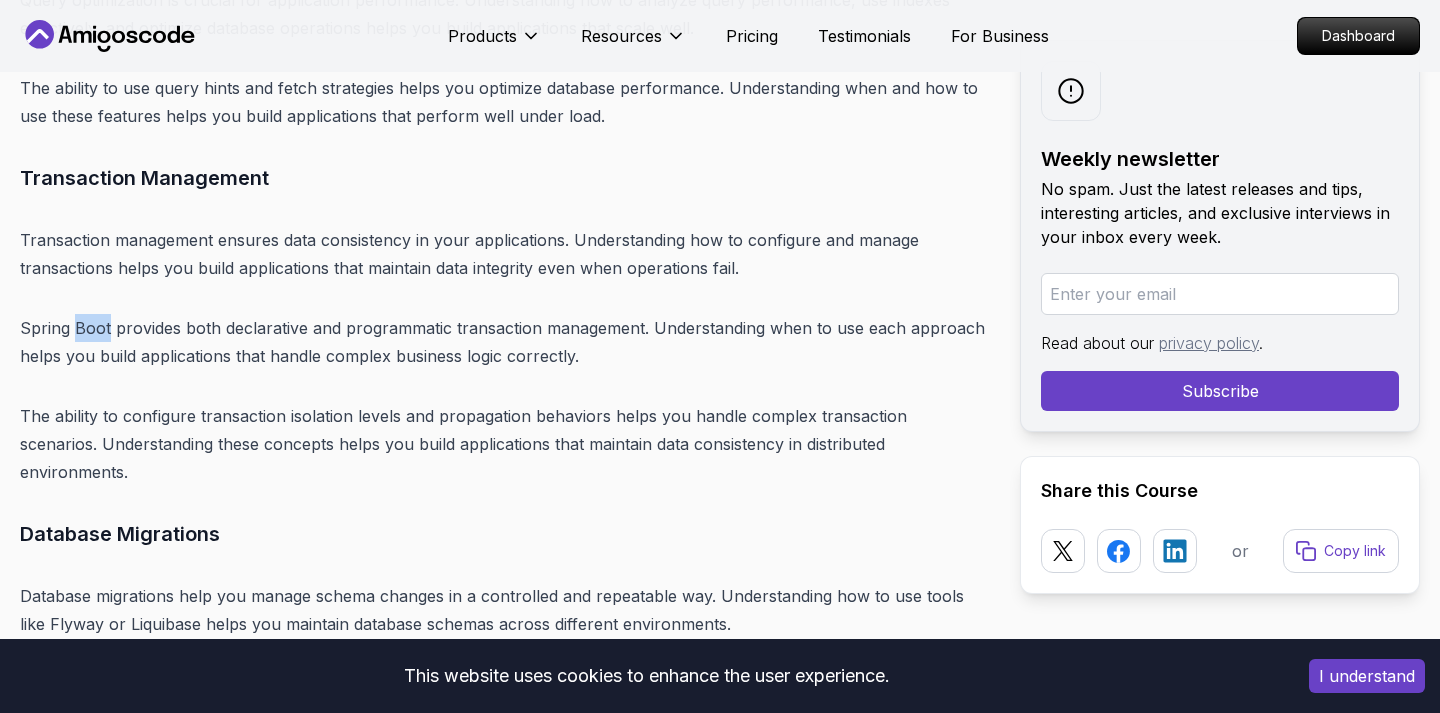 click on "Spring Boot provides both declarative and programmatic transaction management. Understanding when to use each approach helps you build applications that handle complex business logic correctly." at bounding box center (504, 342) 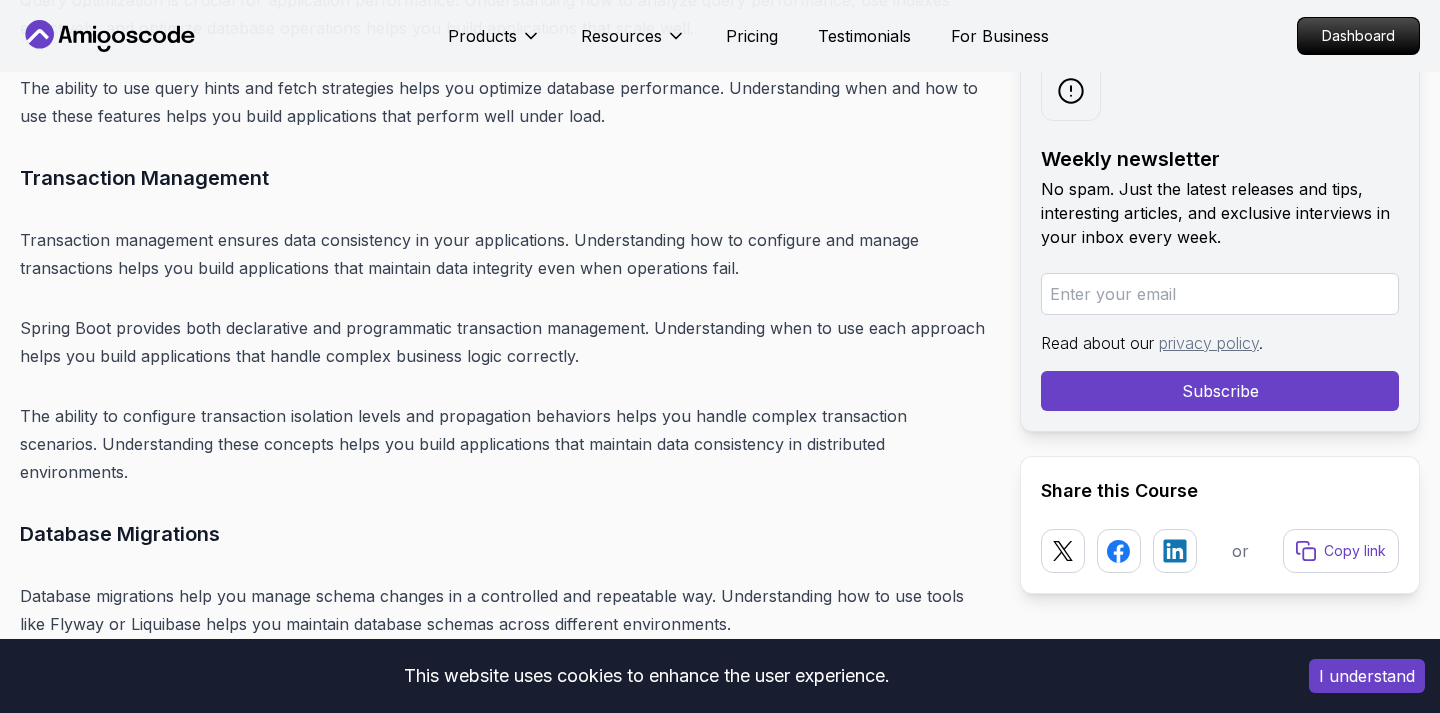 click on "Spring Boot provides both declarative and programmatic transaction management. Understanding when to use each approach helps you build applications that handle complex business logic correctly." at bounding box center [504, 342] 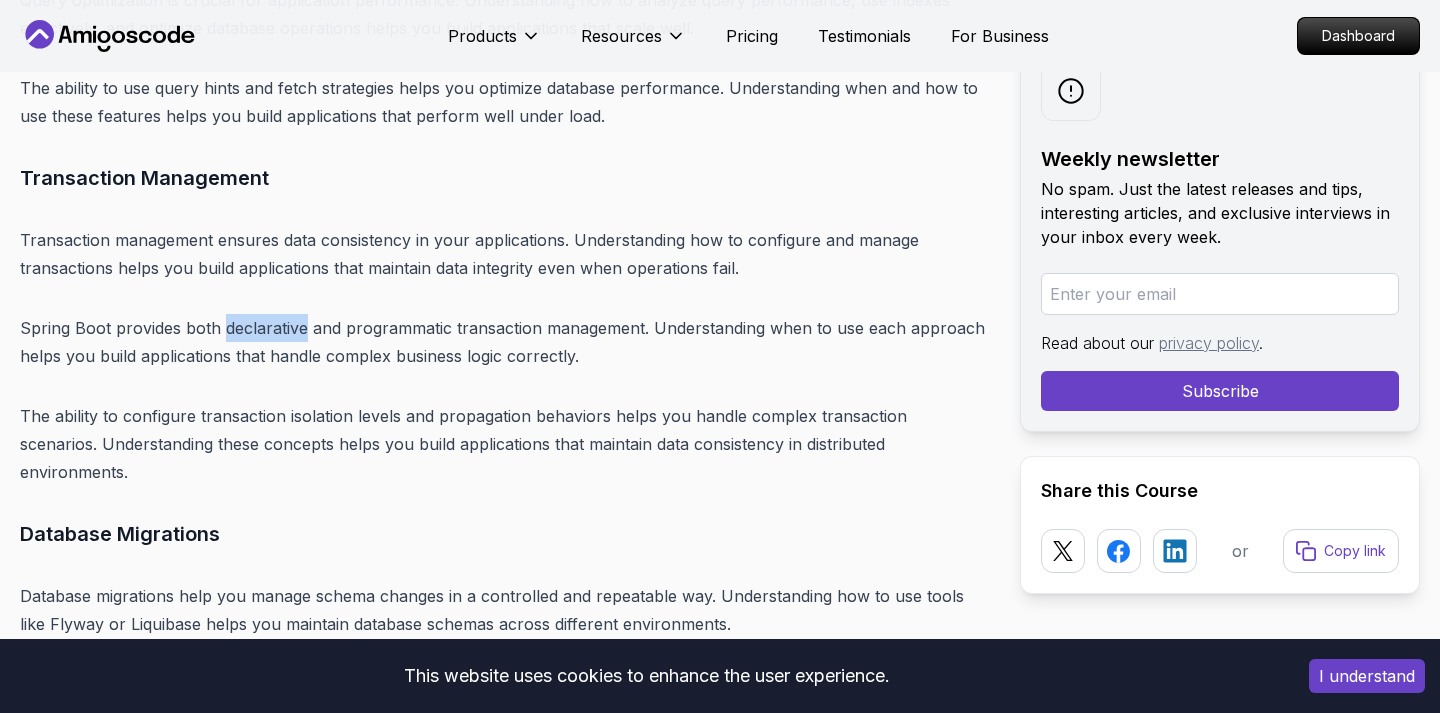 click on "Spring Boot provides both declarative and programmatic transaction management. Understanding when to use each approach helps you build applications that handle complex business logic correctly." at bounding box center [504, 342] 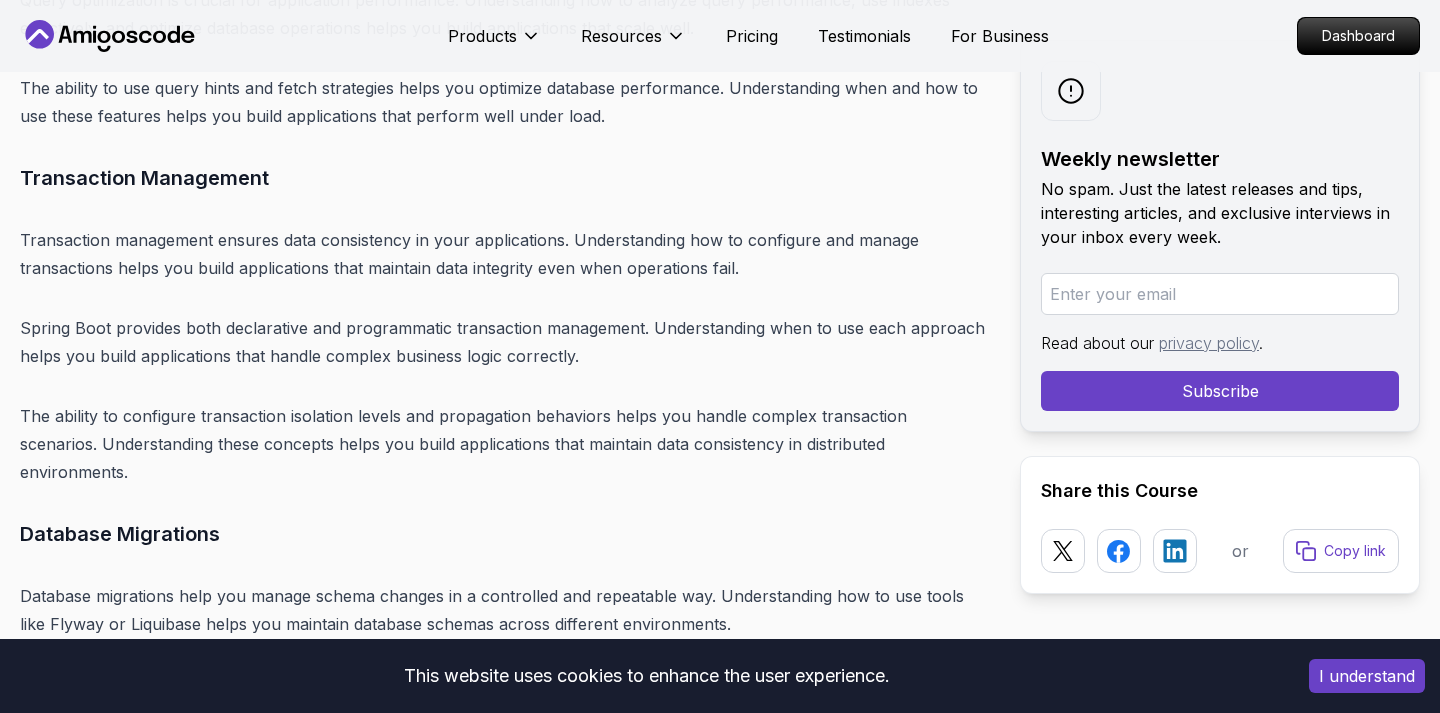 click on "Spring Boot provides both declarative and programmatic transaction management. Understanding when to use each approach helps you build applications that handle complex business logic correctly." at bounding box center (504, 342) 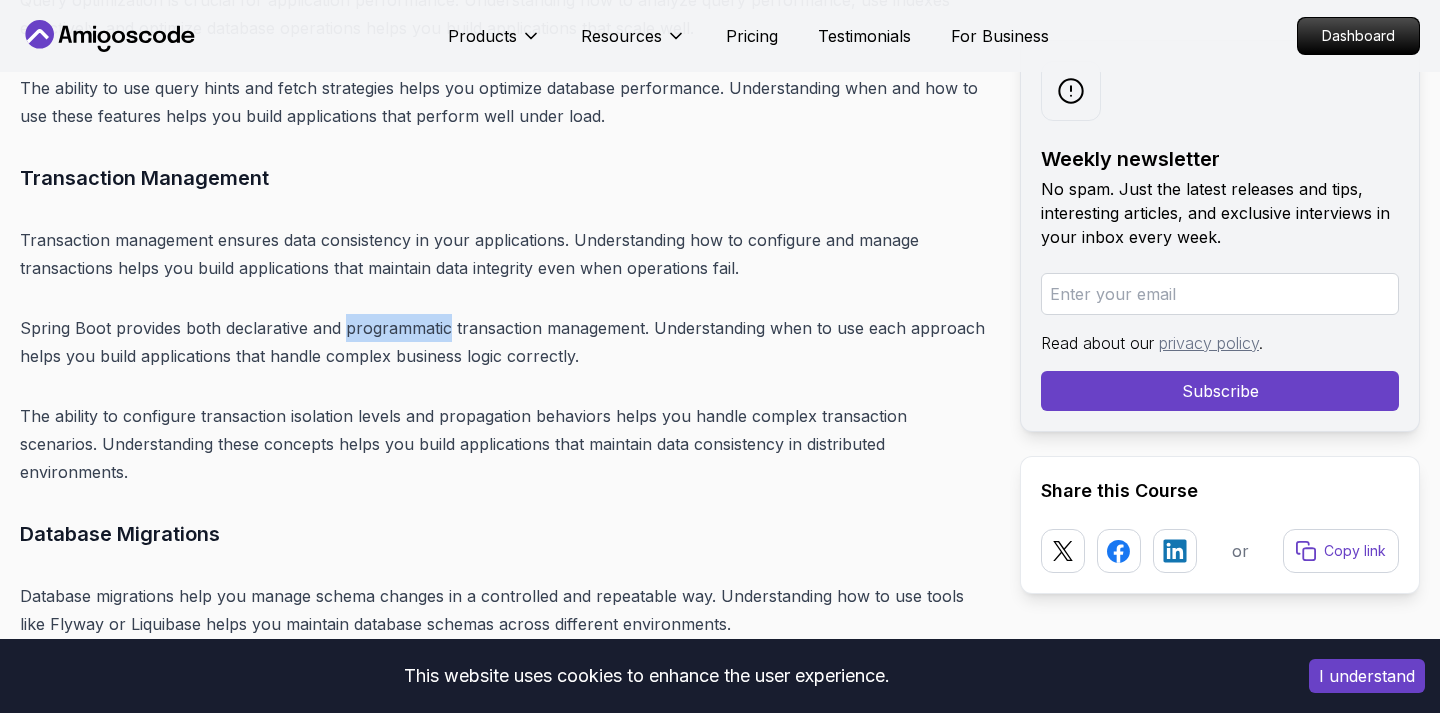 click on "Spring Boot provides both declarative and programmatic transaction management. Understanding when to use each approach helps you build applications that handle complex business logic correctly." at bounding box center (504, 342) 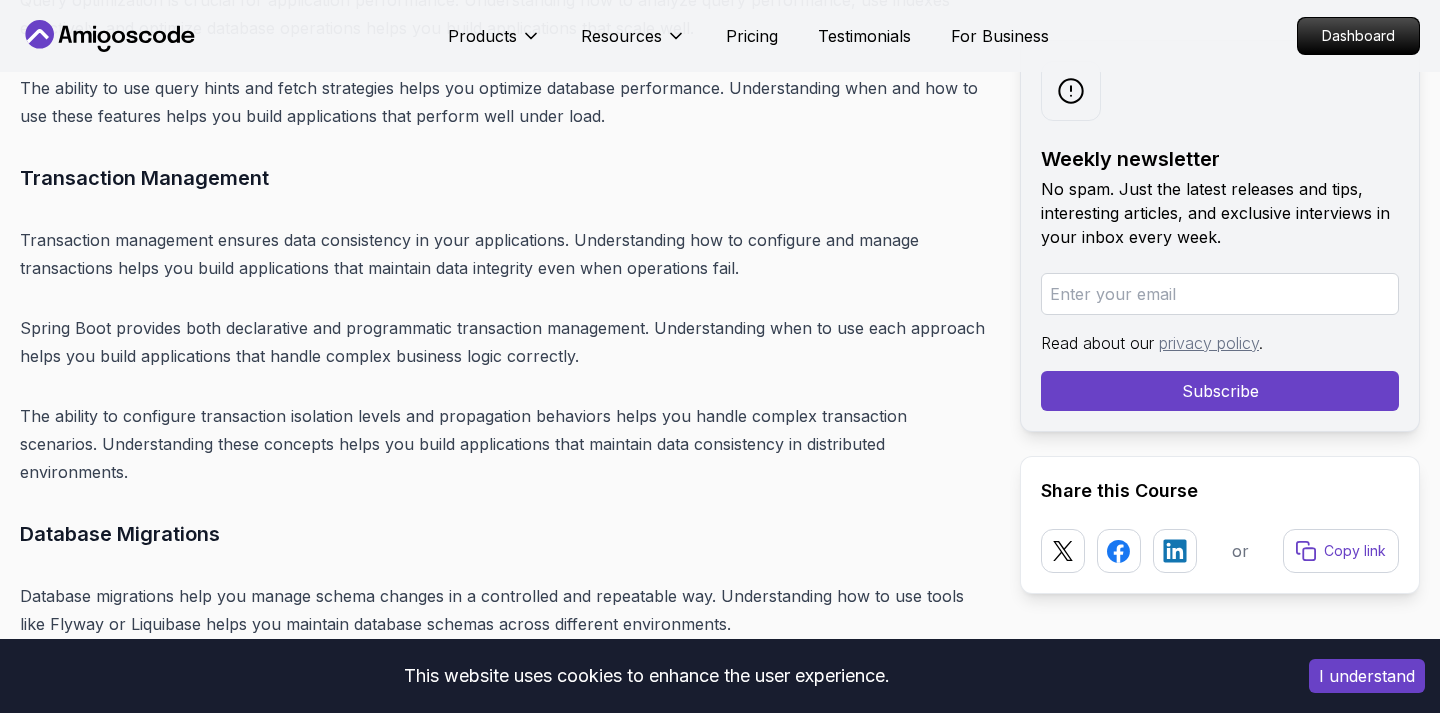 click on "Spring Boot provides both declarative and programmatic transaction management. Understanding when to use each approach helps you build applications that handle complex business logic correctly." at bounding box center [504, 342] 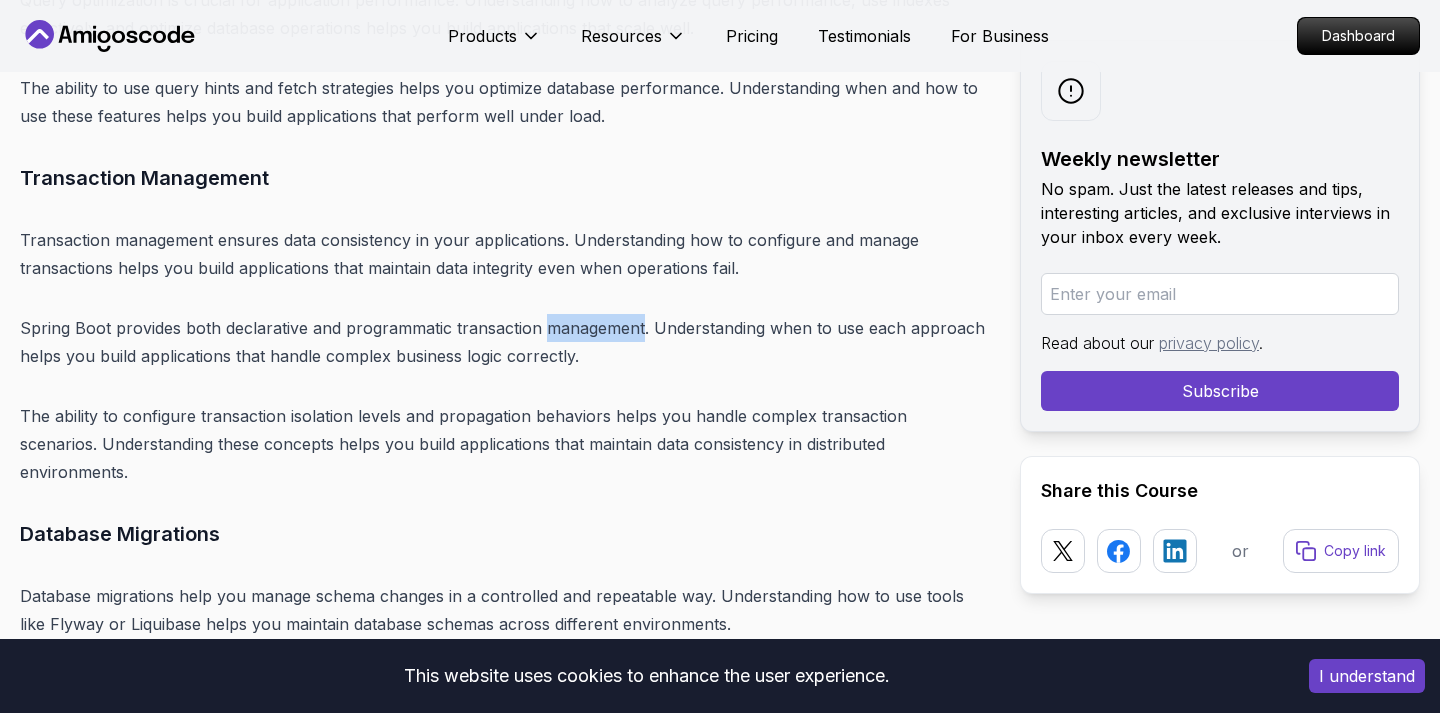 click on "Spring Boot provides both declarative and programmatic transaction management. Understanding when to use each approach helps you build applications that handle complex business logic correctly." at bounding box center (504, 342) 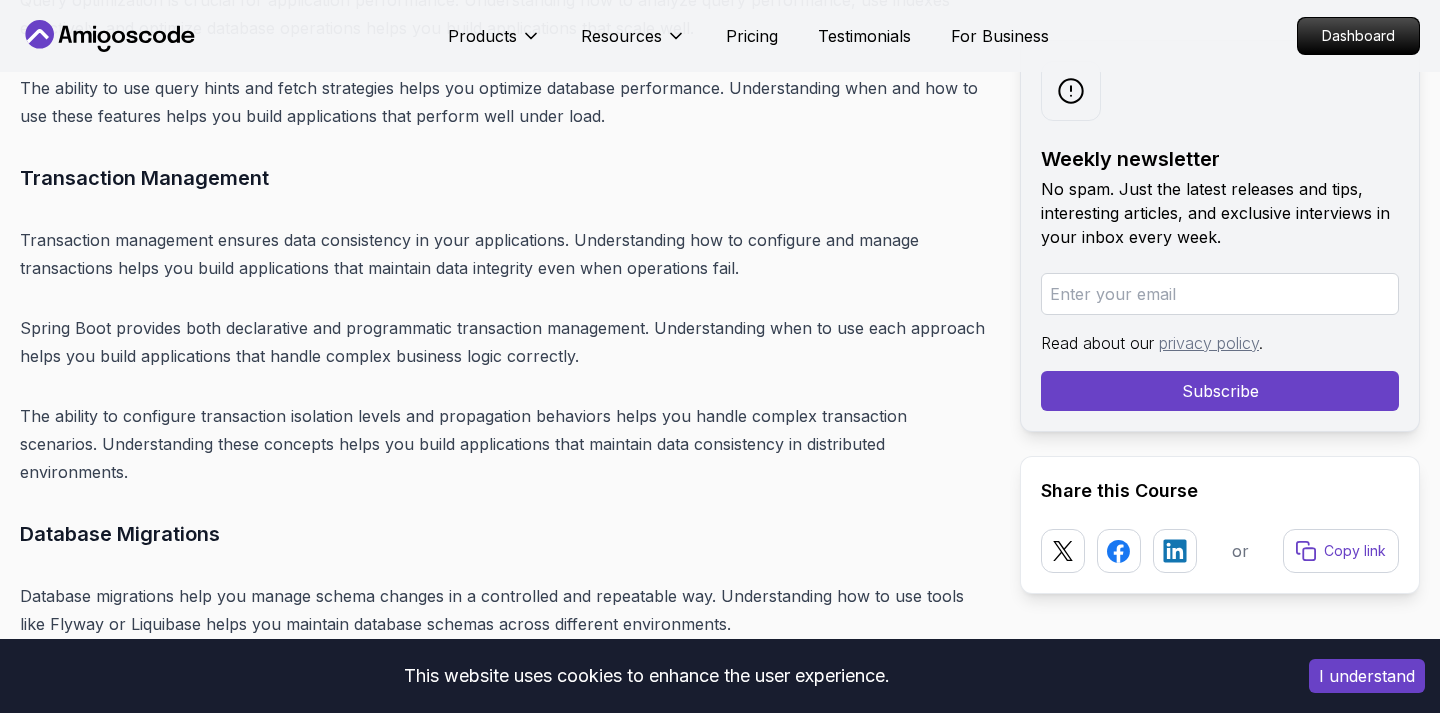 click on "Spring Boot provides both declarative and programmatic transaction management. Understanding when to use each approach helps you build applications that handle complex business logic correctly." at bounding box center [504, 342] 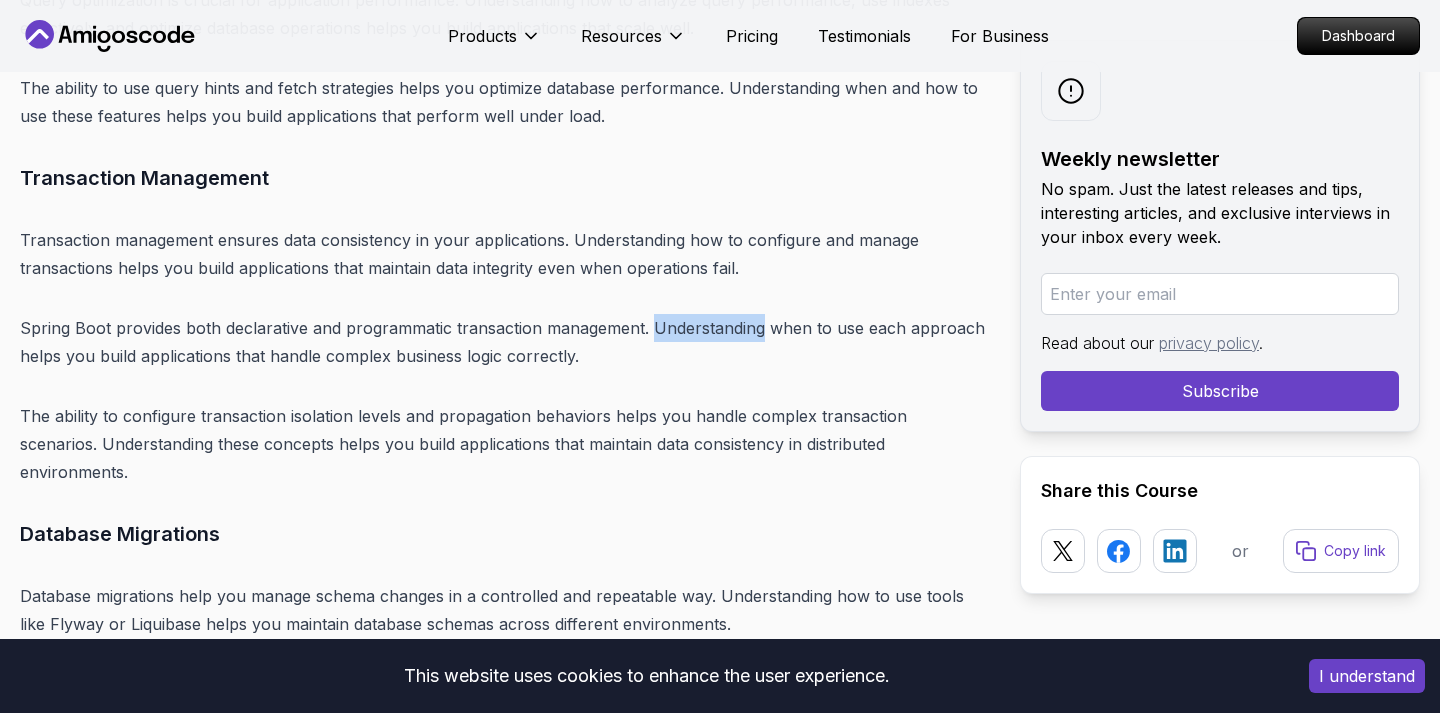 click on "Spring Boot provides both declarative and programmatic transaction management. Understanding when to use each approach helps you build applications that handle complex business logic correctly." at bounding box center (504, 342) 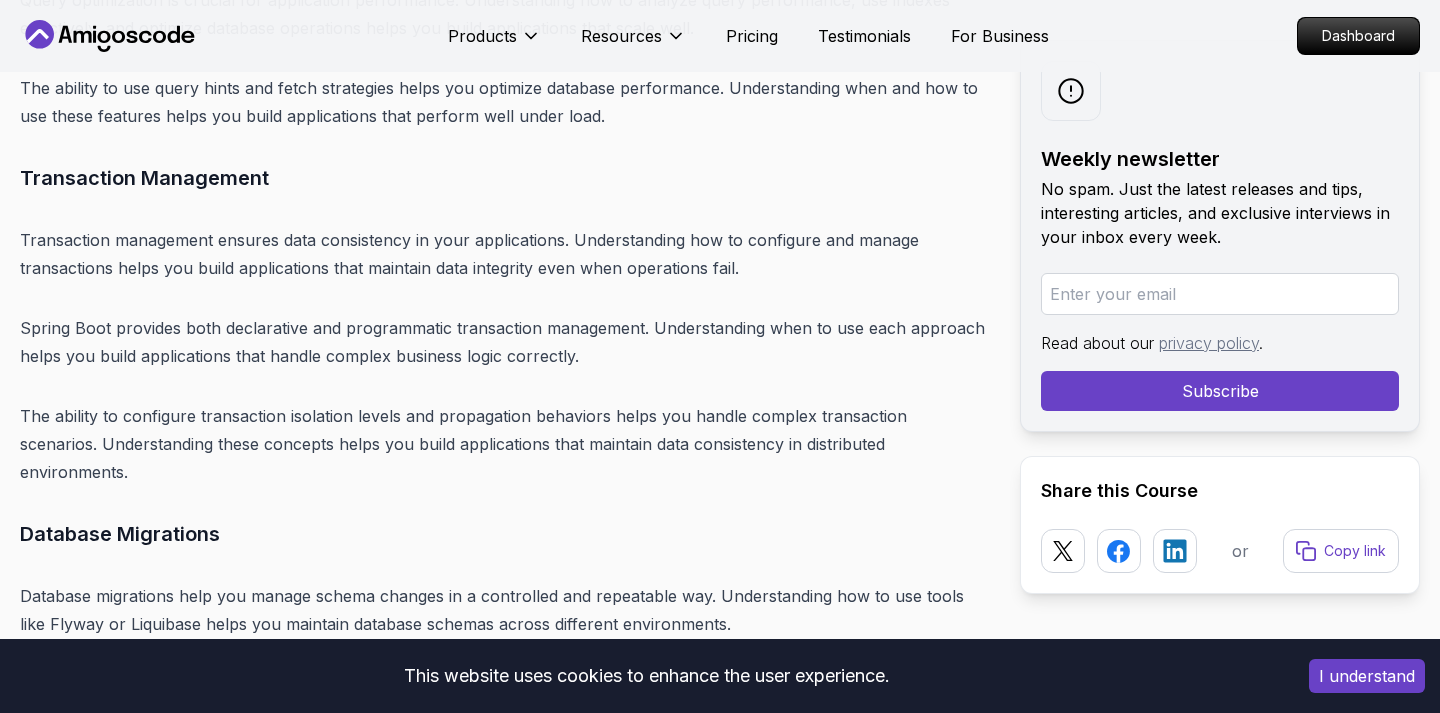 click on "Spring Boot provides both declarative and programmatic transaction management. Understanding when to use each approach helps you build applications that handle complex business logic correctly." at bounding box center [504, 342] 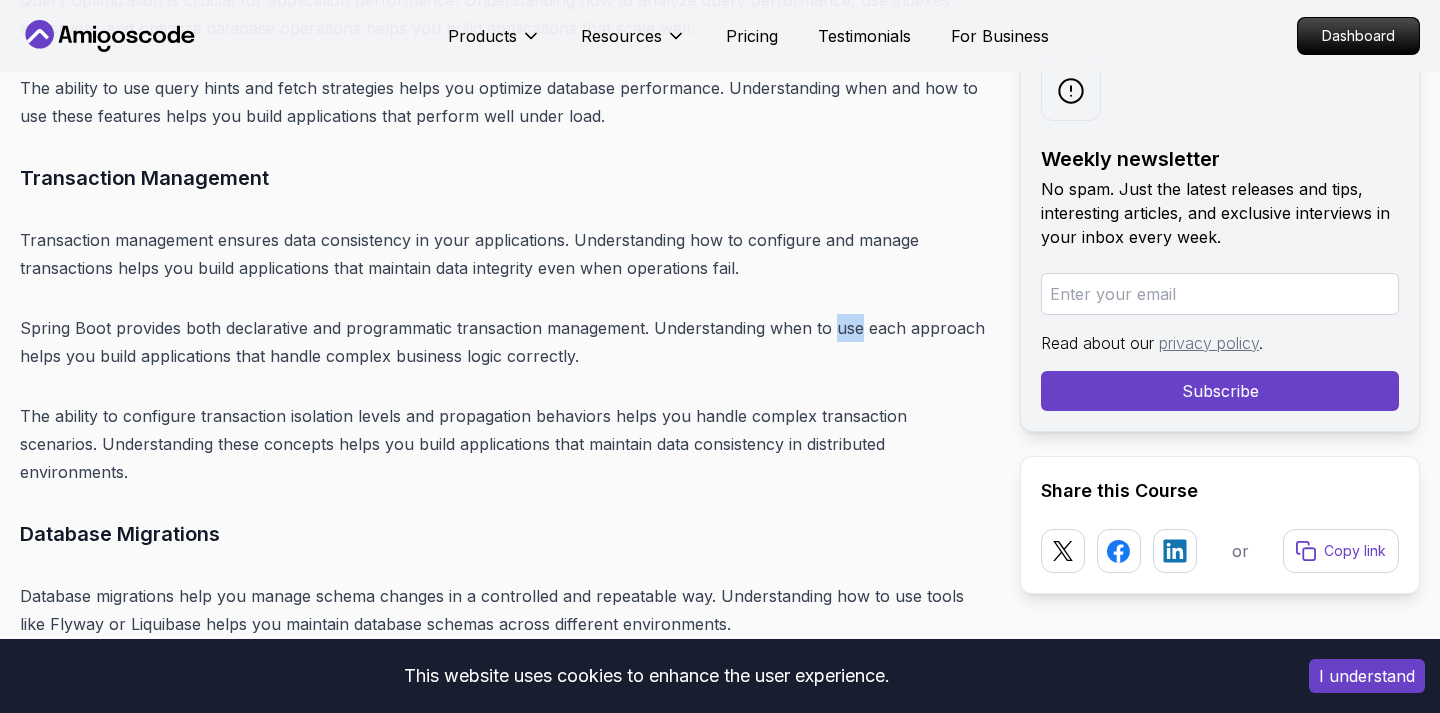 click on "Spring Boot provides both declarative and programmatic transaction management. Understanding when to use each approach helps you build applications that handle complex business logic correctly." at bounding box center (504, 342) 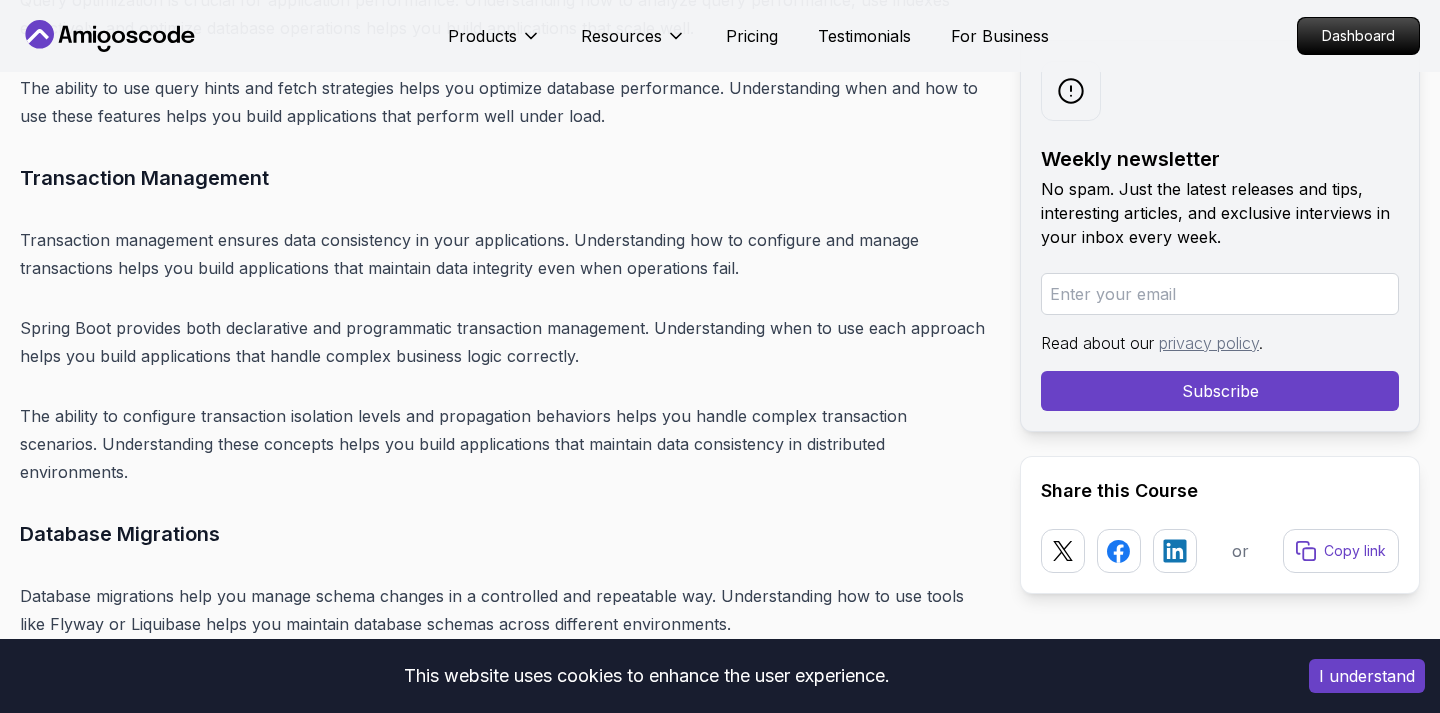click on "Spring Boot provides both declarative and programmatic transaction management. Understanding when to use each approach helps you build applications that handle complex business logic correctly." at bounding box center [504, 342] 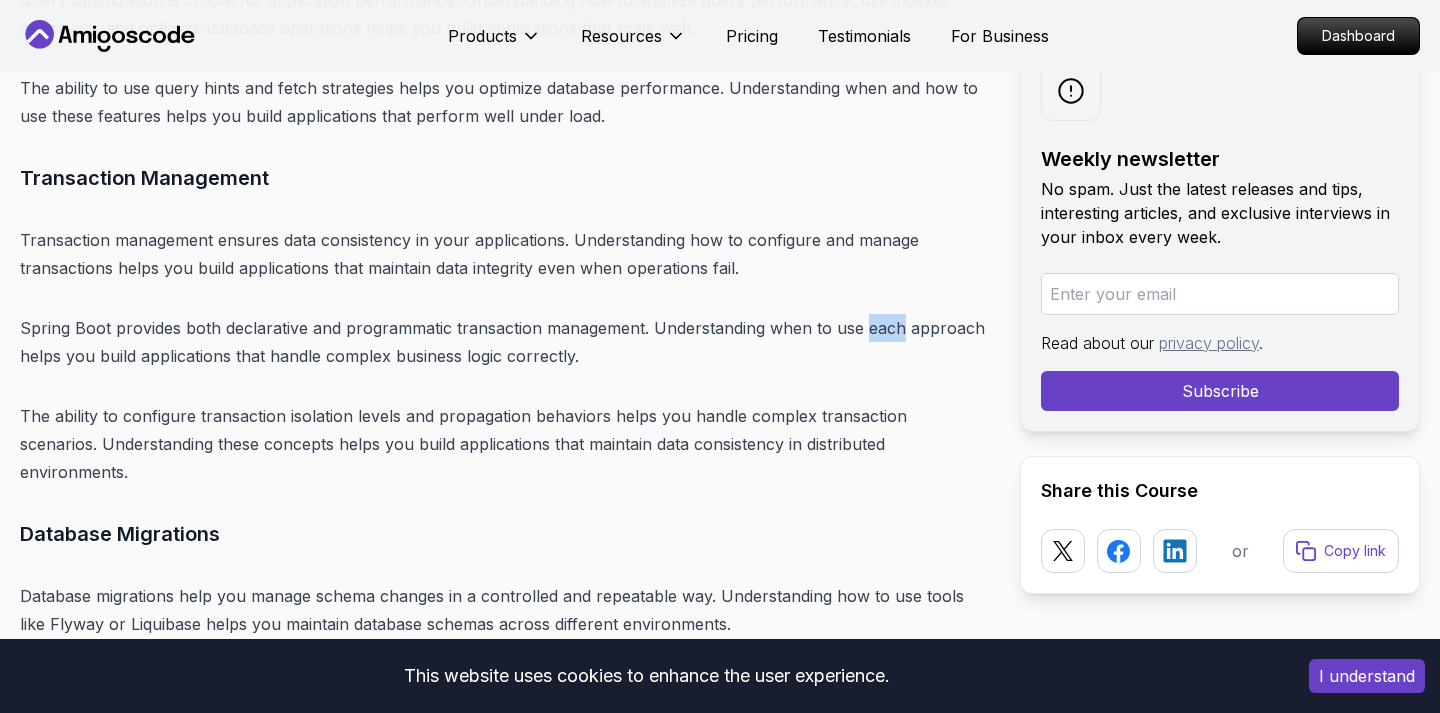 click on "Spring Boot provides both declarative and programmatic transaction management. Understanding when to use each approach helps you build applications that handle complex business logic correctly." at bounding box center (504, 342) 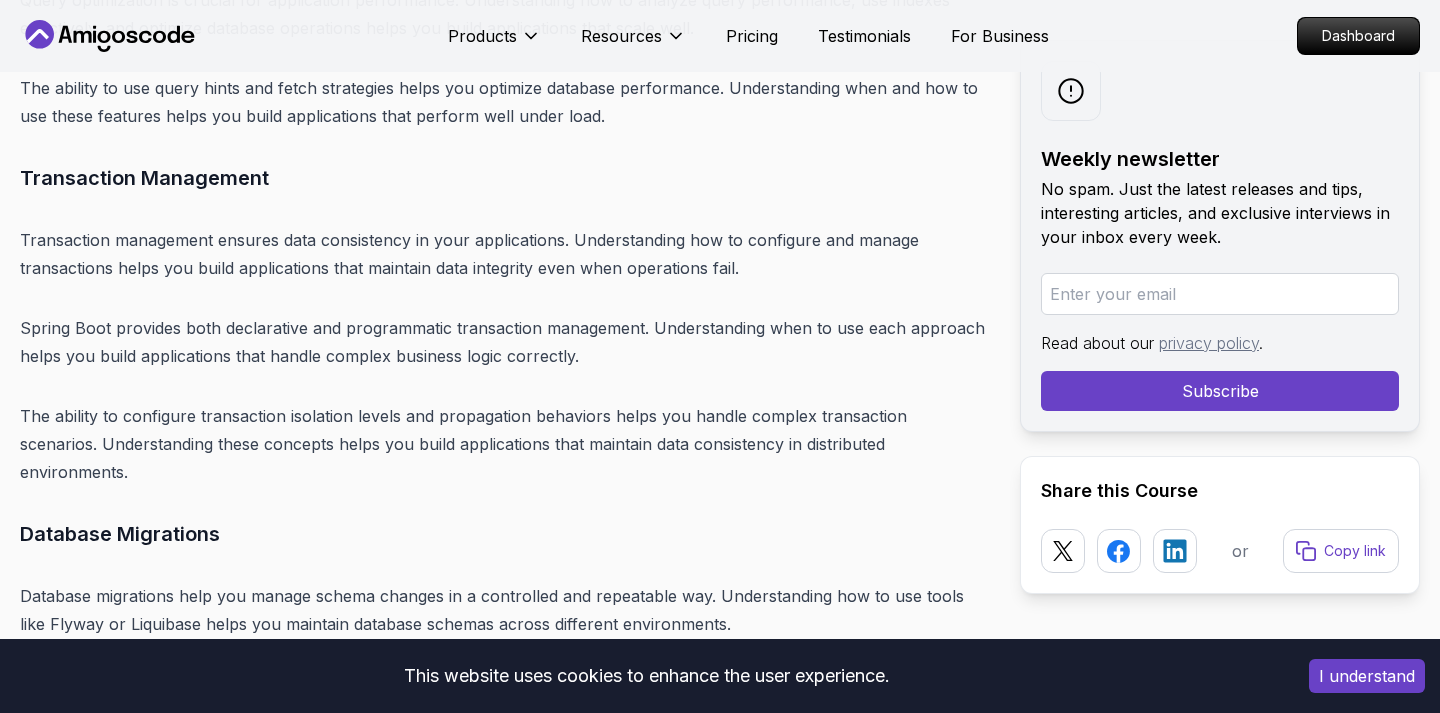 click on "Spring Boot provides both declarative and programmatic transaction management. Understanding when to use each approach helps you build applications that handle complex business logic correctly." at bounding box center [504, 342] 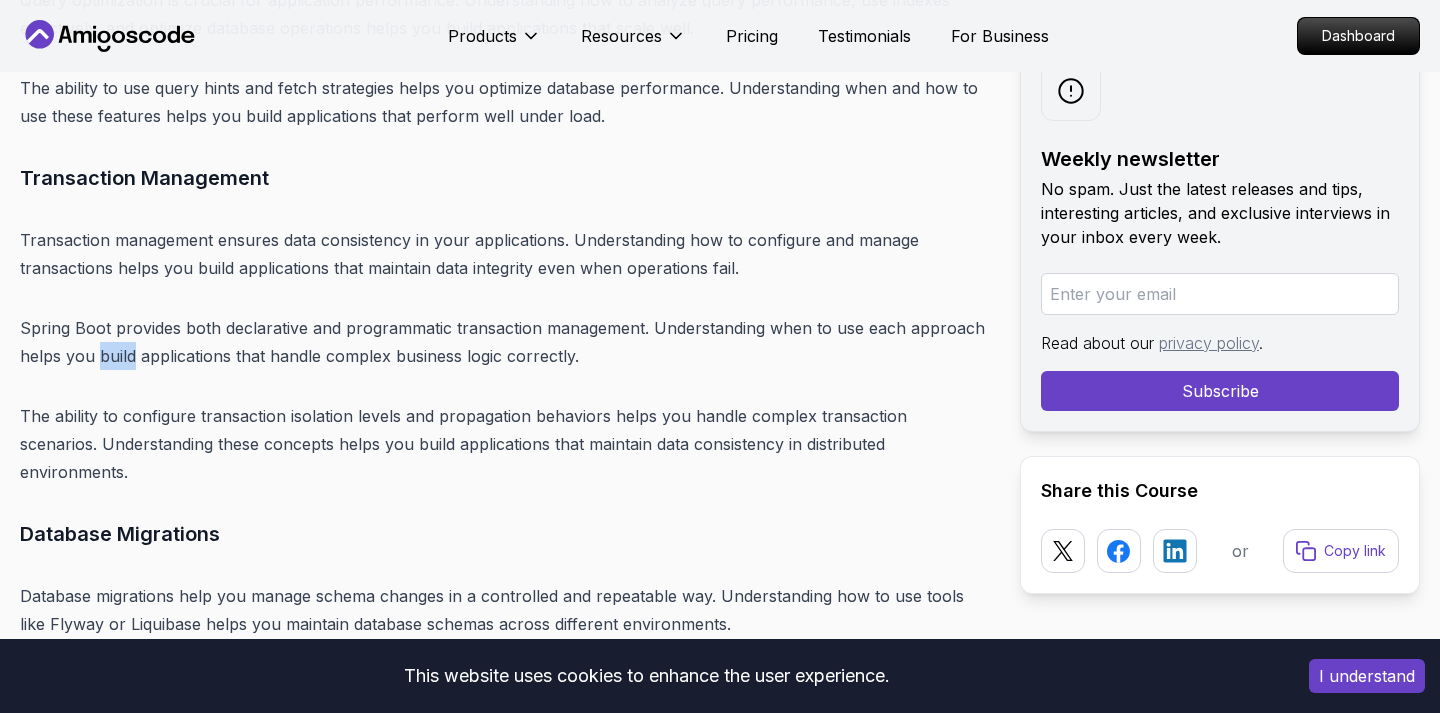 click on "Spring Boot provides both declarative and programmatic transaction management. Understanding when to use each approach helps you build applications that handle complex business logic correctly." at bounding box center (504, 342) 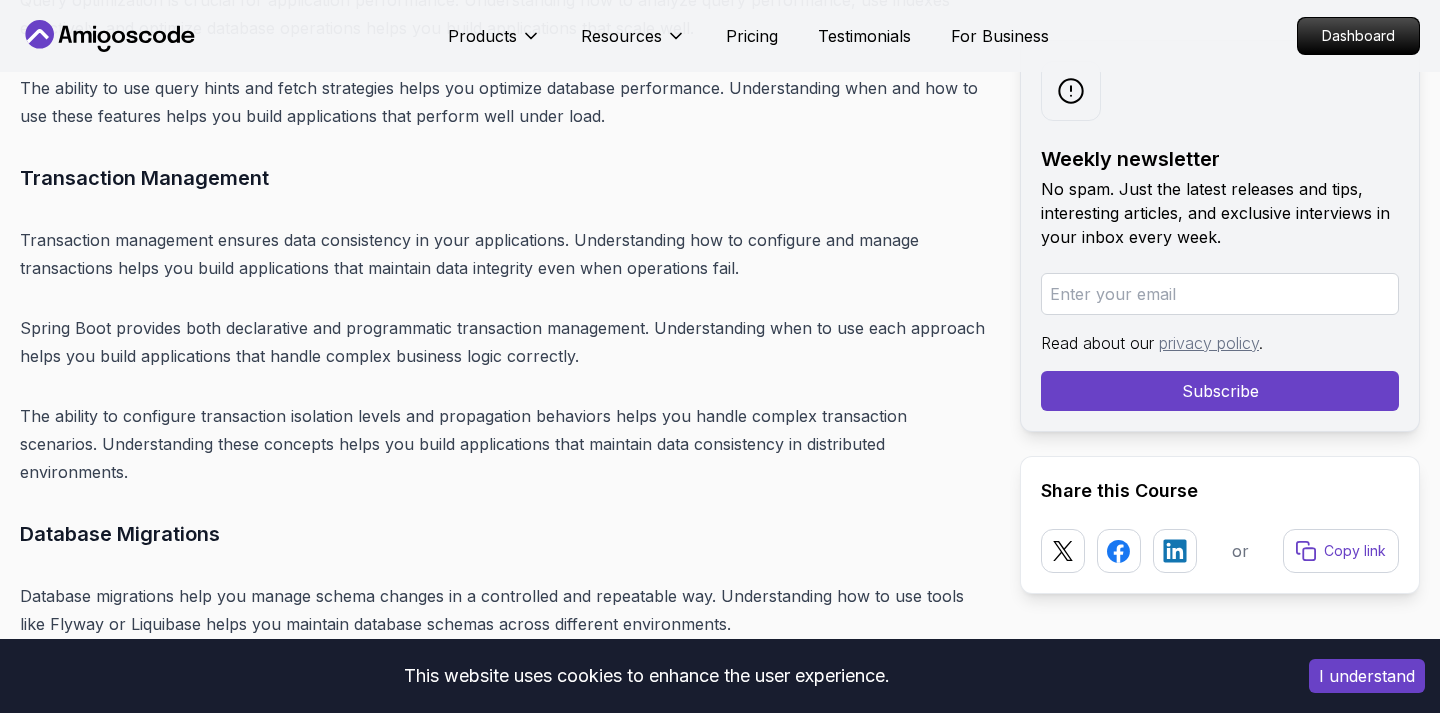 click on "Spring Boot provides both declarative and programmatic transaction management. Understanding when to use each approach helps you build applications that handle complex business logic correctly." at bounding box center [504, 342] 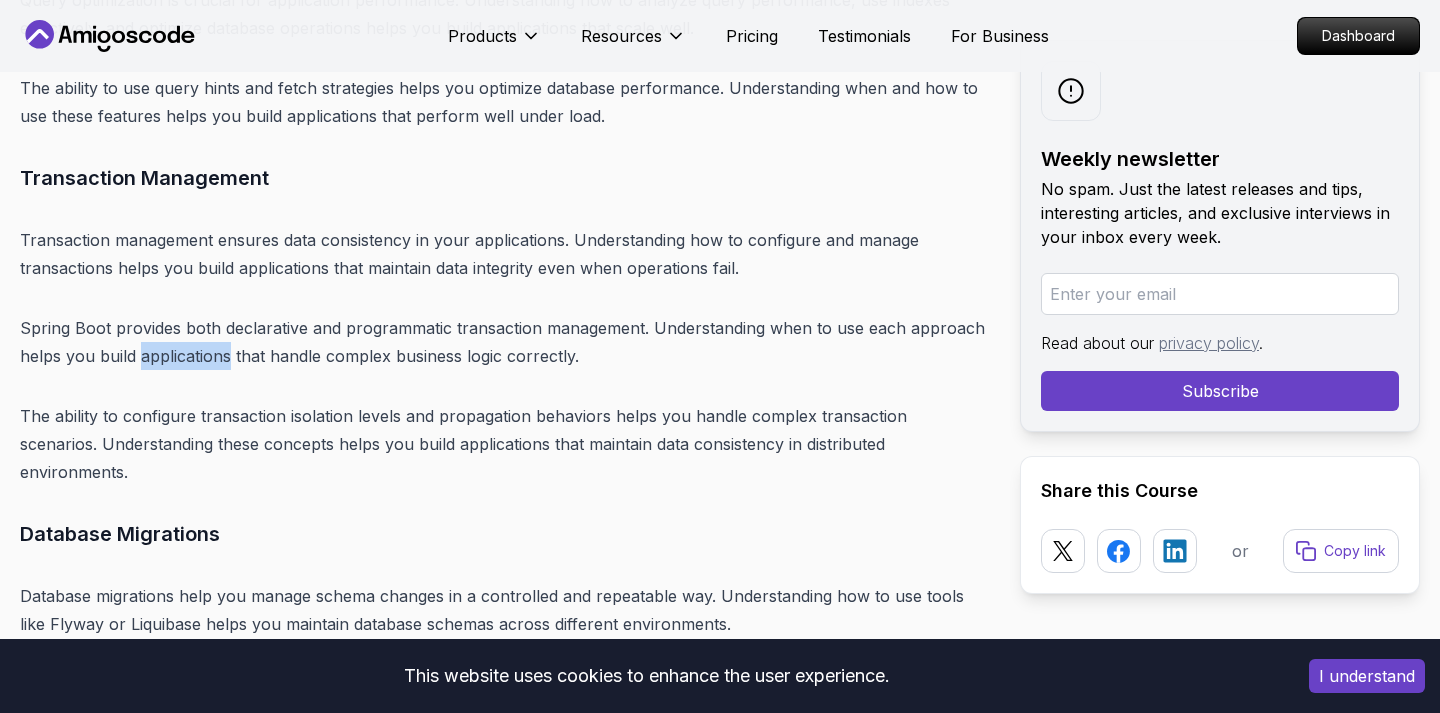 click on "Spring Boot provides both declarative and programmatic transaction management. Understanding when to use each approach helps you build applications that handle complex business logic correctly." at bounding box center [504, 342] 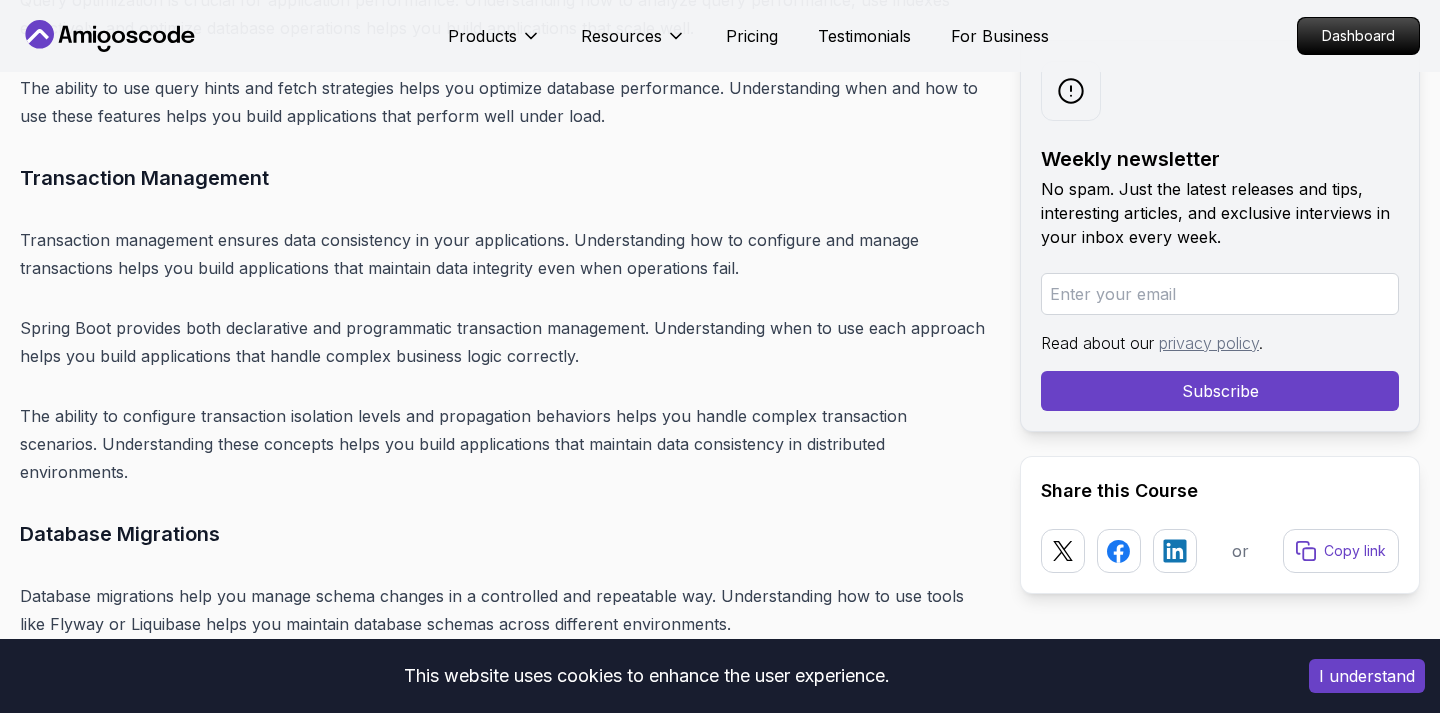click on "Spring Boot provides both declarative and programmatic transaction management. Understanding when to use each approach helps you build applications that handle complex business logic correctly." at bounding box center [504, 342] 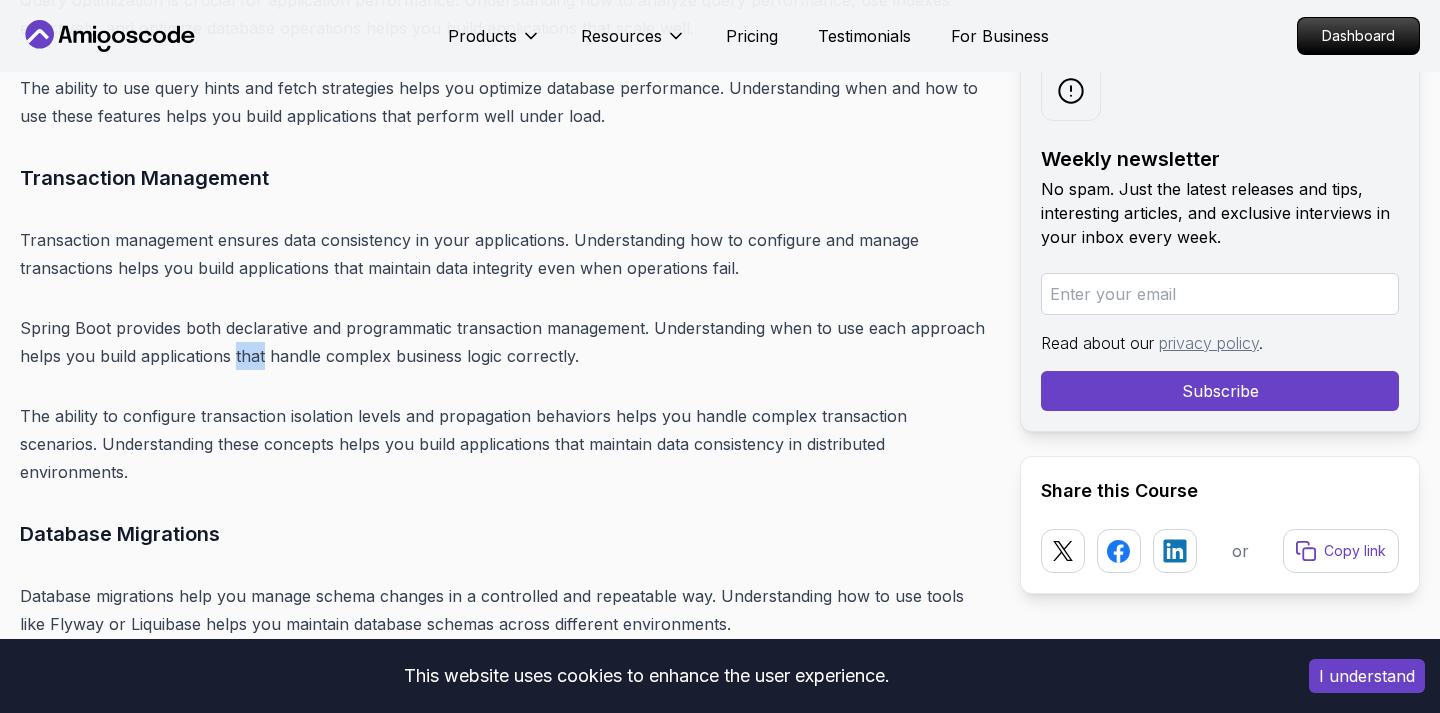 click on "Spring Boot provides both declarative and programmatic transaction management. Understanding when to use each approach helps you build applications that handle complex business logic correctly." at bounding box center [504, 342] 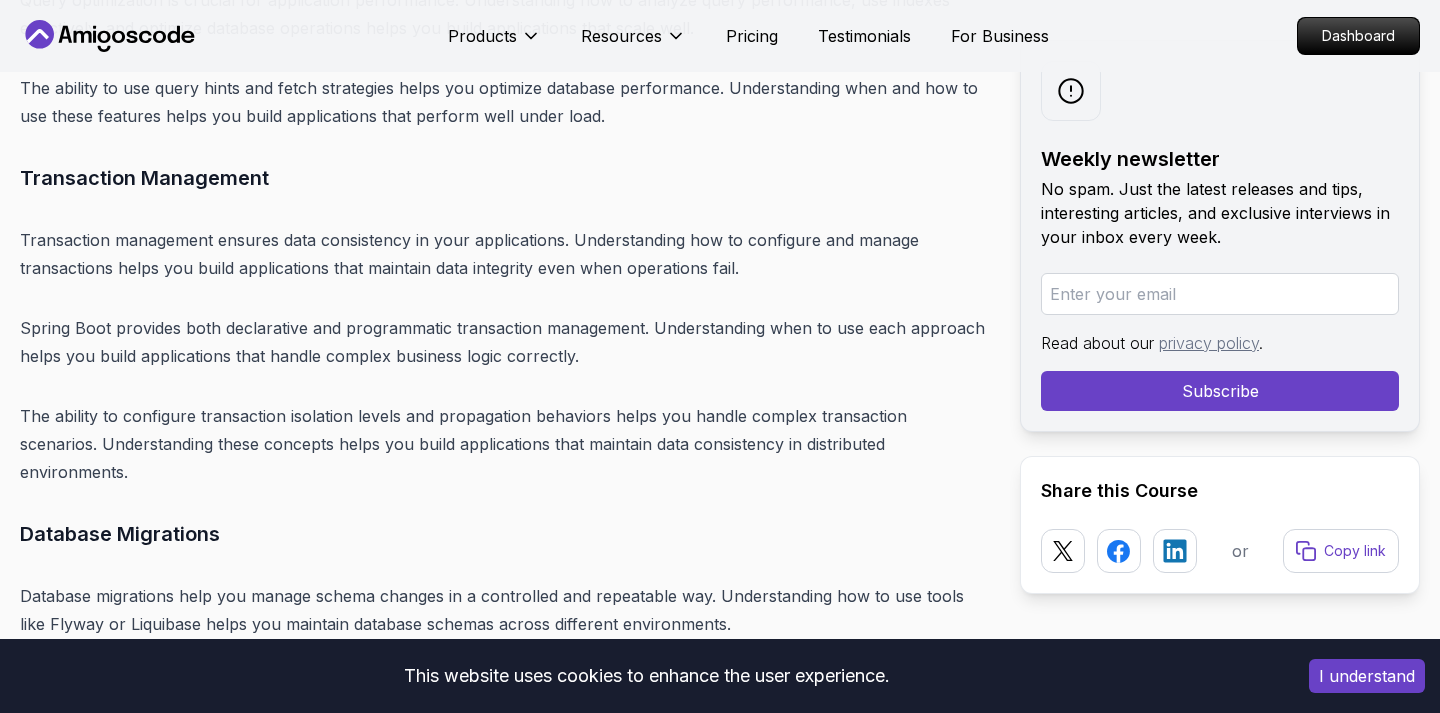 click on "Spring Boot provides both declarative and programmatic transaction management. Understanding when to use each approach helps you build applications that handle complex business logic correctly." at bounding box center [504, 342] 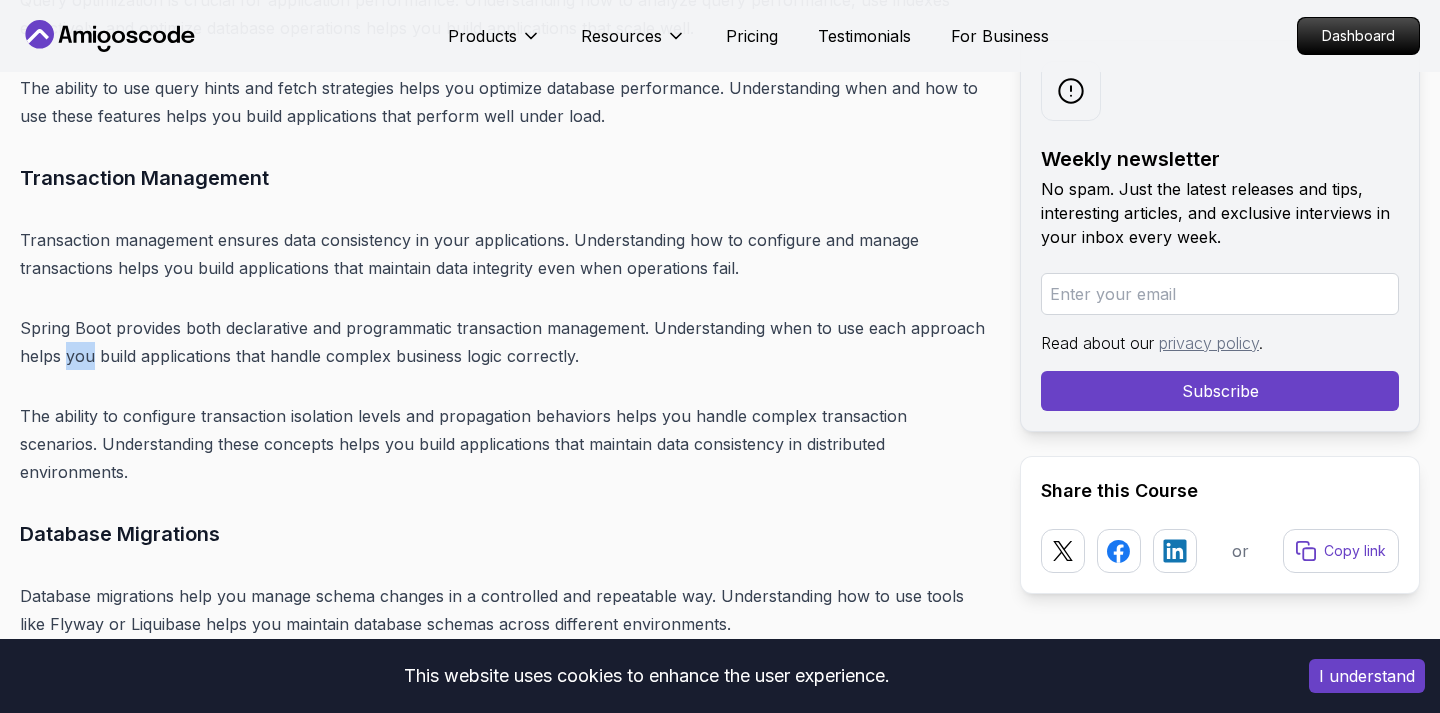 click on "Spring Boot provides both declarative and programmatic transaction management. Understanding when to use each approach helps you build applications that handle complex business logic correctly." at bounding box center (504, 342) 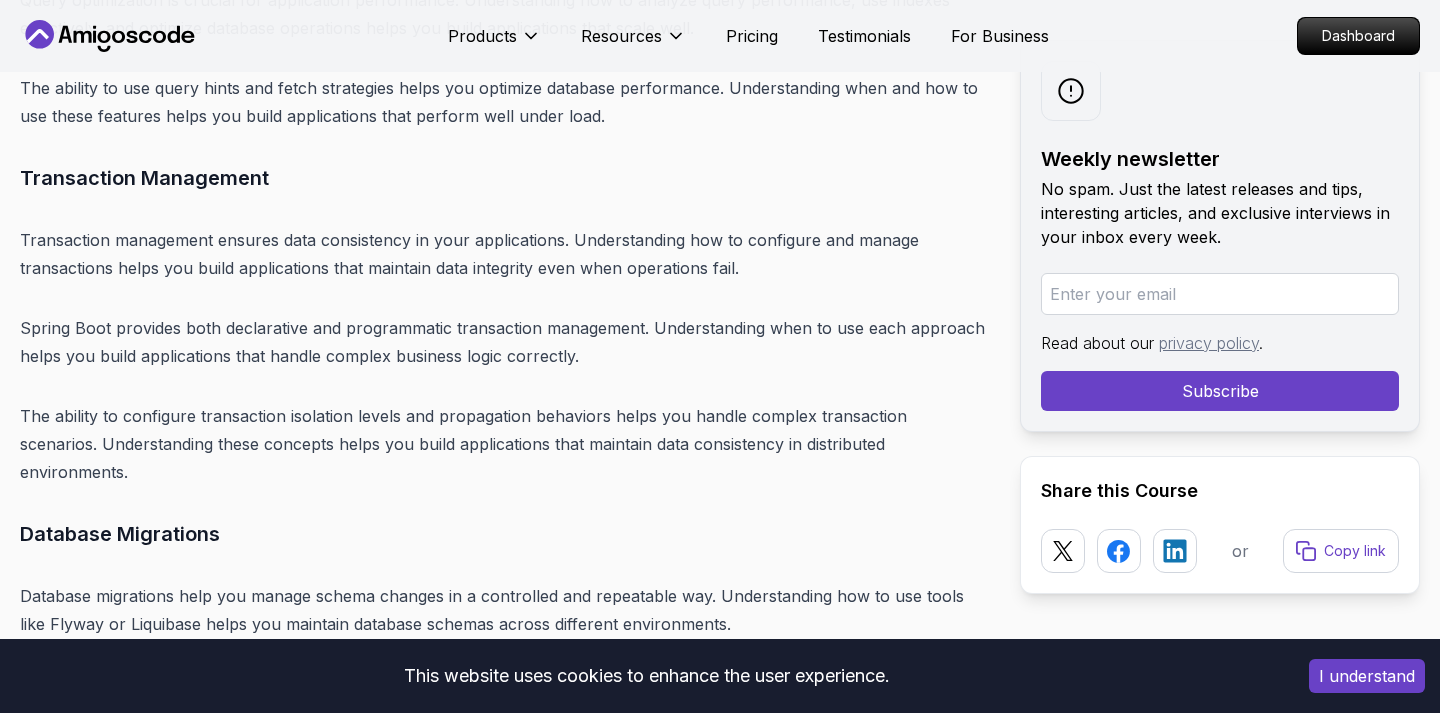 click on "Spring Boot provides both declarative and programmatic transaction management. Understanding when to use each approach helps you build applications that handle complex business logic correctly." at bounding box center [504, 342] 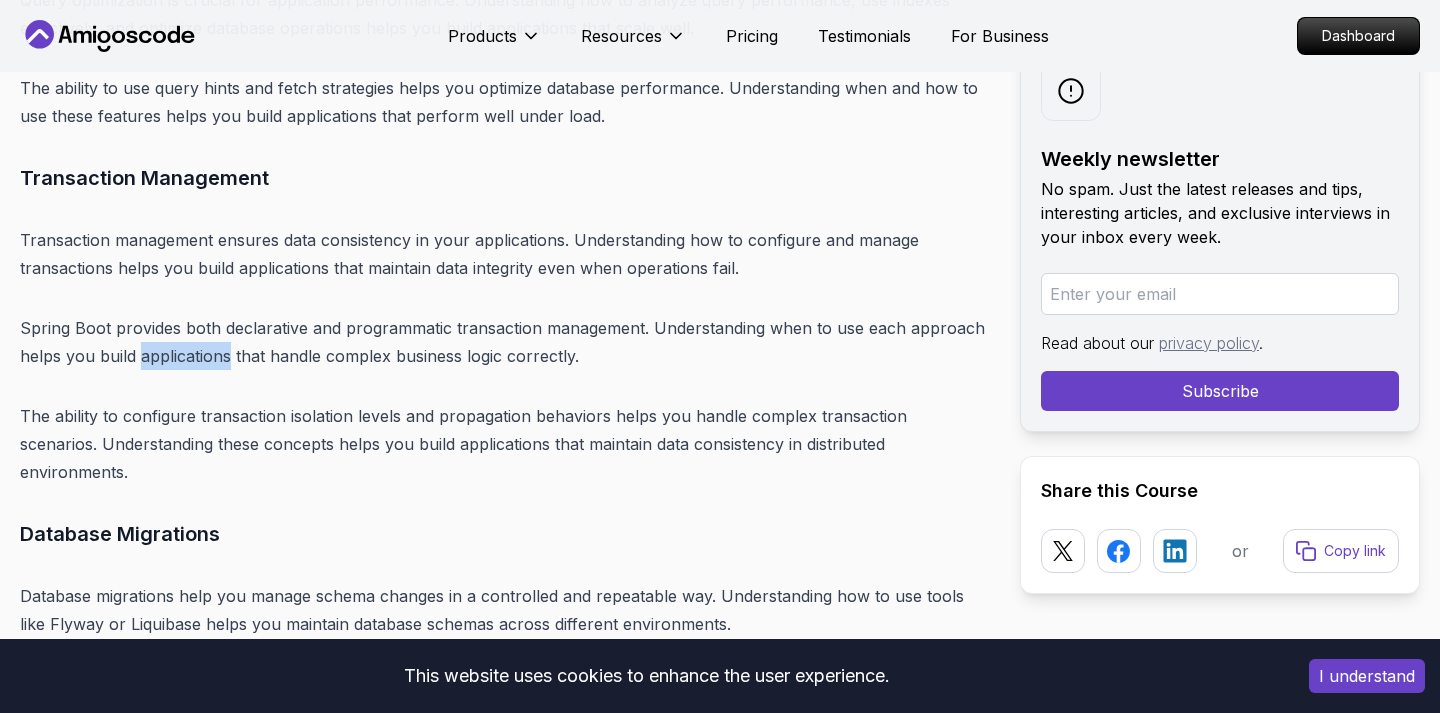click on "Spring Boot provides both declarative and programmatic transaction management. Understanding when to use each approach helps you build applications that handle complex business logic correctly." at bounding box center [504, 342] 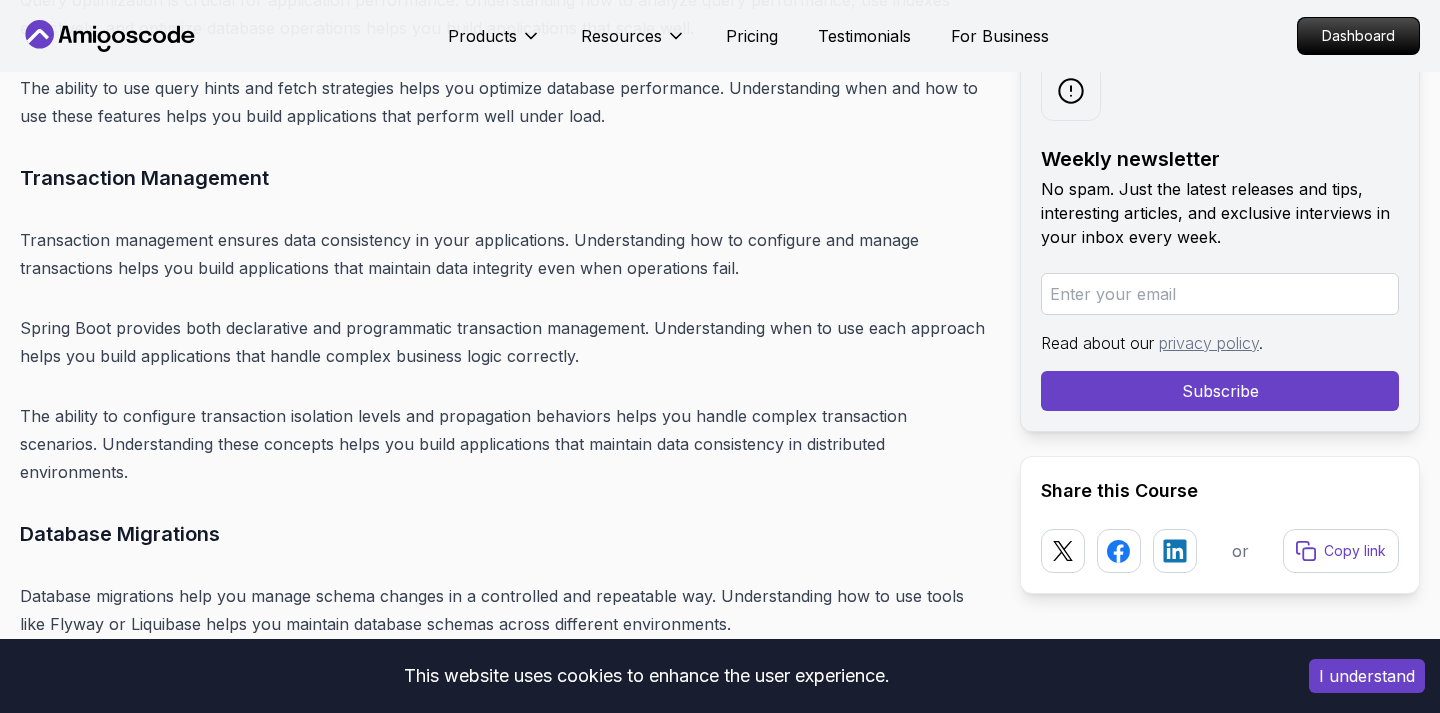 click on "Spring Boot provides both declarative and programmatic transaction management. Understanding when to use each approach helps you build applications that handle complex business logic correctly." at bounding box center (504, 342) 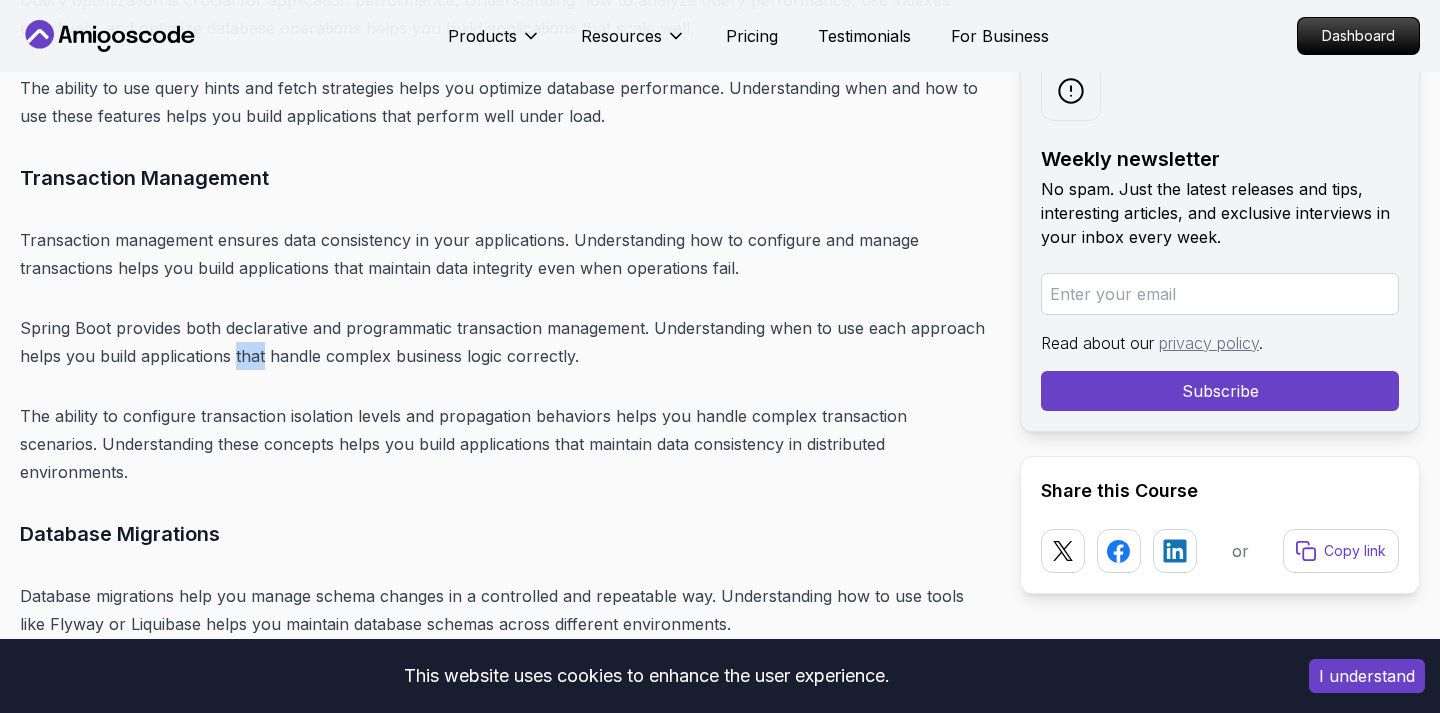 click on "Spring Boot provides both declarative and programmatic transaction management. Understanding when to use each approach helps you build applications that handle complex business logic correctly." at bounding box center [504, 342] 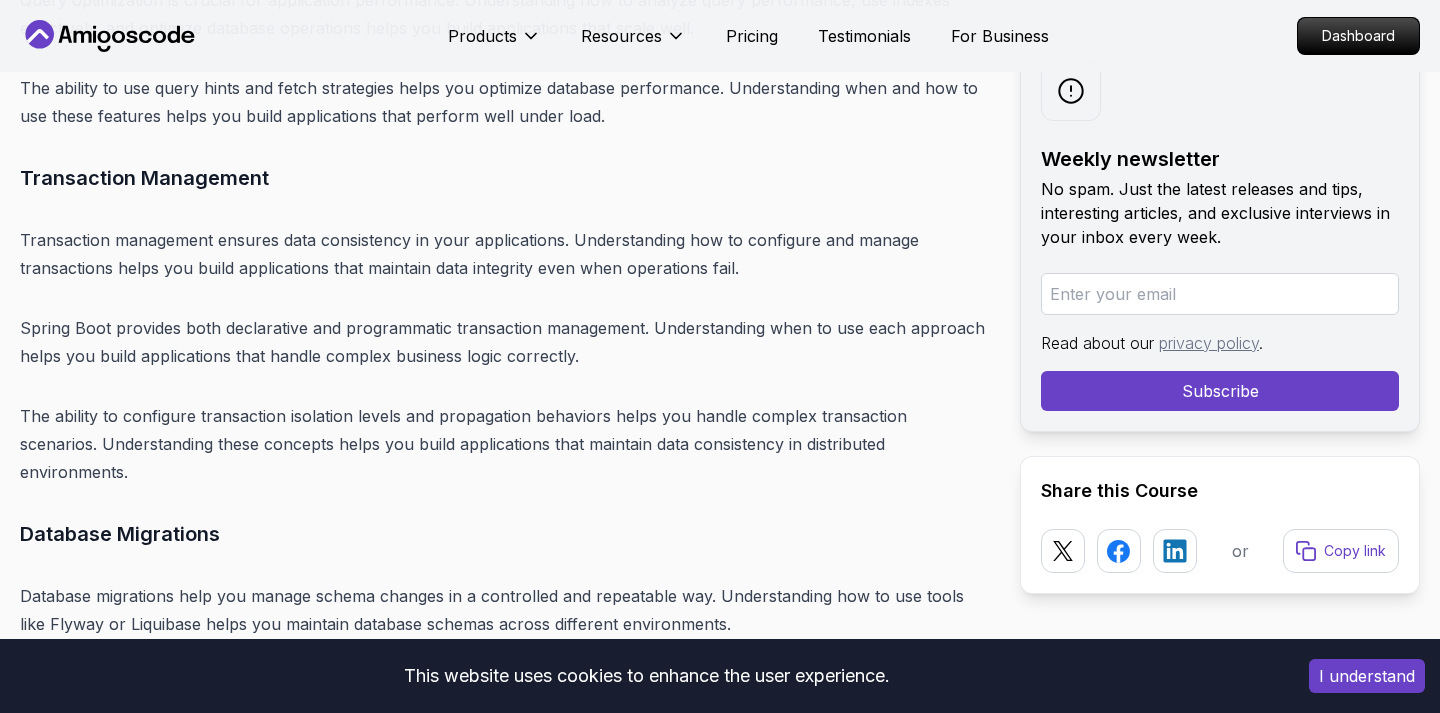 click on "Spring Boot provides both declarative and programmatic transaction management. Understanding when to use each approach helps you build applications that handle complex business logic correctly." at bounding box center (504, 342) 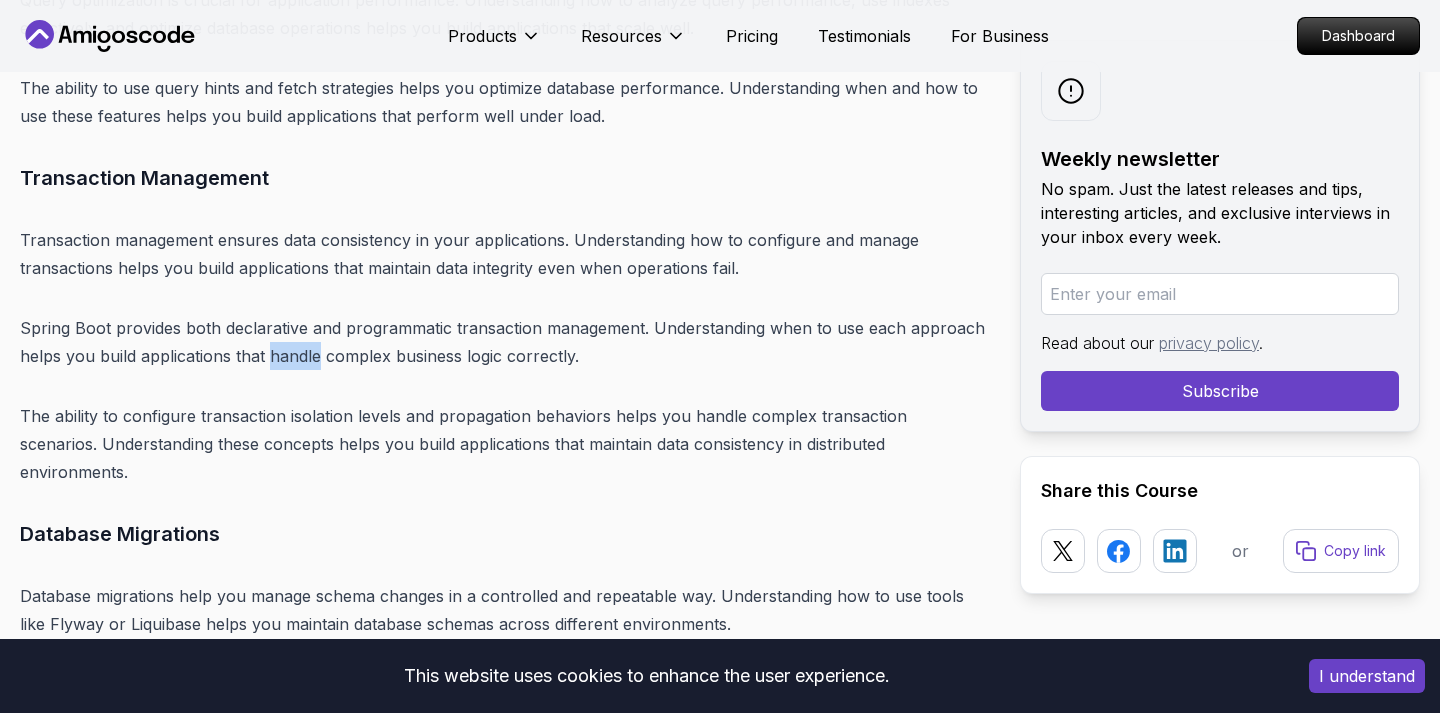 click on "Spring Boot provides both declarative and programmatic transaction management. Understanding when to use each approach helps you build applications that handle complex business logic correctly." at bounding box center [504, 342] 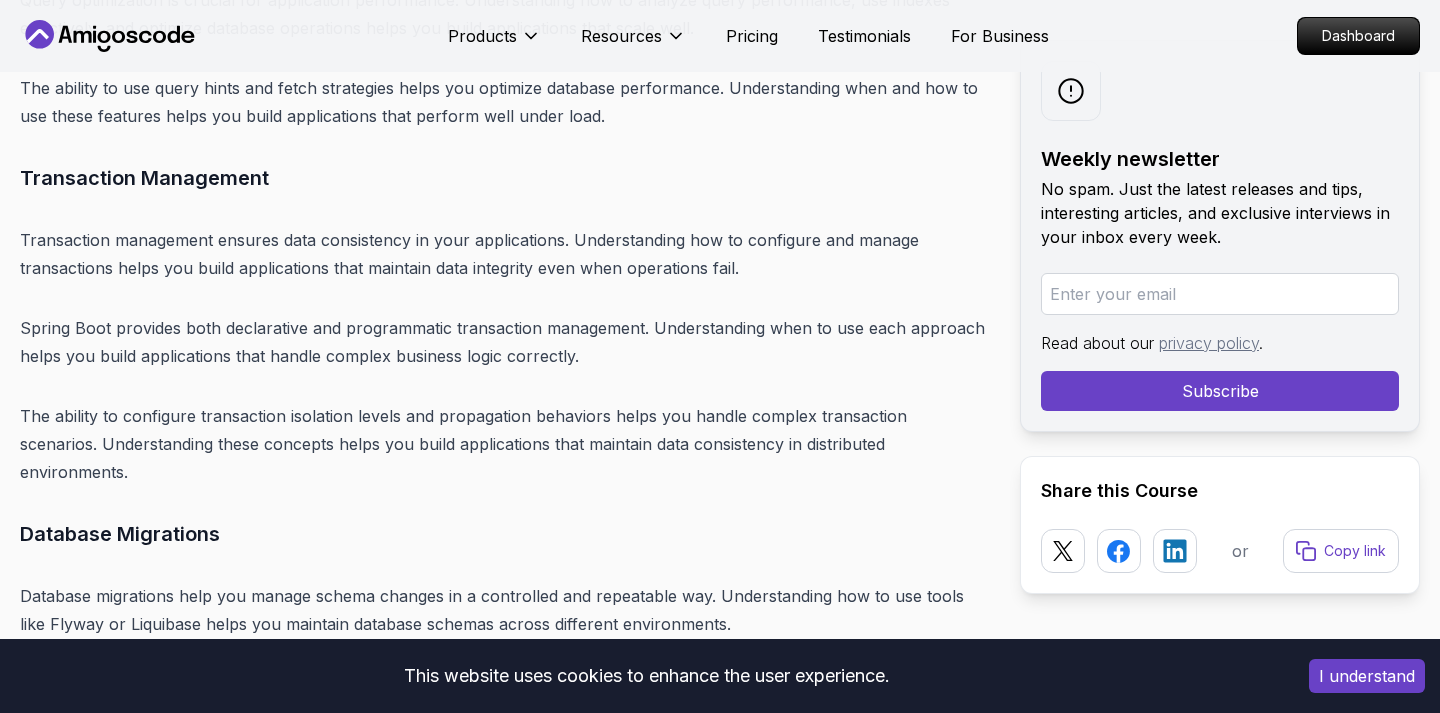 click on "Spring Boot provides both declarative and programmatic transaction management. Understanding when to use each approach helps you build applications that handle complex business logic correctly." at bounding box center (504, 342) 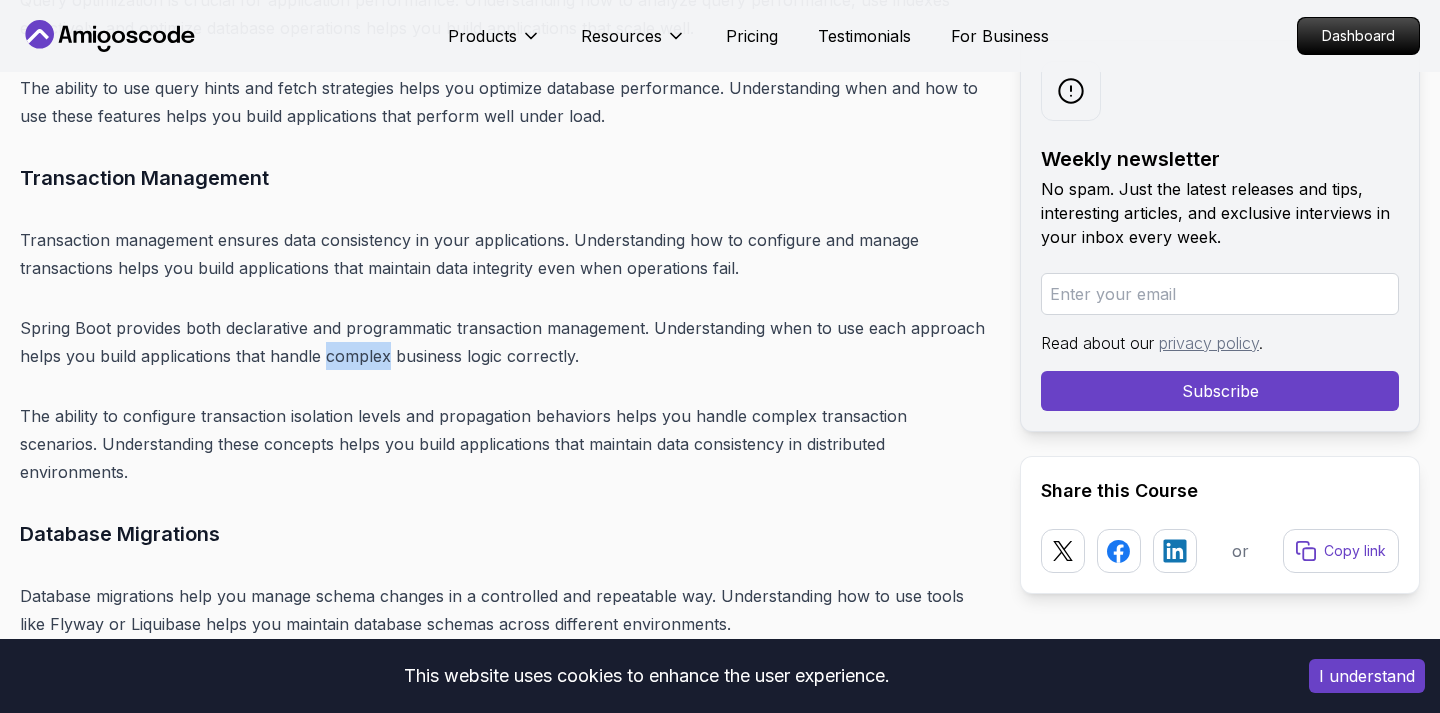 click on "Spring Boot provides both declarative and programmatic transaction management. Understanding when to use each approach helps you build applications that handle complex business logic correctly." at bounding box center [504, 342] 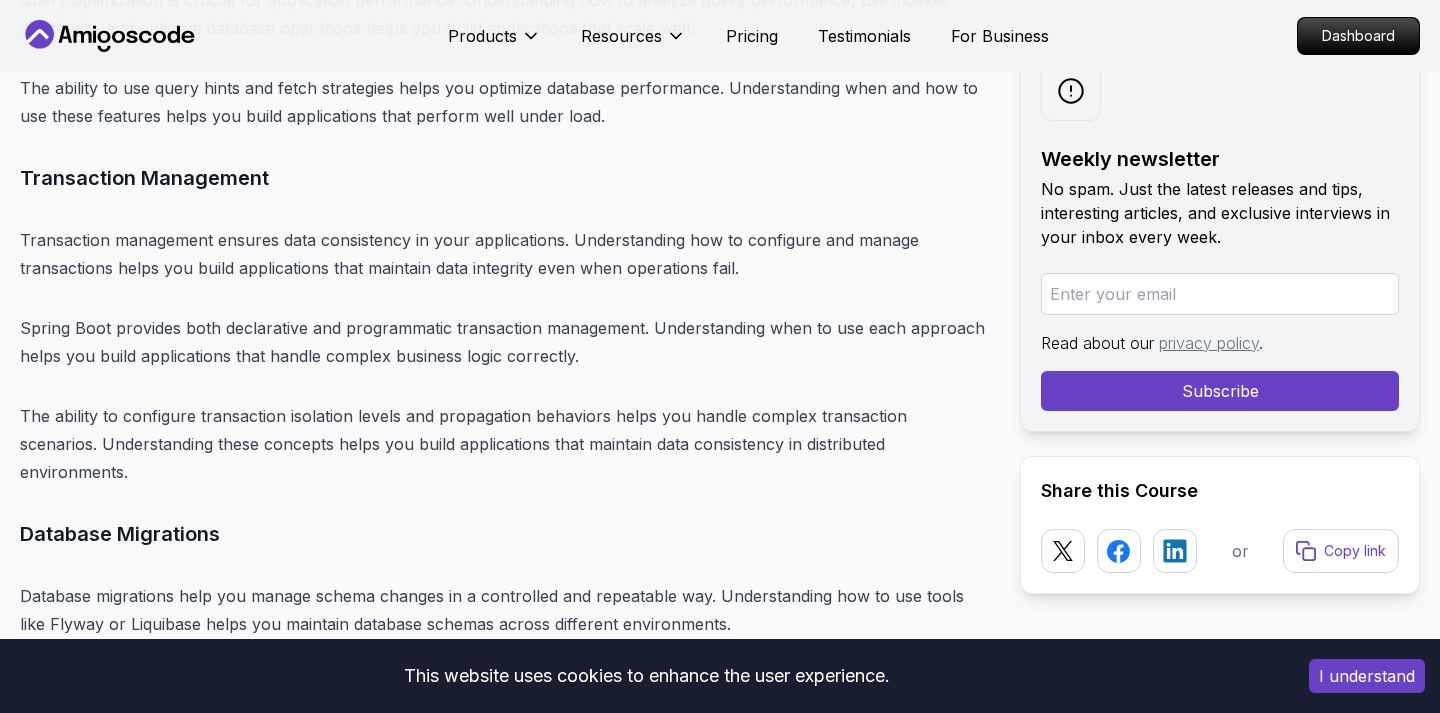 click on "Spring Boot provides both declarative and programmatic transaction management. Understanding when to use each approach helps you build applications that handle complex business logic correctly." at bounding box center [504, 342] 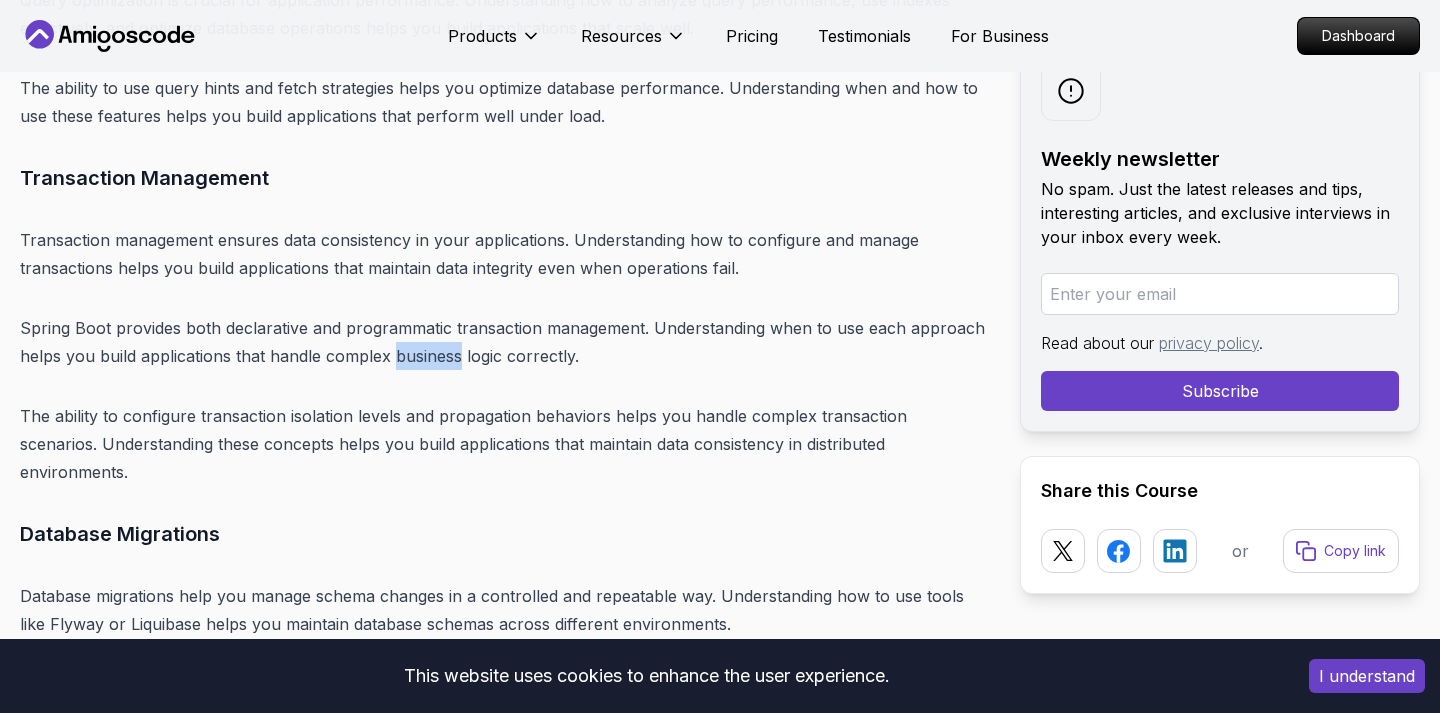 click on "Spring Boot provides both declarative and programmatic transaction management. Understanding when to use each approach helps you build applications that handle complex business logic correctly." at bounding box center [504, 342] 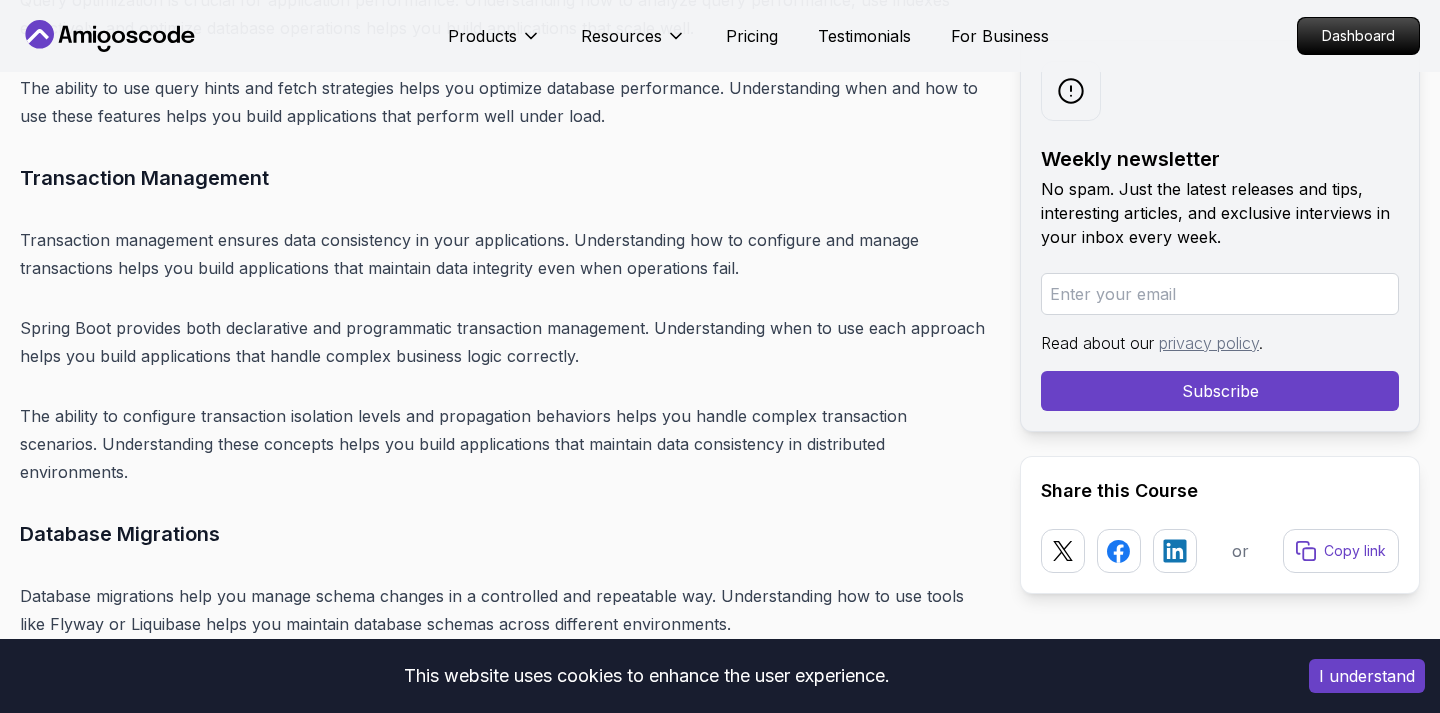 click on "Spring Boot provides both declarative and programmatic transaction management. Understanding when to use each approach helps you build applications that handle complex business logic correctly." at bounding box center [504, 342] 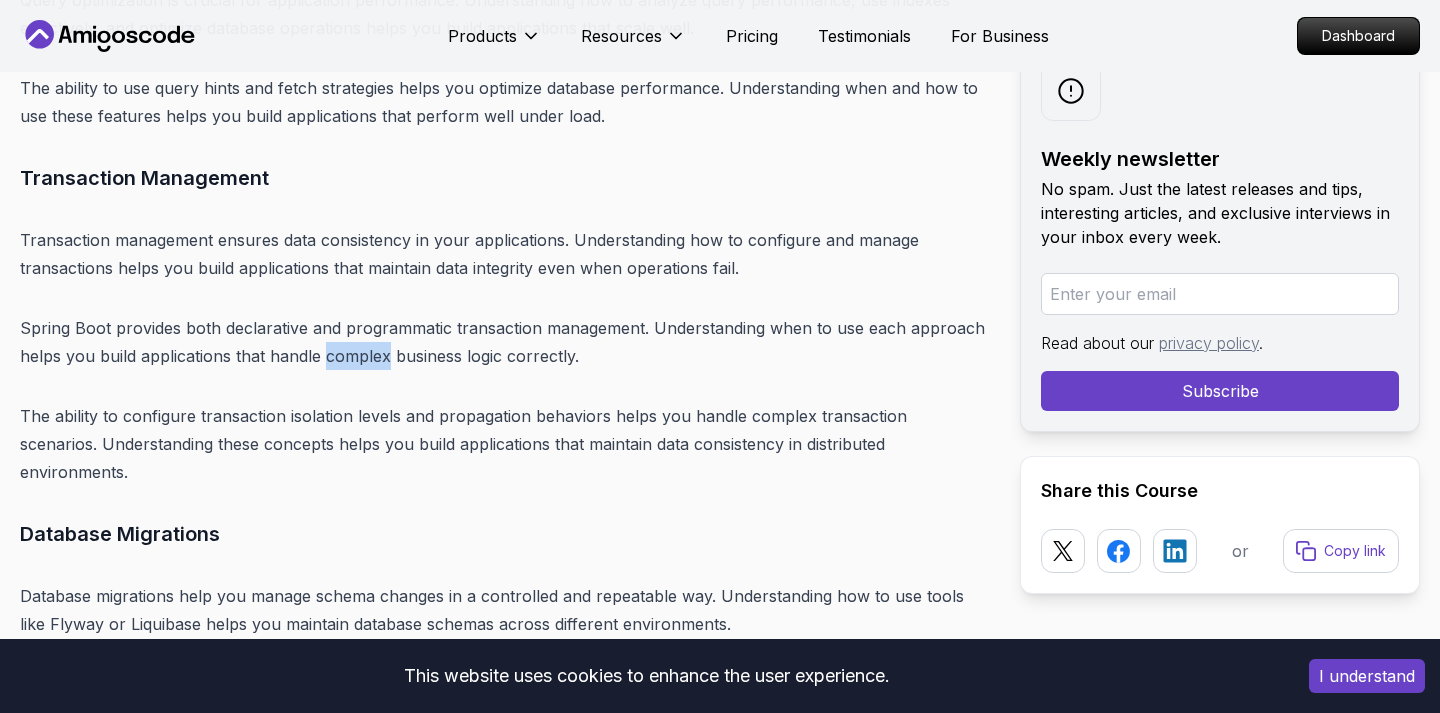 click on "Spring Boot provides both declarative and programmatic transaction management. Understanding when to use each approach helps you build applications that handle complex business logic correctly." at bounding box center (504, 342) 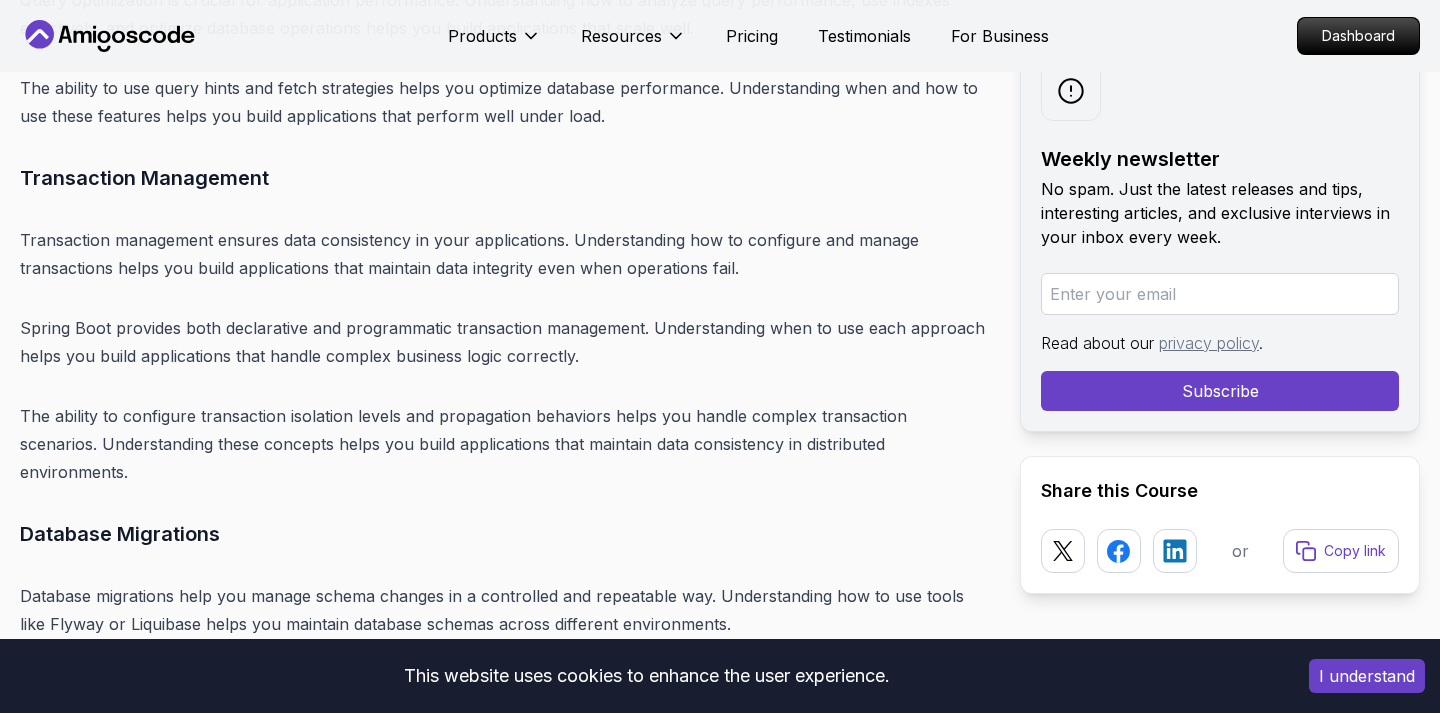 click on "Spring Boot provides both declarative and programmatic transaction management. Understanding when to use each approach helps you build applications that handle complex business logic correctly." at bounding box center (504, 342) 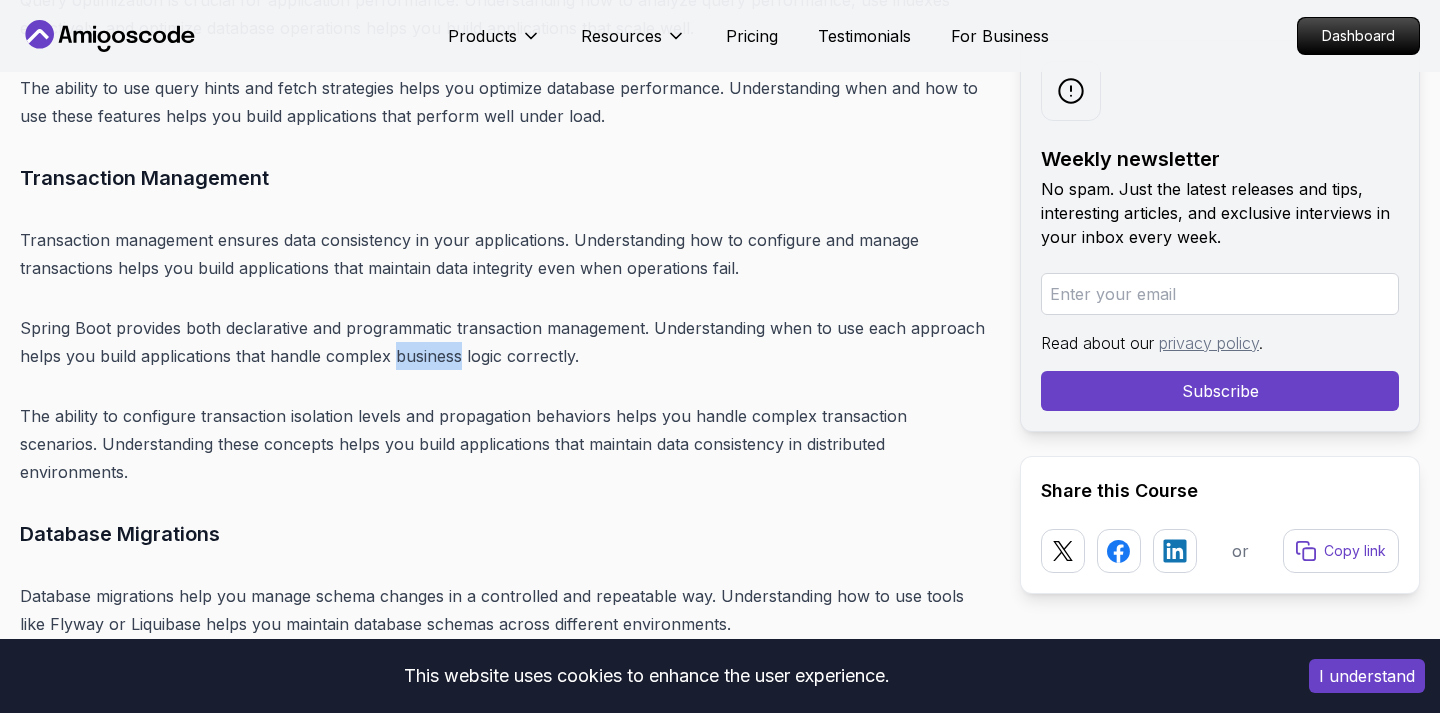 click on "Spring Boot provides both declarative and programmatic transaction management. Understanding when to use each approach helps you build applications that handle complex business logic correctly." at bounding box center [504, 342] 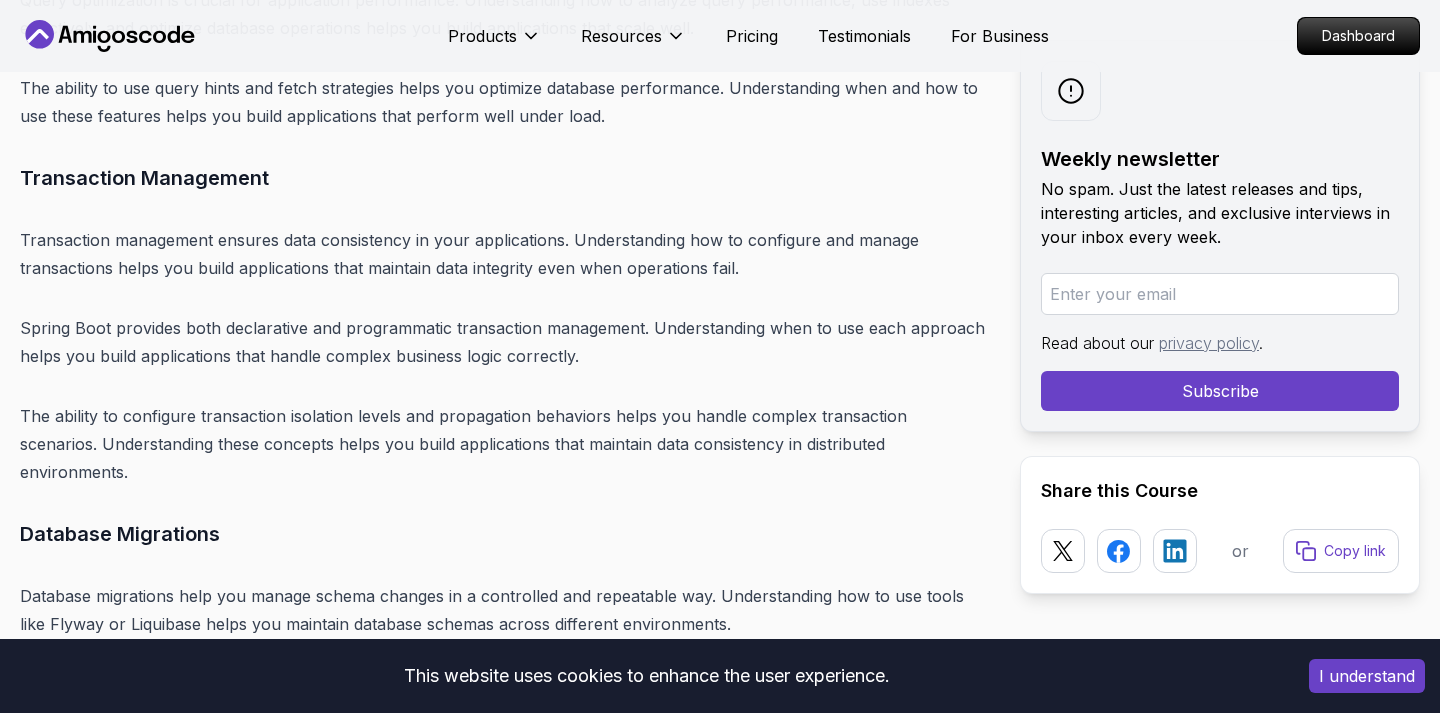 click on "Spring Boot provides both declarative and programmatic transaction management. Understanding when to use each approach helps you build applications that handle complex business logic correctly." at bounding box center [504, 342] 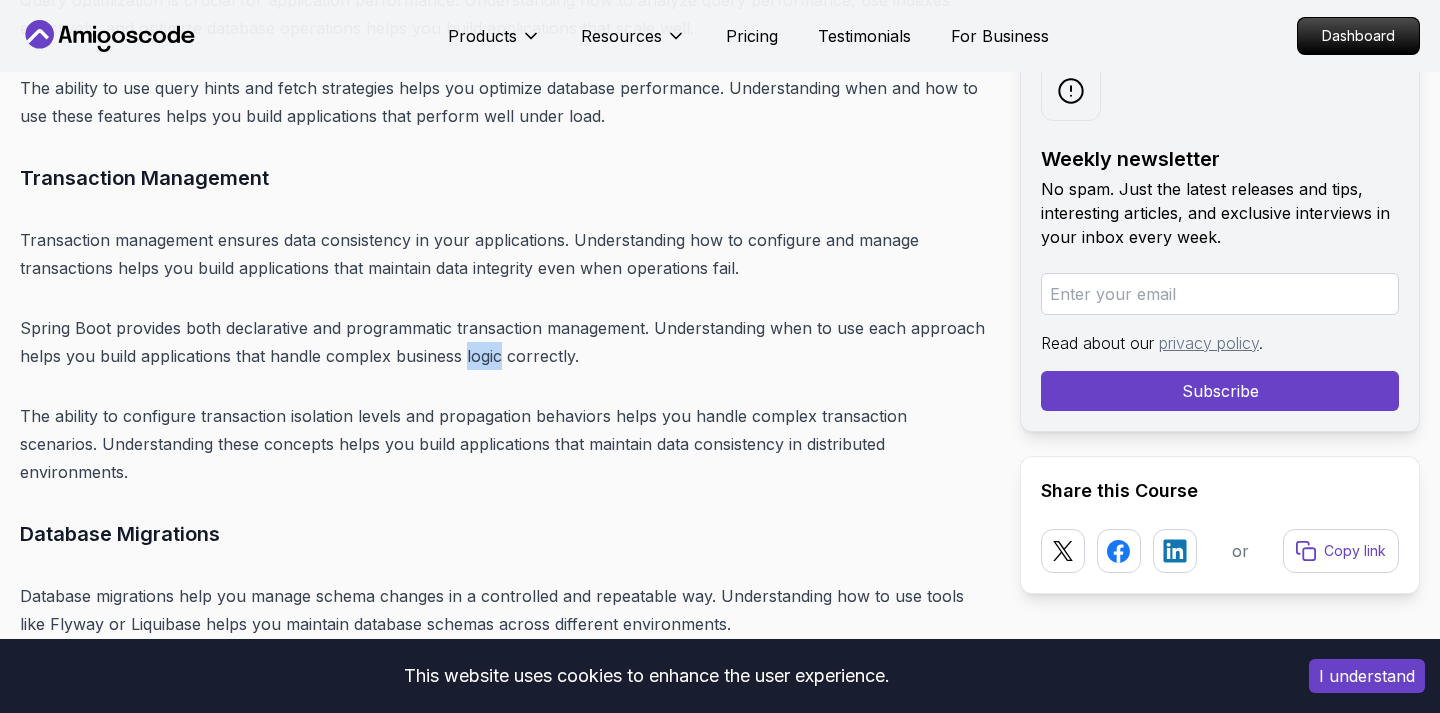 click on "Spring Boot provides both declarative and programmatic transaction management. Understanding when to use each approach helps you build applications that handle complex business logic correctly." at bounding box center [504, 342] 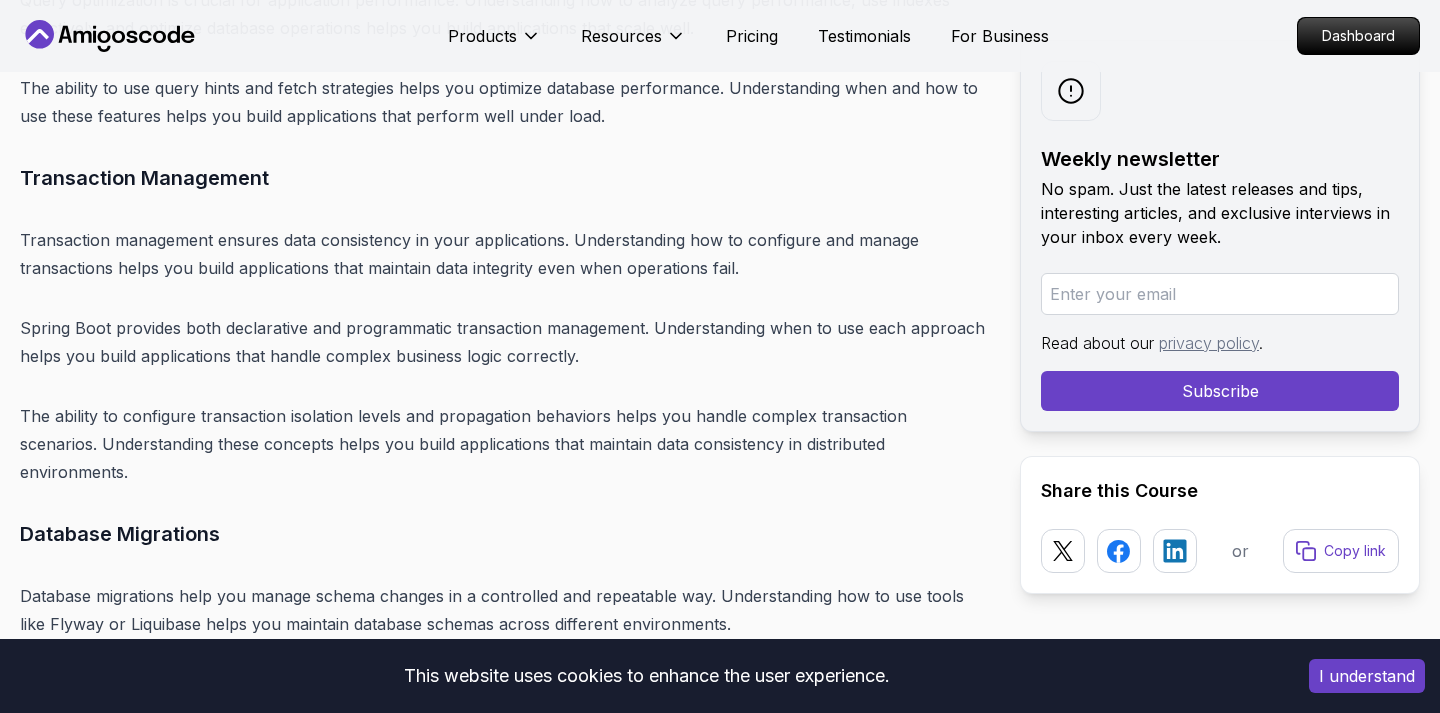 click on "Spring Boot provides both declarative and programmatic transaction management. Understanding when to use each approach helps you build applications that handle complex business logic correctly." at bounding box center (504, 342) 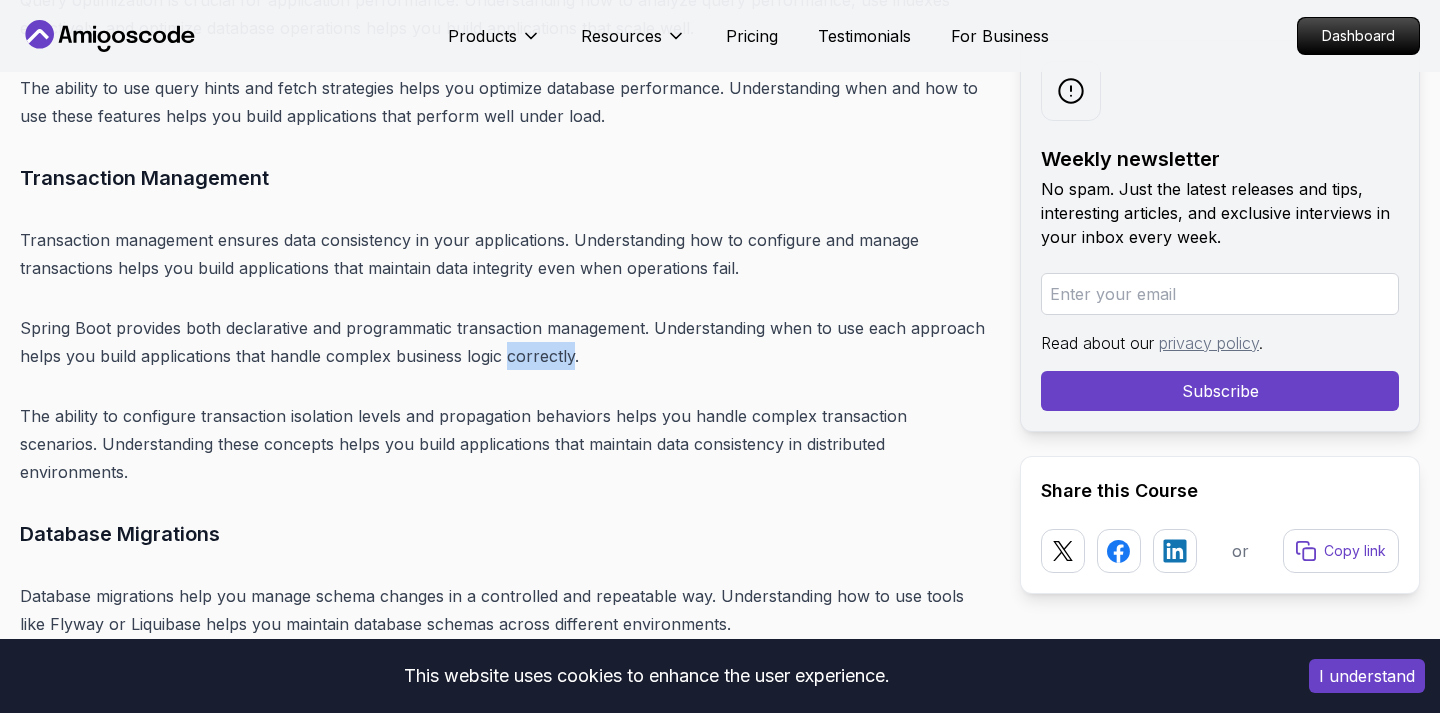 click on "Spring Boot provides both declarative and programmatic transaction management. Understanding when to use each approach helps you build applications that handle complex business logic correctly." at bounding box center (504, 342) 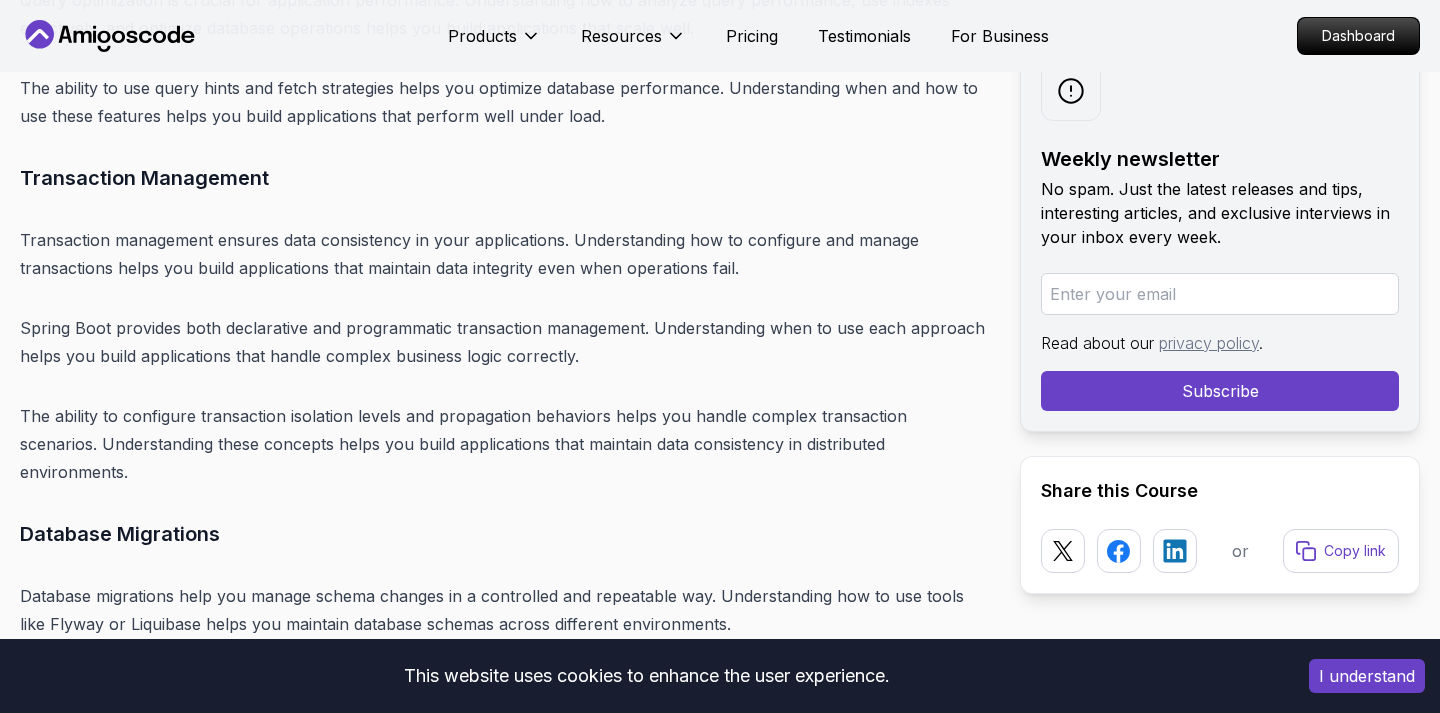 click on "Spring Boot provides both declarative and programmatic transaction management. Understanding when to use each approach helps you build applications that handle complex business logic correctly." at bounding box center (504, 342) 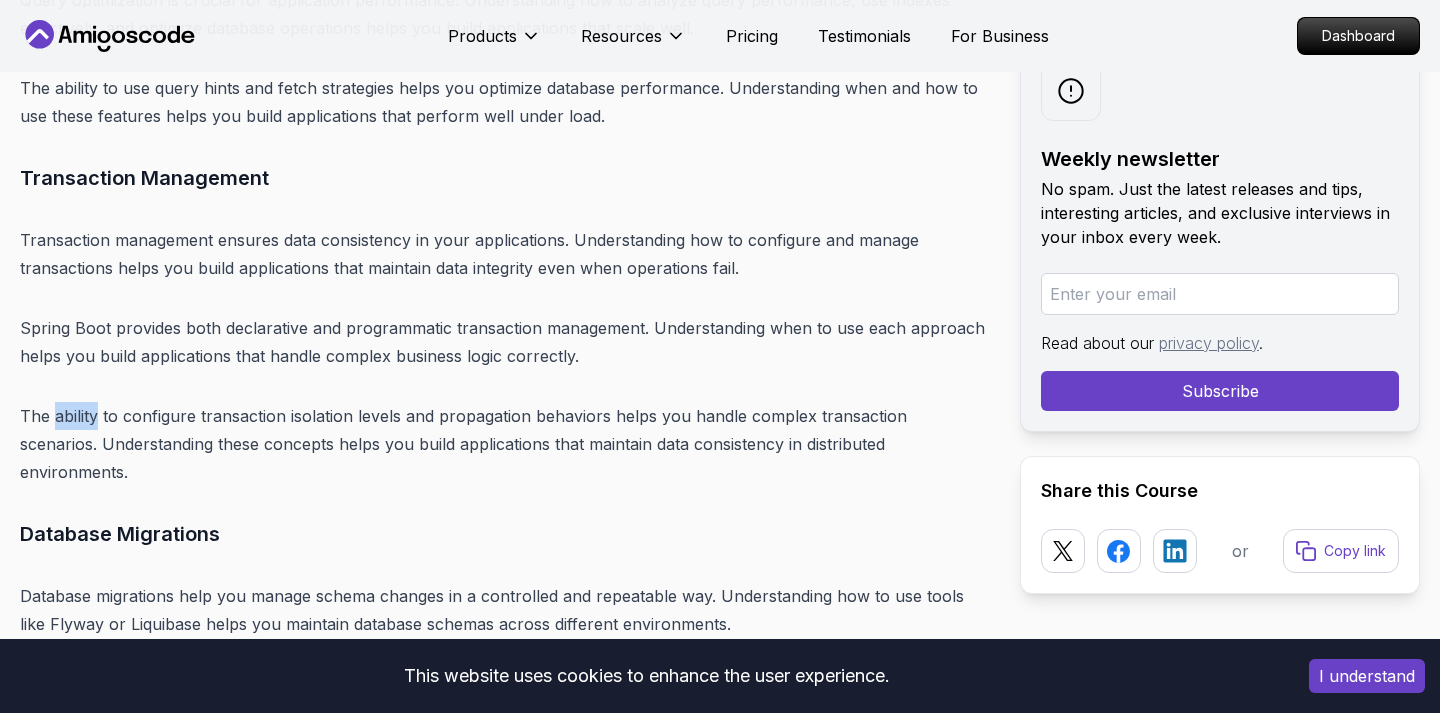 click on "The ability to configure transaction isolation levels and propagation behaviors helps you handle complex transaction scenarios. Understanding these concepts helps you build applications that maintain data consistency in distributed environments." at bounding box center [504, 444] 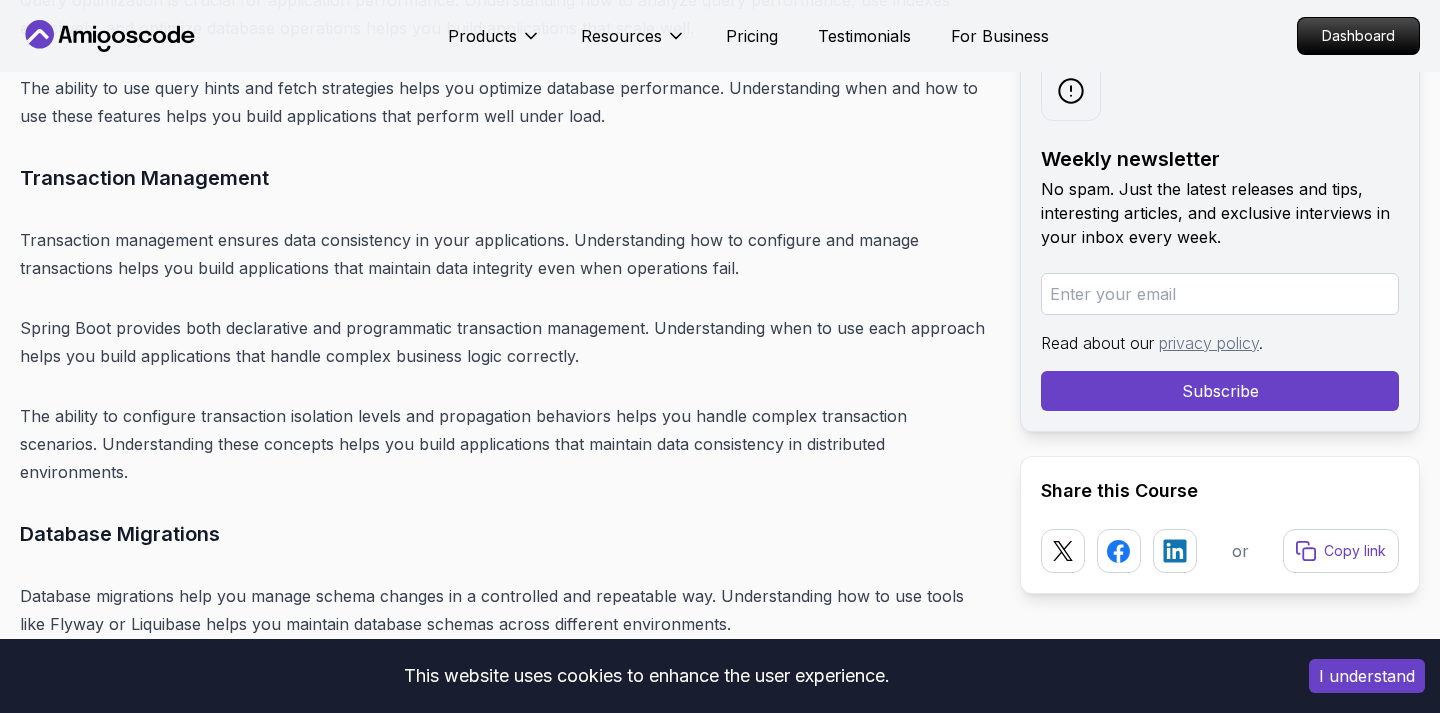 click on "The ability to configure transaction isolation levels and propagation behaviors helps you handle complex transaction scenarios. Understanding these concepts helps you build applications that maintain data consistency in distributed environments." at bounding box center [504, 444] 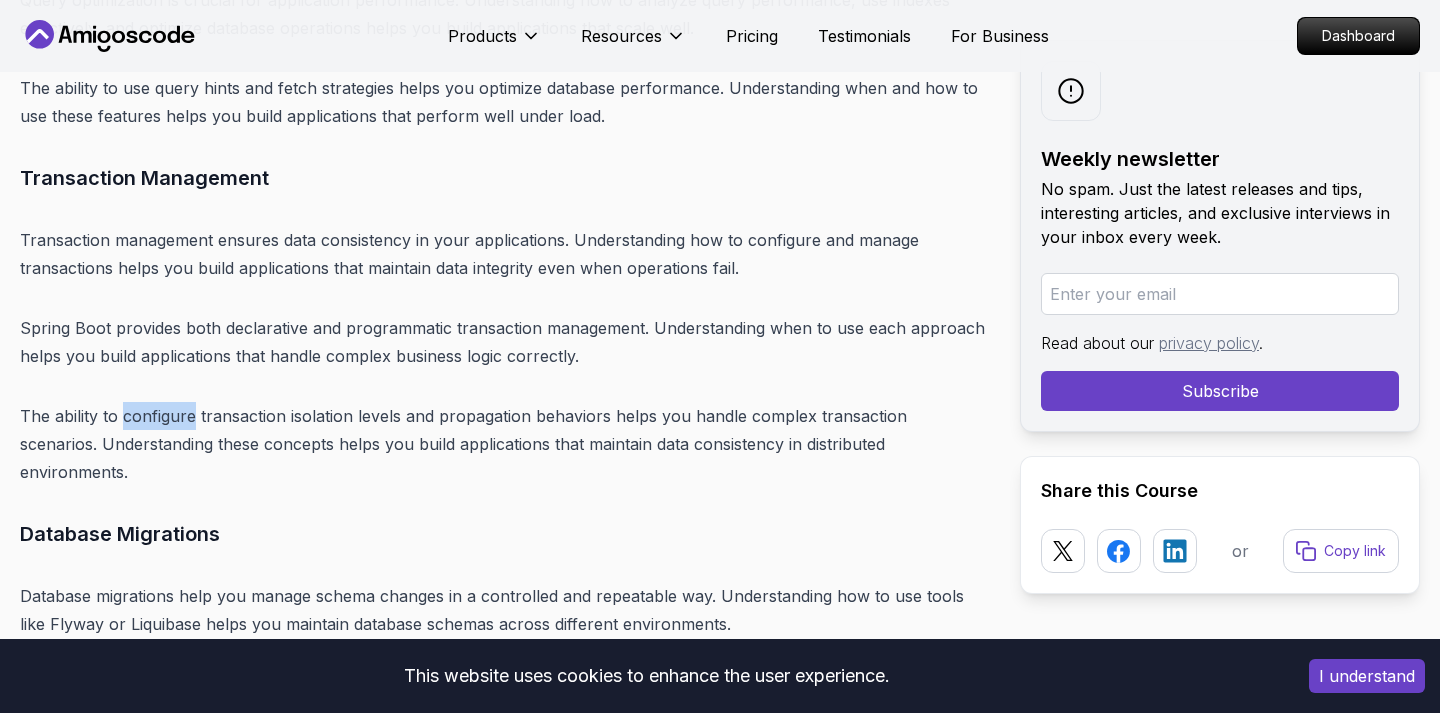 click on "The ability to configure transaction isolation levels and propagation behaviors helps you handle complex transaction scenarios. Understanding these concepts helps you build applications that maintain data consistency in distributed environments." at bounding box center [504, 444] 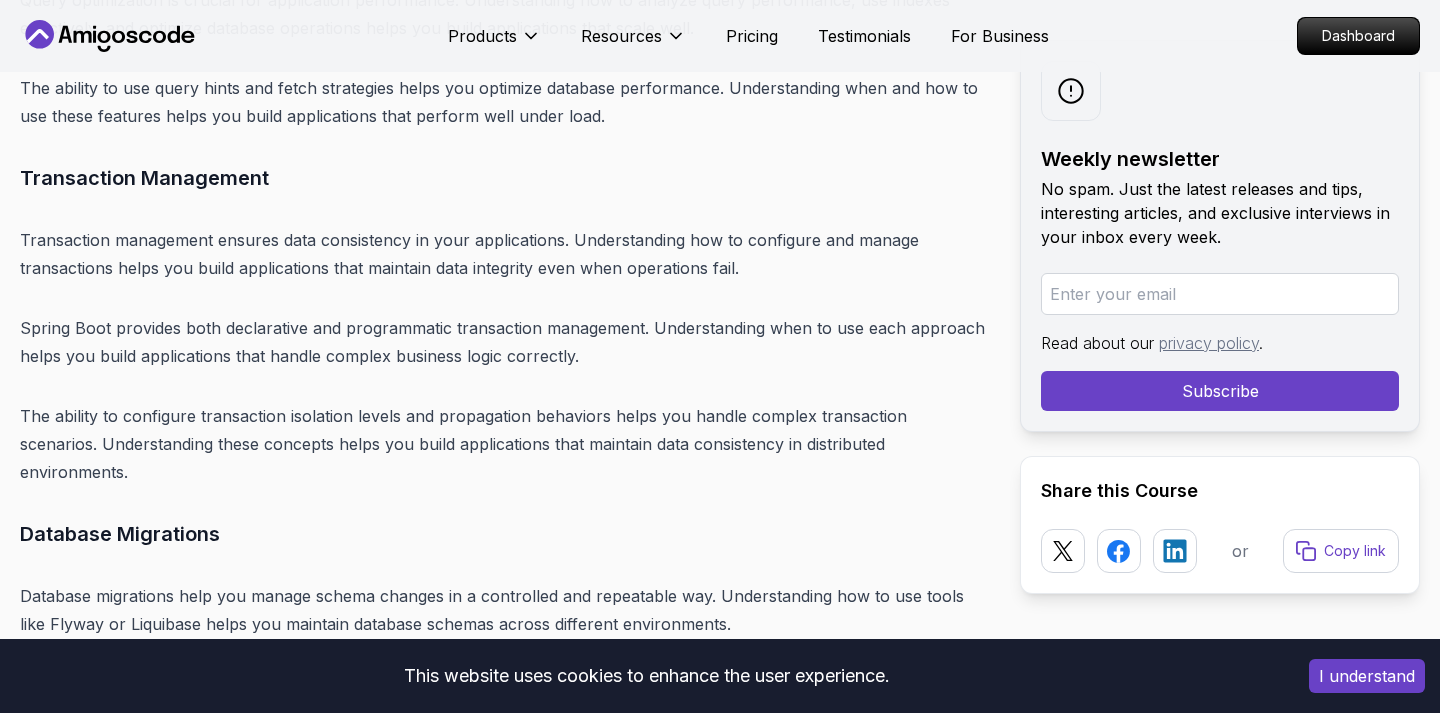 click on "The ability to configure transaction isolation levels and propagation behaviors helps you handle complex transaction scenarios. Understanding these concepts helps you build applications that maintain data consistency in distributed environments." at bounding box center [504, 444] 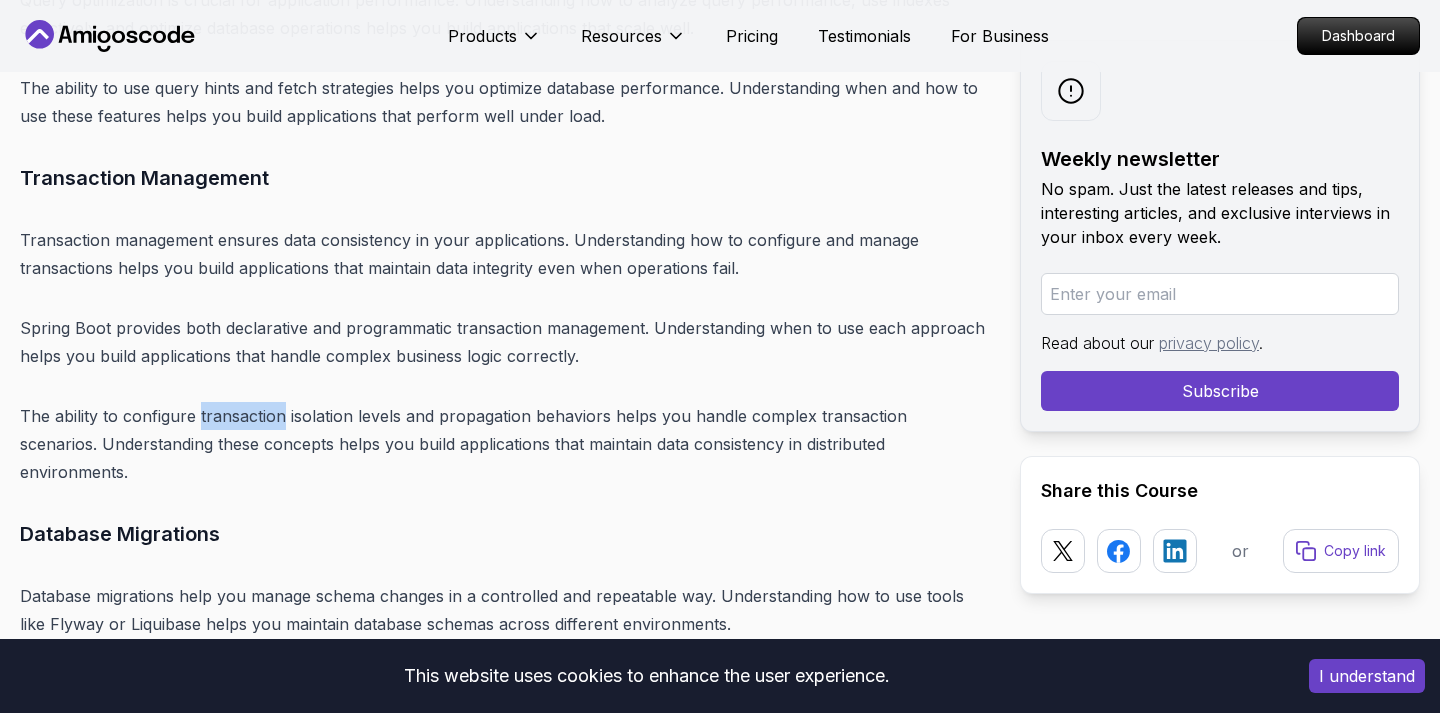 click on "The ability to configure transaction isolation levels and propagation behaviors helps you handle complex transaction scenarios. Understanding these concepts helps you build applications that maintain data consistency in distributed environments." at bounding box center [504, 444] 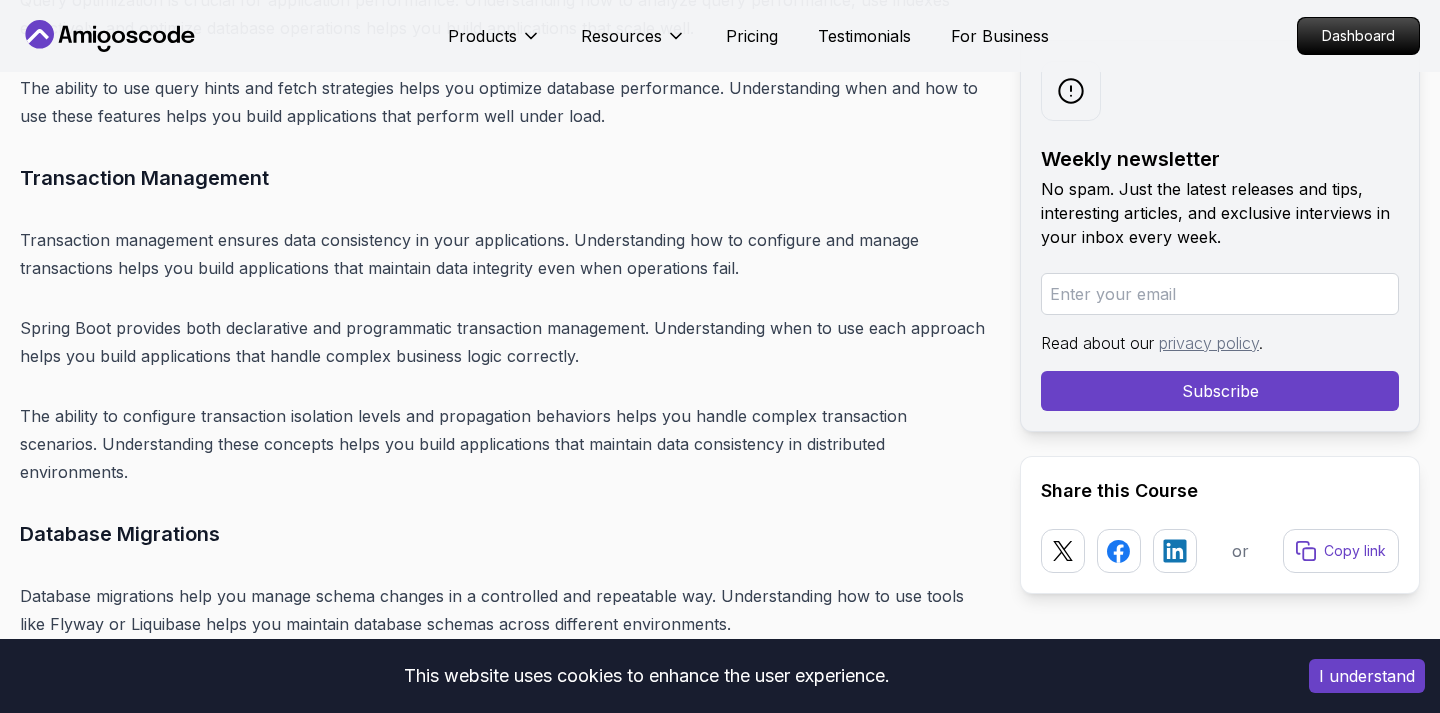 click on "The ability to configure transaction isolation levels and propagation behaviors helps you handle complex transaction scenarios. Understanding these concepts helps you build applications that maintain data consistency in distributed environments." at bounding box center [504, 444] 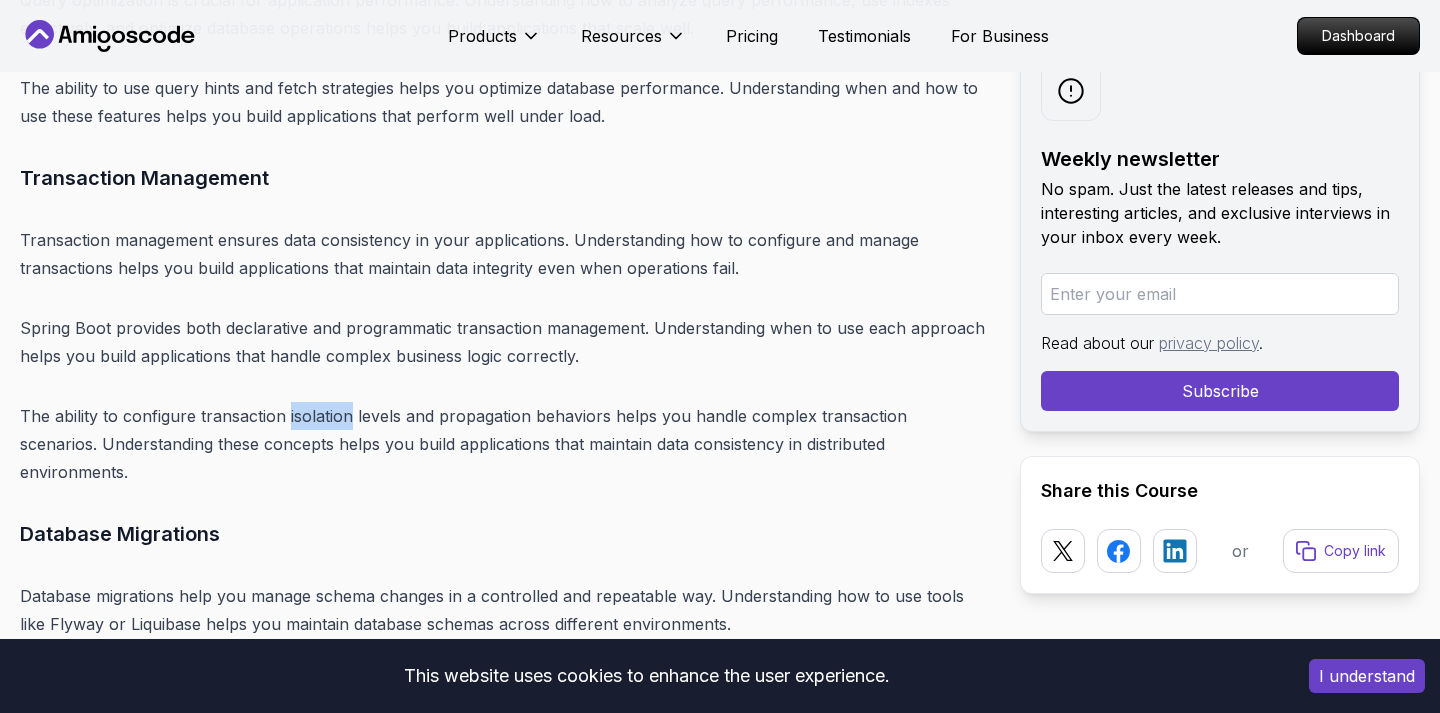 click on "The ability to configure transaction isolation levels and propagation behaviors helps you handle complex transaction scenarios. Understanding these concepts helps you build applications that maintain data consistency in distributed environments." at bounding box center (504, 444) 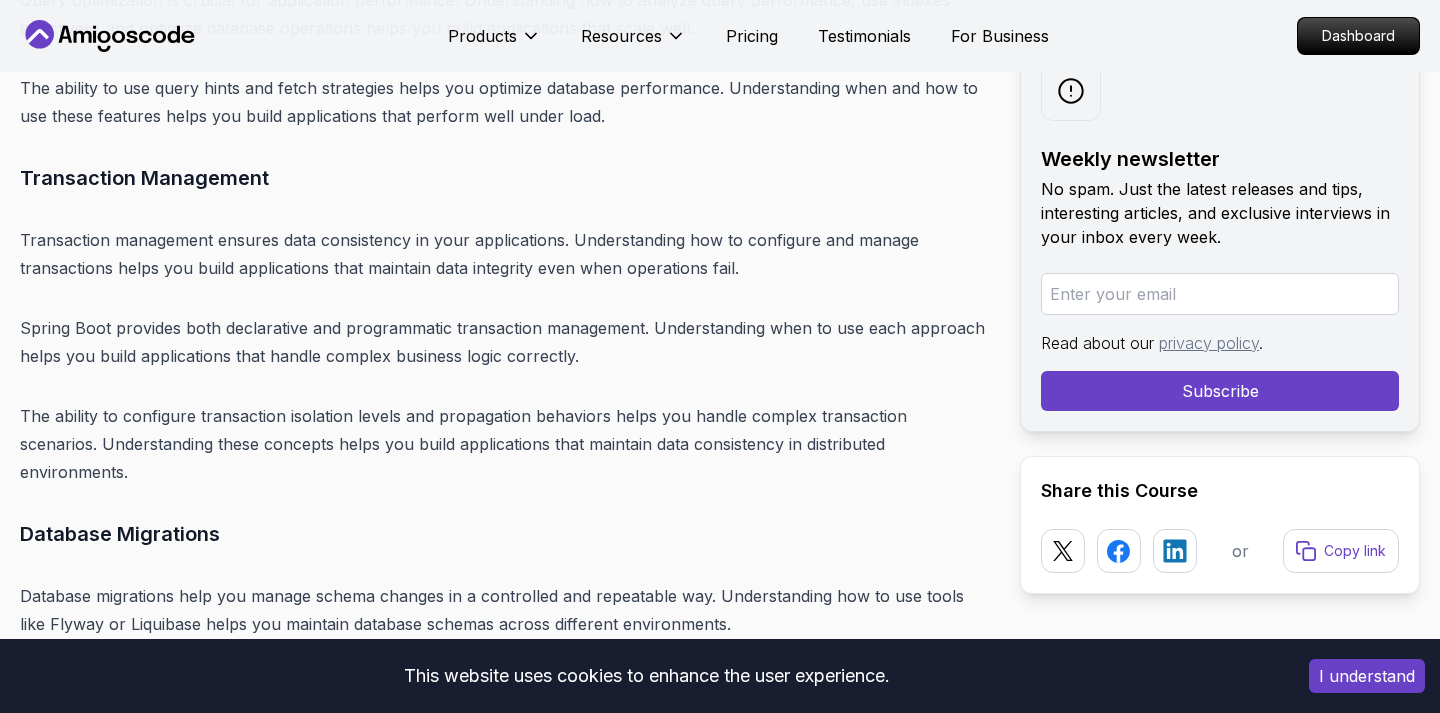 click on "The ability to configure transaction isolation levels and propagation behaviors helps you handle complex transaction scenarios. Understanding these concepts helps you build applications that maintain data consistency in distributed environments." at bounding box center (504, 444) 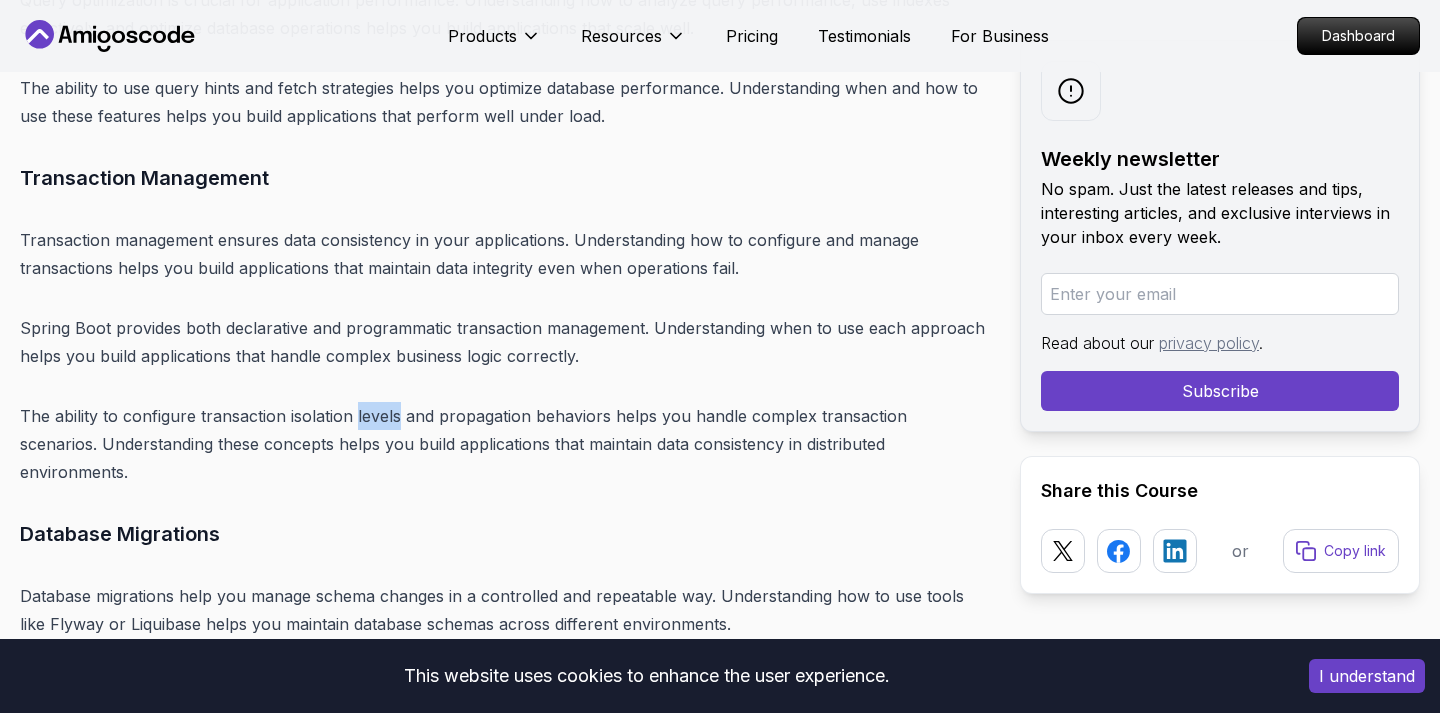 click on "The ability to configure transaction isolation levels and propagation behaviors helps you handle complex transaction scenarios. Understanding these concepts helps you build applications that maintain data consistency in distributed environments." at bounding box center (504, 444) 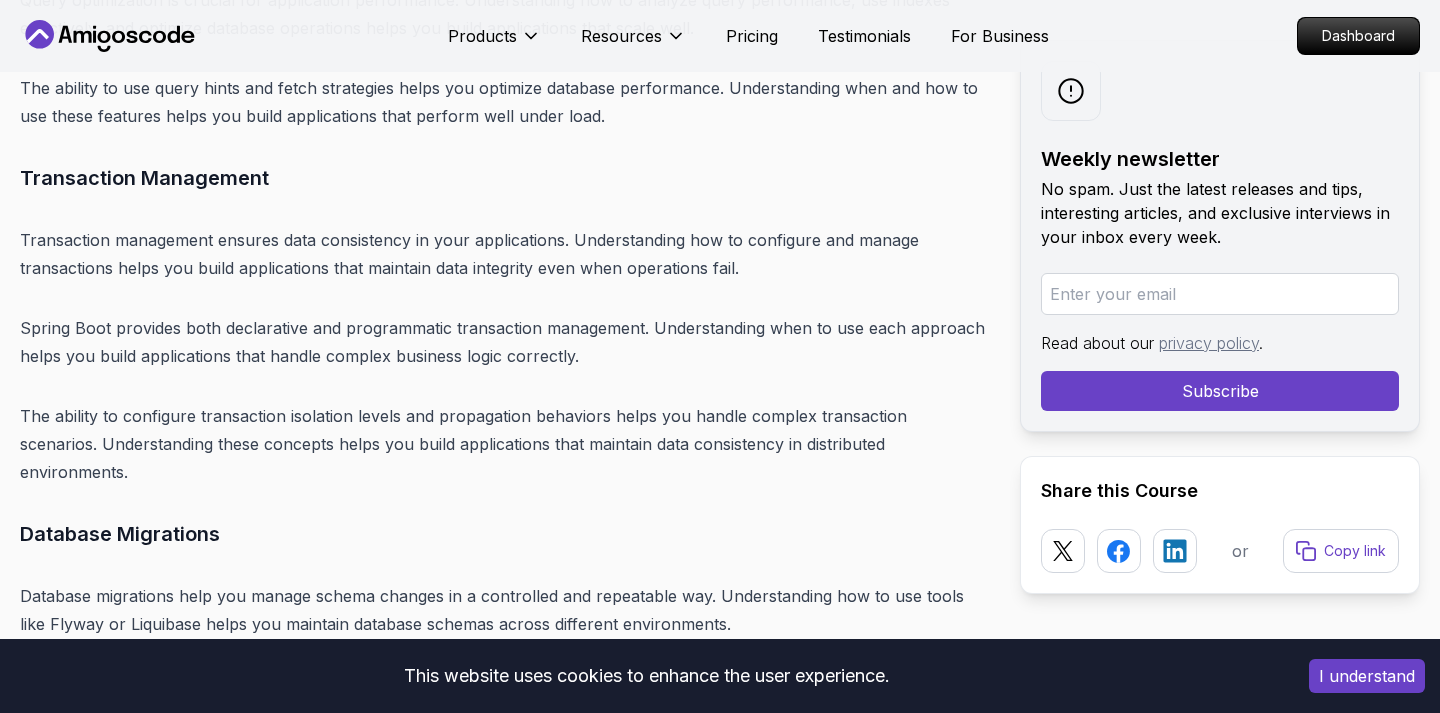 click on "The ability to configure transaction isolation levels and propagation behaviors helps you handle complex transaction scenarios. Understanding these concepts helps you build applications that maintain data consistency in distributed environments." at bounding box center (504, 444) 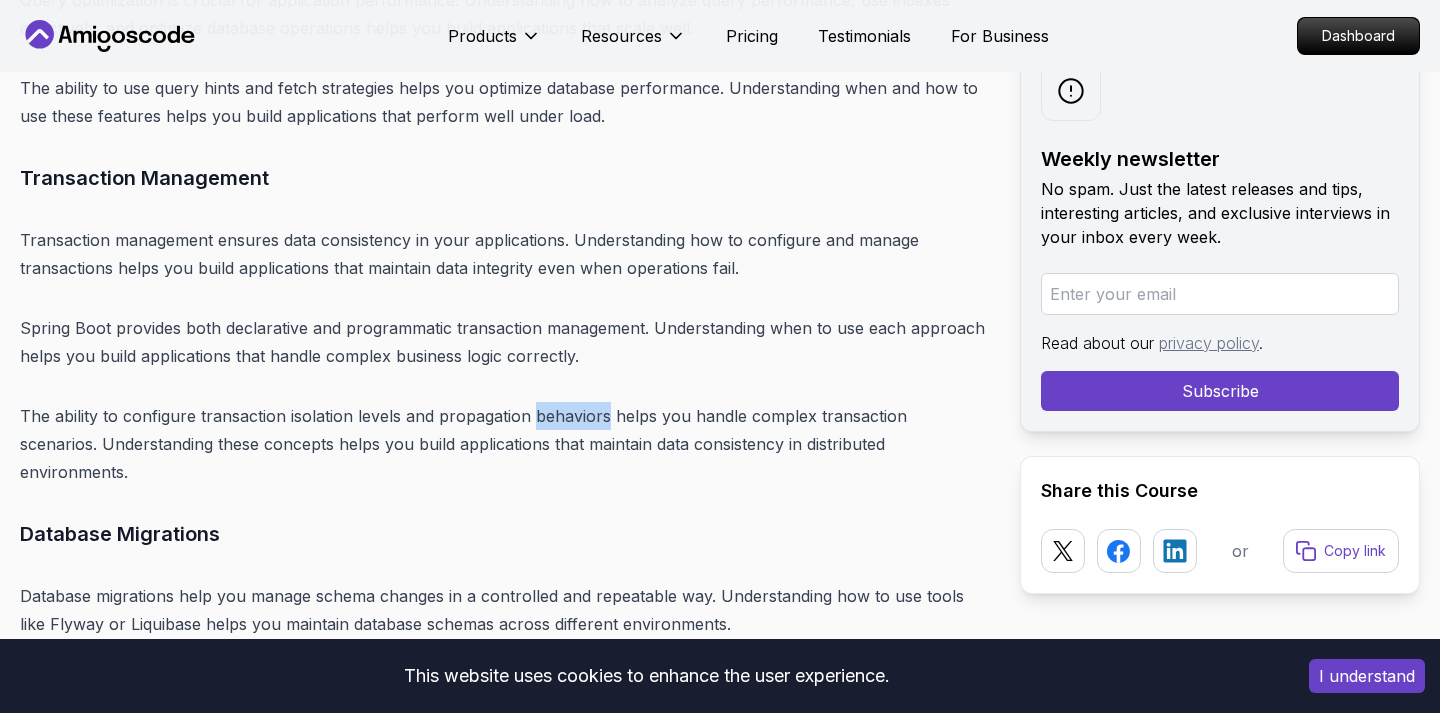 click on "The ability to configure transaction isolation levels and propagation behaviors helps you handle complex transaction scenarios. Understanding these concepts helps you build applications that maintain data consistency in distributed environments." at bounding box center [504, 444] 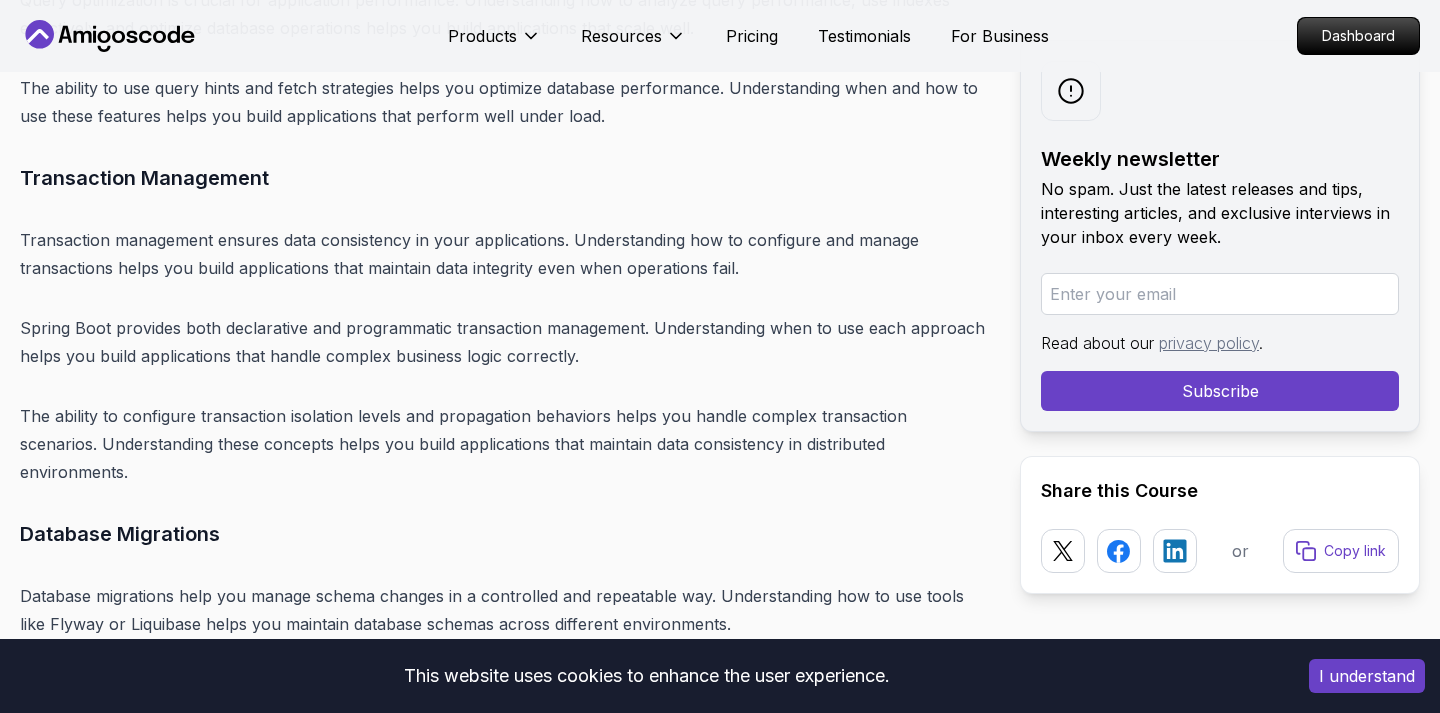 click on "The ability to configure transaction isolation levels and propagation behaviors helps you handle complex transaction scenarios. Understanding these concepts helps you build applications that maintain data consistency in distributed environments." at bounding box center (504, 444) 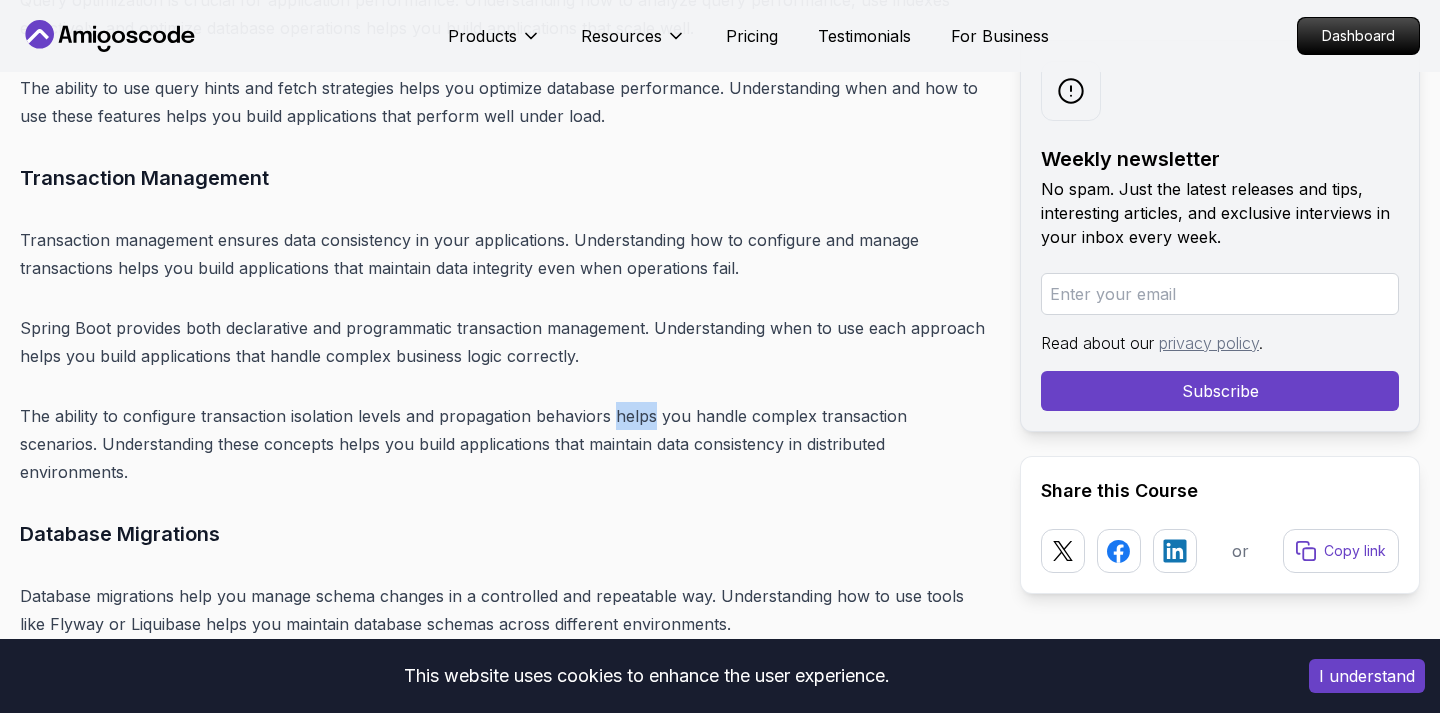 click on "The ability to configure transaction isolation levels and propagation behaviors helps you handle complex transaction scenarios. Understanding these concepts helps you build applications that maintain data consistency in distributed environments." at bounding box center (504, 444) 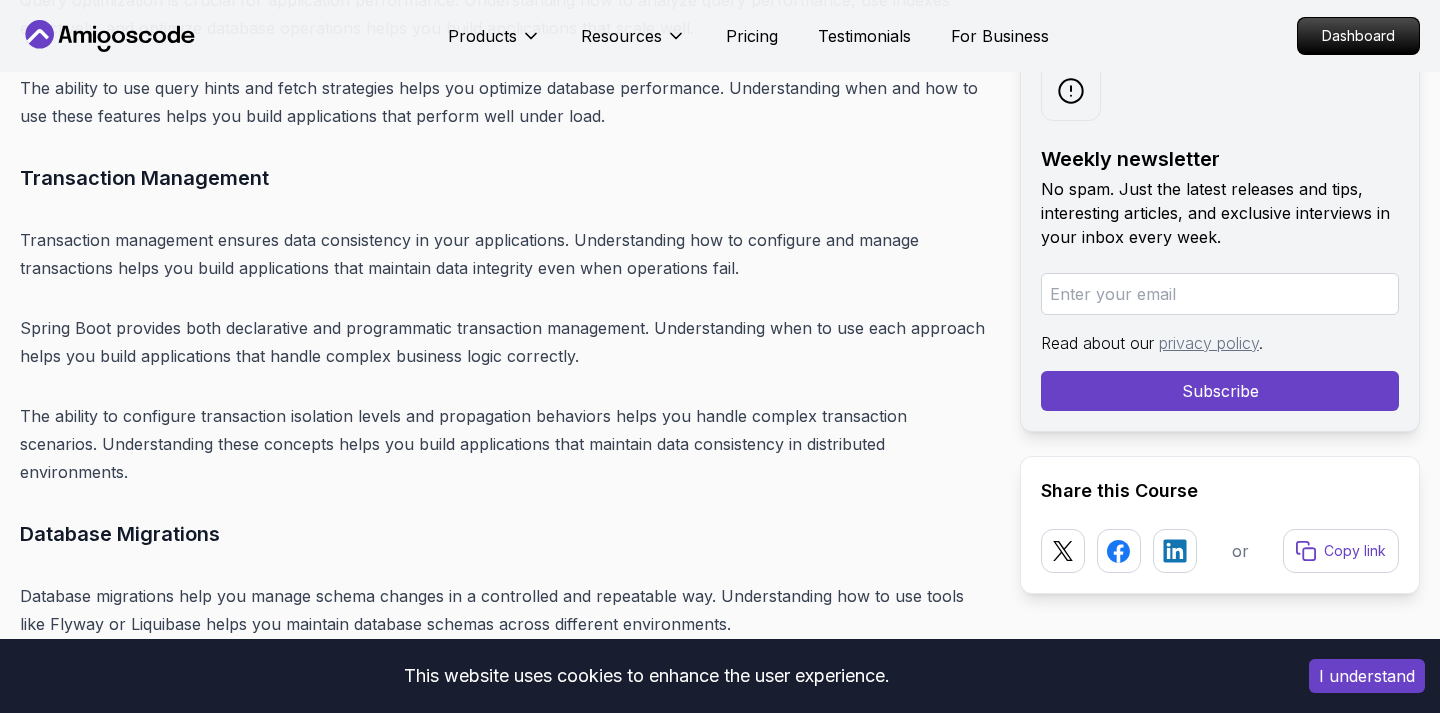 click on "The ability to configure transaction isolation levels and propagation behaviors helps you handle complex transaction scenarios. Understanding these concepts helps you build applications that maintain data consistency in distributed environments." at bounding box center (504, 444) 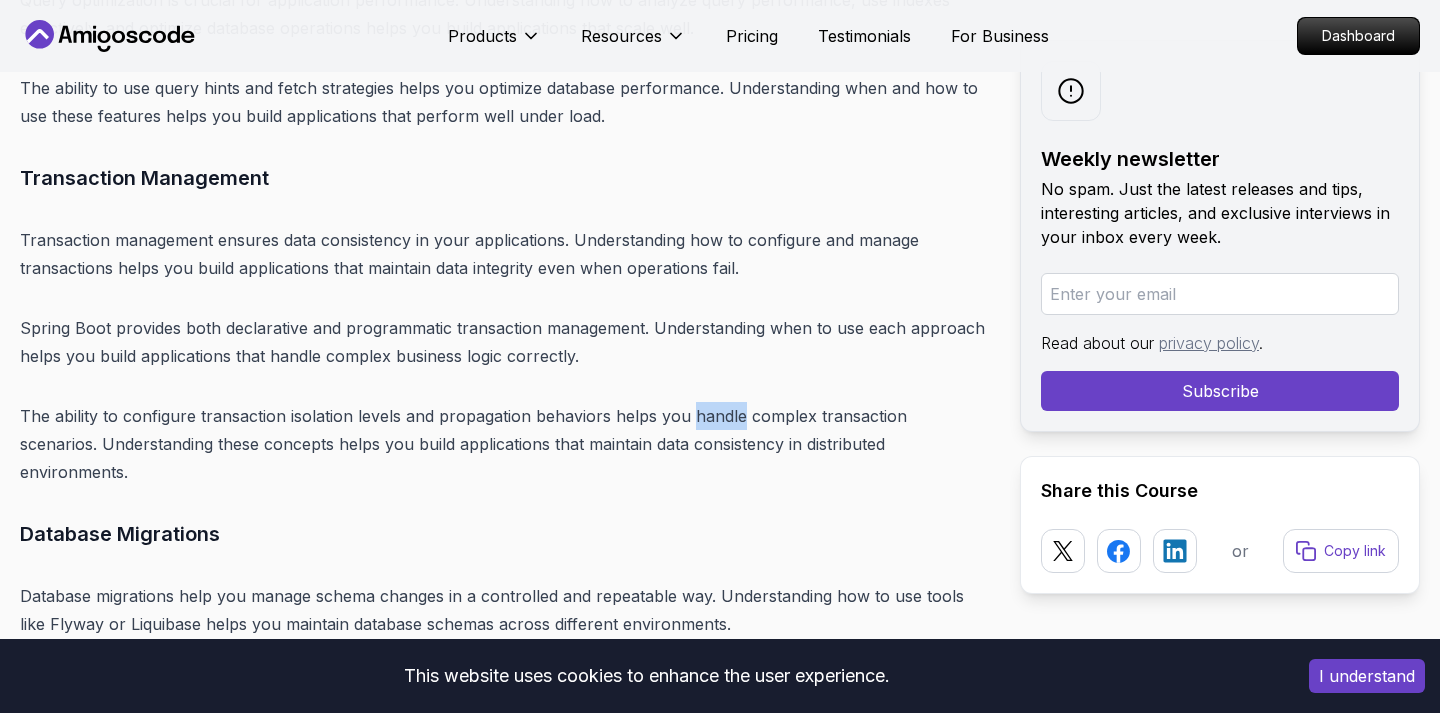 click on "The ability to configure transaction isolation levels and propagation behaviors helps you handle complex transaction scenarios. Understanding these concepts helps you build applications that maintain data consistency in distributed environments." at bounding box center [504, 444] 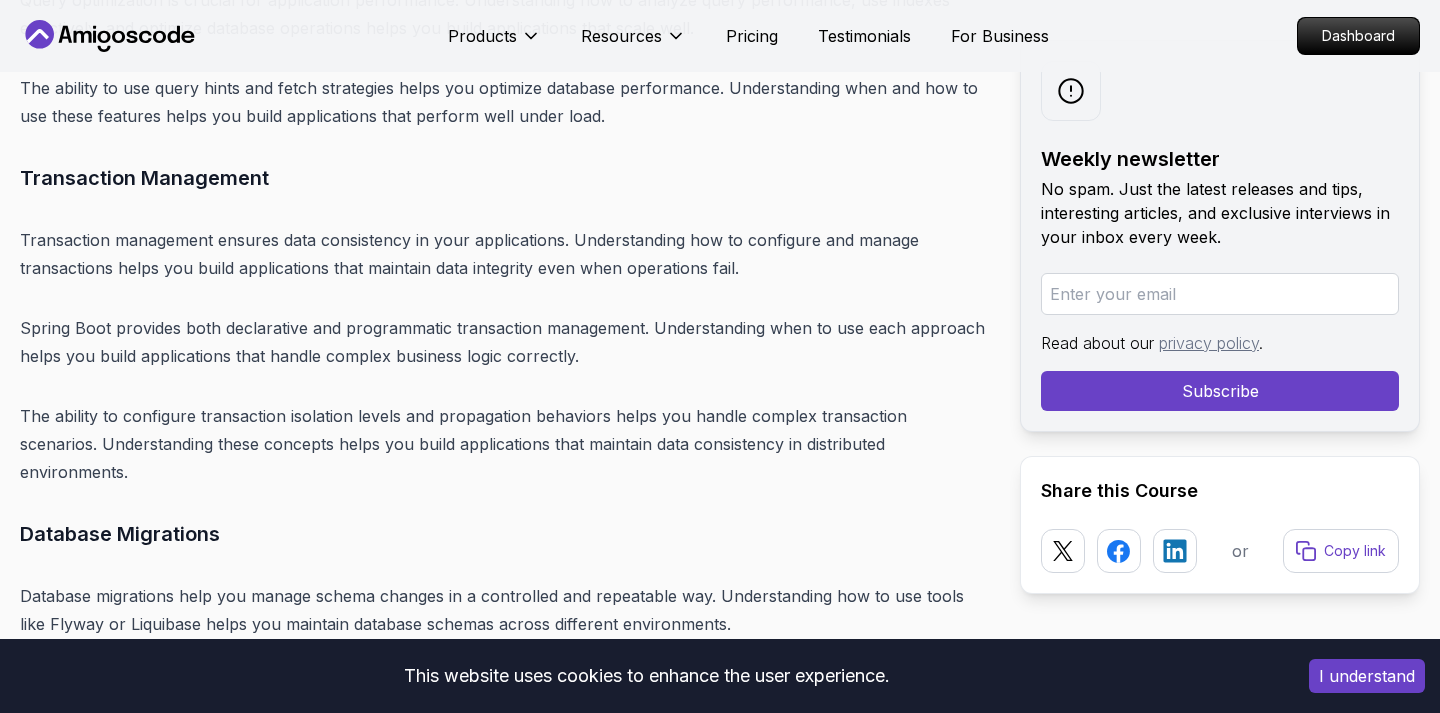 click on "The ability to configure transaction isolation levels and propagation behaviors helps you handle complex transaction scenarios. Understanding these concepts helps you build applications that maintain data consistency in distributed environments." at bounding box center [504, 444] 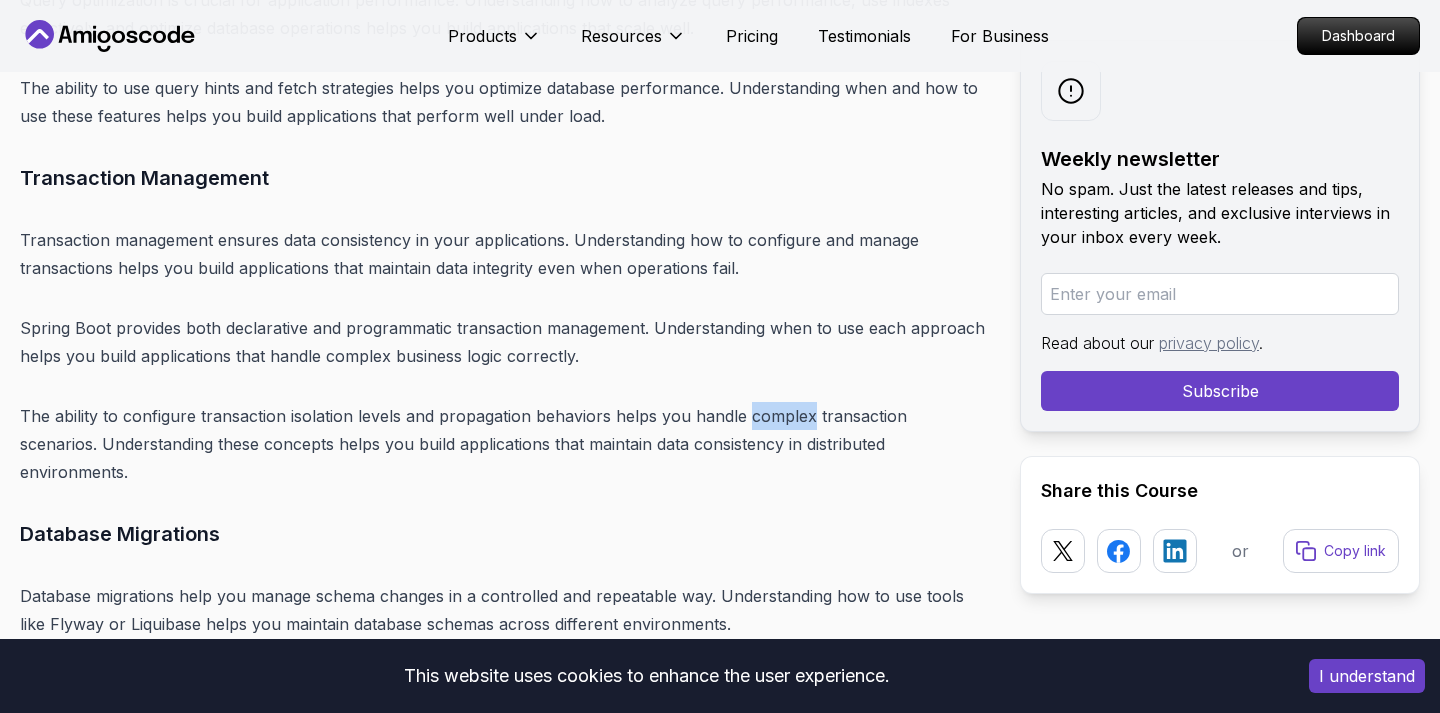 click on "The ability to configure transaction isolation levels and propagation behaviors helps you handle complex transaction scenarios. Understanding these concepts helps you build applications that maintain data consistency in distributed environments." at bounding box center (504, 444) 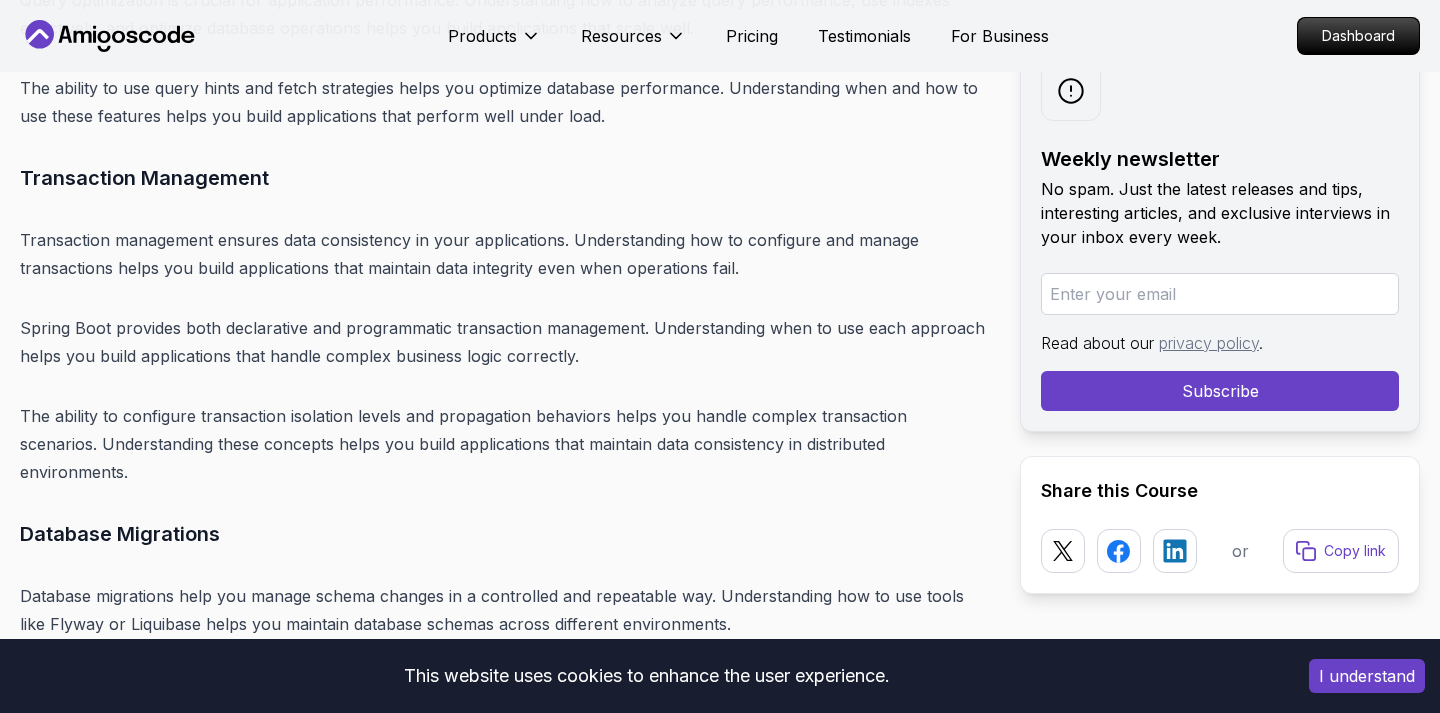 click on "The ability to configure transaction isolation levels and propagation behaviors helps you handle complex transaction scenarios. Understanding these concepts helps you build applications that maintain data consistency in distributed environments." at bounding box center (504, 444) 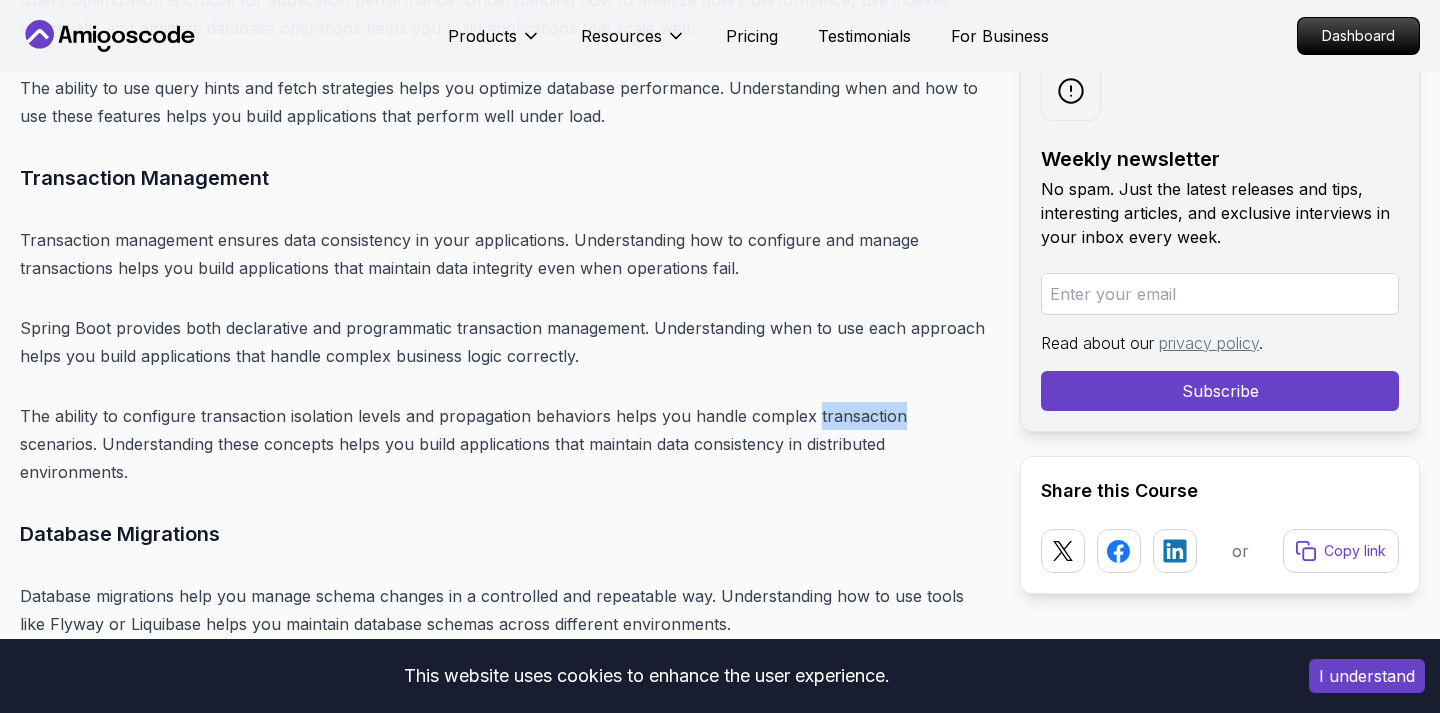 click on "The ability to configure transaction isolation levels and propagation behaviors helps you handle complex transaction scenarios. Understanding these concepts helps you build applications that maintain data consistency in distributed environments." at bounding box center (504, 444) 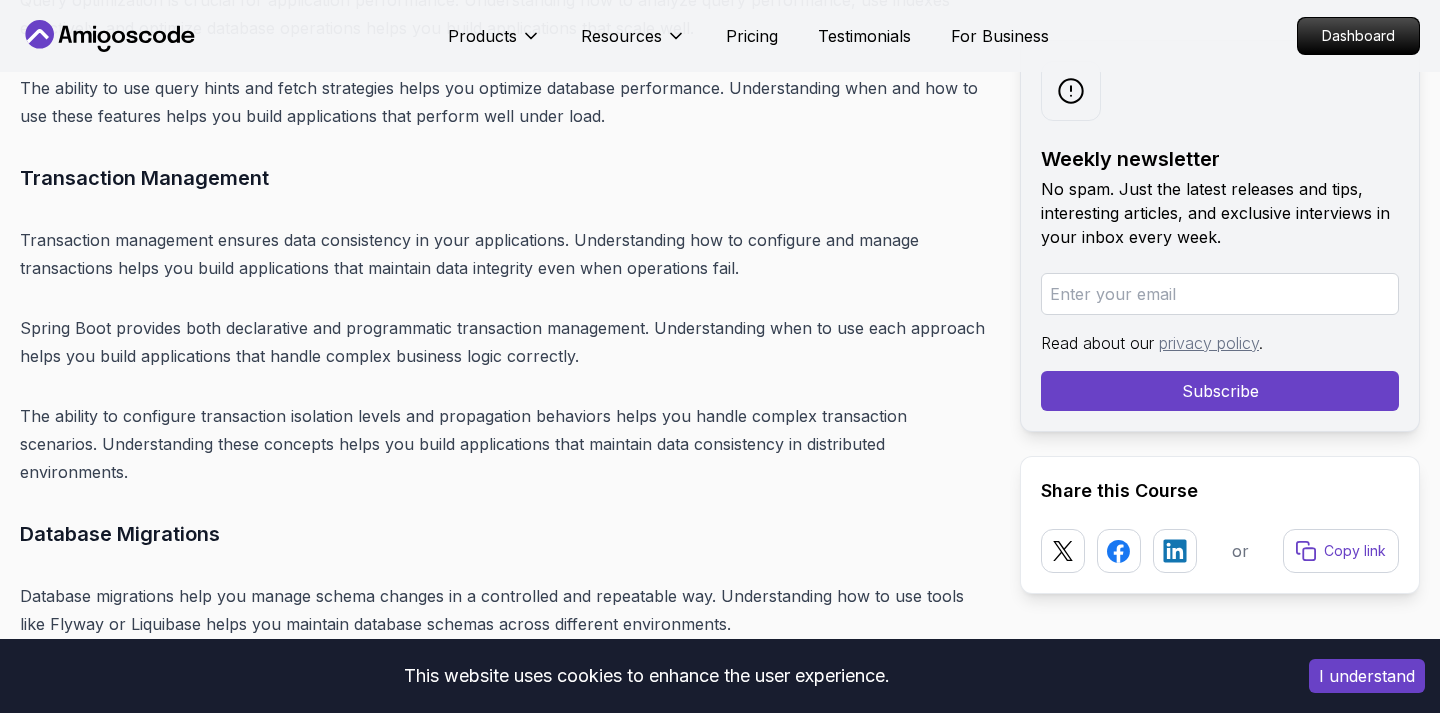 click on "The ability to configure transaction isolation levels and propagation behaviors helps you handle complex transaction scenarios. Understanding these concepts helps you build applications that maintain data consistency in distributed environments." at bounding box center (504, 444) 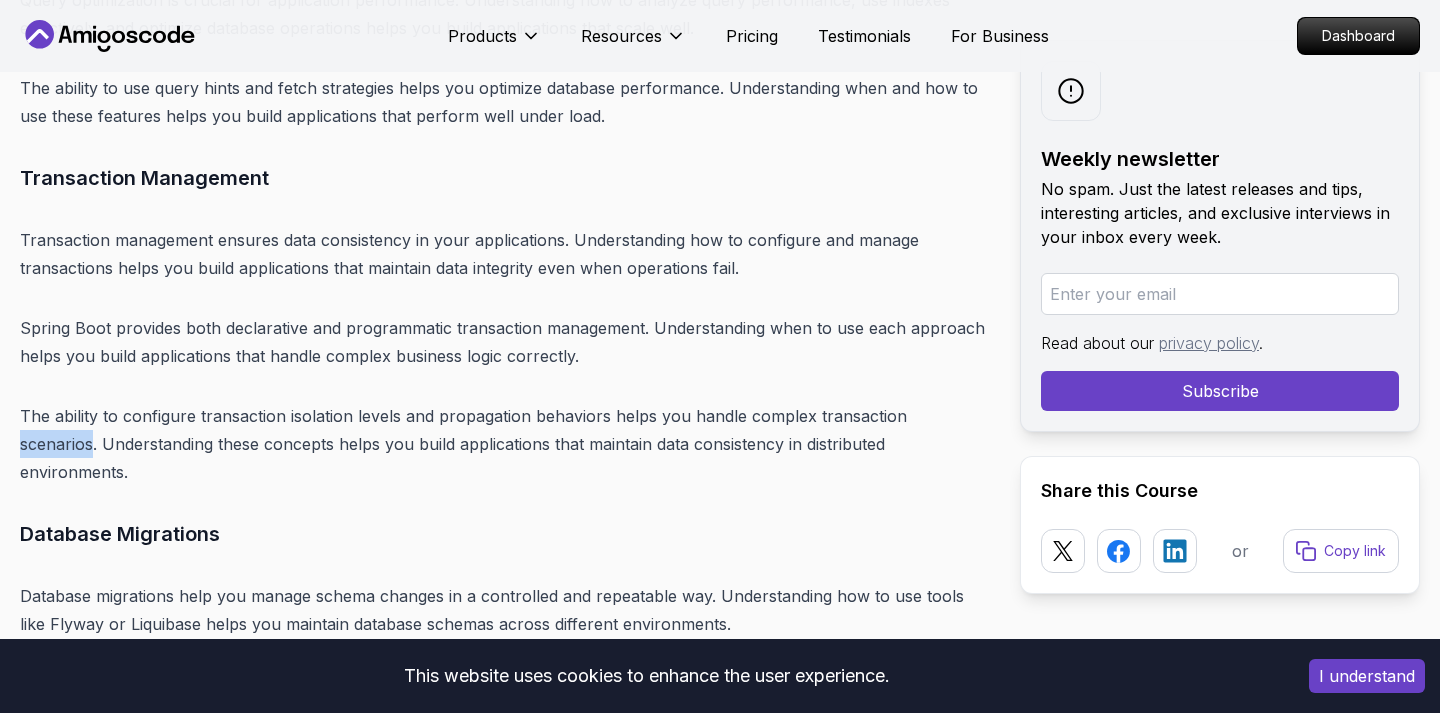 click on "The ability to configure transaction isolation levels and propagation behaviors helps you handle complex transaction scenarios. Understanding these concepts helps you build applications that maintain data consistency in distributed environments." at bounding box center (504, 444) 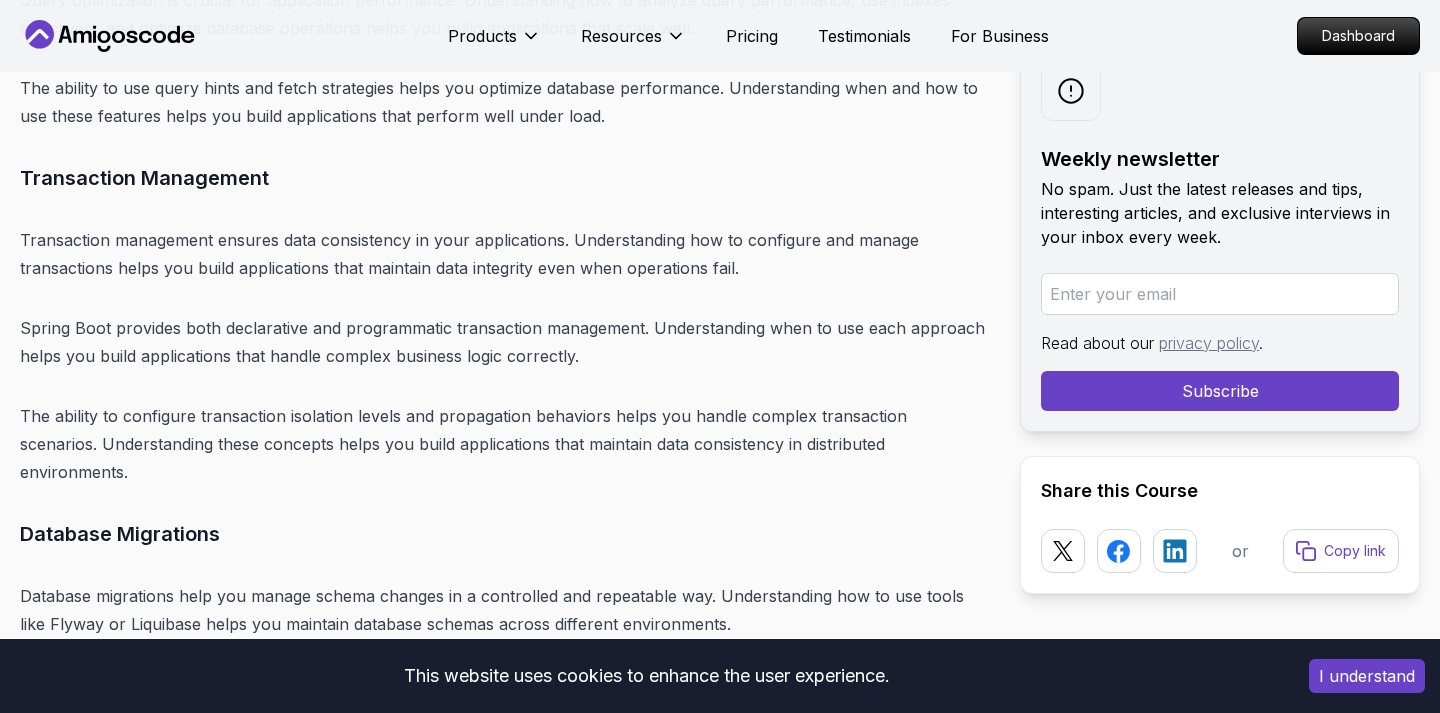 click on "The ability to configure transaction isolation levels and propagation behaviors helps you handle complex transaction scenarios. Understanding these concepts helps you build applications that maintain data consistency in distributed environments." at bounding box center [504, 444] 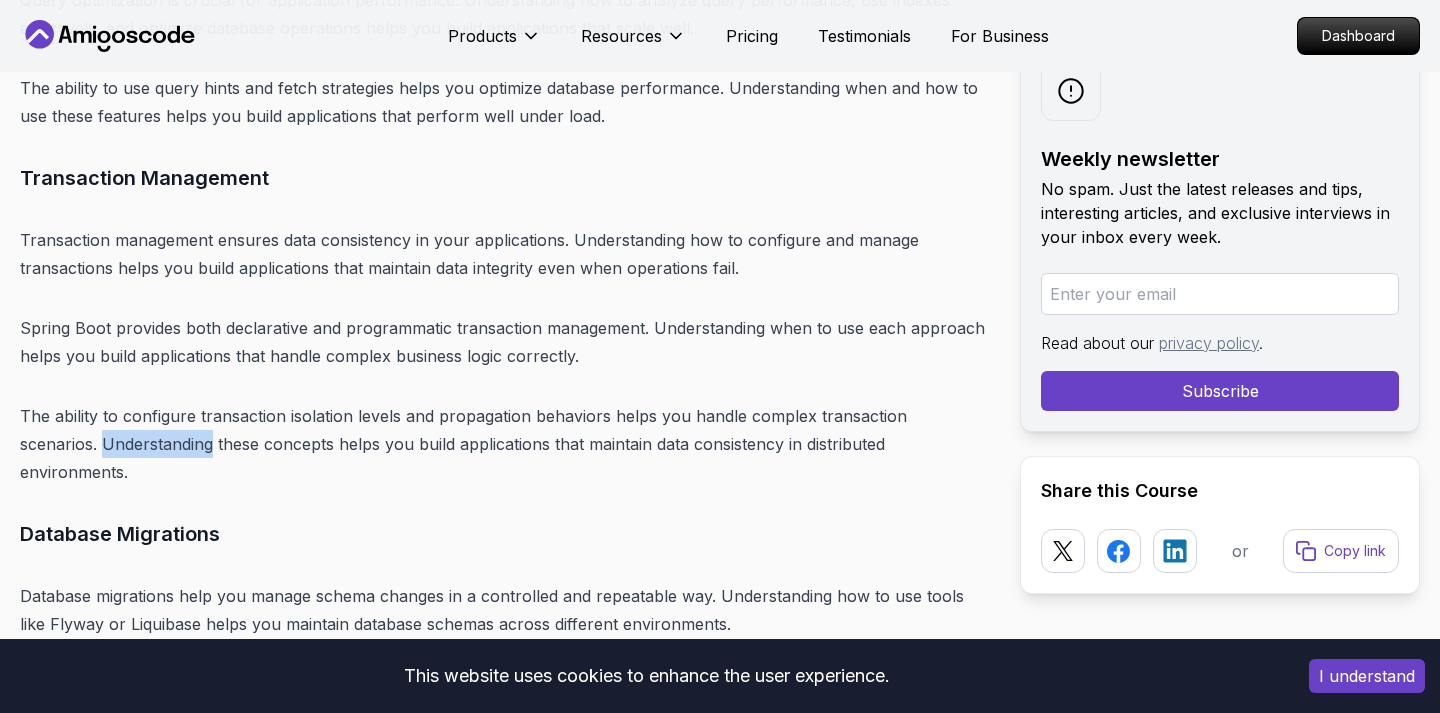 click on "The ability to configure transaction isolation levels and propagation behaviors helps you handle complex transaction scenarios. Understanding these concepts helps you build applications that maintain data consistency in distributed environments." at bounding box center [504, 444] 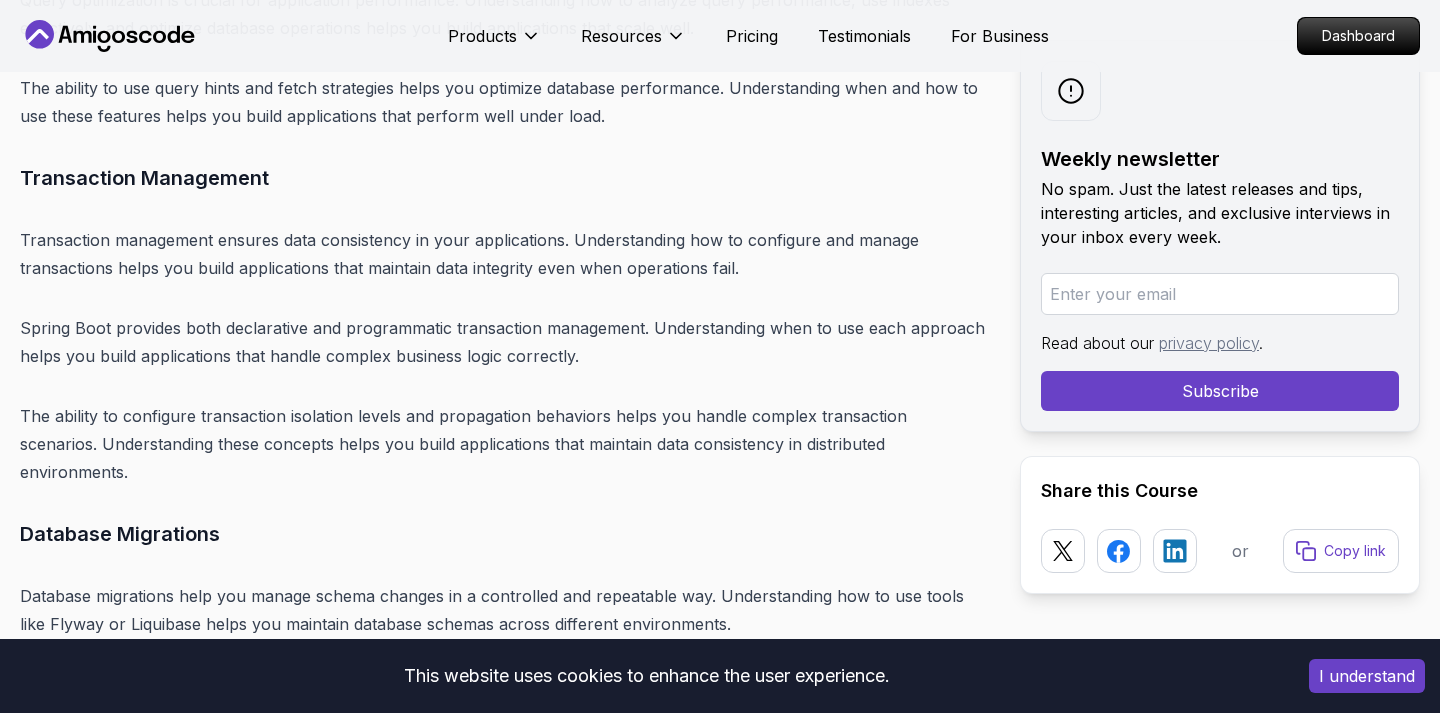 click on "The ability to configure transaction isolation levels and propagation behaviors helps you handle complex transaction scenarios. Understanding these concepts helps you build applications that maintain data consistency in distributed environments." at bounding box center [504, 444] 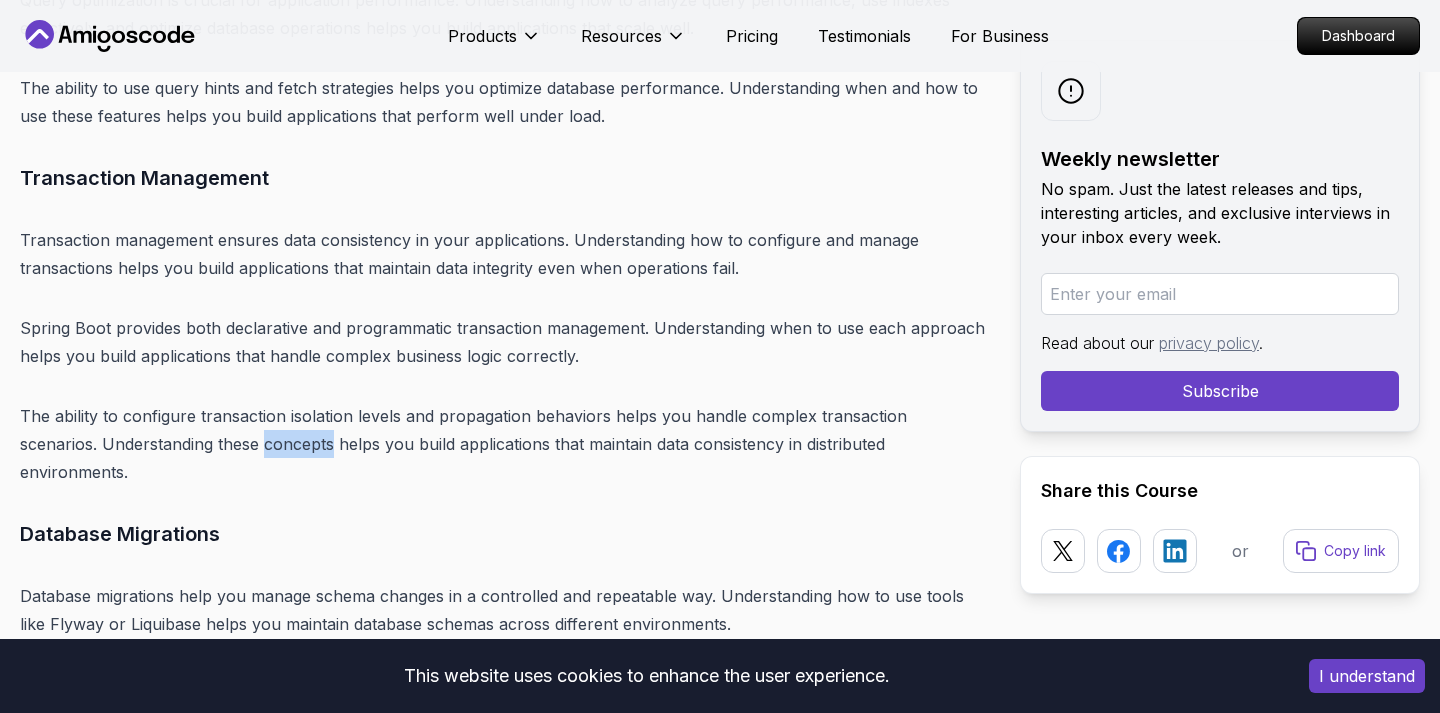 click on "The ability to configure transaction isolation levels and propagation behaviors helps you handle complex transaction scenarios. Understanding these concepts helps you build applications that maintain data consistency in distributed environments." at bounding box center [504, 444] 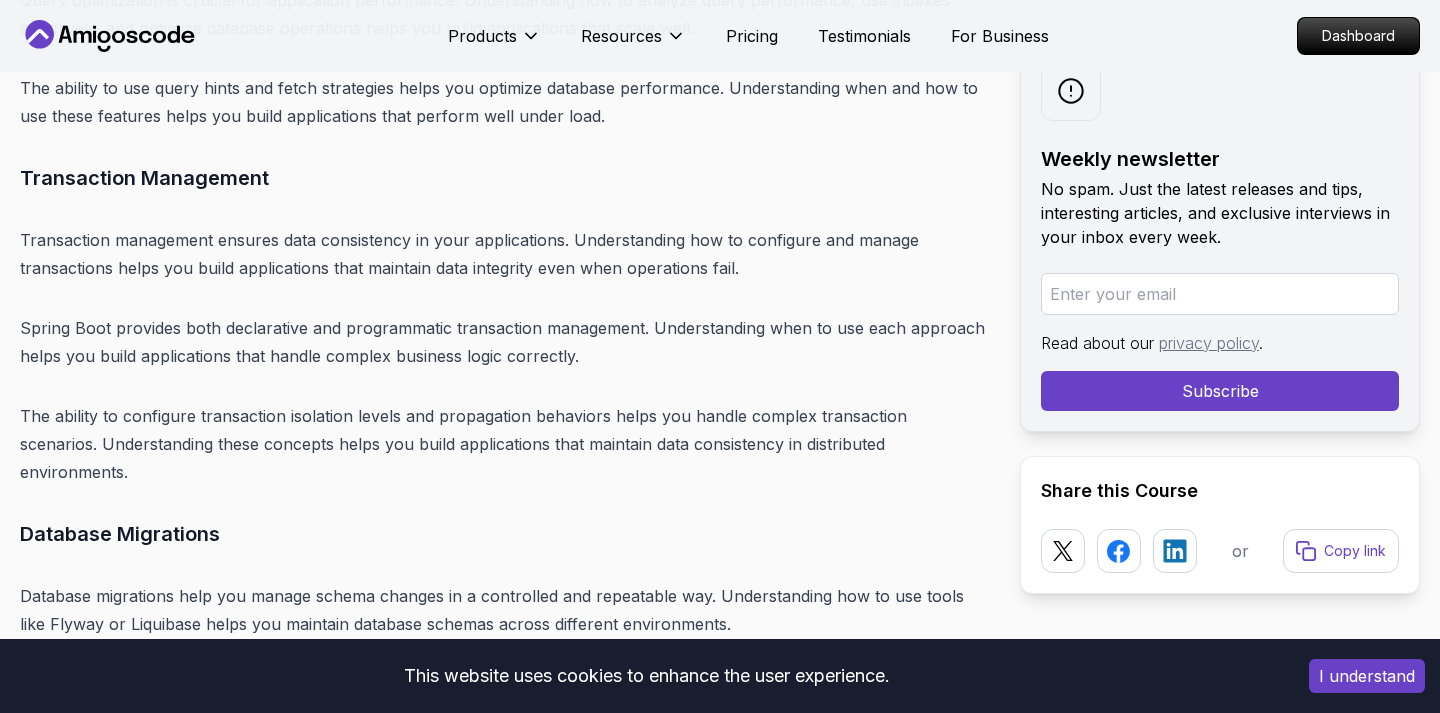 click on "The ability to configure transaction isolation levels and propagation behaviors helps you handle complex transaction scenarios. Understanding these concepts helps you build applications that maintain data consistency in distributed environments." at bounding box center (504, 444) 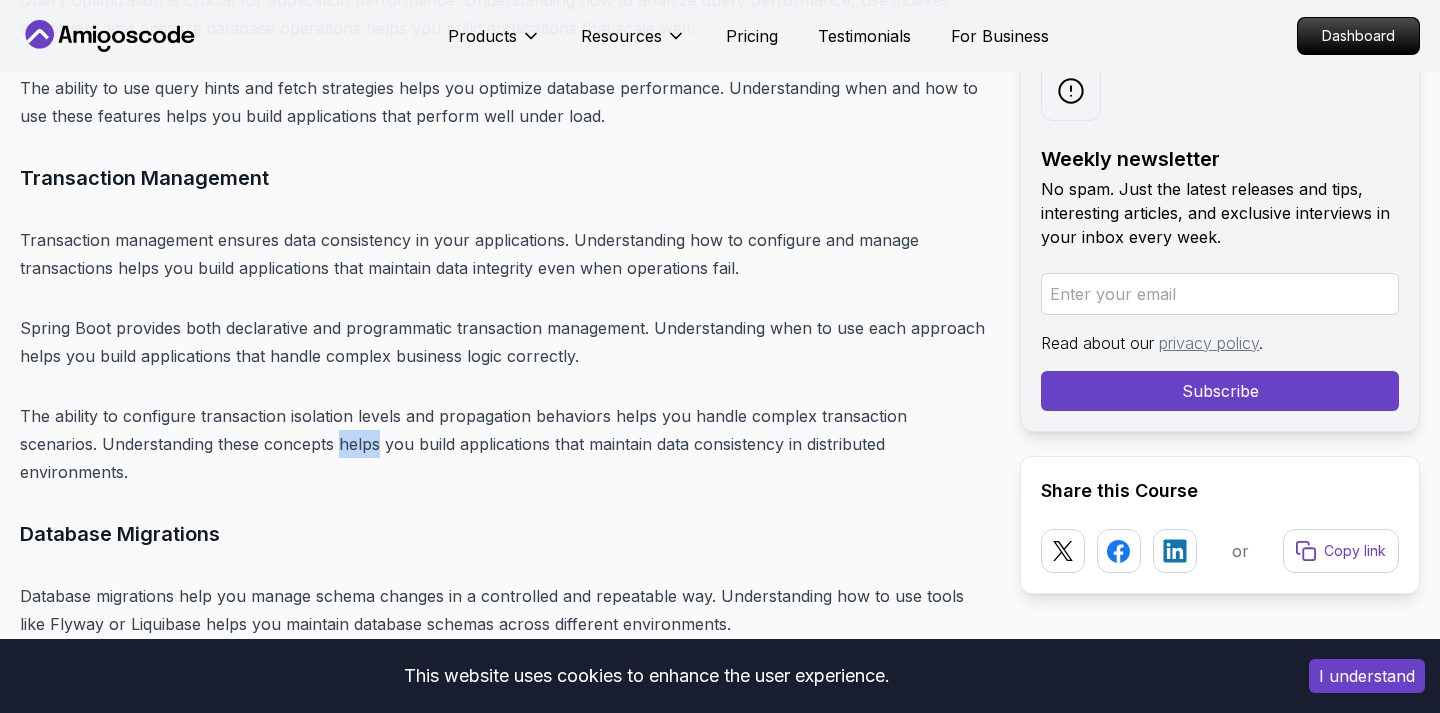 click on "The ability to configure transaction isolation levels and propagation behaviors helps you handle complex transaction scenarios. Understanding these concepts helps you build applications that maintain data consistency in distributed environments." at bounding box center (504, 444) 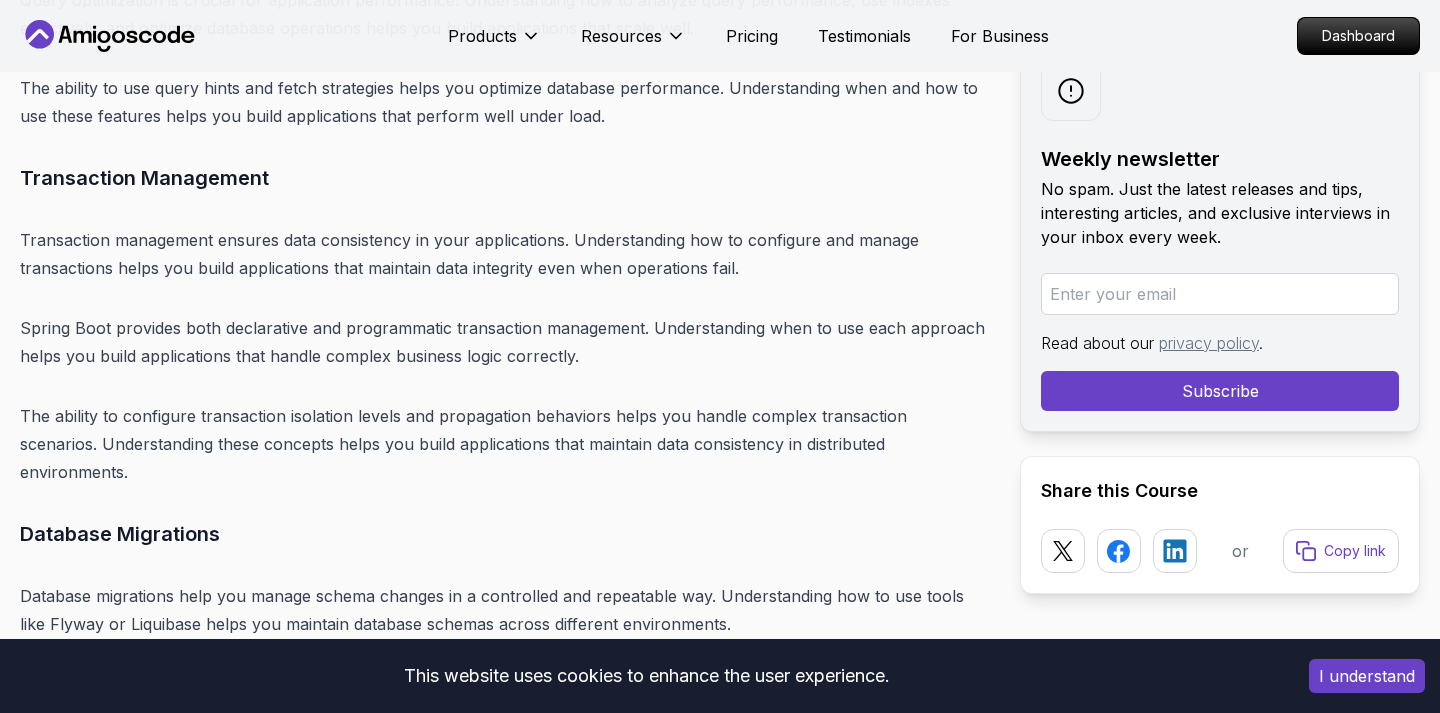 click on "The ability to configure transaction isolation levels and propagation behaviors helps you handle complex transaction scenarios. Understanding these concepts helps you build applications that maintain data consistency in distributed environments." at bounding box center [504, 444] 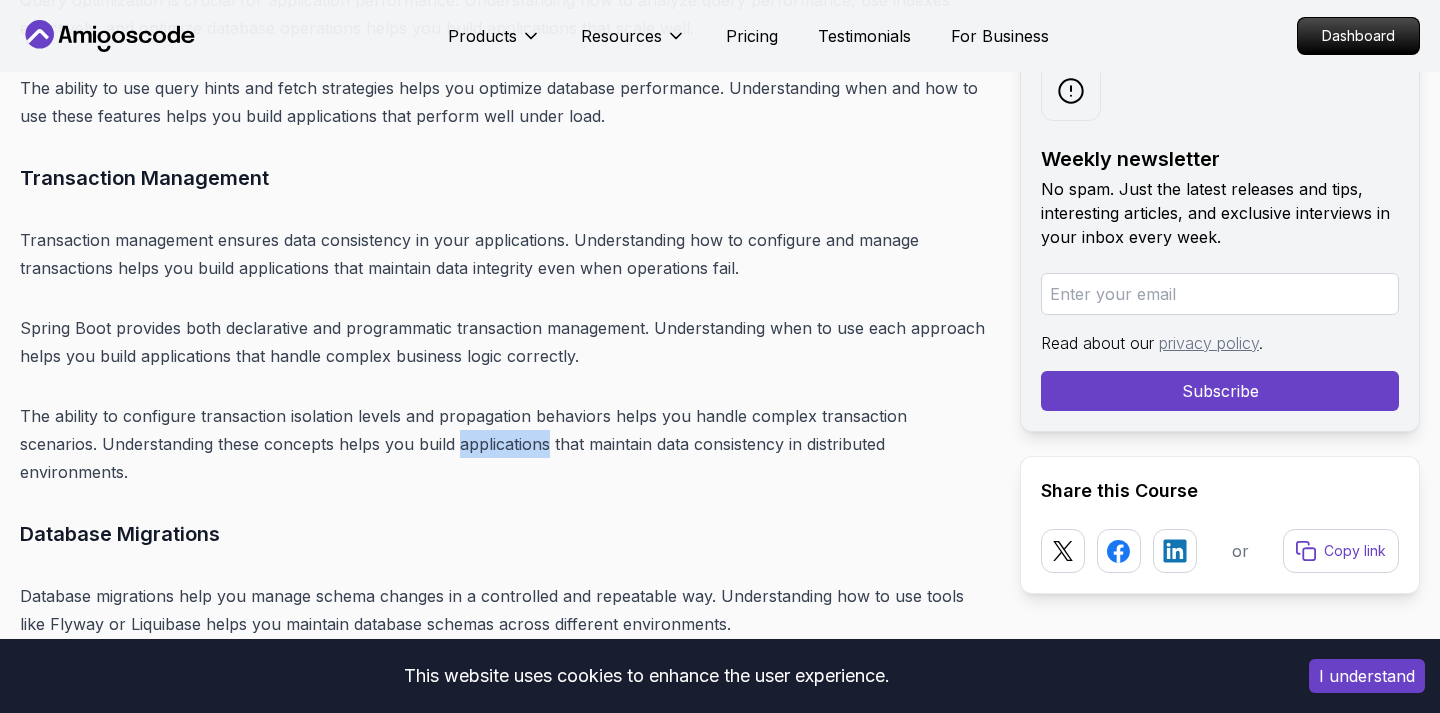 click on "The ability to configure transaction isolation levels and propagation behaviors helps you handle complex transaction scenarios. Understanding these concepts helps you build applications that maintain data consistency in distributed environments." at bounding box center (504, 444) 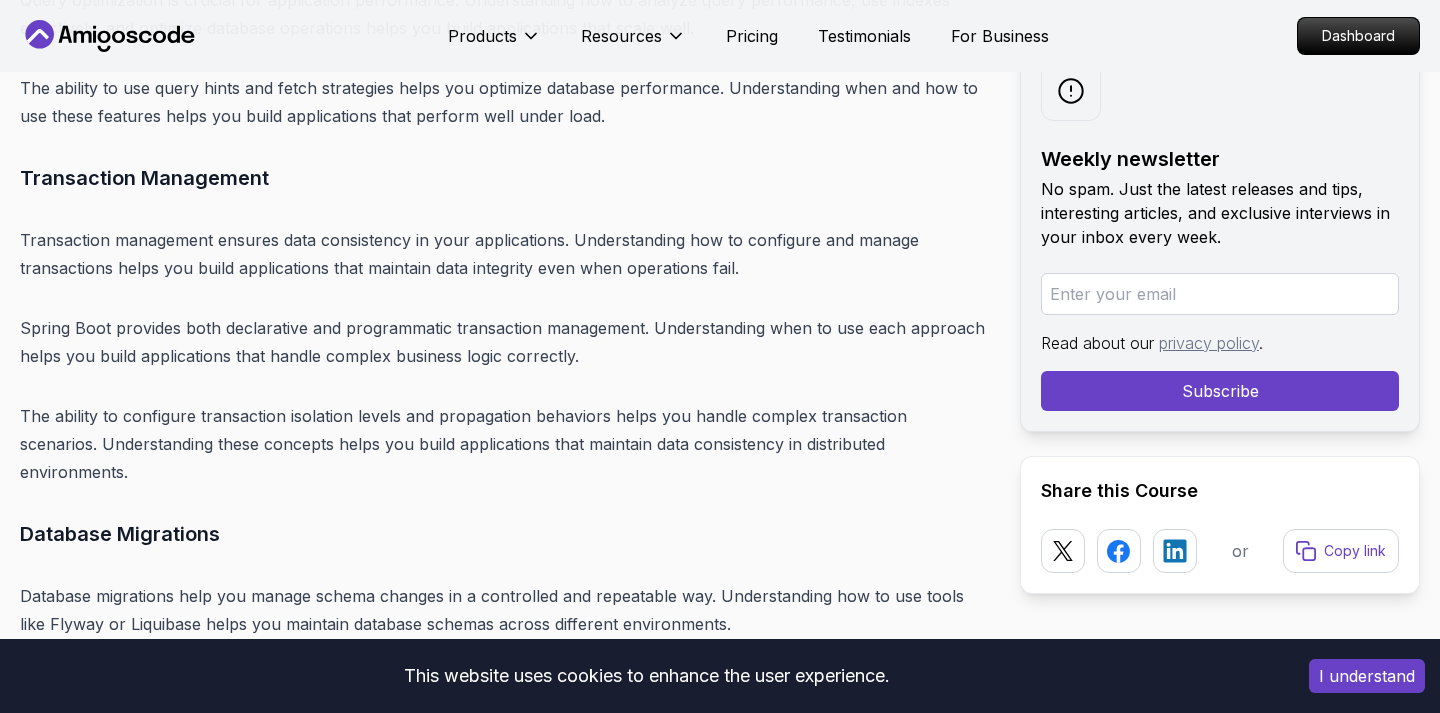 click on "The ability to configure transaction isolation levels and propagation behaviors helps you handle complex transaction scenarios. Understanding these concepts helps you build applications that maintain data consistency in distributed environments." at bounding box center [504, 444] 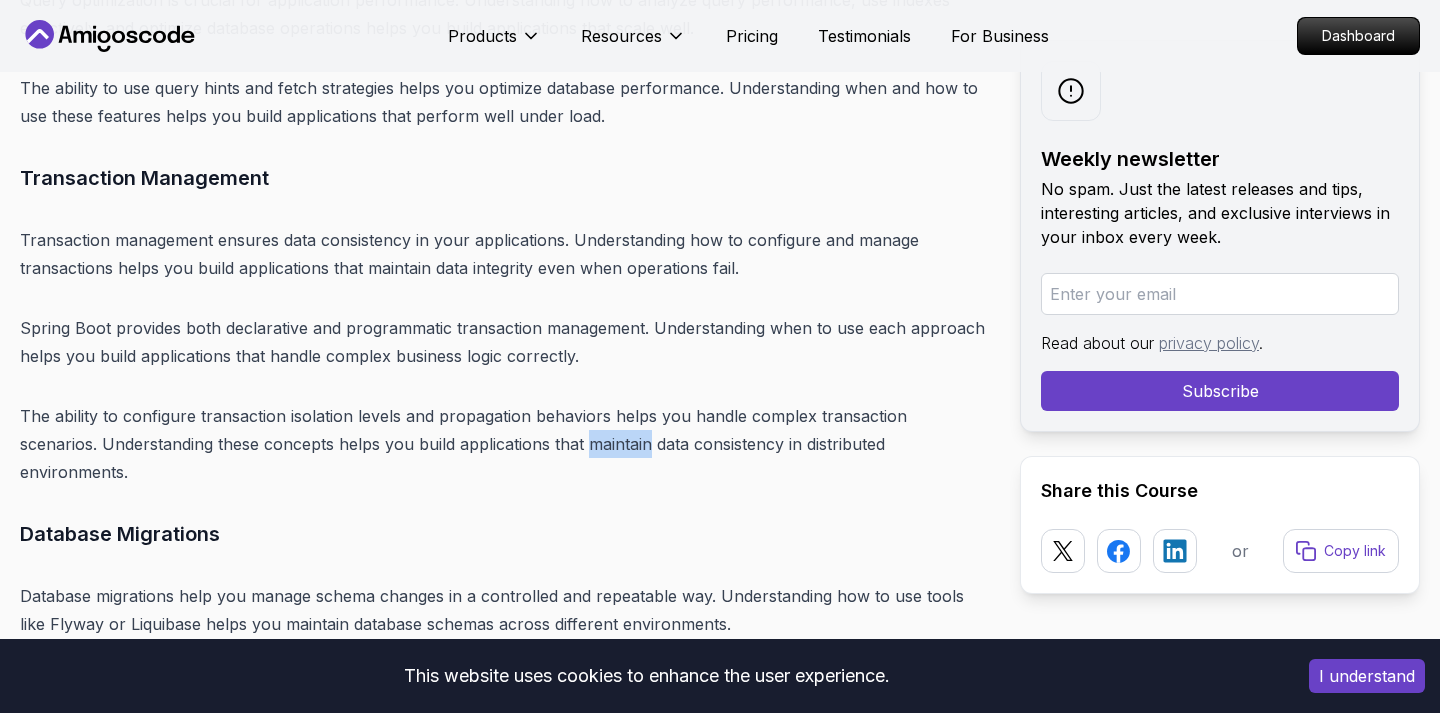click on "The ability to configure transaction isolation levels and propagation behaviors helps you handle complex transaction scenarios. Understanding these concepts helps you build applications that maintain data consistency in distributed environments." at bounding box center [504, 444] 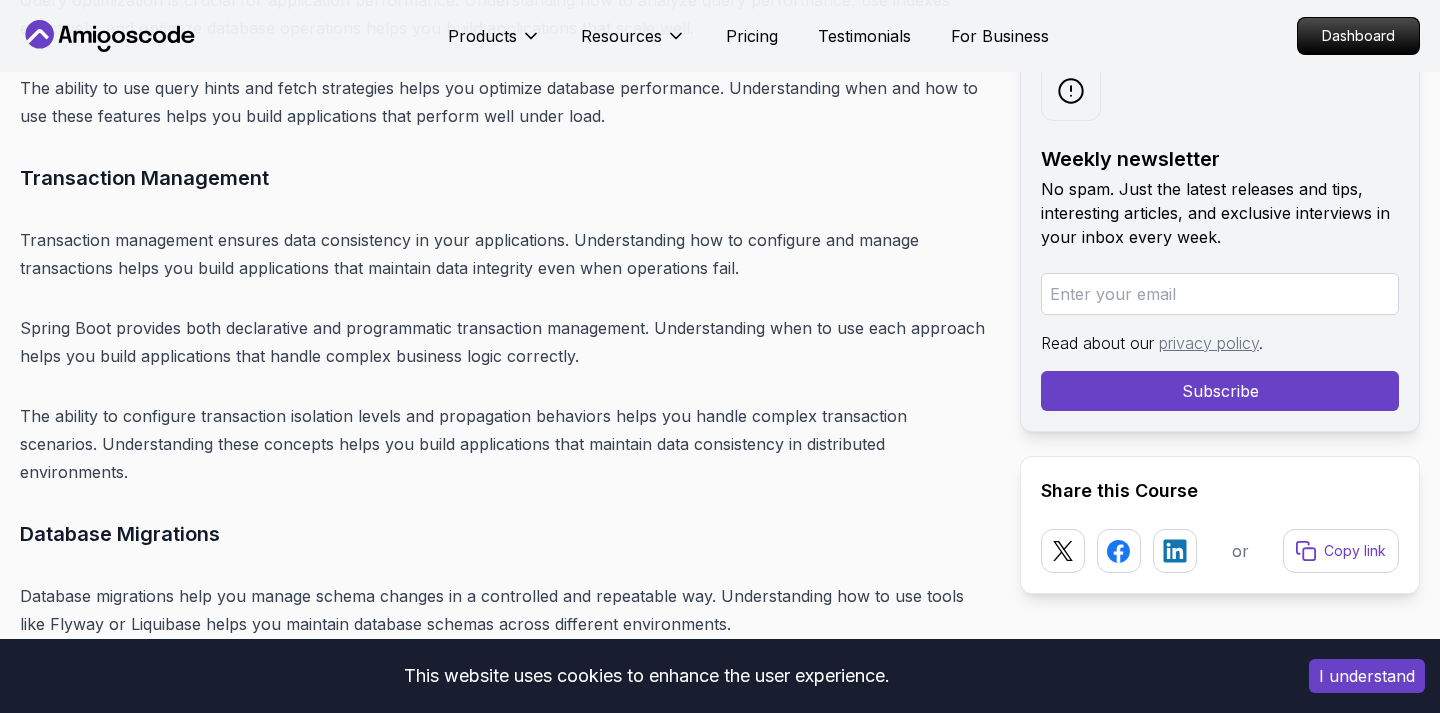 click on "The ability to configure transaction isolation levels and propagation behaviors helps you handle complex transaction scenarios. Understanding these concepts helps you build applications that maintain data consistency in distributed environments." at bounding box center (504, 444) 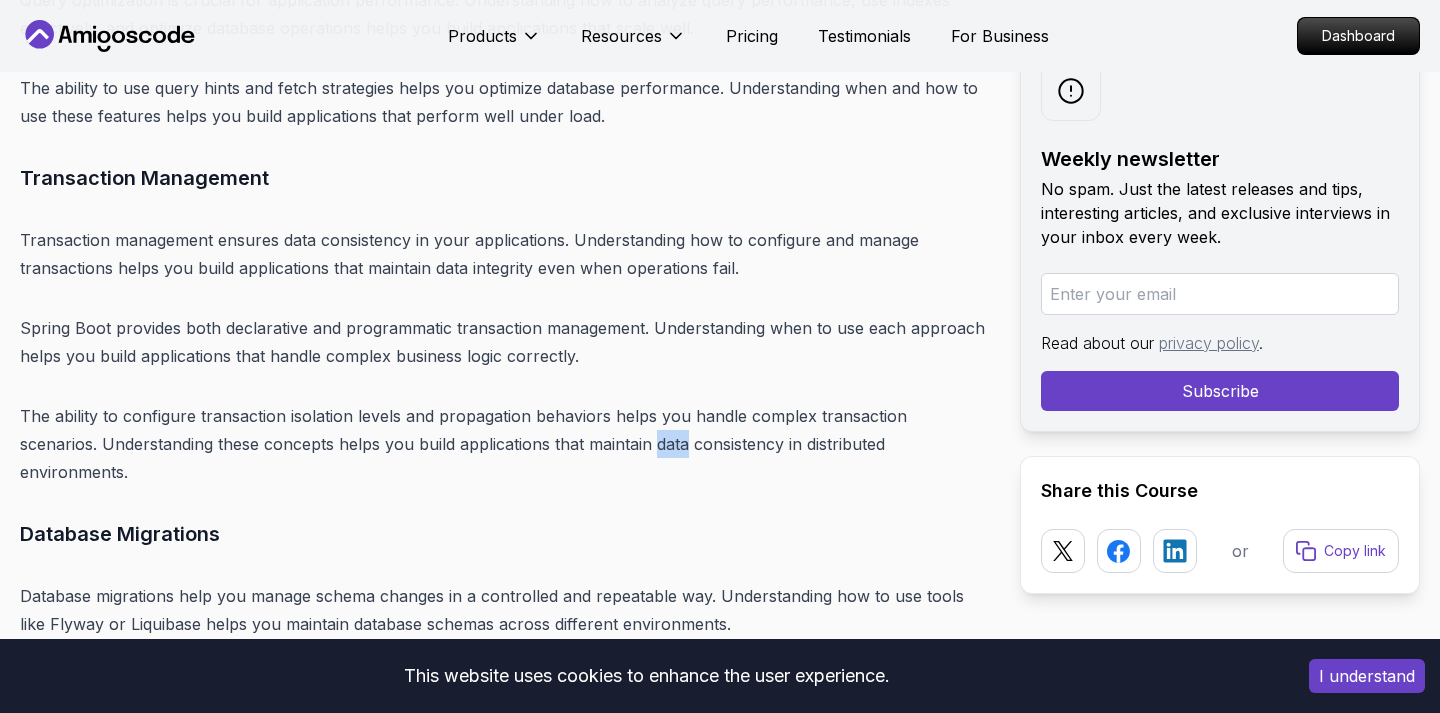 click on "The ability to configure transaction isolation levels and propagation behaviors helps you handle complex transaction scenarios. Understanding these concepts helps you build applications that maintain data consistency in distributed environments." at bounding box center [504, 444] 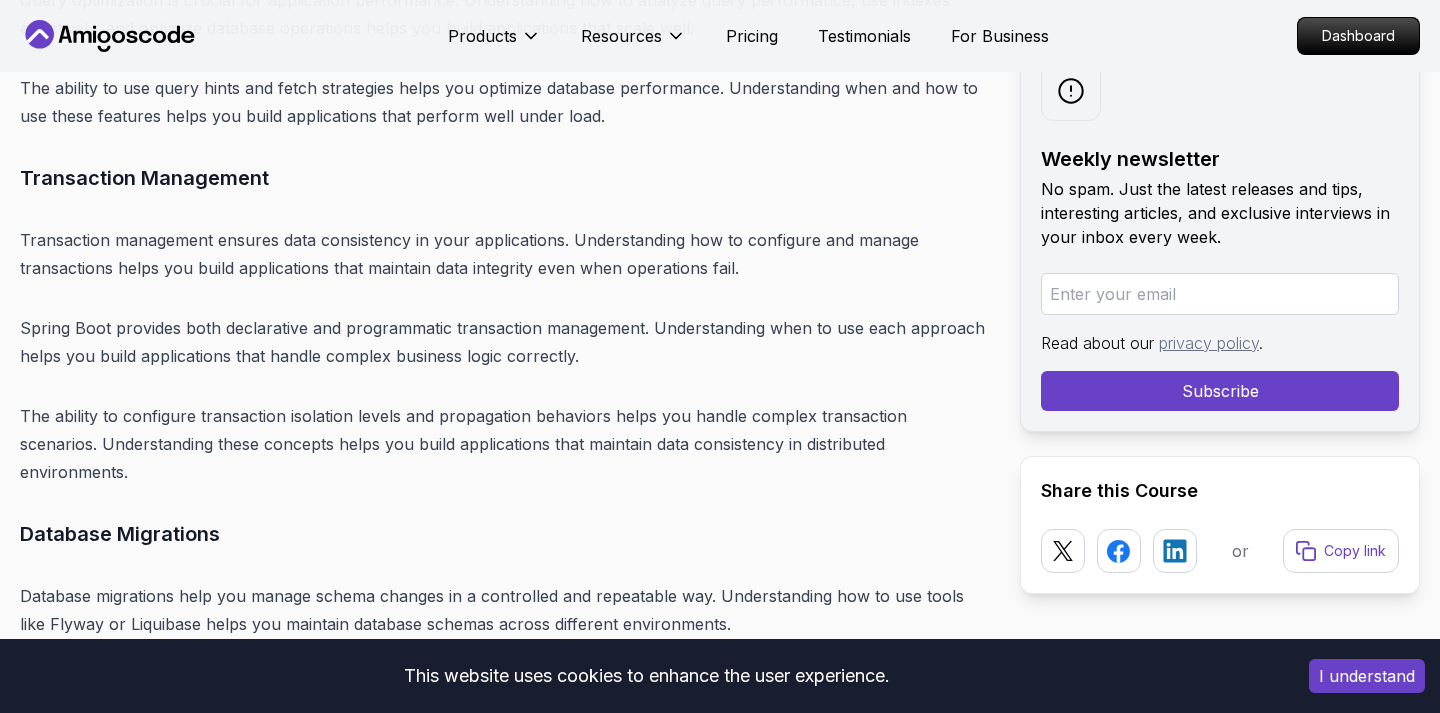 click on "The ability to configure transaction isolation levels and propagation behaviors helps you handle complex transaction scenarios. Understanding these concepts helps you build applications that maintain data consistency in distributed environments." at bounding box center (504, 444) 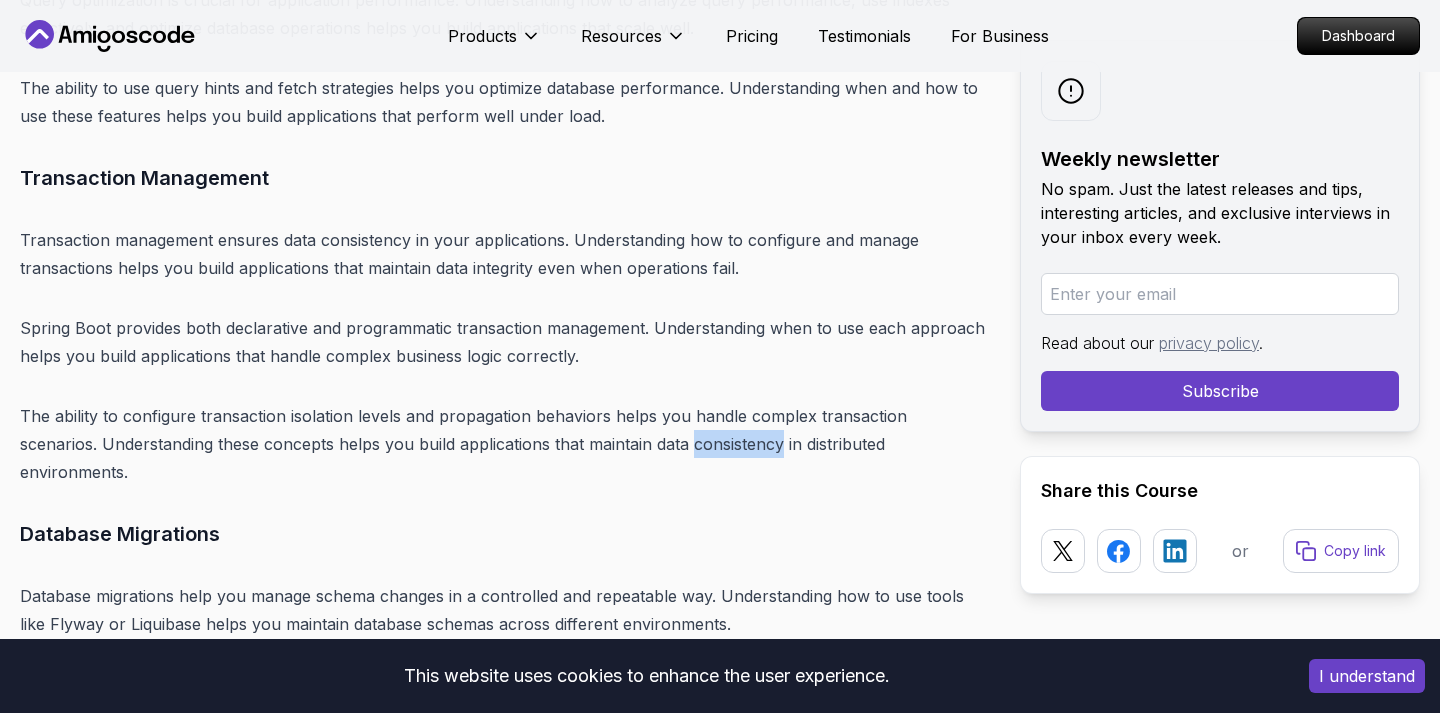click on "The ability to configure transaction isolation levels and propagation behaviors helps you handle complex transaction scenarios. Understanding these concepts helps you build applications that maintain data consistency in distributed environments." at bounding box center (504, 444) 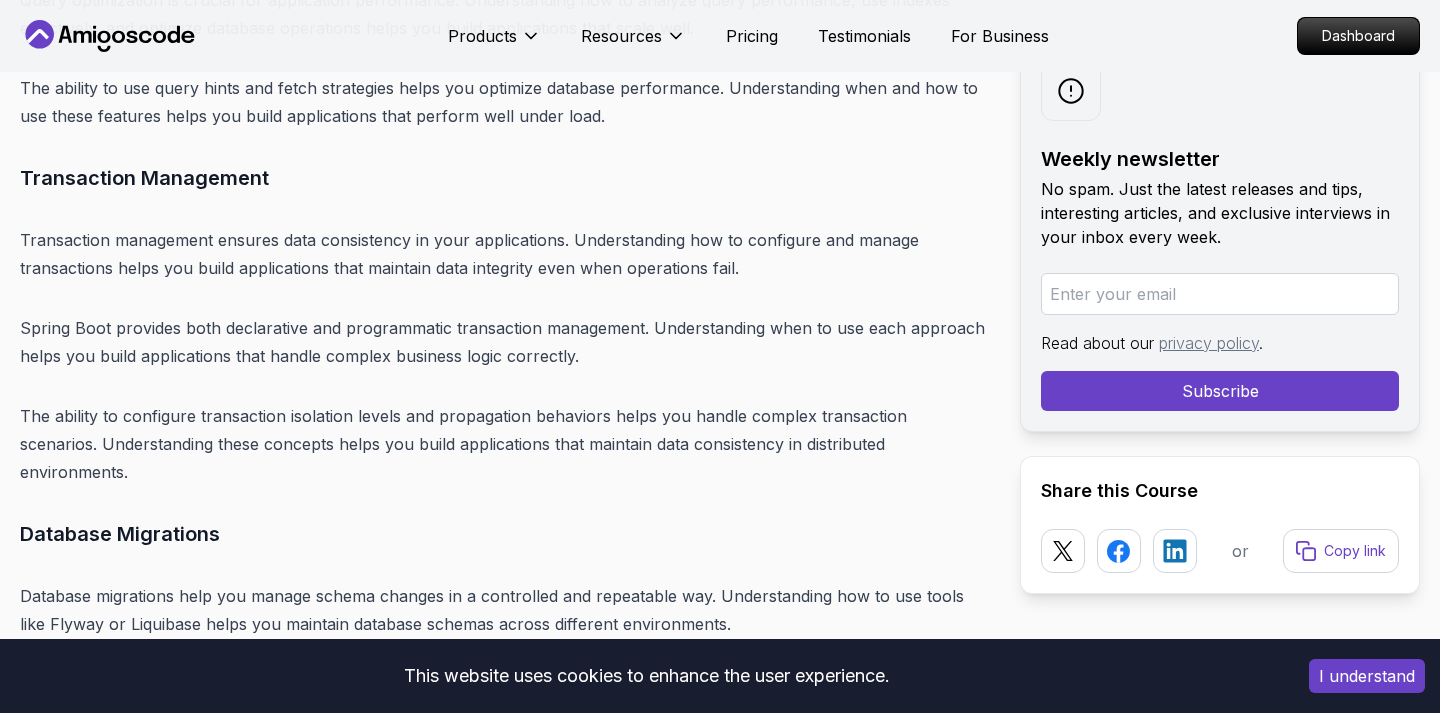 click on "The ability to configure transaction isolation levels and propagation behaviors helps you handle complex transaction scenarios. Understanding these concepts helps you build applications that maintain data consistency in distributed environments." at bounding box center (504, 444) 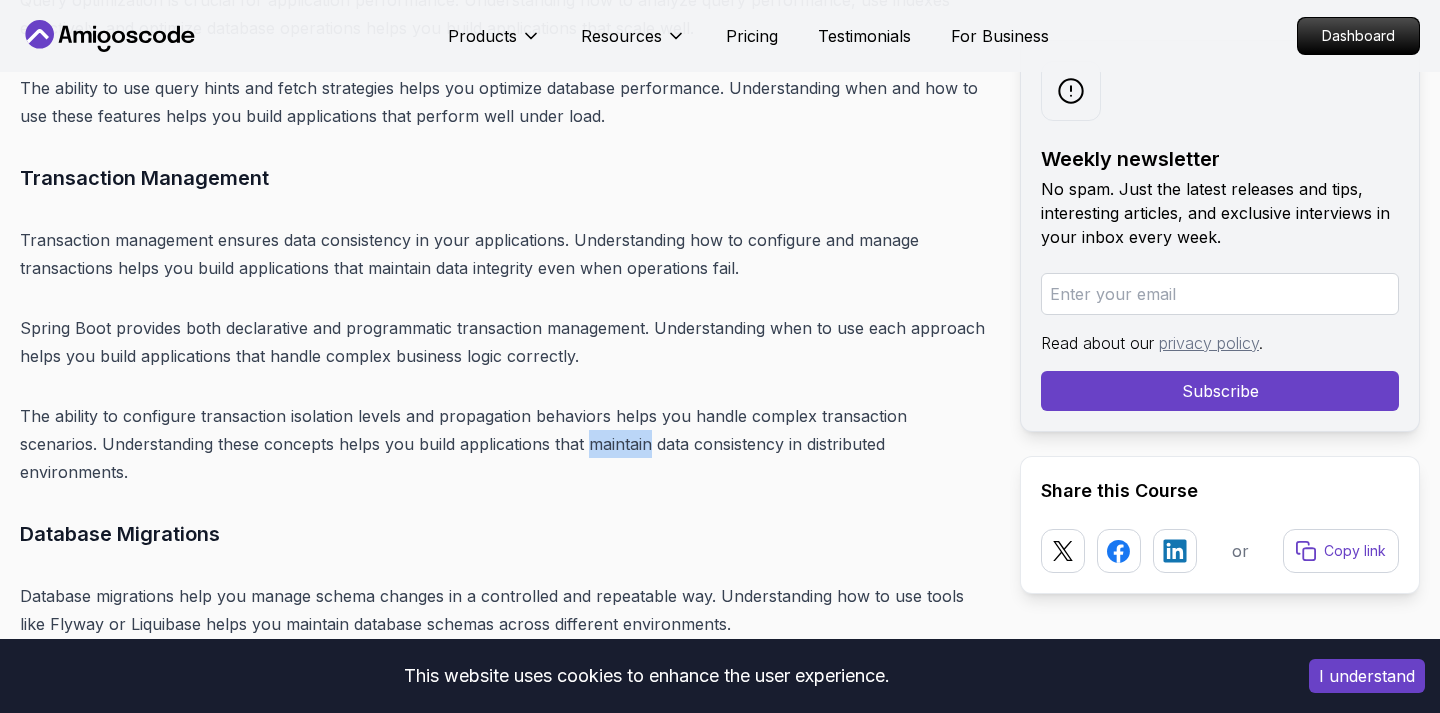click on "The ability to configure transaction isolation levels and propagation behaviors helps you handle complex transaction scenarios. Understanding these concepts helps you build applications that maintain data consistency in distributed environments." at bounding box center (504, 444) 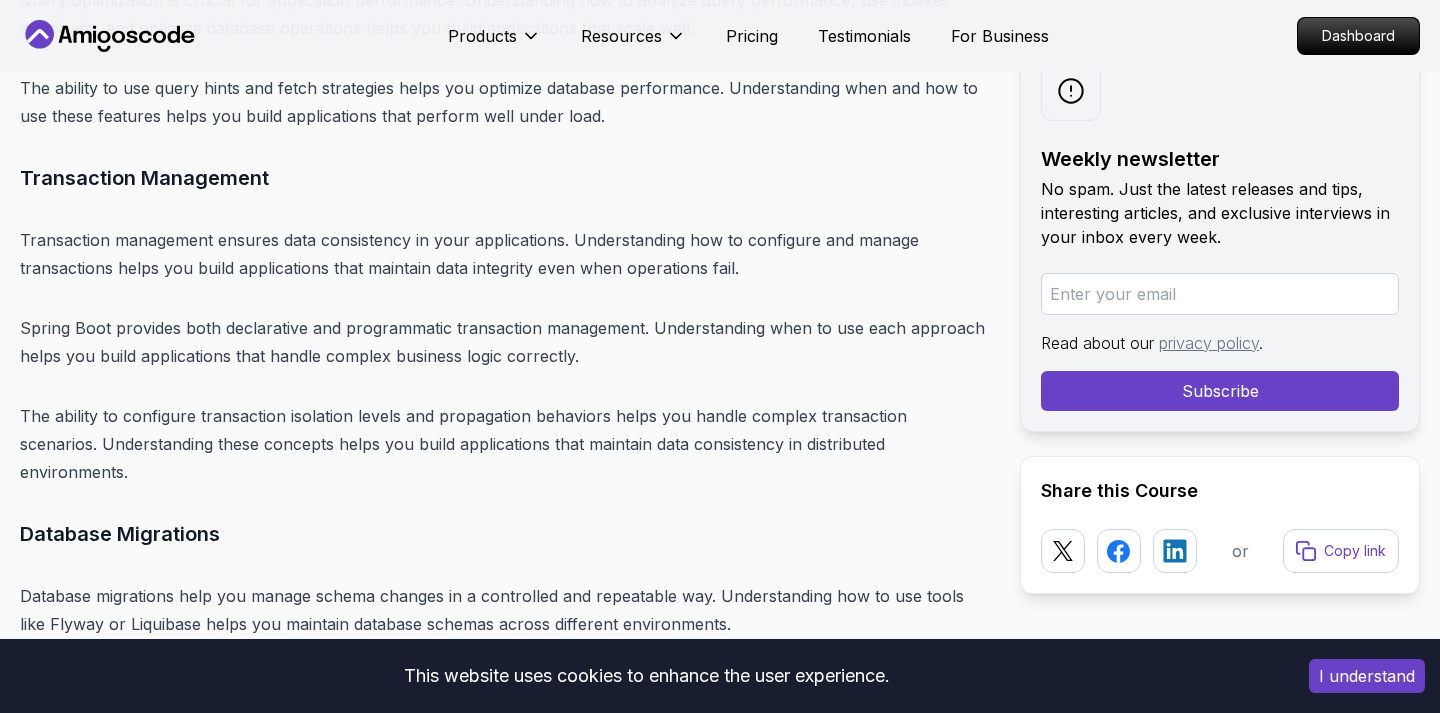 click on "The ability to configure transaction isolation levels and propagation behaviors helps you handle complex transaction scenarios. Understanding these concepts helps you build applications that maintain data consistency in distributed environments." at bounding box center (504, 444) 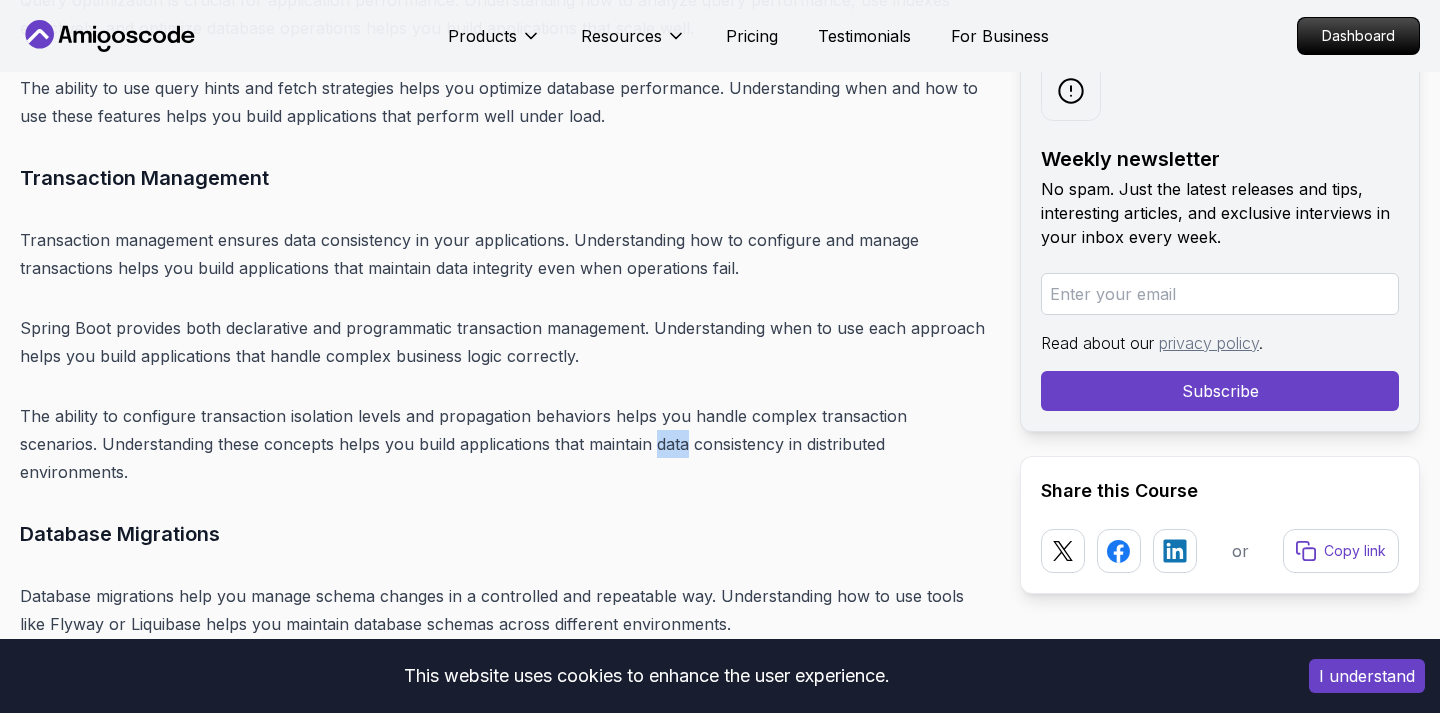 click on "The ability to configure transaction isolation levels and propagation behaviors helps you handle complex transaction scenarios. Understanding these concepts helps you build applications that maintain data consistency in distributed environments." at bounding box center [504, 444] 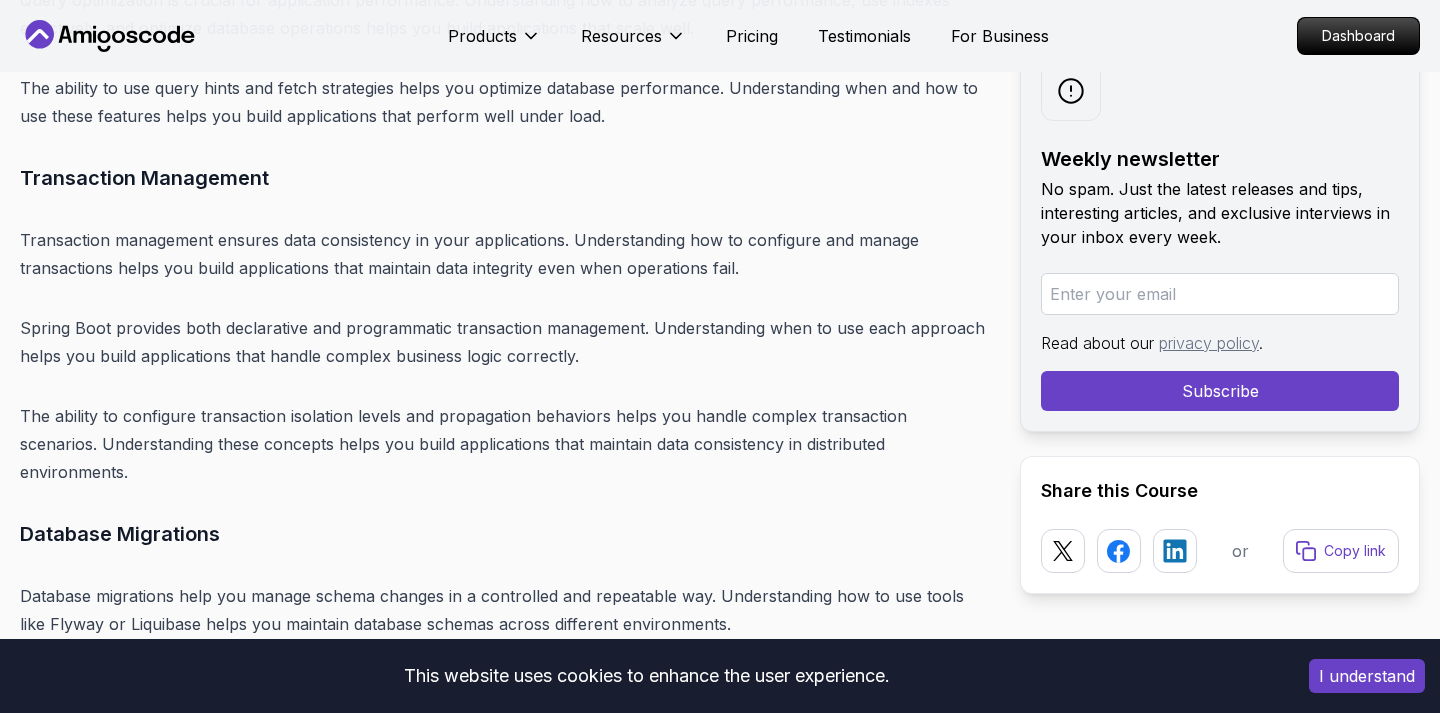 click on "The ability to configure transaction isolation levels and propagation behaviors helps you handle complex transaction scenarios. Understanding these concepts helps you build applications that maintain data consistency in distributed environments." at bounding box center (504, 444) 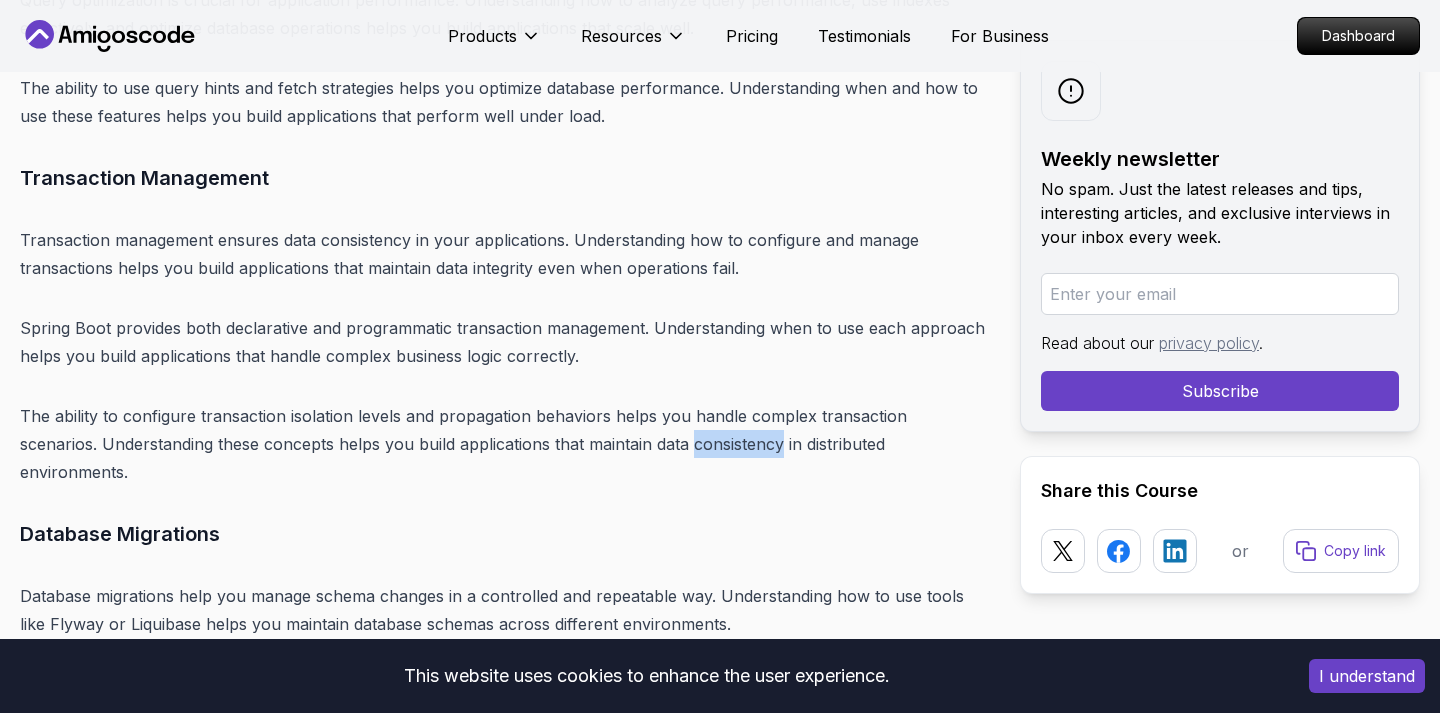click on "The ability to configure transaction isolation levels and propagation behaviors helps you handle complex transaction scenarios. Understanding these concepts helps you build applications that maintain data consistency in distributed environments." at bounding box center (504, 444) 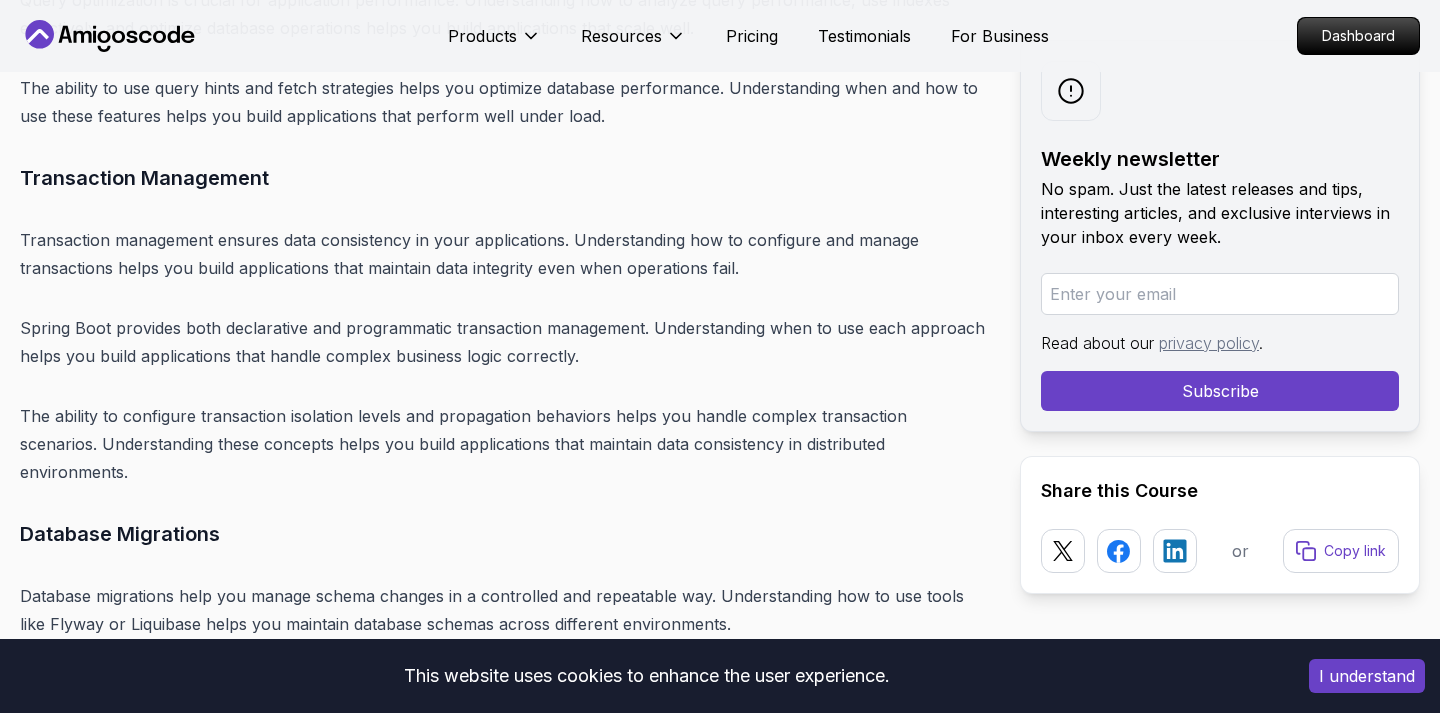click on "The ability to configure transaction isolation levels and propagation behaviors helps you handle complex transaction scenarios. Understanding these concepts helps you build applications that maintain data consistency in distributed environments." at bounding box center (504, 444) 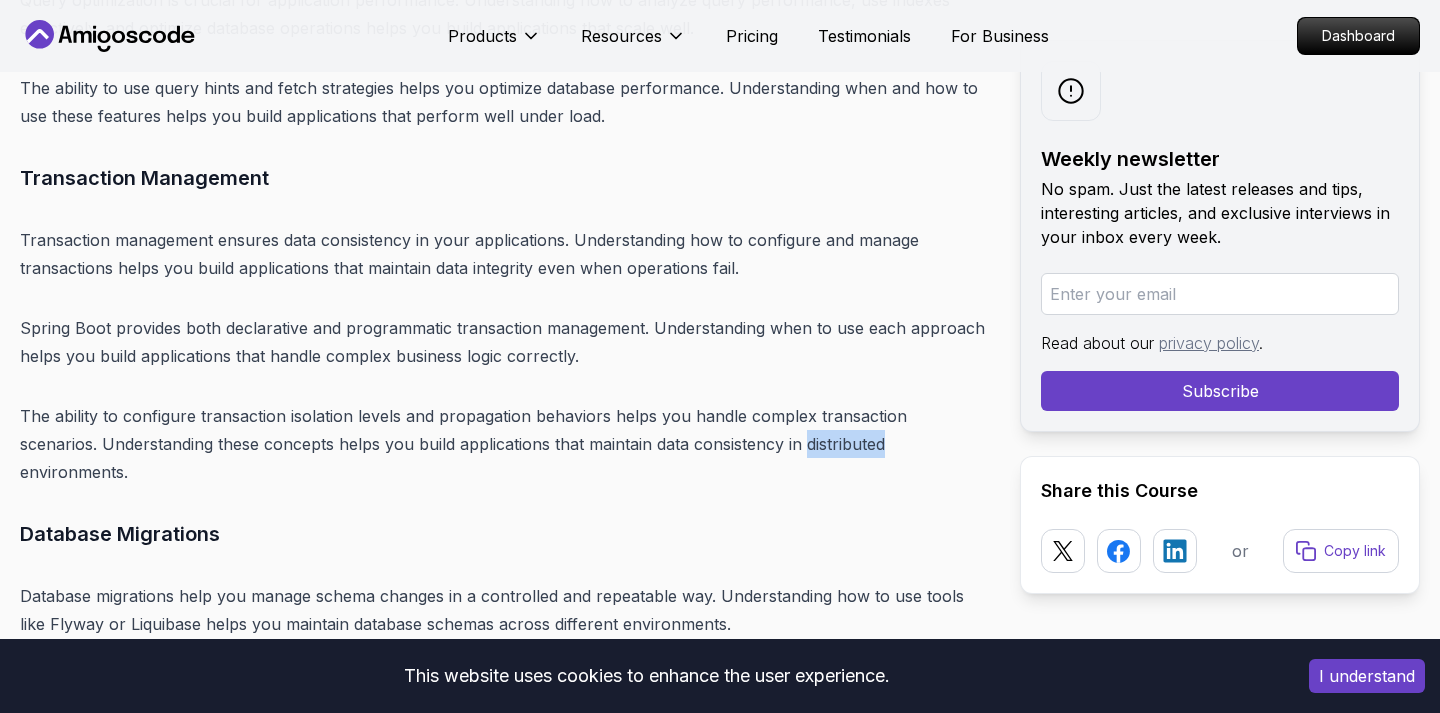 click on "The ability to configure transaction isolation levels and propagation behaviors helps you handle complex transaction scenarios. Understanding these concepts helps you build applications that maintain data consistency in distributed environments." at bounding box center (504, 444) 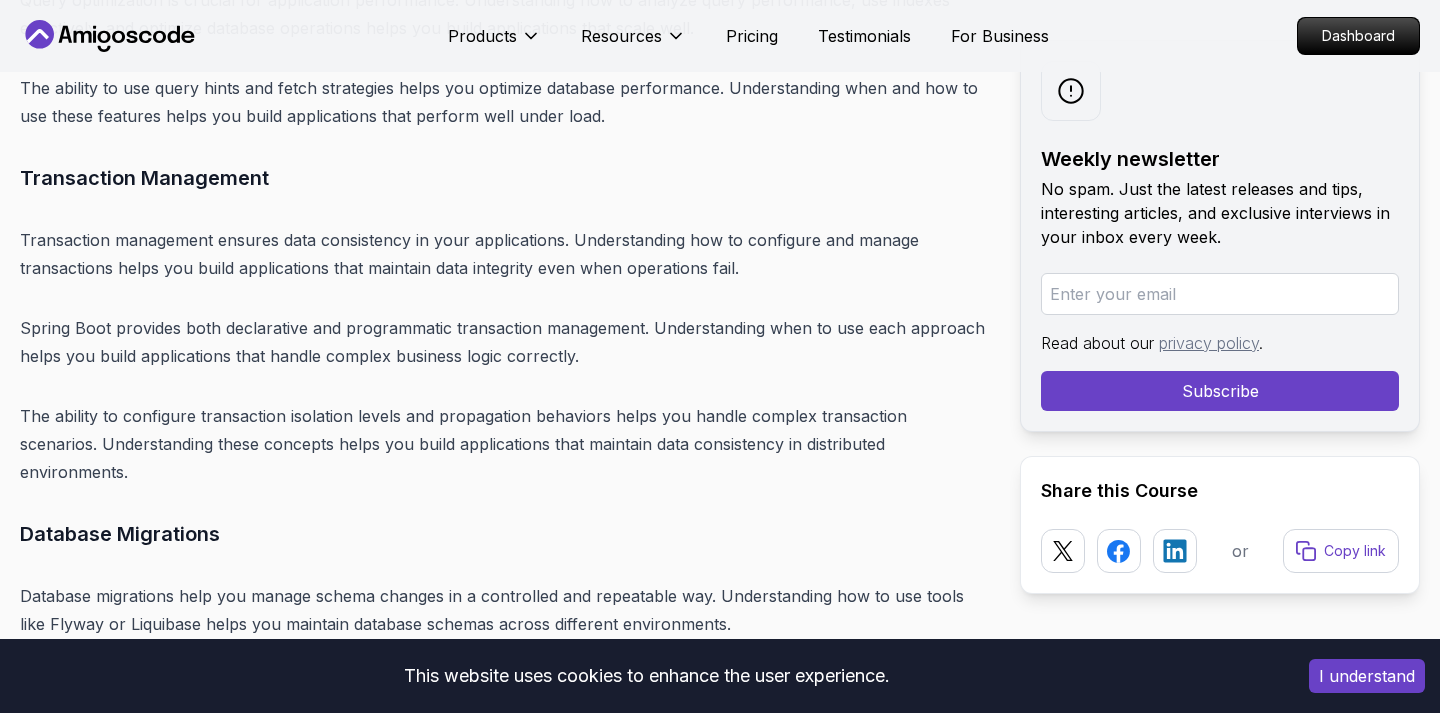 click on "The ability to configure transaction isolation levels and propagation behaviors helps you handle complex transaction scenarios. Understanding these concepts helps you build applications that maintain data consistency in distributed environments." at bounding box center [504, 444] 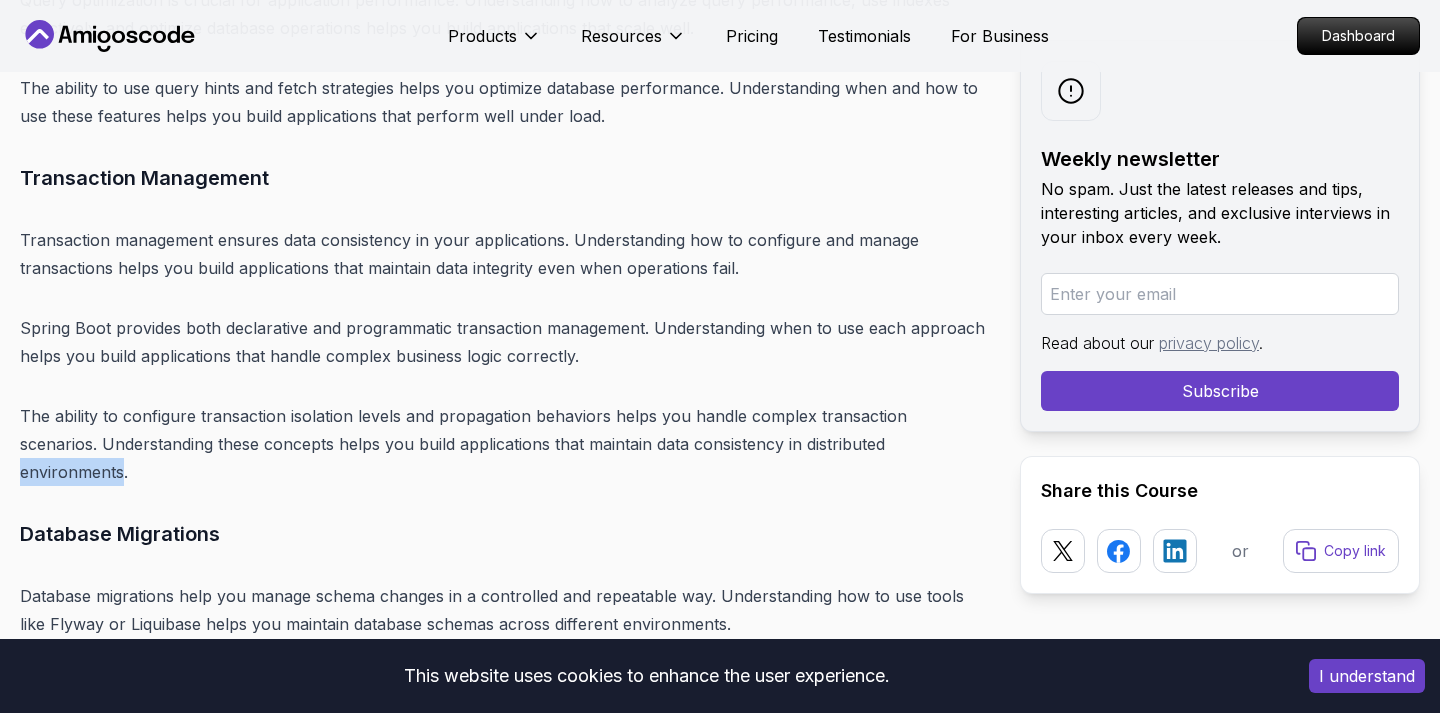 click on "The ability to configure transaction isolation levels and propagation behaviors helps you handle complex transaction scenarios. Understanding these concepts helps you build applications that maintain data consistency in distributed environments." at bounding box center (504, 444) 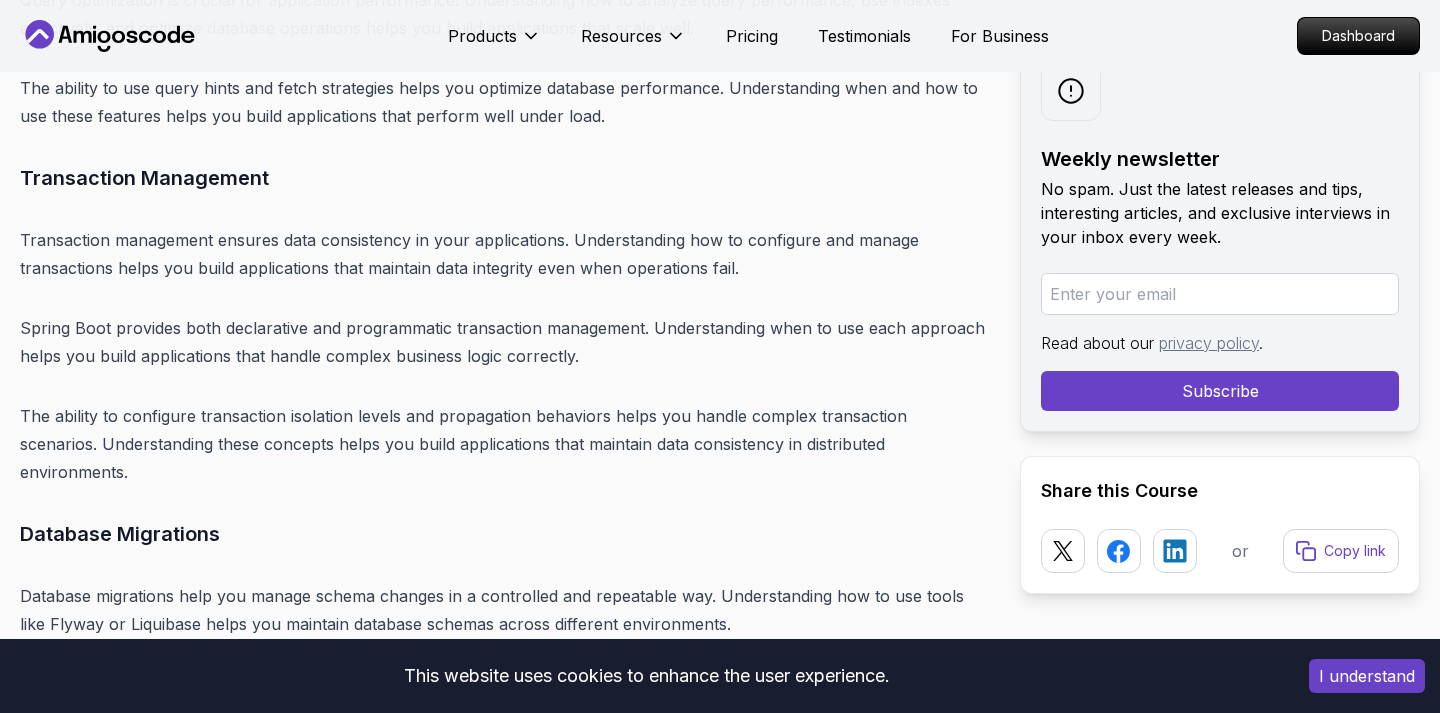 click on "Introduction
Spring Boot remains one of the most powerful and widely adopted frameworks for Java developers in 2025. With its ability to simplify the development of production-ready applications, Spring Boot has become the de facto standard for building enterprise-grade backend systems. The framework's convention-over-configuration approach, combined with its extensive ecosystem, makes it an essential skill for any backend developer.
In 2025, mastering Spring Boot is crucial if you want to succeed as a backend developer. The demand for Spring Boot developers continues to grow as more companies adopt microservices architectures and cloud-native development practices. Whether you're a beginner looking to start your backend development journey or an experienced developer wanting to enhance your skills, this comprehensive roadmap will guide you through every step of mastering Spring Boot.
Table of Contents
Why Learn Spring Boot in 2025?
Market Demand and Career Opportunities" at bounding box center (504, -3100) 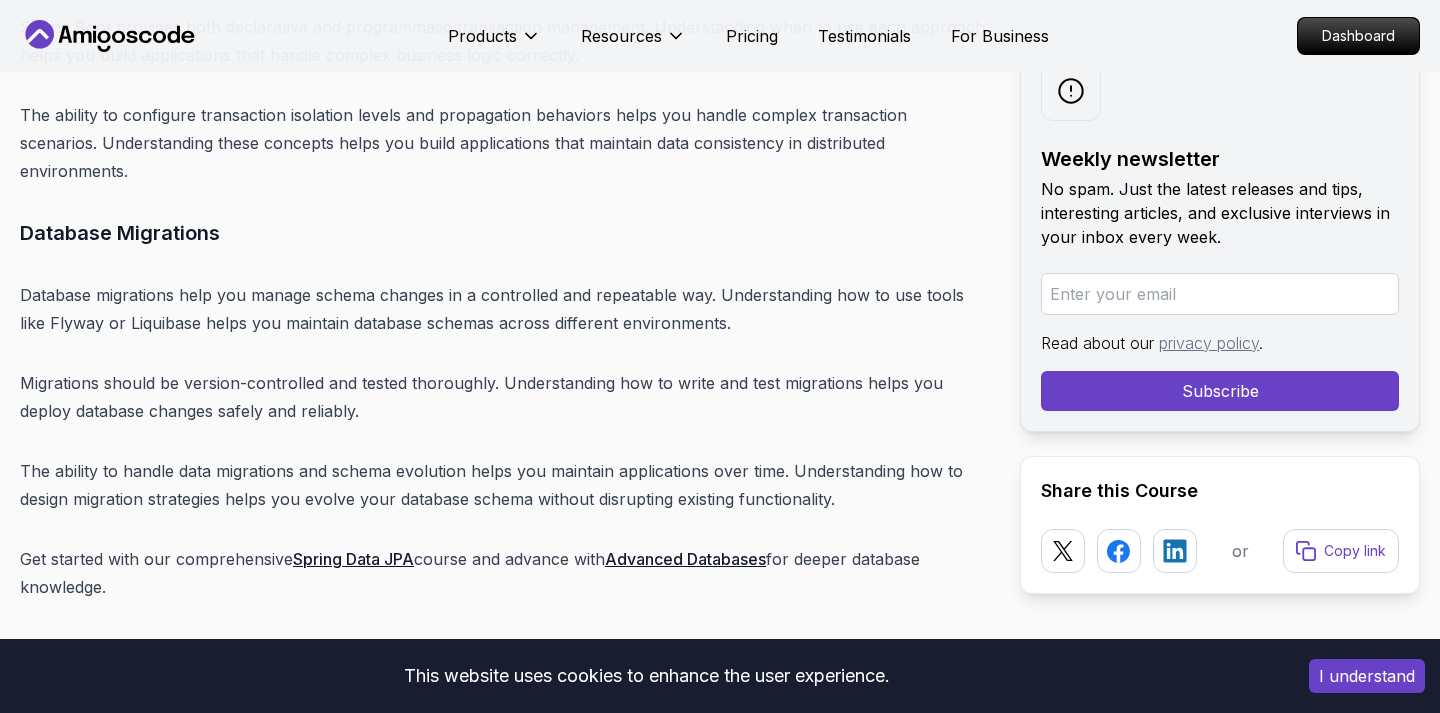 scroll, scrollTop: 16809, scrollLeft: 0, axis: vertical 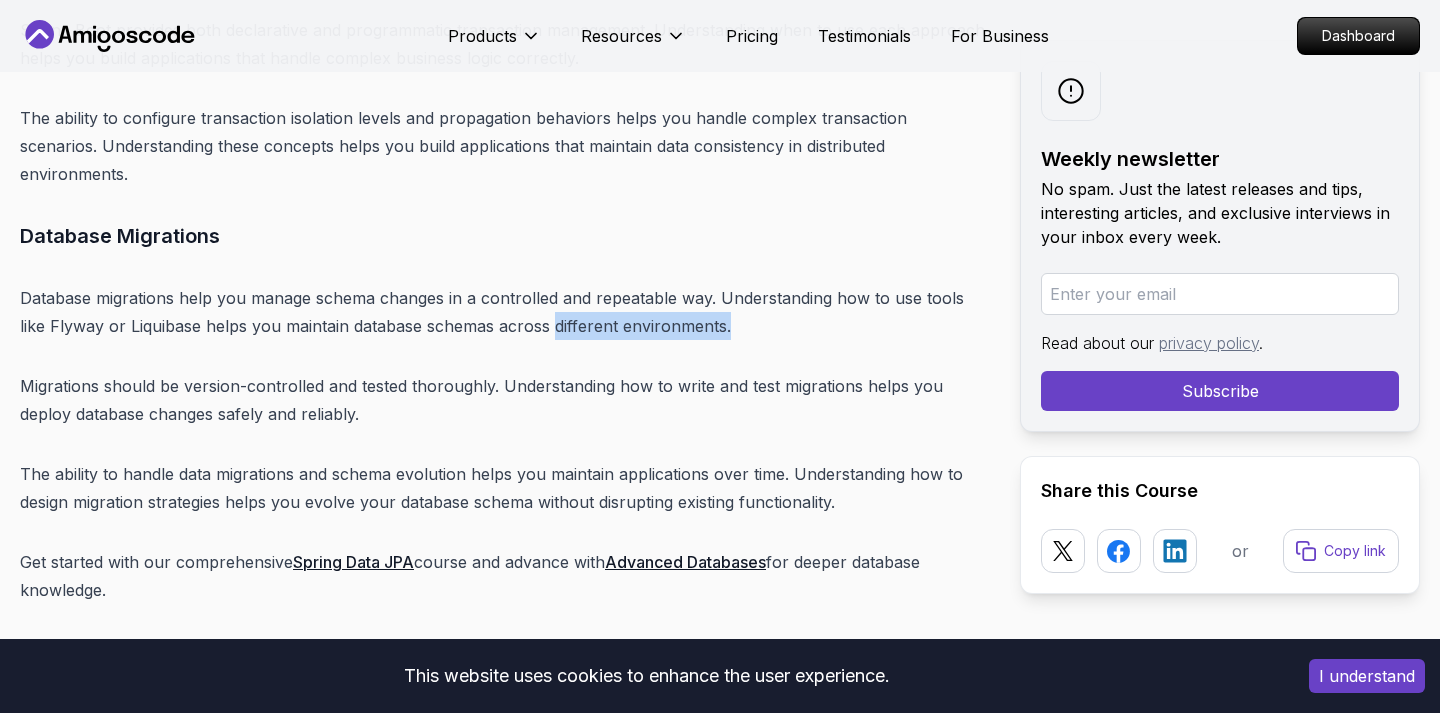 drag, startPoint x: 523, startPoint y: 148, endPoint x: 758, endPoint y: 156, distance: 235.13612 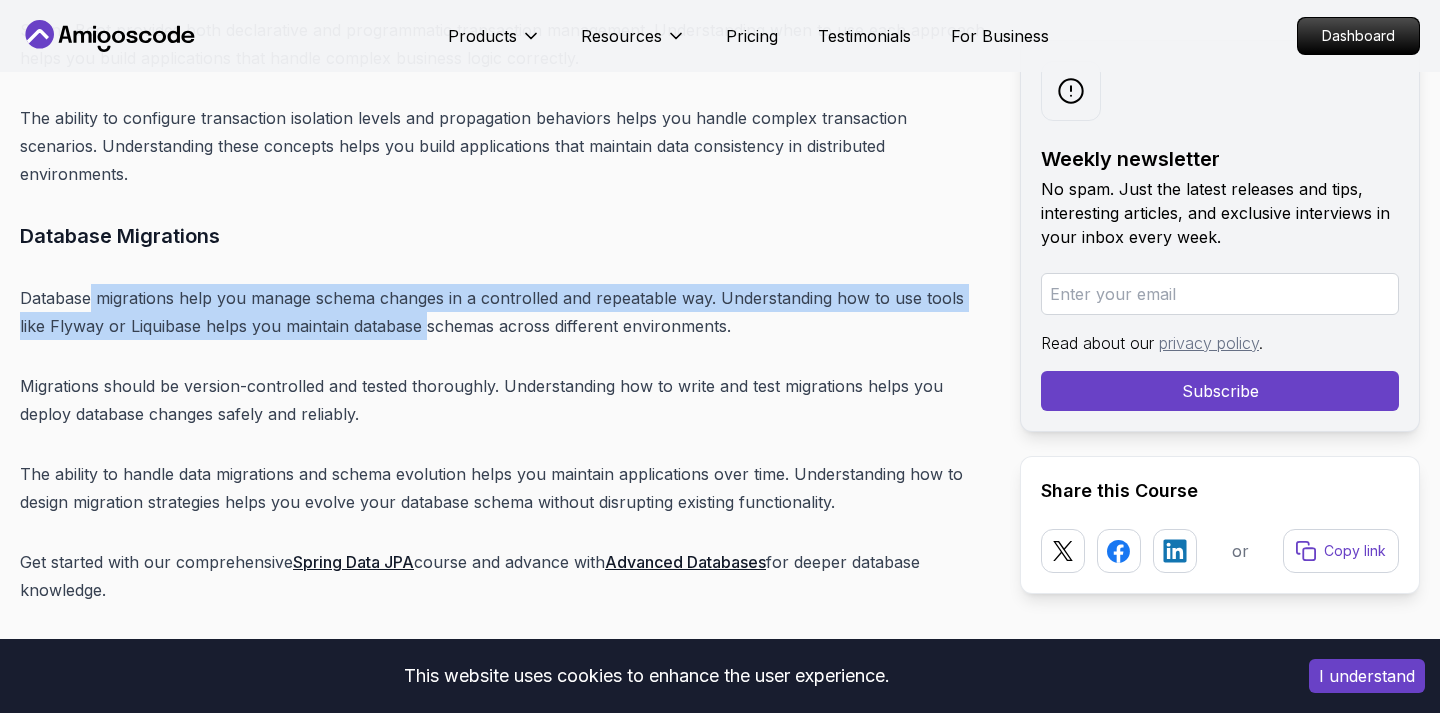 drag, startPoint x: 87, startPoint y: 134, endPoint x: 398, endPoint y: 165, distance: 312.5412 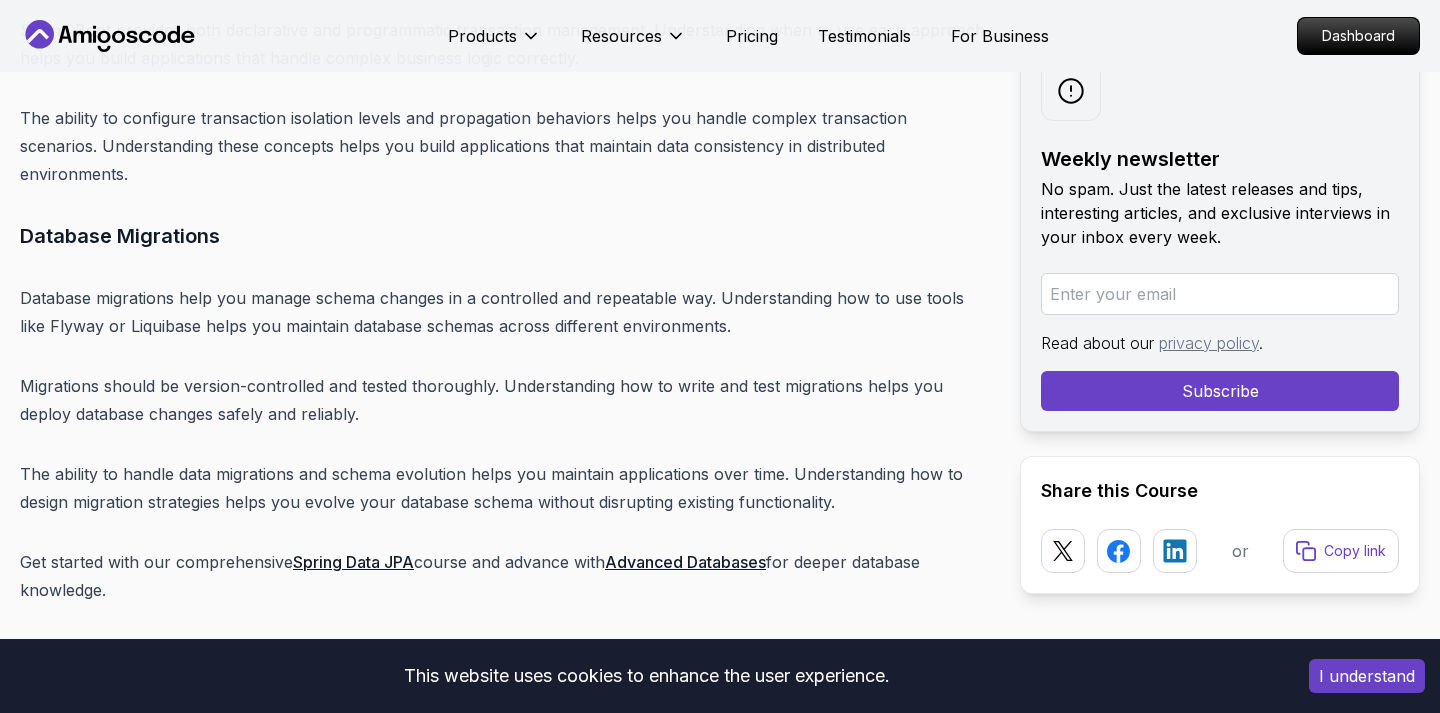 click on "Introduction
Spring Boot remains one of the most powerful and widely adopted frameworks for Java developers in 2025. With its ability to simplify the development of production-ready applications, Spring Boot has become the de facto standard for building enterprise-grade backend systems. The framework's convention-over-configuration approach, combined with its extensive ecosystem, makes it an essential skill for any backend developer.
In 2025, mastering Spring Boot is crucial if you want to succeed as a backend developer. The demand for Spring Boot developers continues to grow as more companies adopt microservices architectures and cloud-native development practices. Whether you're a beginner looking to start your backend development journey or an experienced developer wanting to enhance your skills, this comprehensive roadmap will guide you through every step of mastering Spring Boot.
Table of Contents
Why Learn Spring Boot in 2025?
Market Demand and Career Opportunities" at bounding box center [504, -3398] 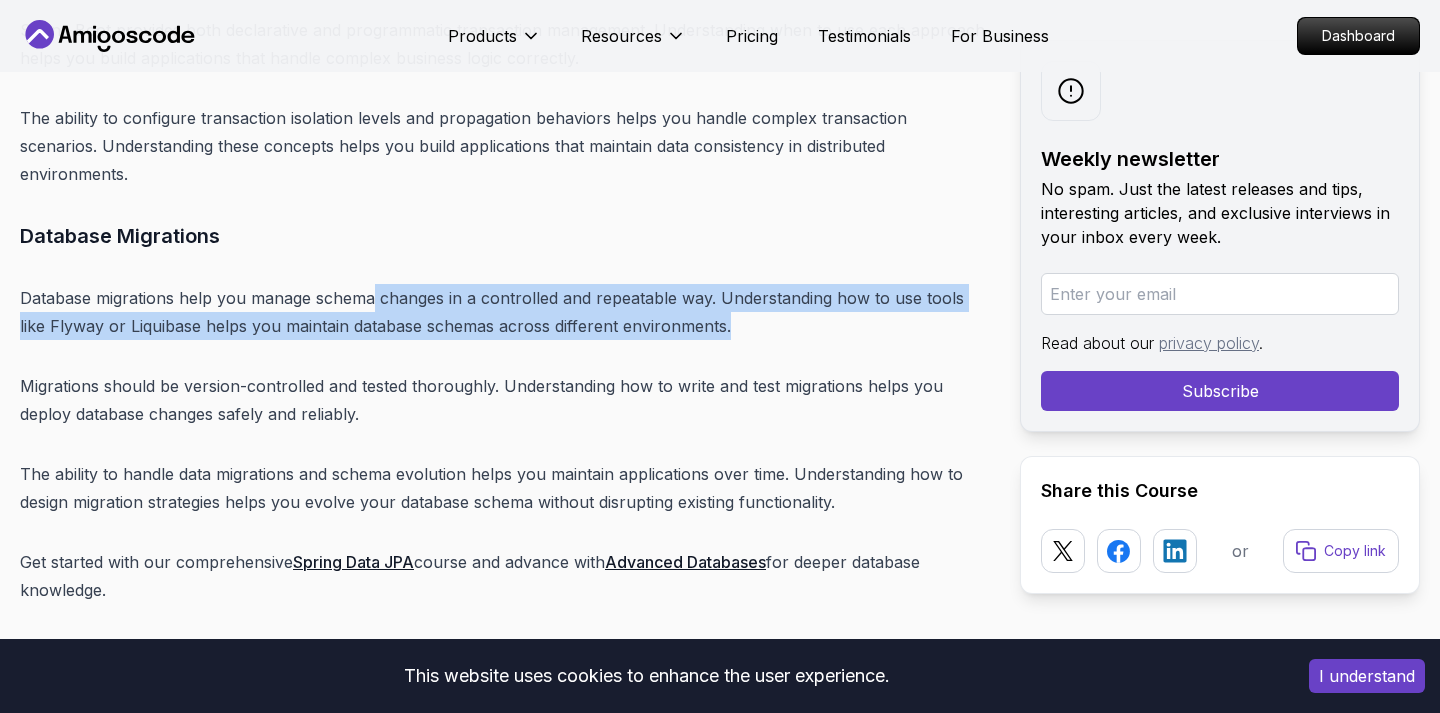 drag, startPoint x: 373, startPoint y: 131, endPoint x: 737, endPoint y: 169, distance: 365.97815 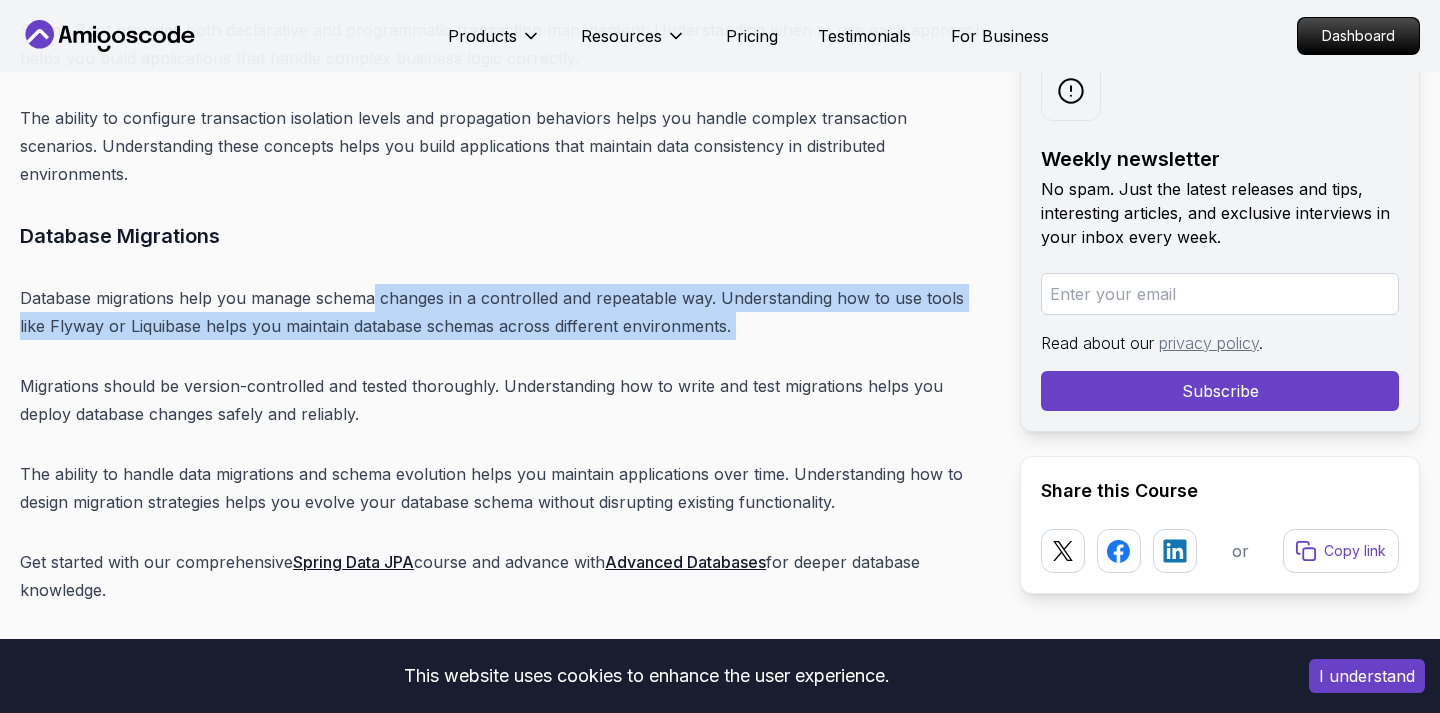 click on "Introduction
Spring Boot remains one of the most powerful and widely adopted frameworks for Java developers in 2025. With its ability to simplify the development of production-ready applications, Spring Boot has become the de facto standard for building enterprise-grade backend systems. The framework's convention-over-configuration approach, combined with its extensive ecosystem, makes it an essential skill for any backend developer.
In 2025, mastering Spring Boot is crucial if you want to succeed as a backend developer. The demand for Spring Boot developers continues to grow as more companies adopt microservices architectures and cloud-native development practices. Whether you're a beginner looking to start your backend development journey or an experienced developer wanting to enhance your skills, this comprehensive roadmap will guide you through every step of mastering Spring Boot.
Table of Contents
Why Learn Spring Boot in 2025?
Market Demand and Career Opportunities" at bounding box center (504, -3398) 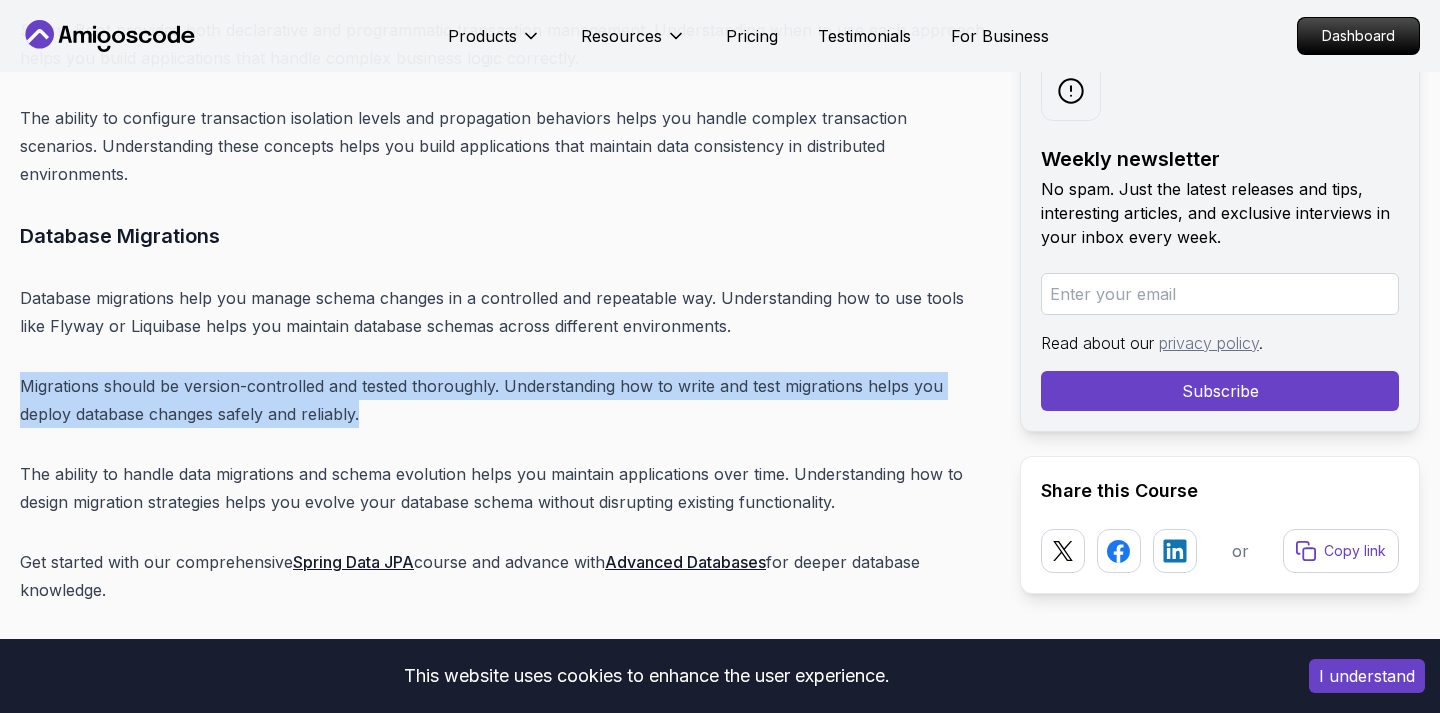 drag, startPoint x: 20, startPoint y: 216, endPoint x: 361, endPoint y: 245, distance: 342.23093 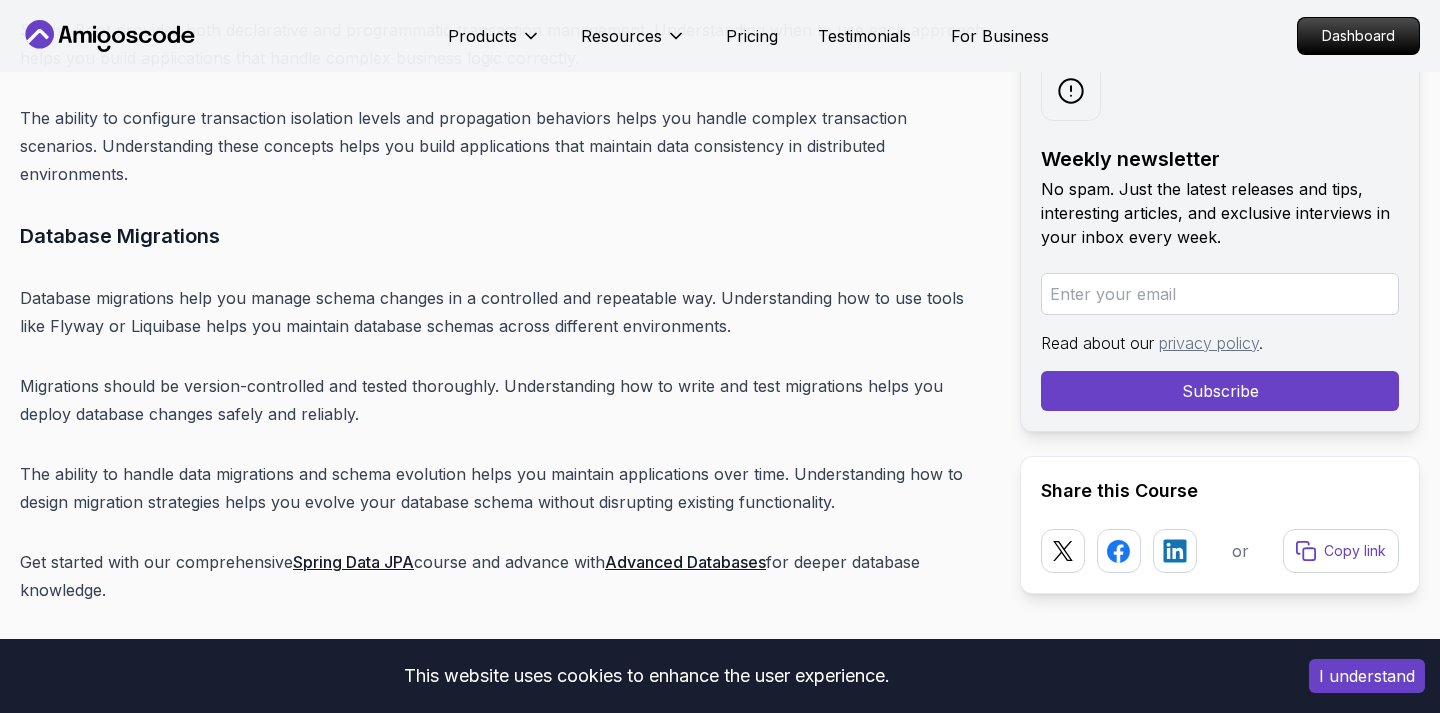 click on "Migrations should be version-controlled and tested thoroughly. Understanding how to write and test migrations helps you deploy database changes safely and reliably." at bounding box center (504, 400) 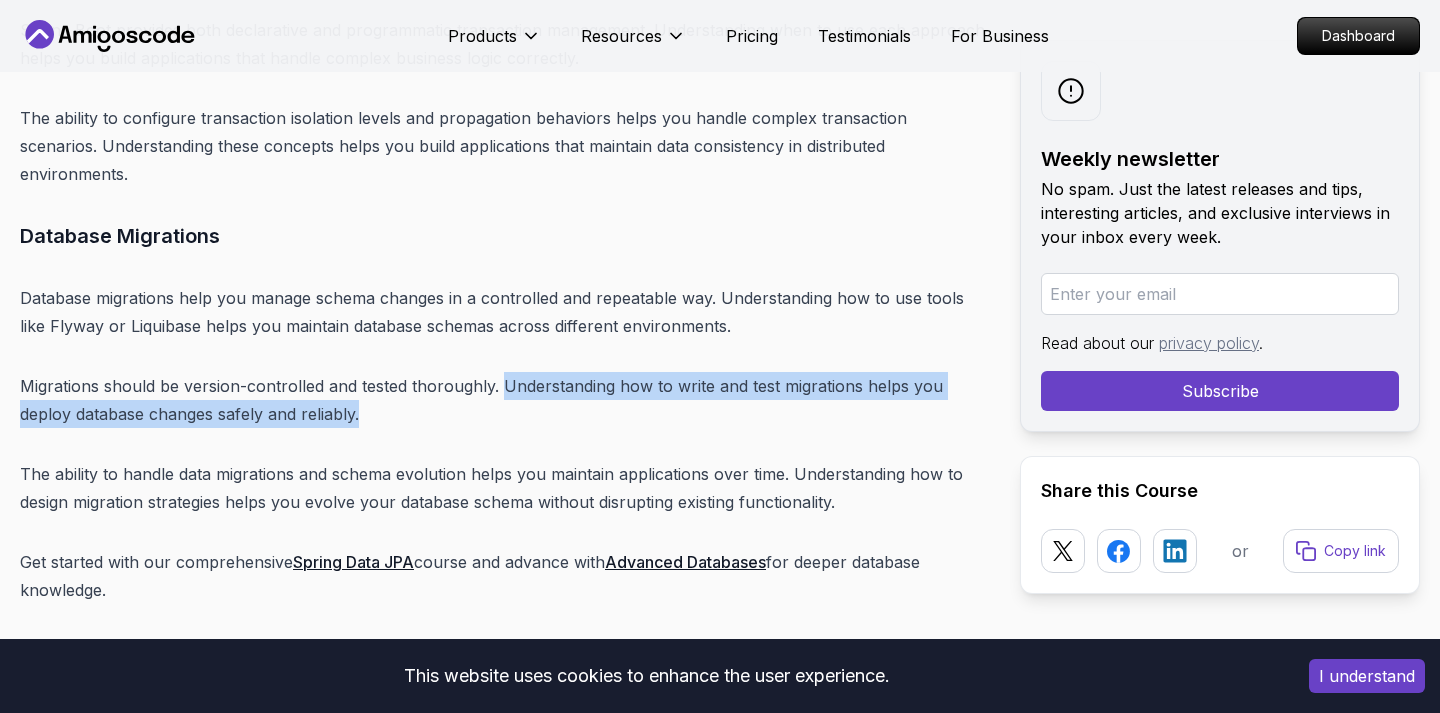 drag, startPoint x: 498, startPoint y: 211, endPoint x: 540, endPoint y: 249, distance: 56.63921 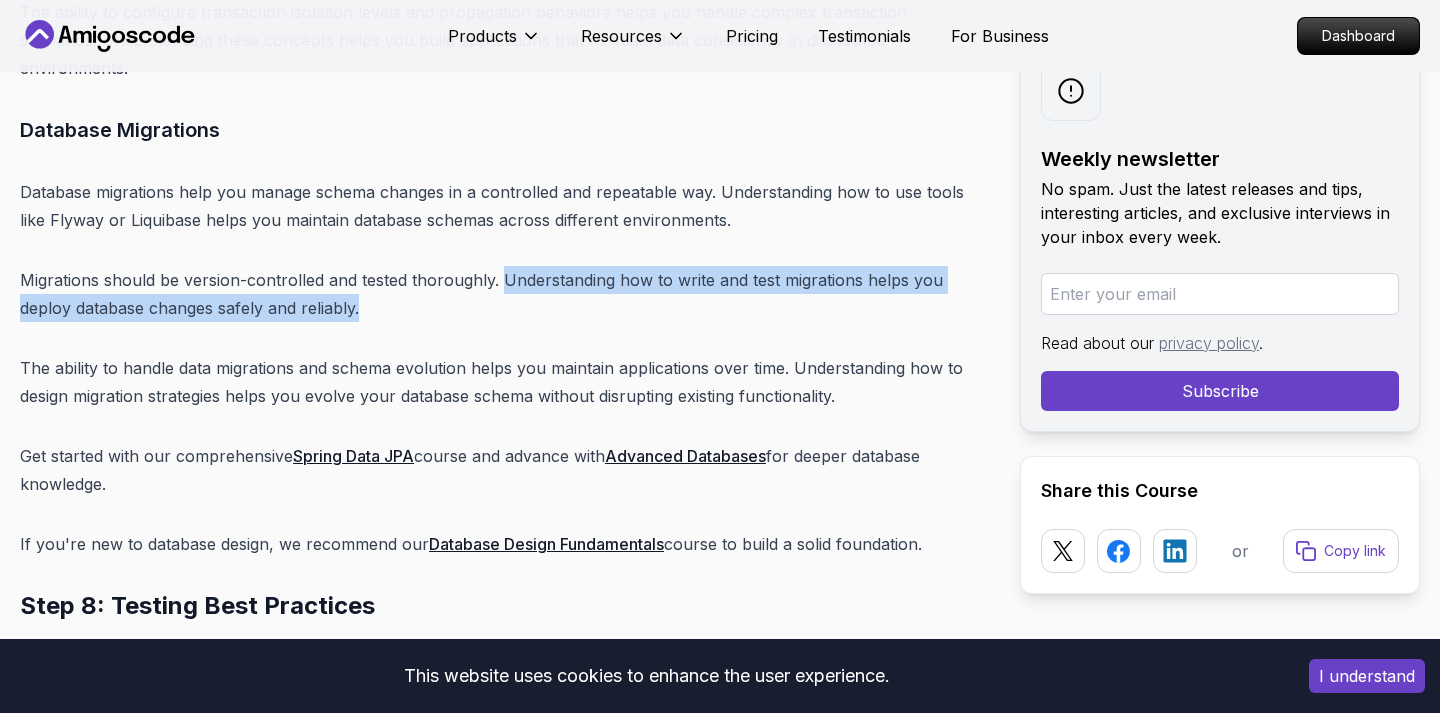 scroll, scrollTop: 16916, scrollLeft: 0, axis: vertical 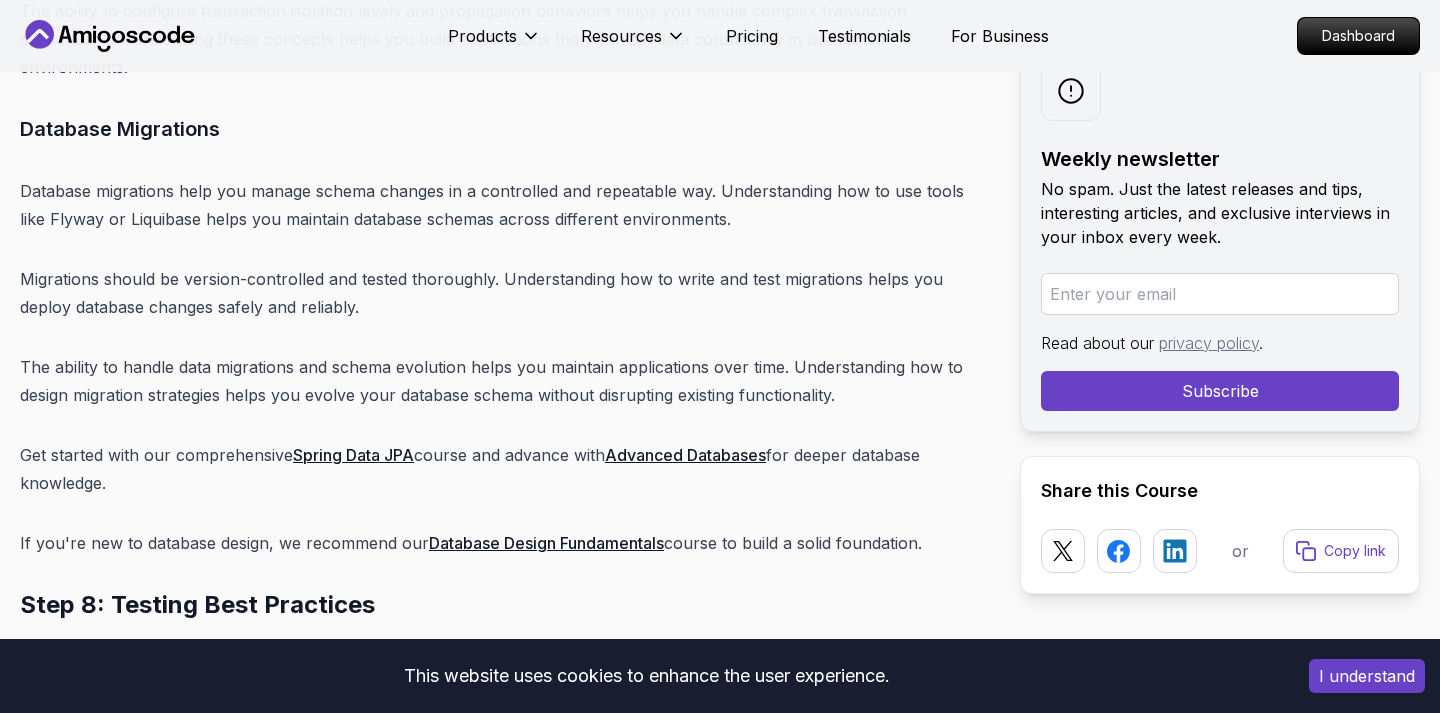 click on "Introduction
Spring Boot remains one of the most powerful and widely adopted frameworks for Java developers in 2025. With its ability to simplify the development of production-ready applications, Spring Boot has become the de facto standard for building enterprise-grade backend systems. The framework's convention-over-configuration approach, combined with its extensive ecosystem, makes it an essential skill for any backend developer.
In 2025, mastering Spring Boot is crucial if you want to succeed as a backend developer. The demand for Spring Boot developers continues to grow as more companies adopt microservices architectures and cloud-native development practices. Whether you're a beginner looking to start your backend development journey or an experienced developer wanting to enhance your skills, this comprehensive roadmap will guide you through every step of mastering Spring Boot.
Table of Contents
Why Learn Spring Boot in 2025?
Market Demand and Career Opportunities" at bounding box center [504, -3505] 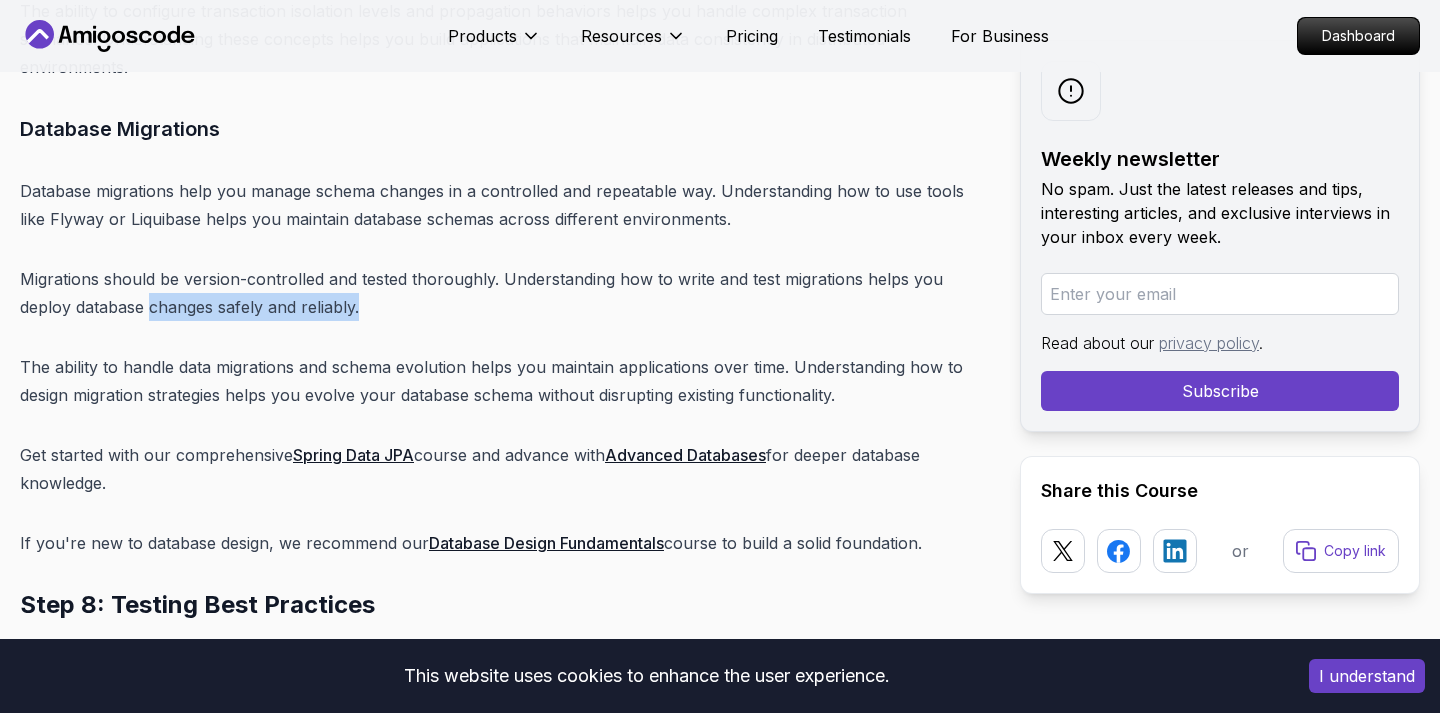 drag, startPoint x: 150, startPoint y: 134, endPoint x: 378, endPoint y: 138, distance: 228.03508 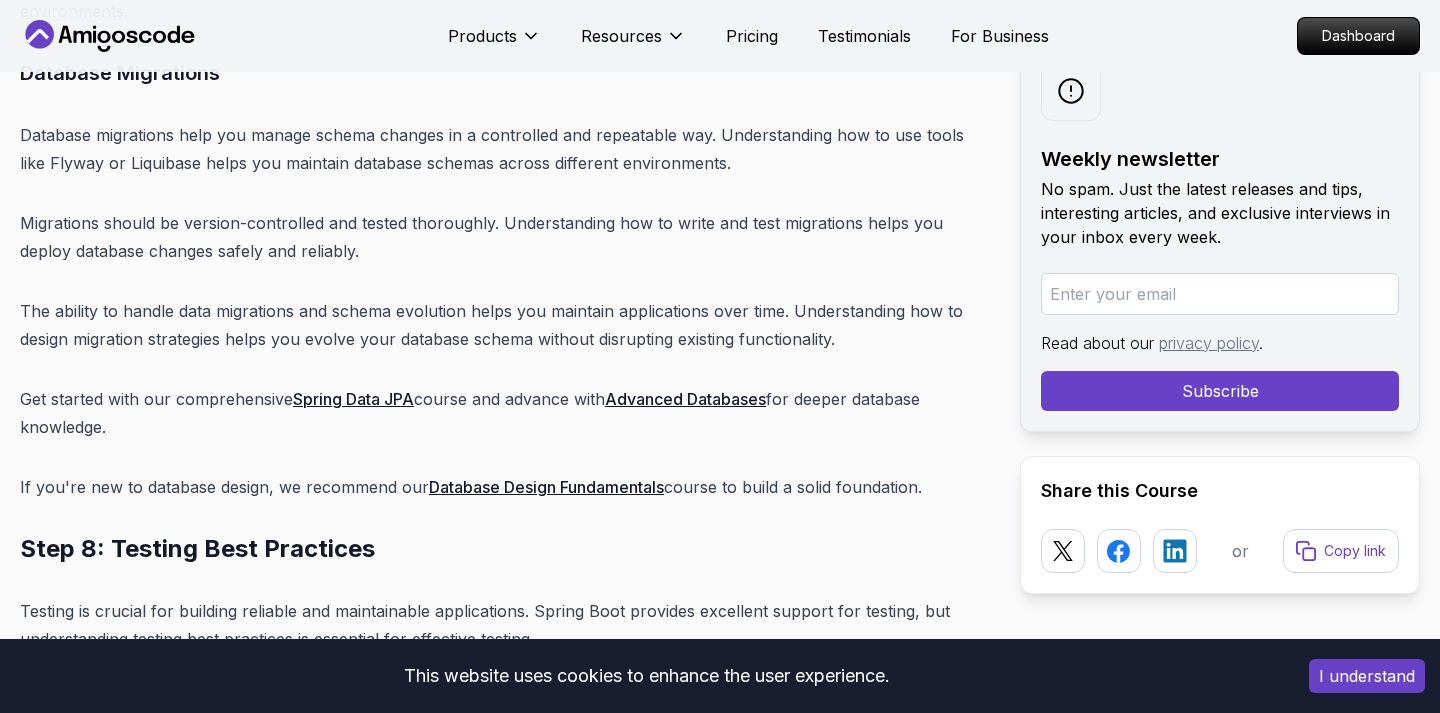 scroll, scrollTop: 17013, scrollLeft: 0, axis: vertical 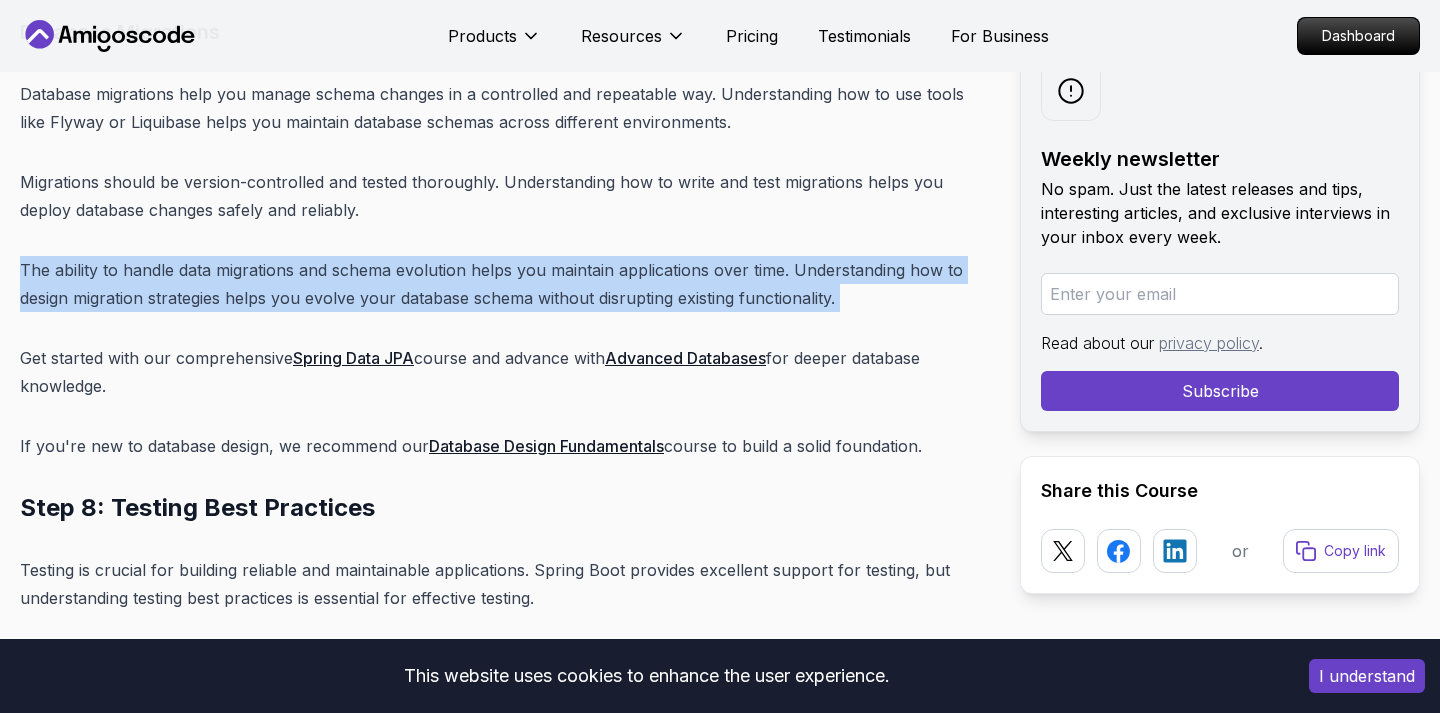 drag, startPoint x: 20, startPoint y: 95, endPoint x: 185, endPoint y: 169, distance: 180.83418 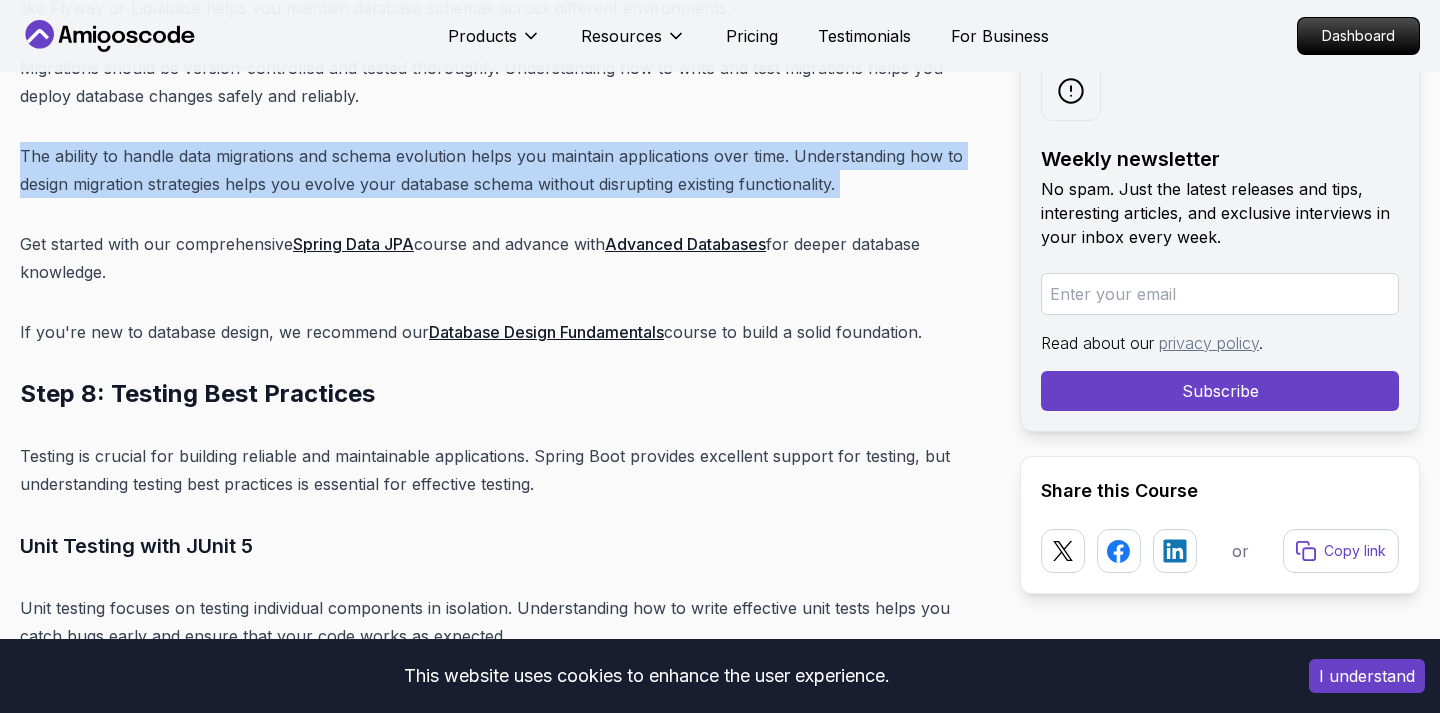 scroll, scrollTop: 17119, scrollLeft: 0, axis: vertical 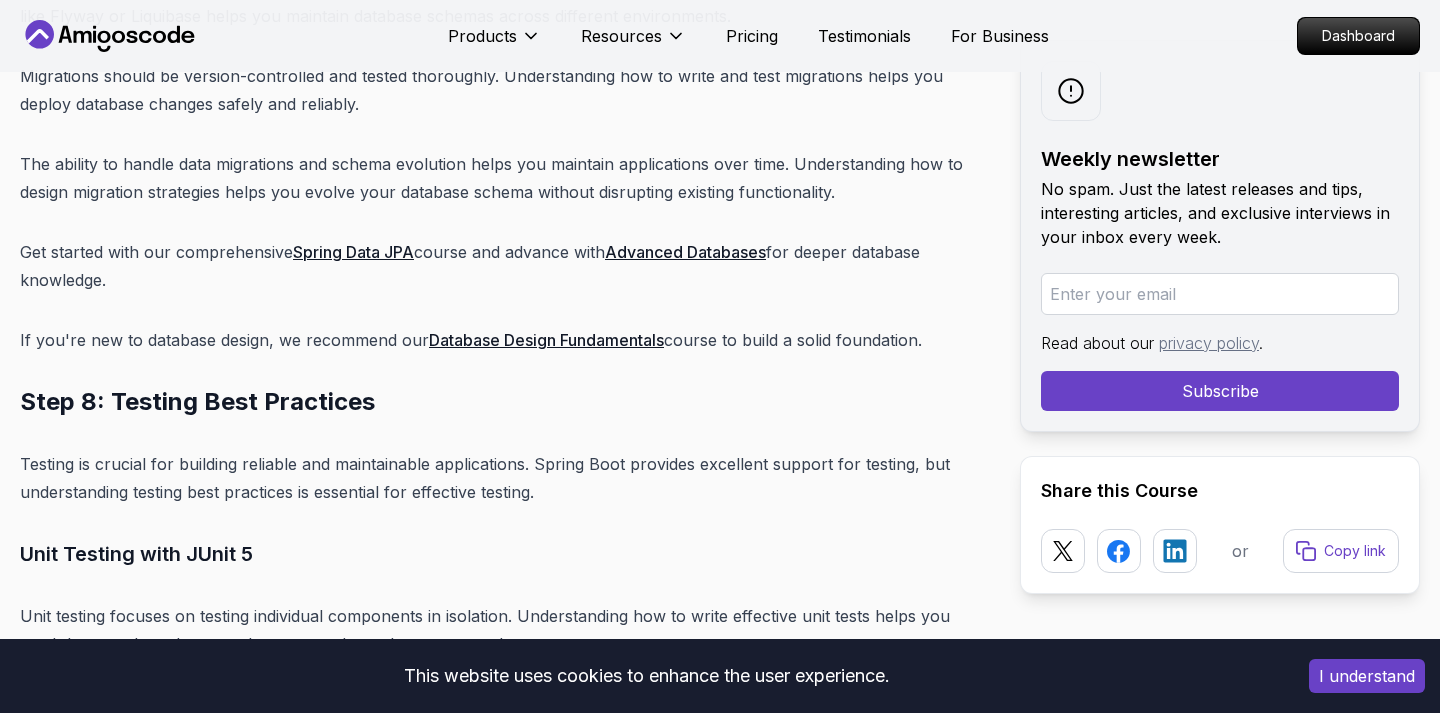 click on "Get started with our comprehensive  Spring Data JPA  course and advance with  Advanced Databases  for deeper database knowledge." at bounding box center [504, 266] 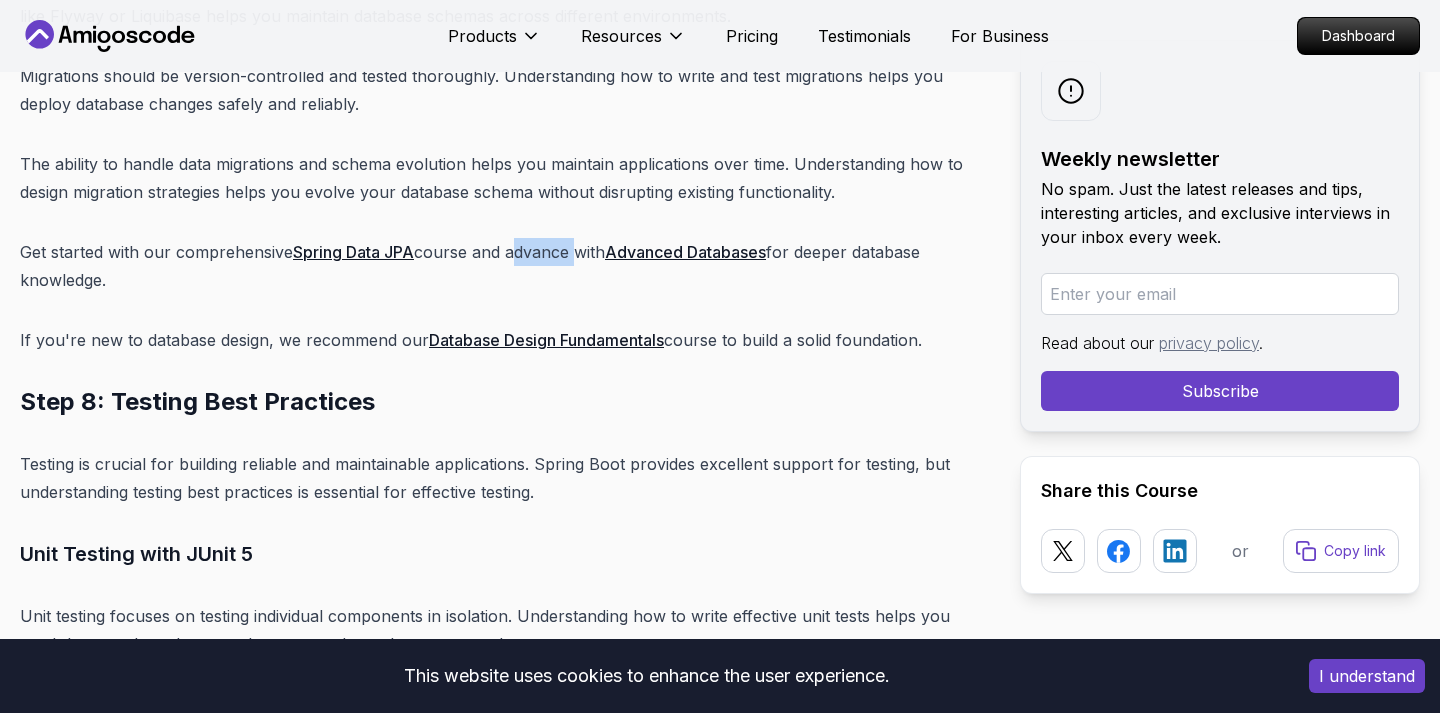 click on "Get started with our comprehensive  Spring Data JPA  course and advance with  Advanced Databases  for deeper database knowledge." at bounding box center [504, 266] 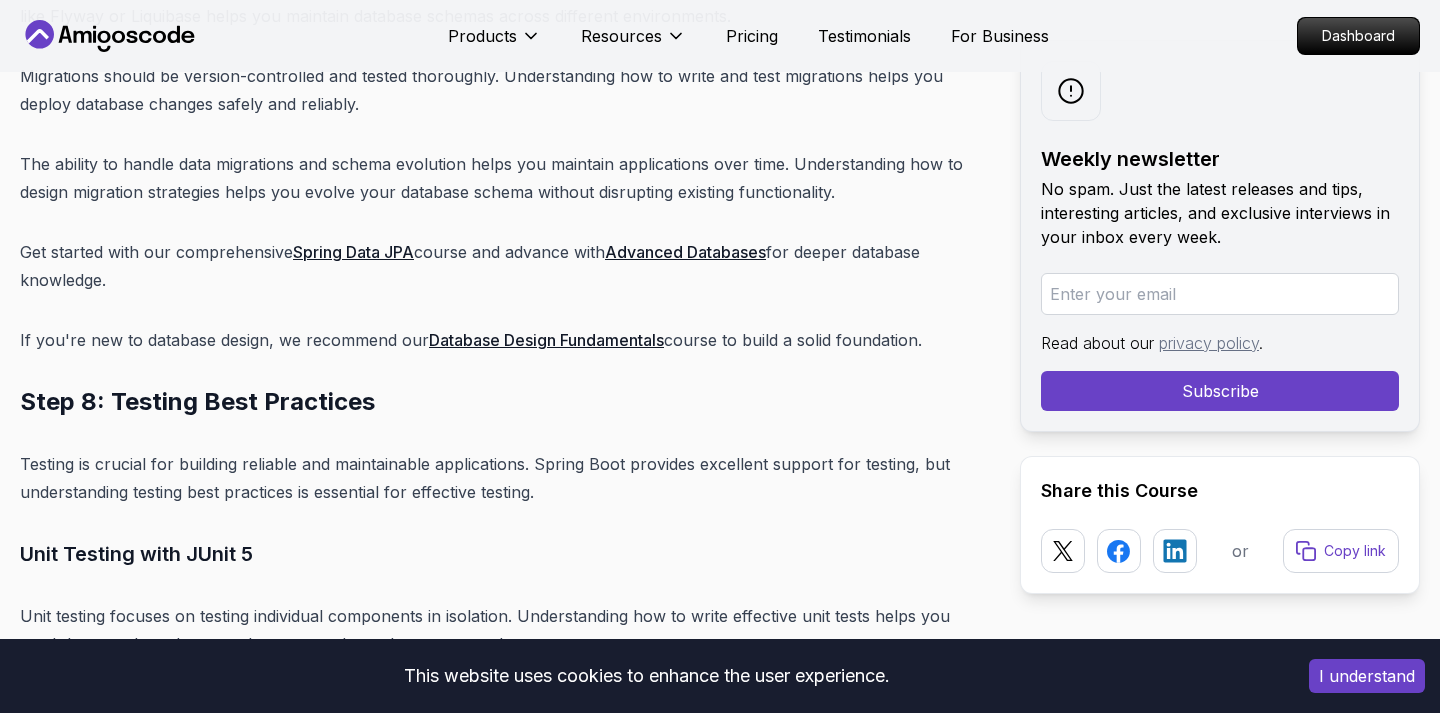 click on "If you're new to database design, we recommend our  Database Design Fundamentals  course to build a solid foundation." at bounding box center (504, 340) 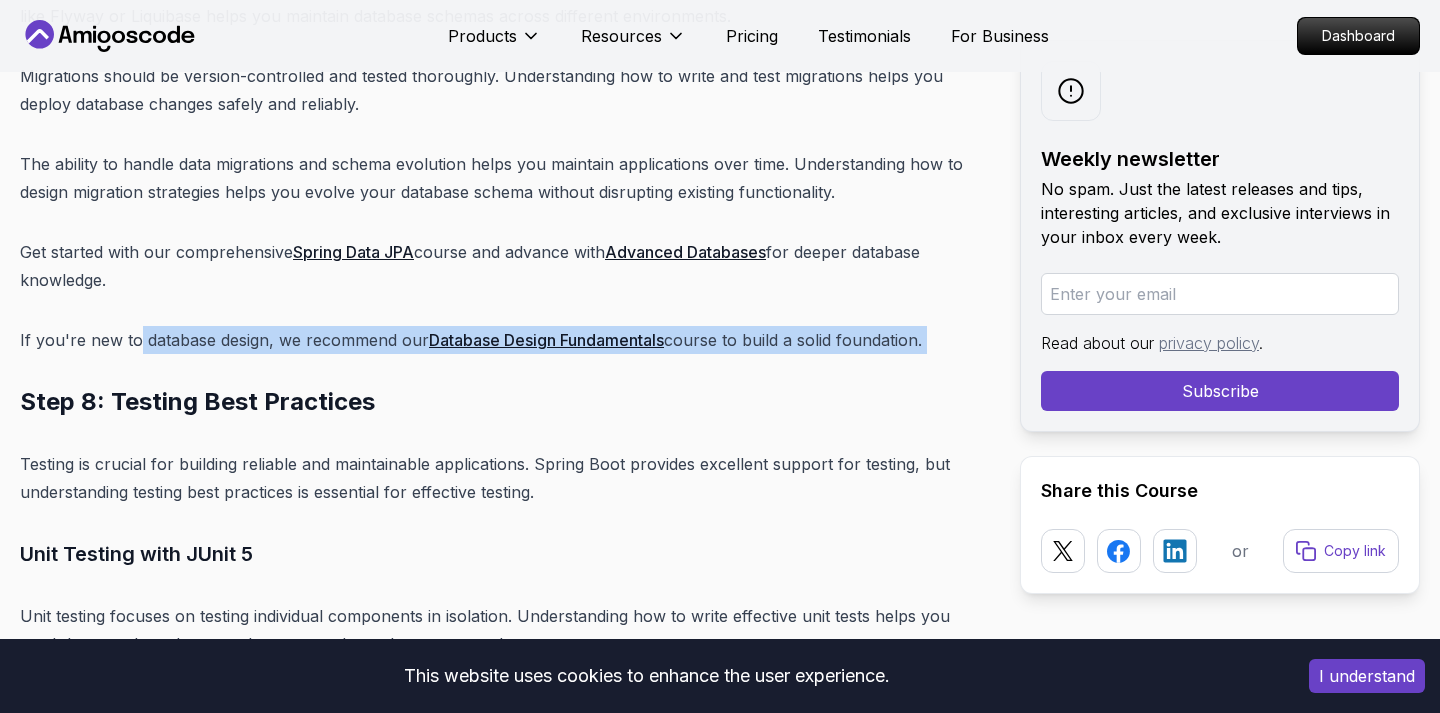 drag, startPoint x: 136, startPoint y: 163, endPoint x: 371, endPoint y: 186, distance: 236.12285 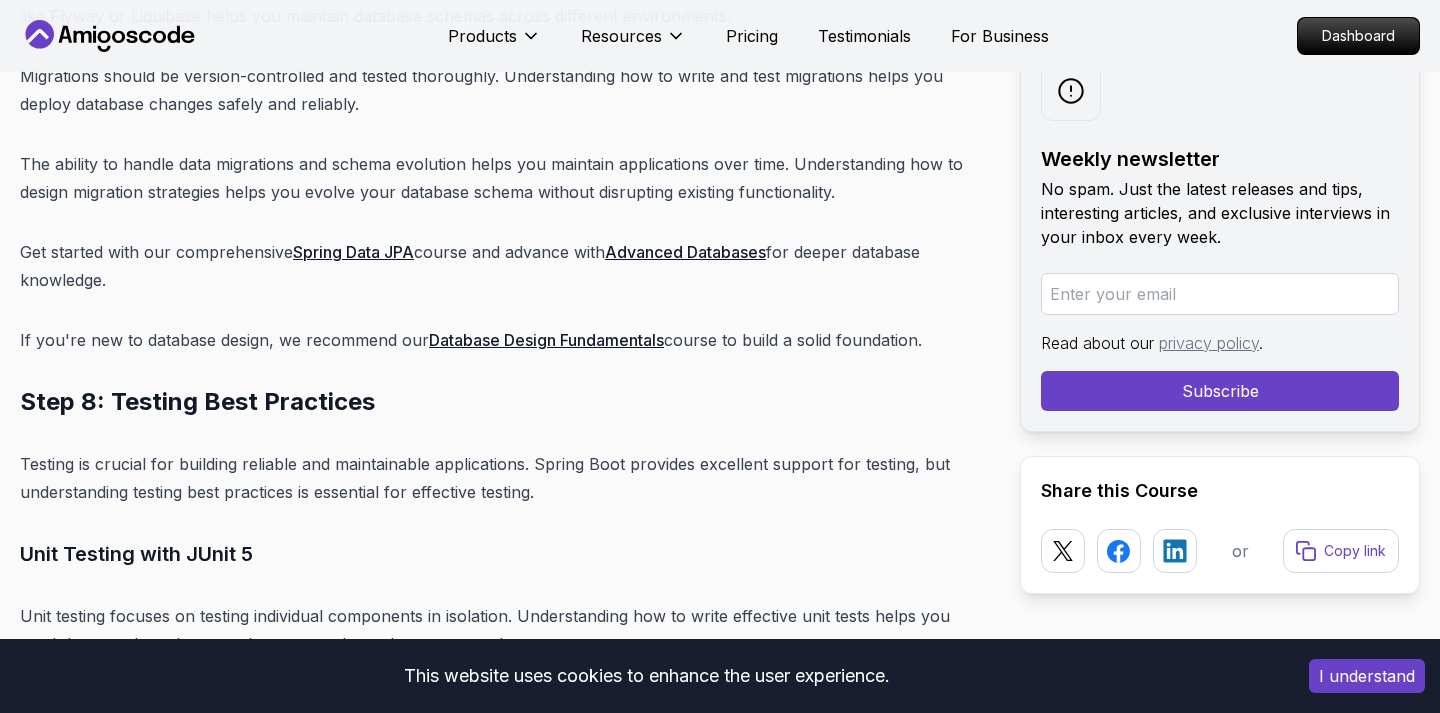 click on "Step 8: Testing Best Practices" at bounding box center (504, 402) 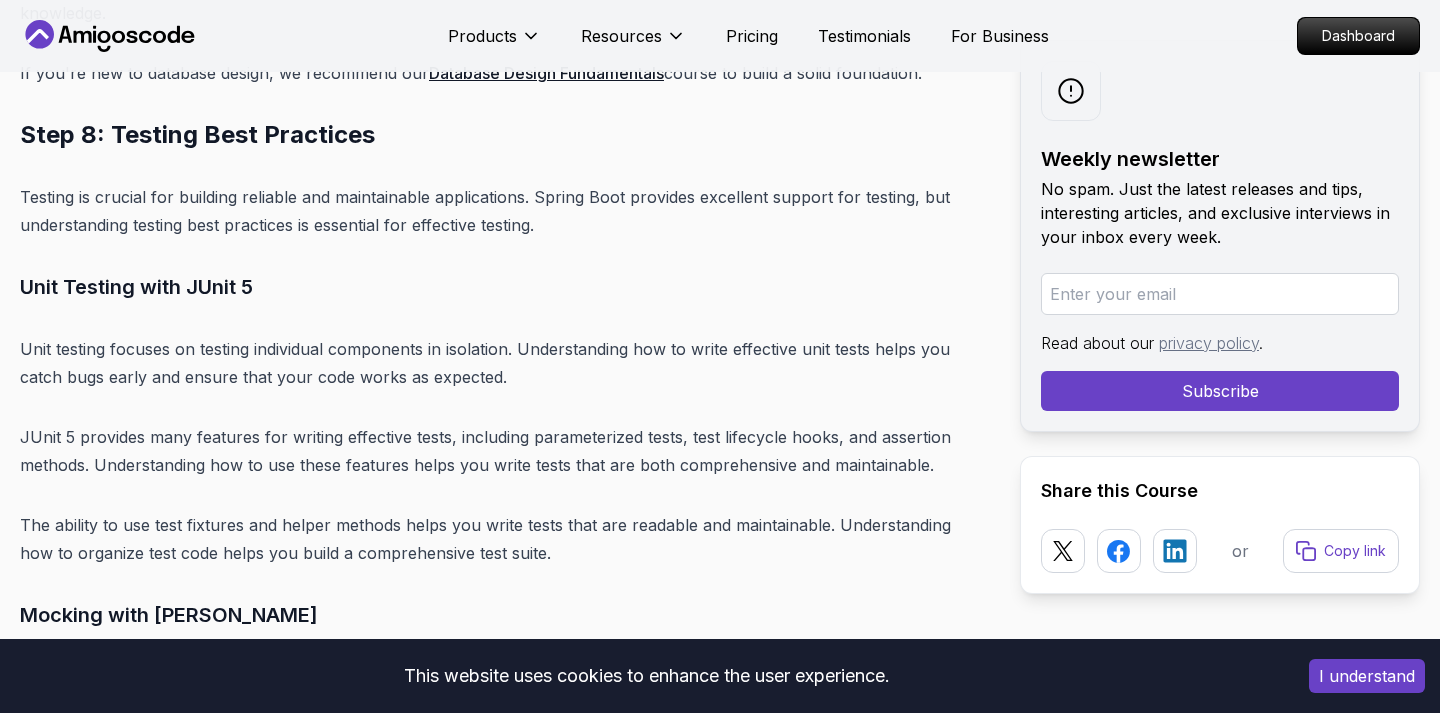 scroll, scrollTop: 17388, scrollLeft: 0, axis: vertical 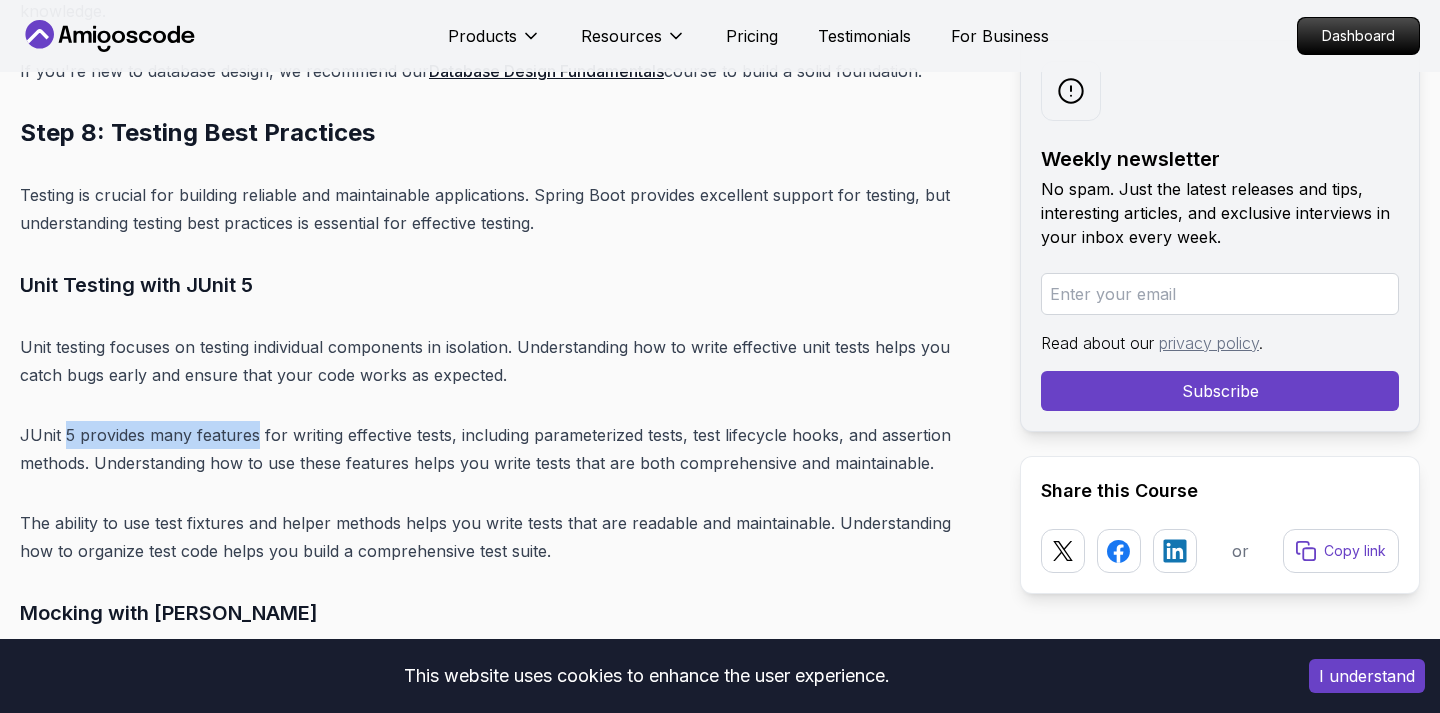 drag, startPoint x: 63, startPoint y: 265, endPoint x: 252, endPoint y: 262, distance: 189.0238 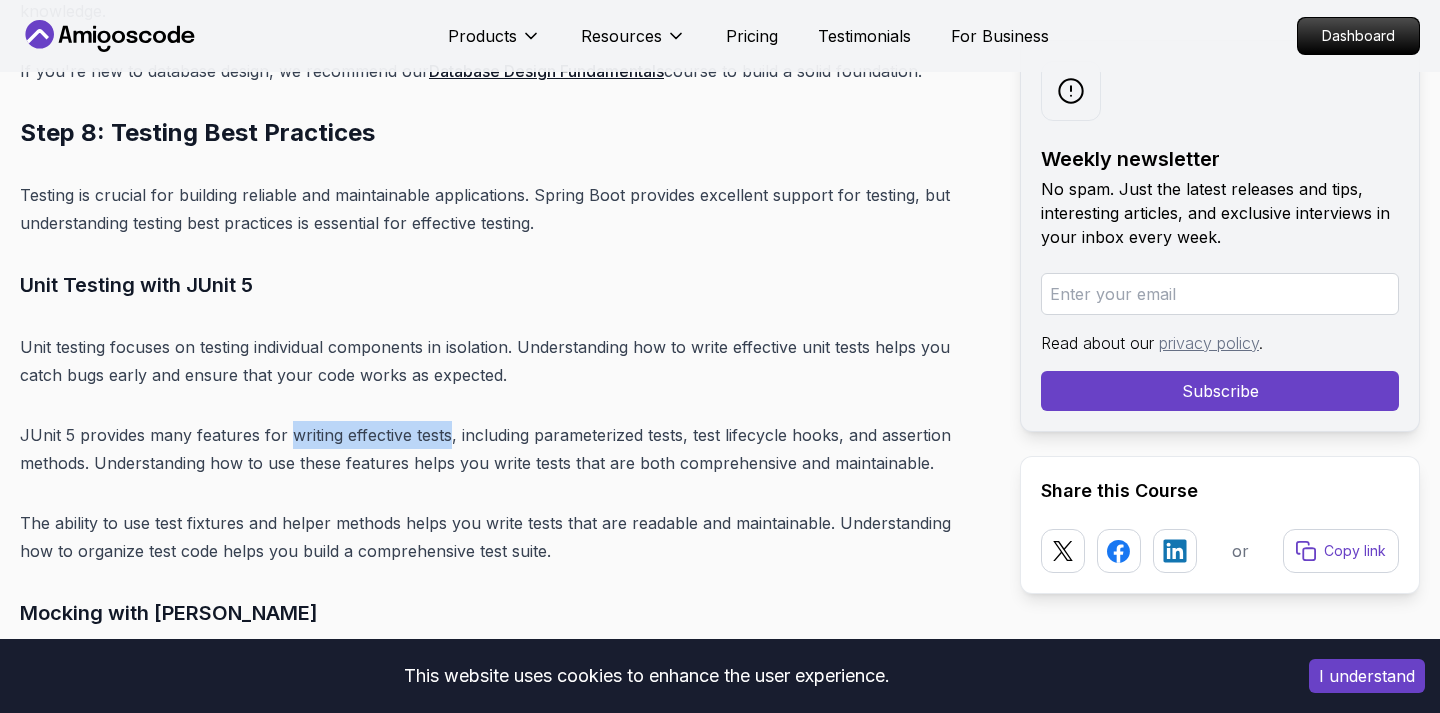 drag, startPoint x: 285, startPoint y: 265, endPoint x: 446, endPoint y: 263, distance: 161.01242 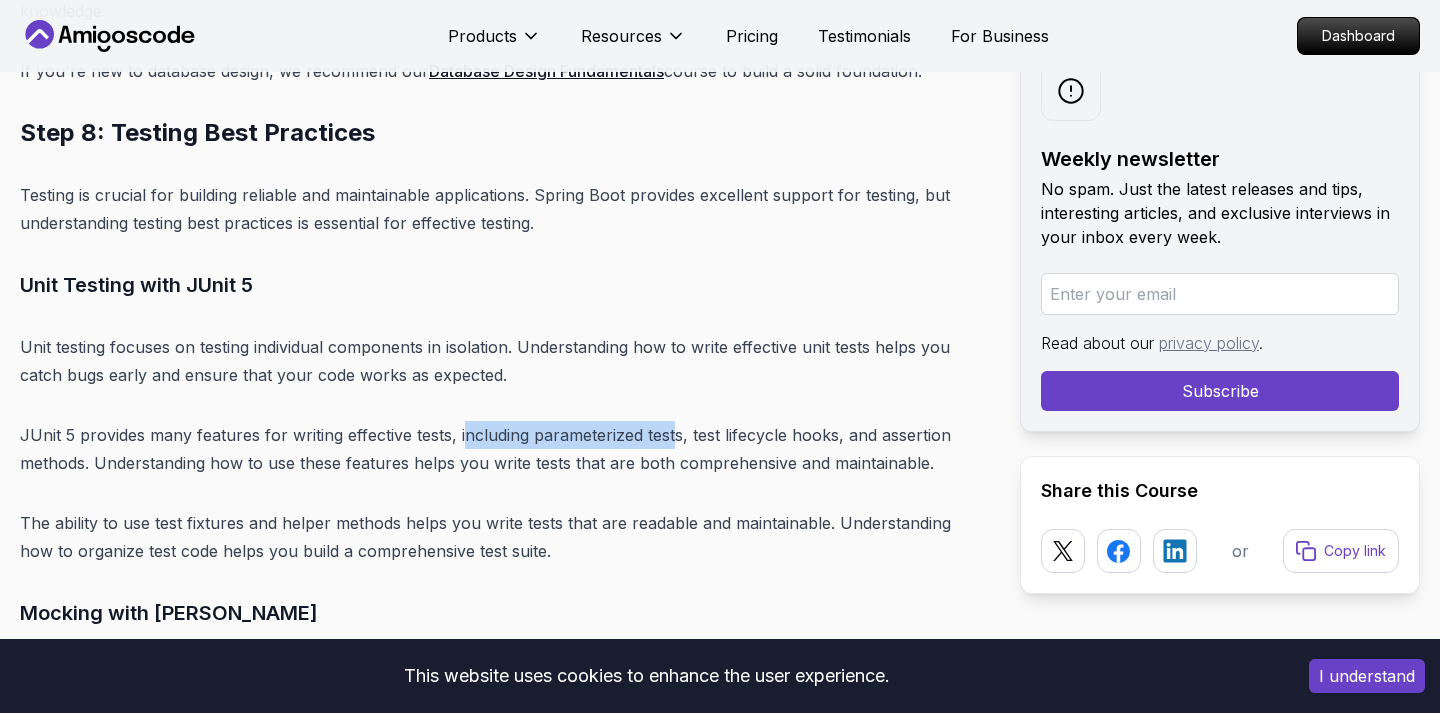 drag, startPoint x: 460, startPoint y: 263, endPoint x: 673, endPoint y: 268, distance: 213.05867 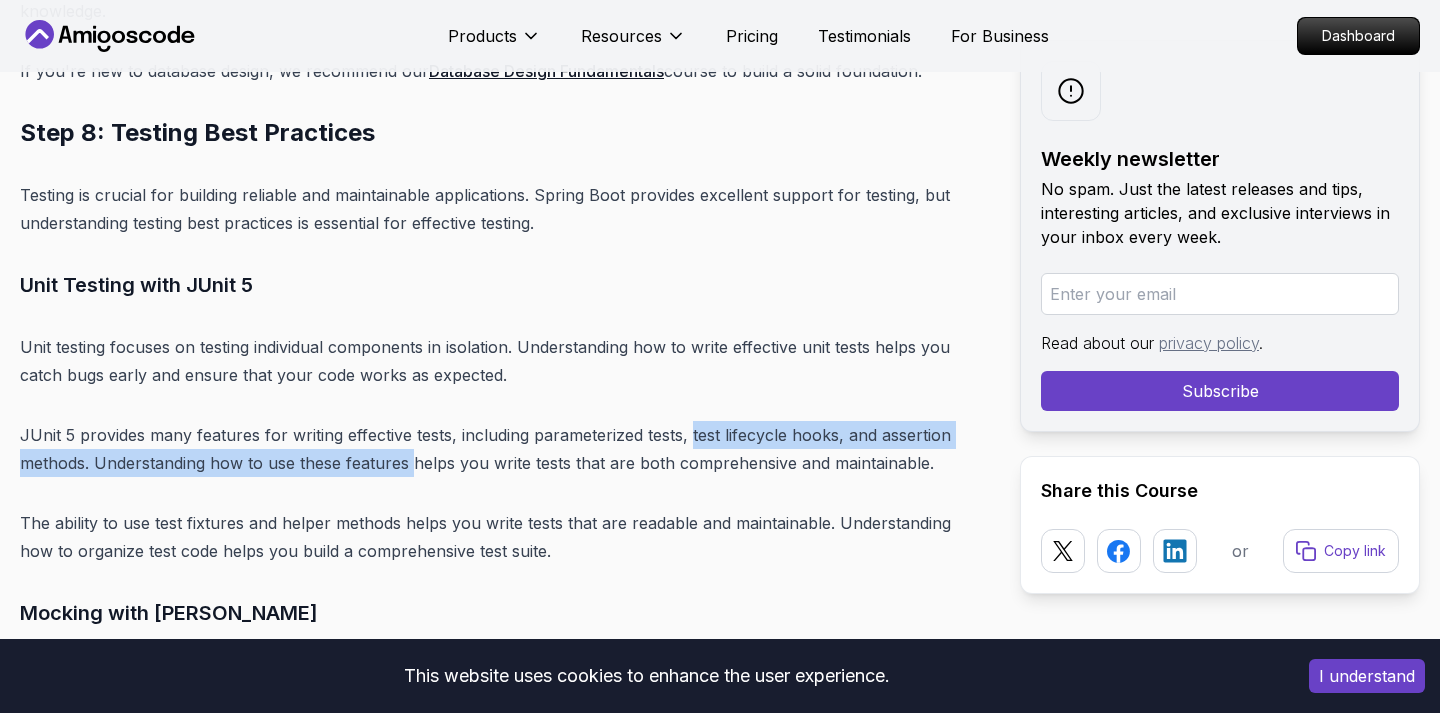 drag, startPoint x: 689, startPoint y: 266, endPoint x: 418, endPoint y: 294, distance: 272.44266 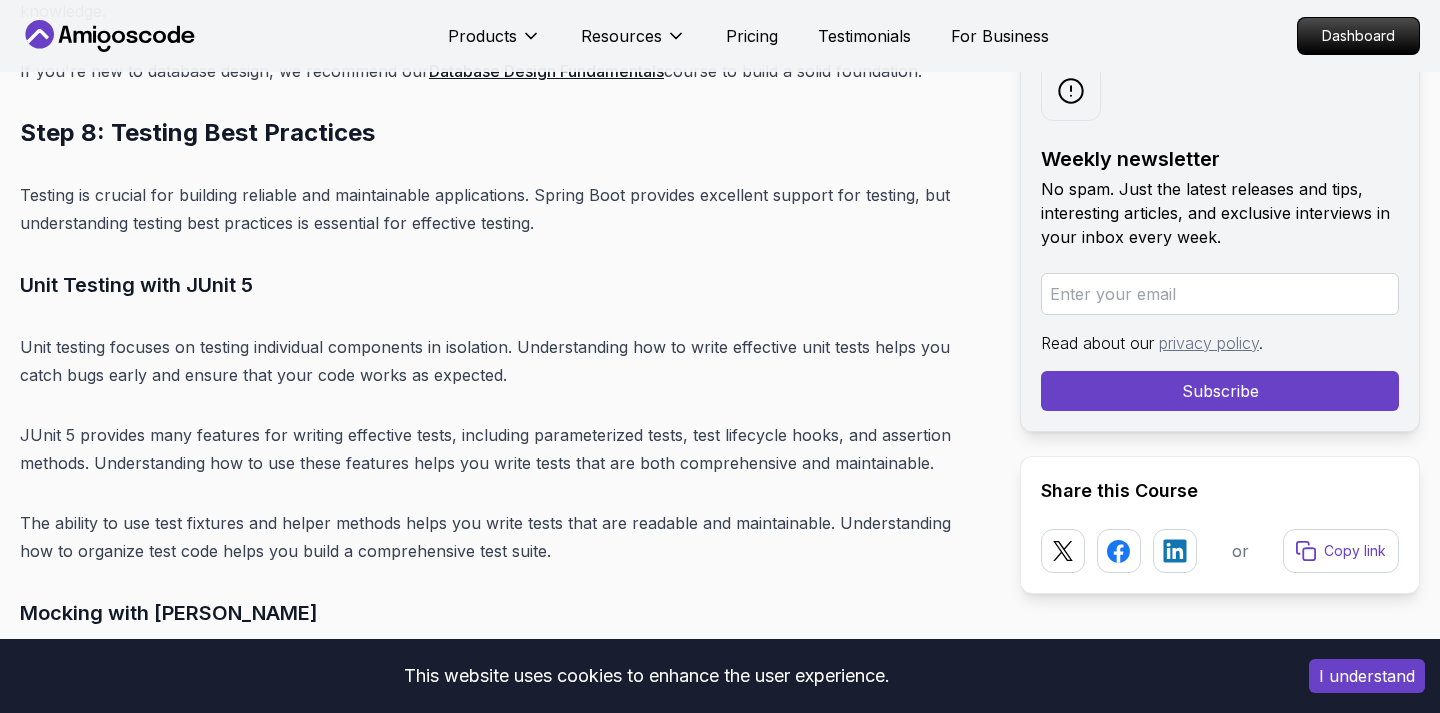click on "JUnit 5 provides many features for writing effective tests, including parameterized tests, test lifecycle hooks, and assertion methods. Understanding how to use these features helps you write tests that are both comprehensive and maintainable." at bounding box center [504, 449] 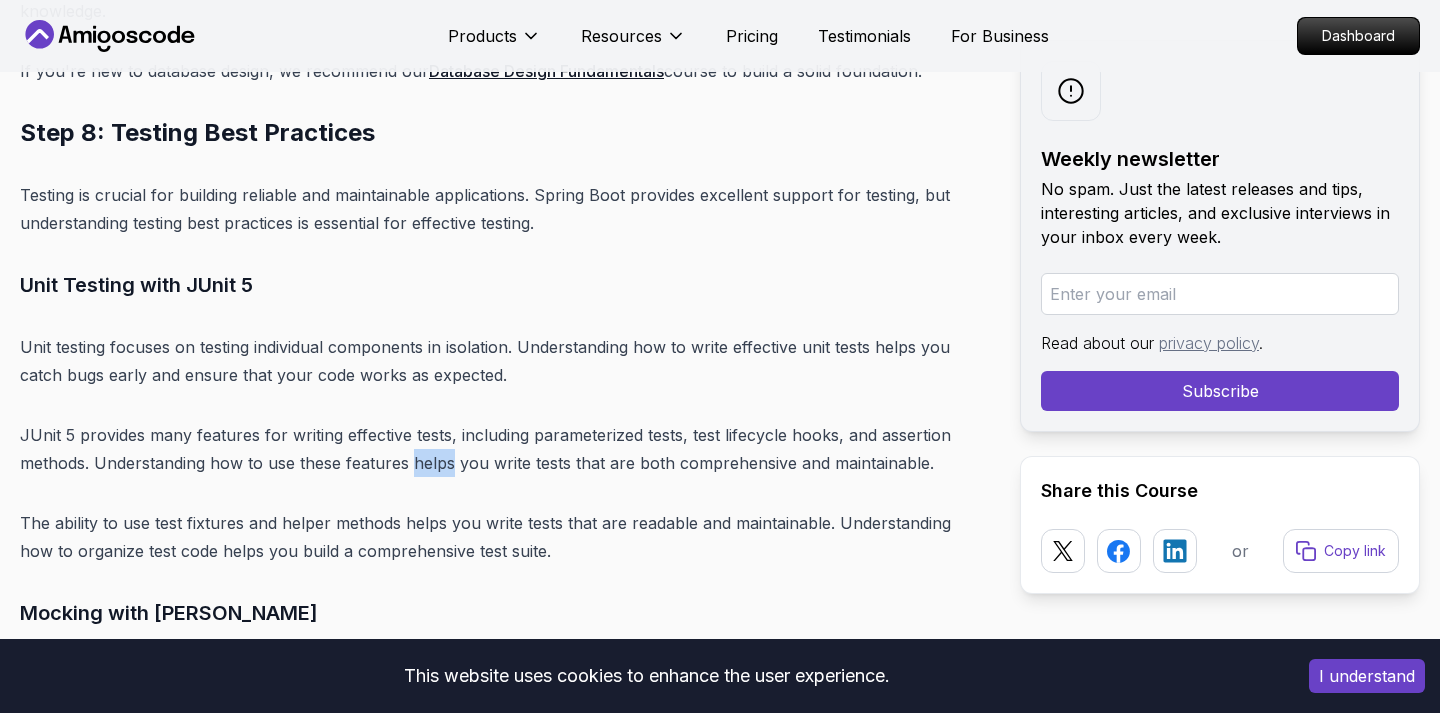 click on "JUnit 5 provides many features for writing effective tests, including parameterized tests, test lifecycle hooks, and assertion methods. Understanding how to use these features helps you write tests that are both comprehensive and maintainable." at bounding box center [504, 449] 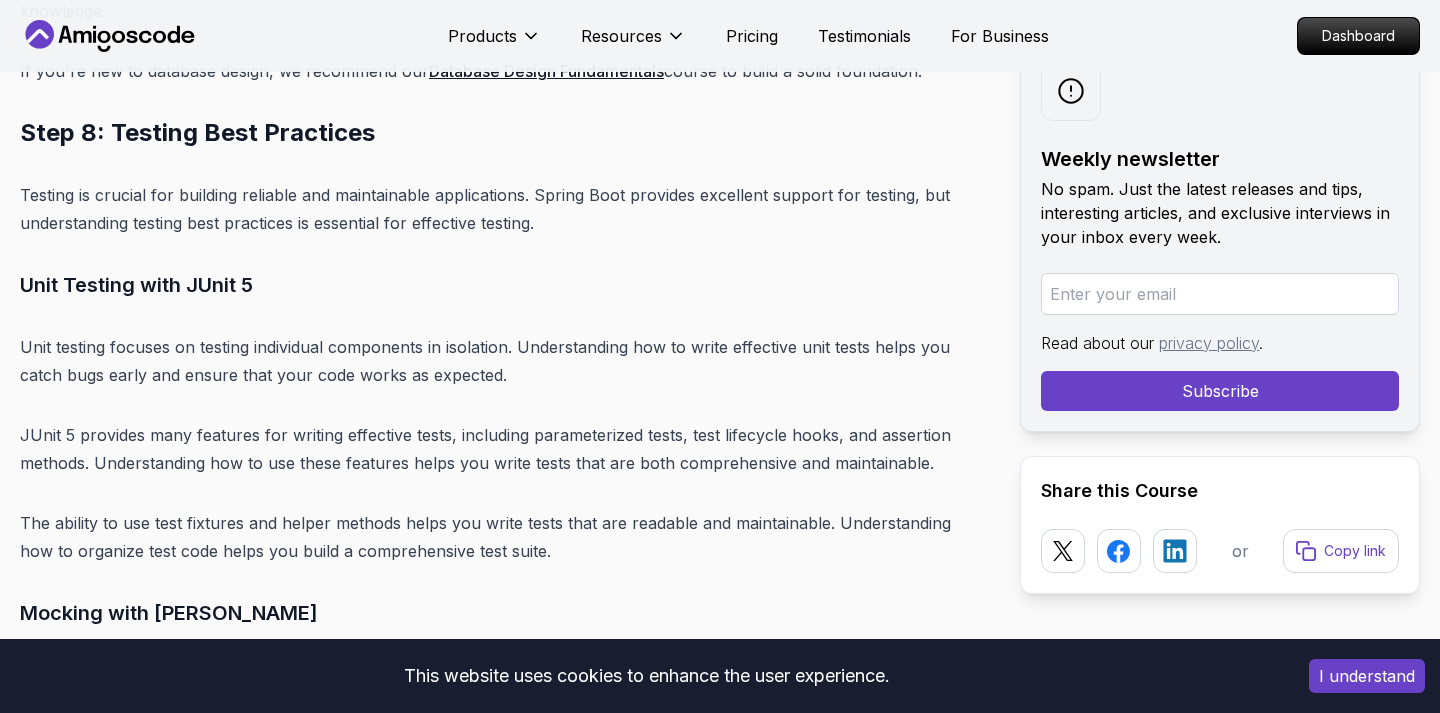 click on "JUnit 5 provides many features for writing effective tests, including parameterized tests, test lifecycle hooks, and assertion methods. Understanding how to use these features helps you write tests that are both comprehensive and maintainable." at bounding box center (504, 449) 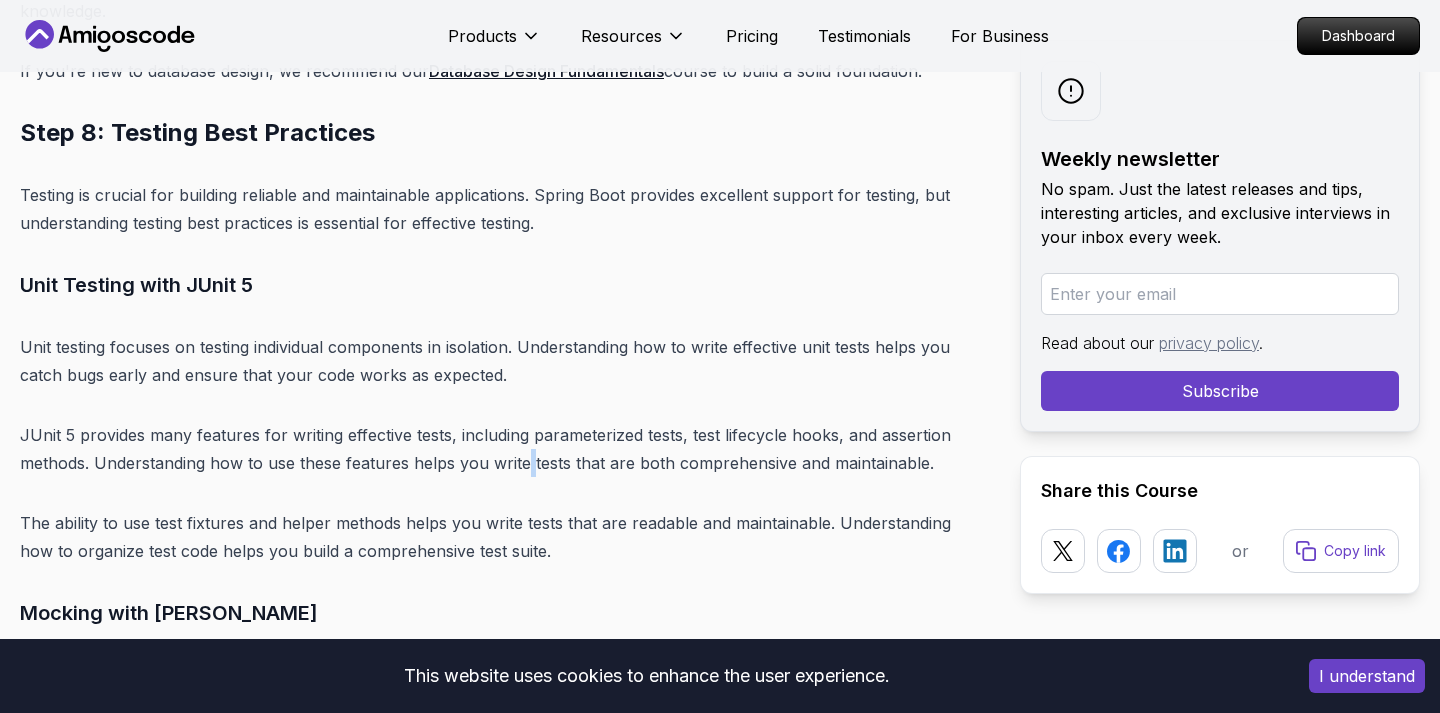 click on "JUnit 5 provides many features for writing effective tests, including parameterized tests, test lifecycle hooks, and assertion methods. Understanding how to use these features helps you write tests that are both comprehensive and maintainable." at bounding box center [504, 449] 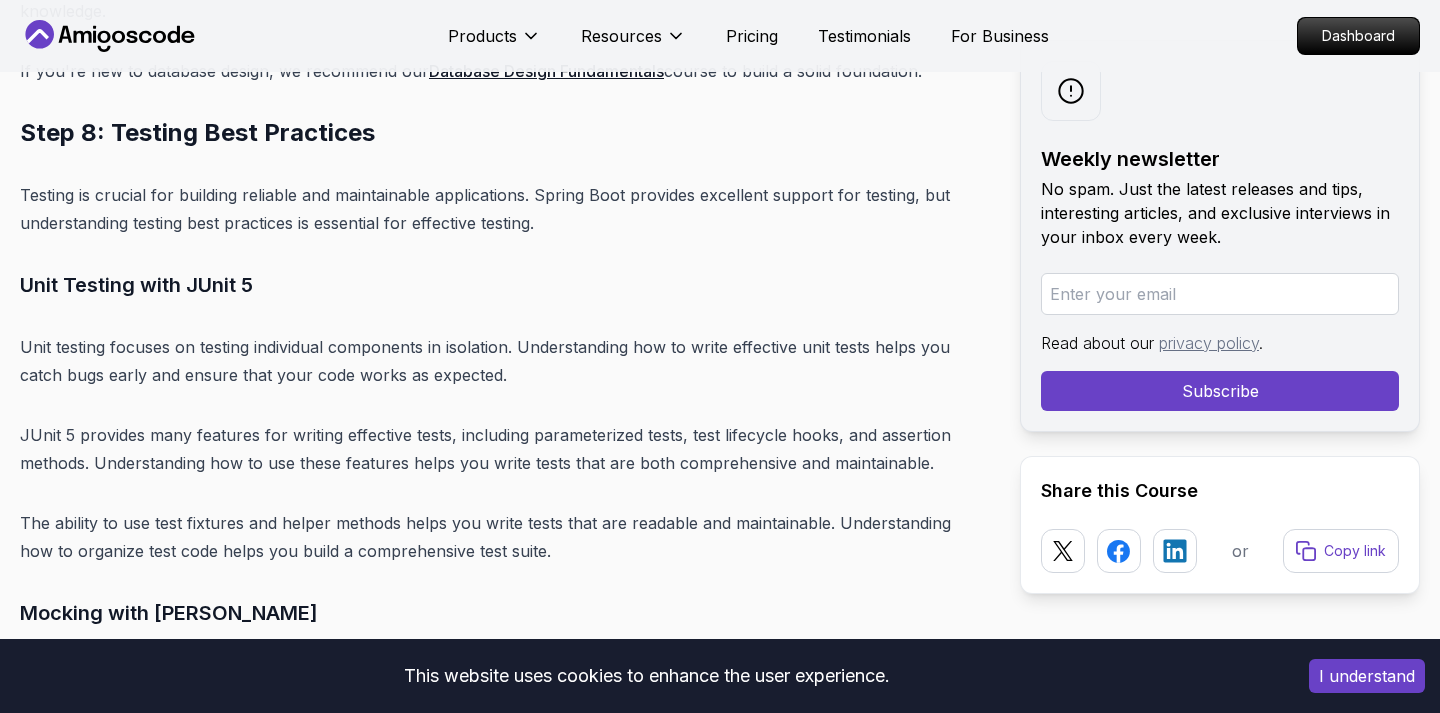 click on "JUnit 5 provides many features for writing effective tests, including parameterized tests, test lifecycle hooks, and assertion methods. Understanding how to use these features helps you write tests that are both comprehensive and maintainable." at bounding box center [504, 449] 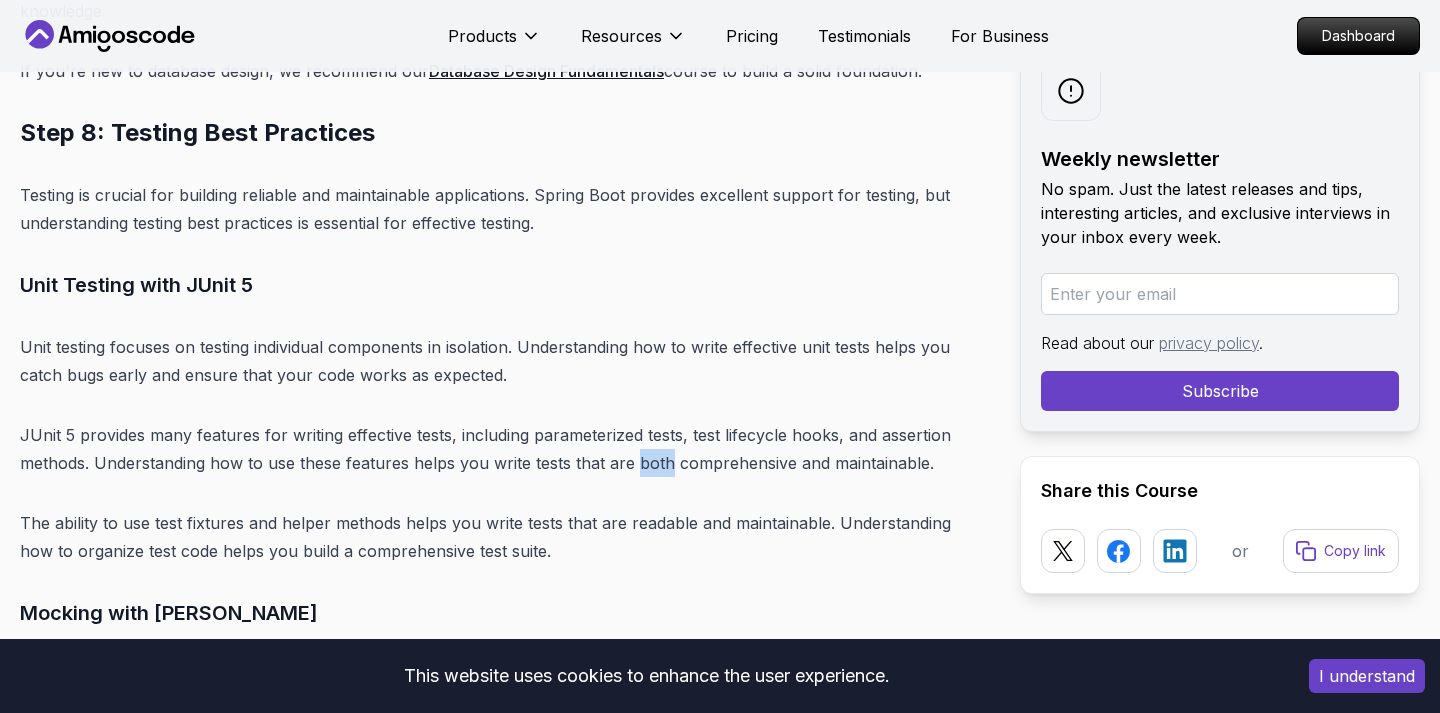 click on "JUnit 5 provides many features for writing effective tests, including parameterized tests, test lifecycle hooks, and assertion methods. Understanding how to use these features helps you write tests that are both comprehensive and maintainable." at bounding box center [504, 449] 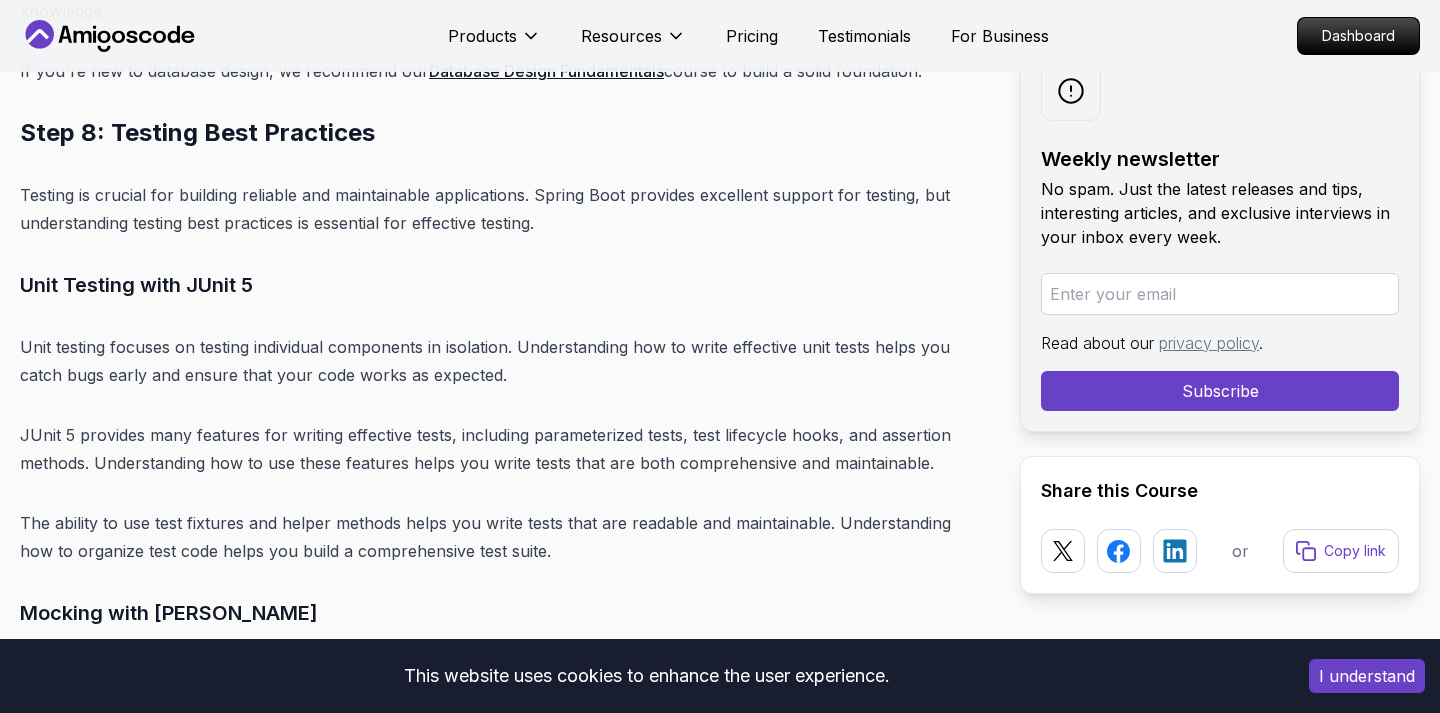 click on "JUnit 5 provides many features for writing effective tests, including parameterized tests, test lifecycle hooks, and assertion methods. Understanding how to use these features helps you write tests that are both comprehensive and maintainable." at bounding box center (504, 449) 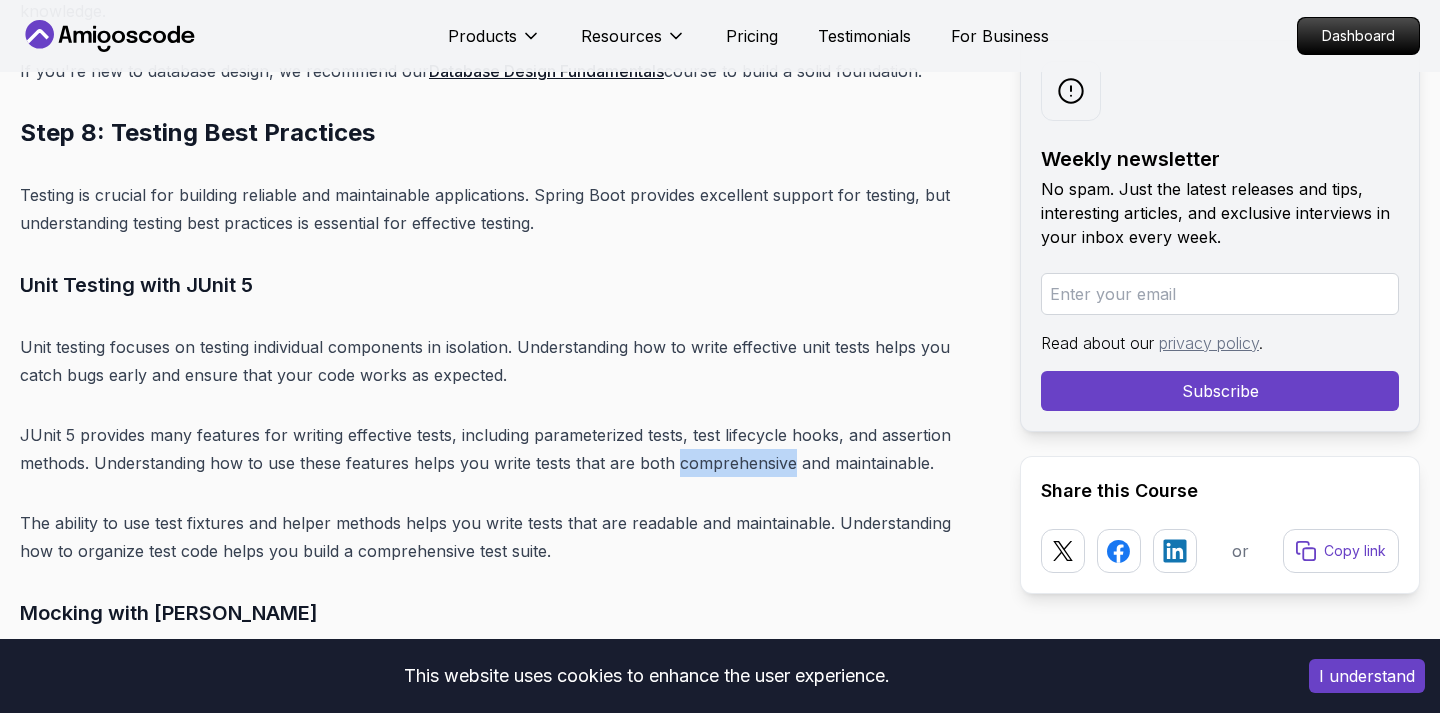 click on "JUnit 5 provides many features for writing effective tests, including parameterized tests, test lifecycle hooks, and assertion methods. Understanding how to use these features helps you write tests that are both comprehensive and maintainable." at bounding box center (504, 449) 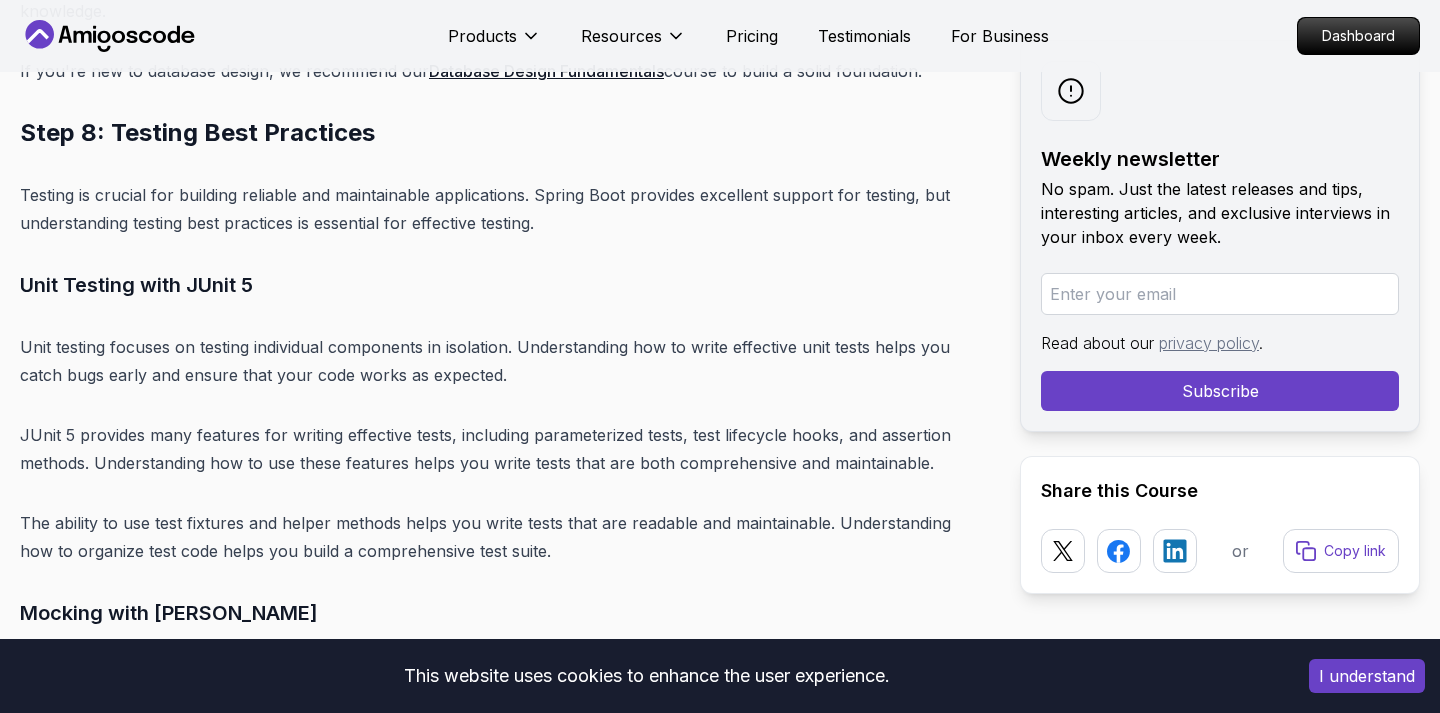 click on "Introduction
Spring Boot remains one of the most powerful and widely adopted frameworks for Java developers in 2025. With its ability to simplify the development of production-ready applications, Spring Boot has become the de facto standard for building enterprise-grade backend systems. The framework's convention-over-configuration approach, combined with its extensive ecosystem, makes it an essential skill for any backend developer.
In 2025, mastering Spring Boot is crucial if you want to succeed as a backend developer. The demand for Spring Boot developers continues to grow as more companies adopt microservices architectures and cloud-native development practices. Whether you're a beginner looking to start your backend development journey or an experienced developer wanting to enhance your skills, this comprehensive roadmap will guide you through every step of mastering Spring Boot.
Table of Contents
Why Learn Spring Boot in 2025?
Market Demand and Career Opportunities" at bounding box center (504, -3977) 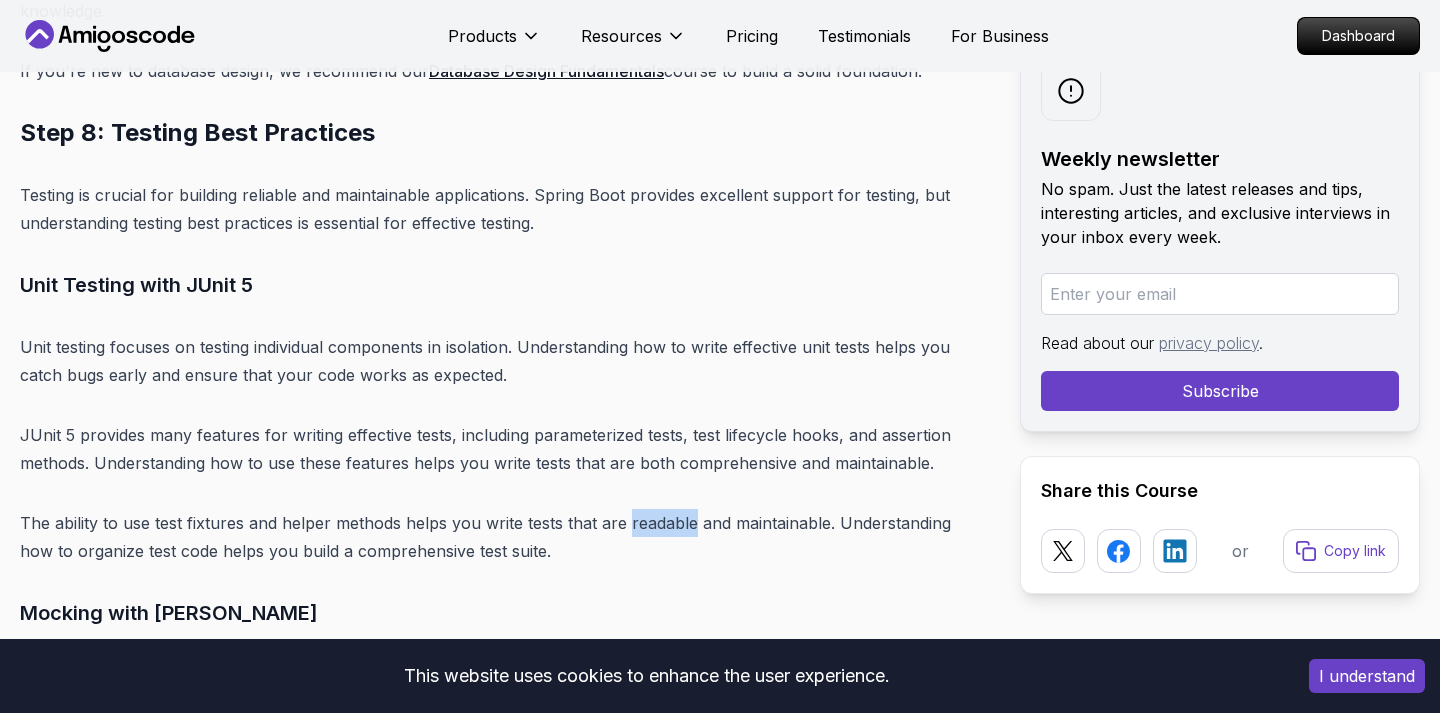 click on "The ability to use test fixtures and helper methods helps you write tests that are readable and maintainable. Understanding how to organize test code helps you build a comprehensive test suite." at bounding box center [504, 537] 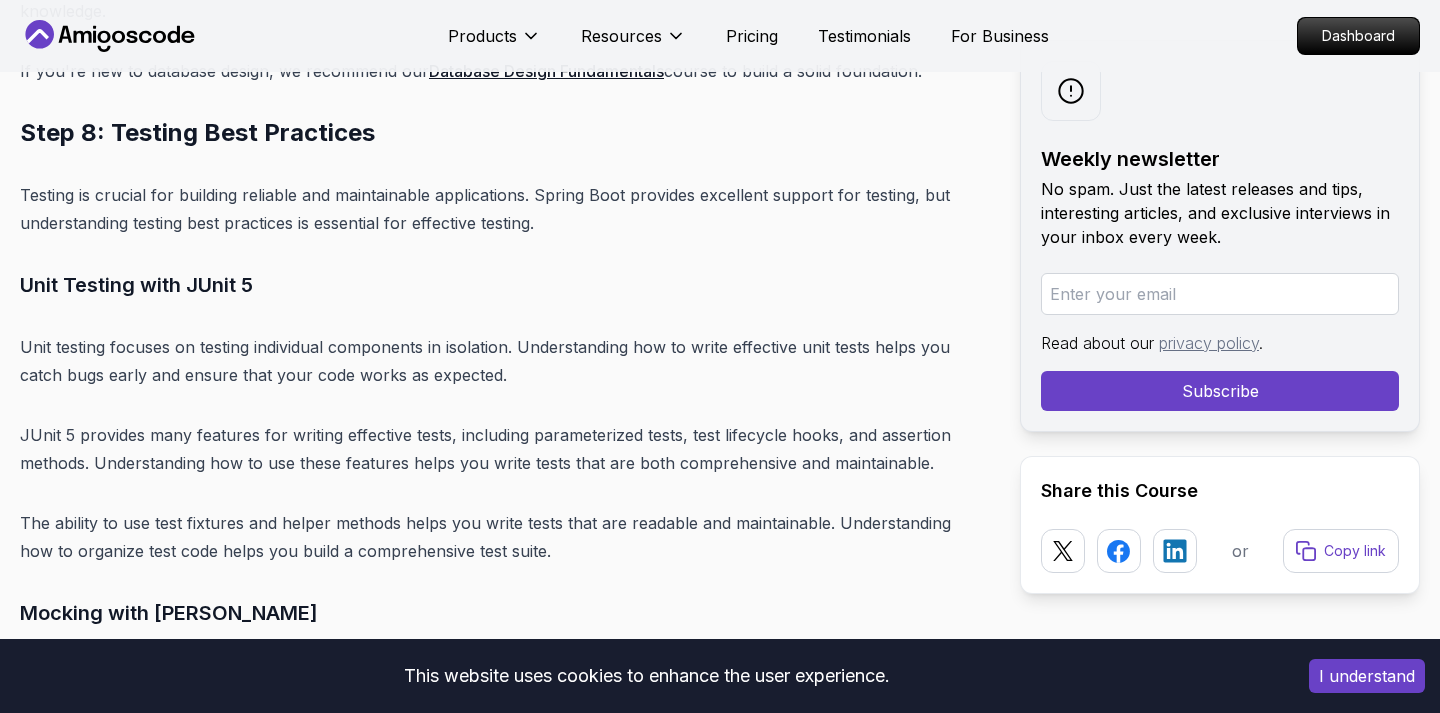 click on "The ability to use test fixtures and helper methods helps you write tests that are readable and maintainable. Understanding how to organize test code helps you build a comprehensive test suite." at bounding box center (504, 537) 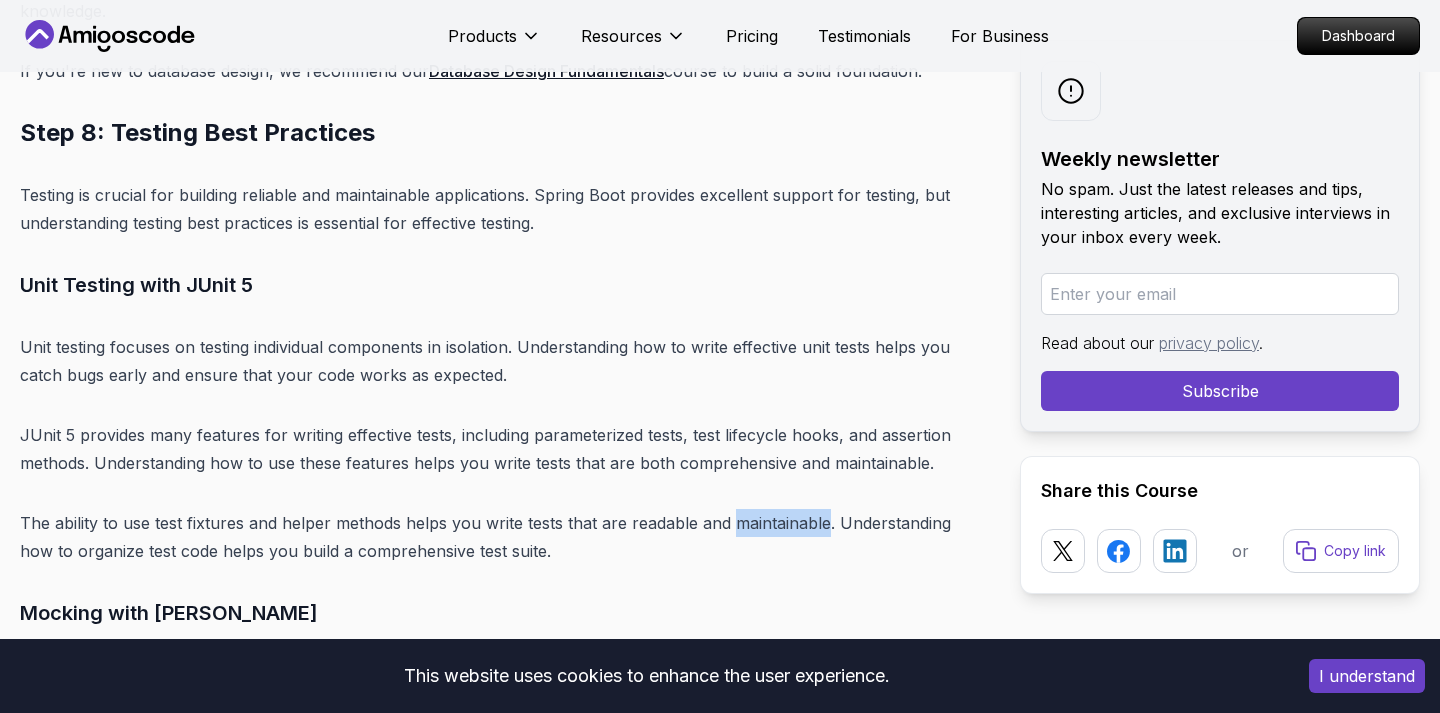 click on "The ability to use test fixtures and helper methods helps you write tests that are readable and maintainable. Understanding how to organize test code helps you build a comprehensive test suite." at bounding box center [504, 537] 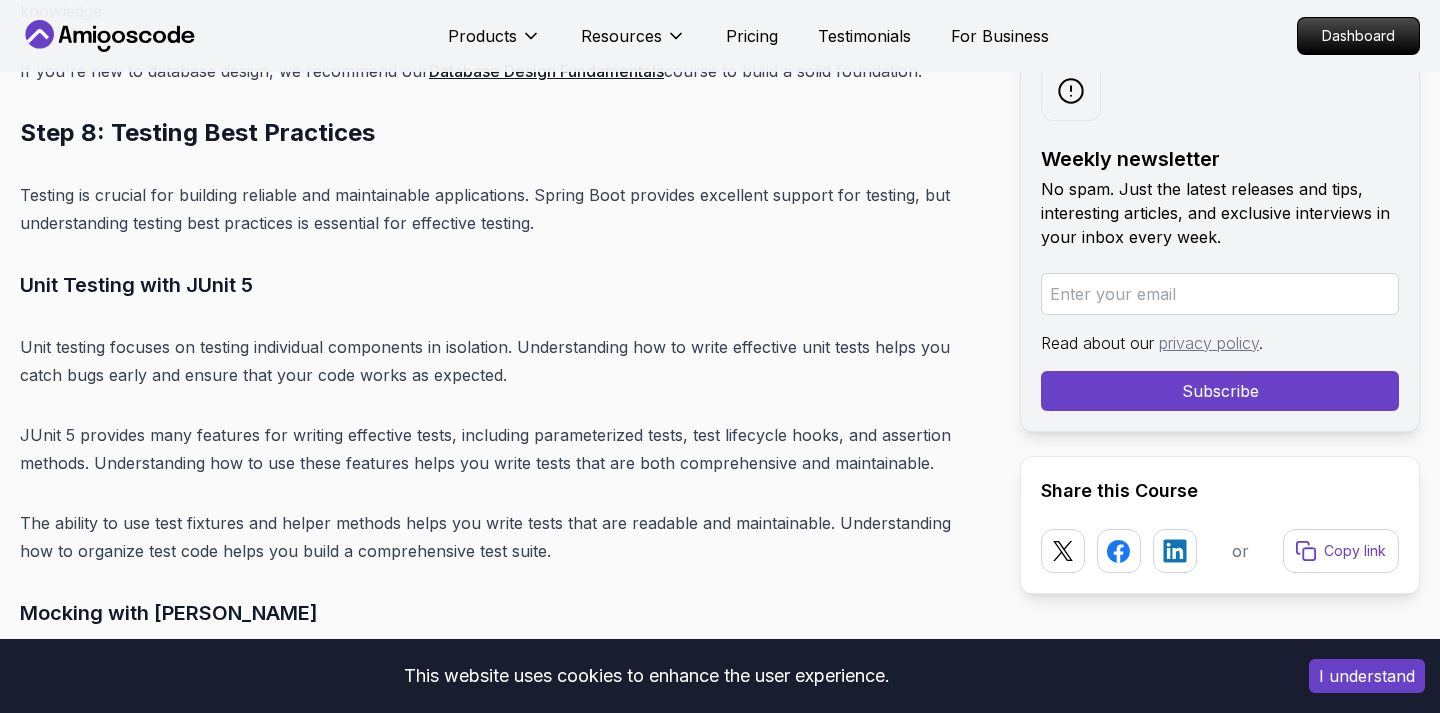click on "The ability to use test fixtures and helper methods helps you write tests that are readable and maintainable. Understanding how to organize test code helps you build a comprehensive test suite." at bounding box center (504, 537) 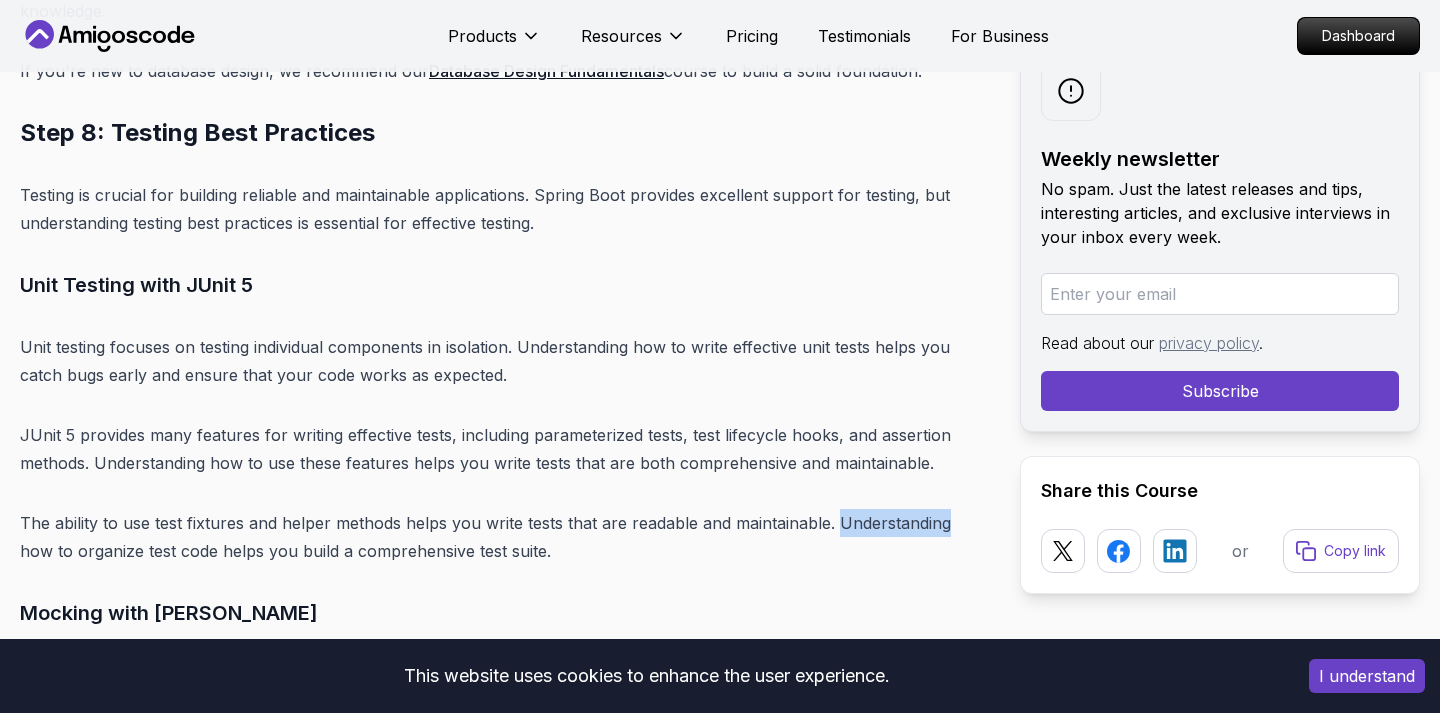 click on "The ability to use test fixtures and helper methods helps you write tests that are readable and maintainable. Understanding how to organize test code helps you build a comprehensive test suite." at bounding box center [504, 537] 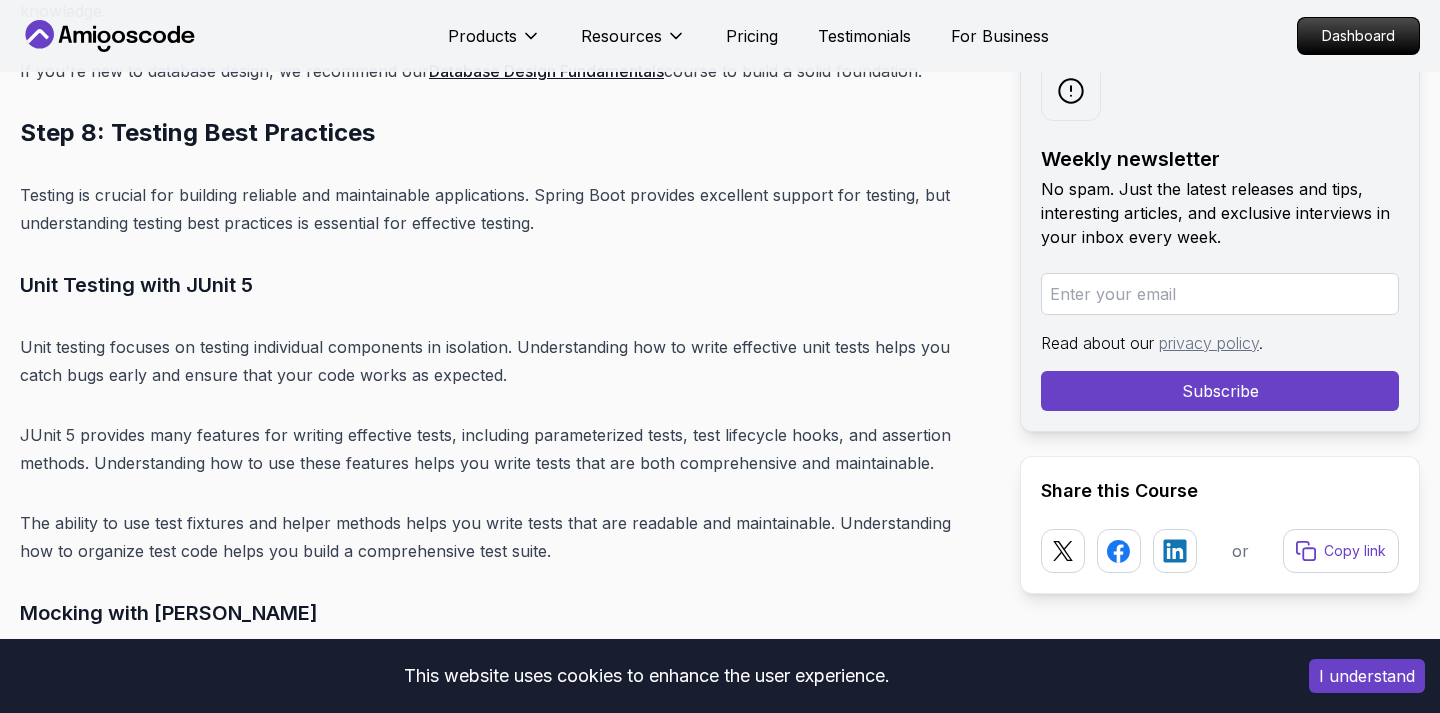 click on "The ability to use test fixtures and helper methods helps you write tests that are readable and maintainable. Understanding how to organize test code helps you build a comprehensive test suite." at bounding box center (504, 537) 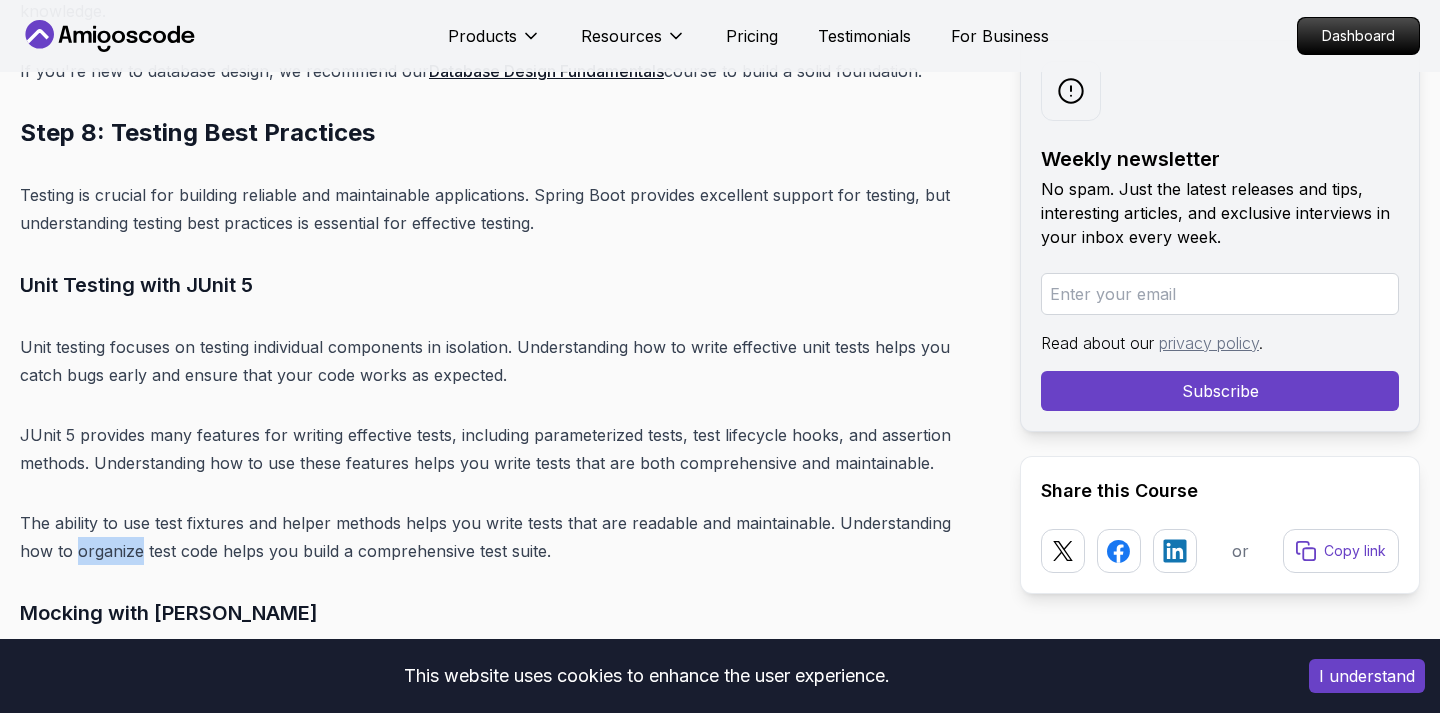 click on "The ability to use test fixtures and helper methods helps you write tests that are readable and maintainable. Understanding how to organize test code helps you build a comprehensive test suite." at bounding box center (504, 537) 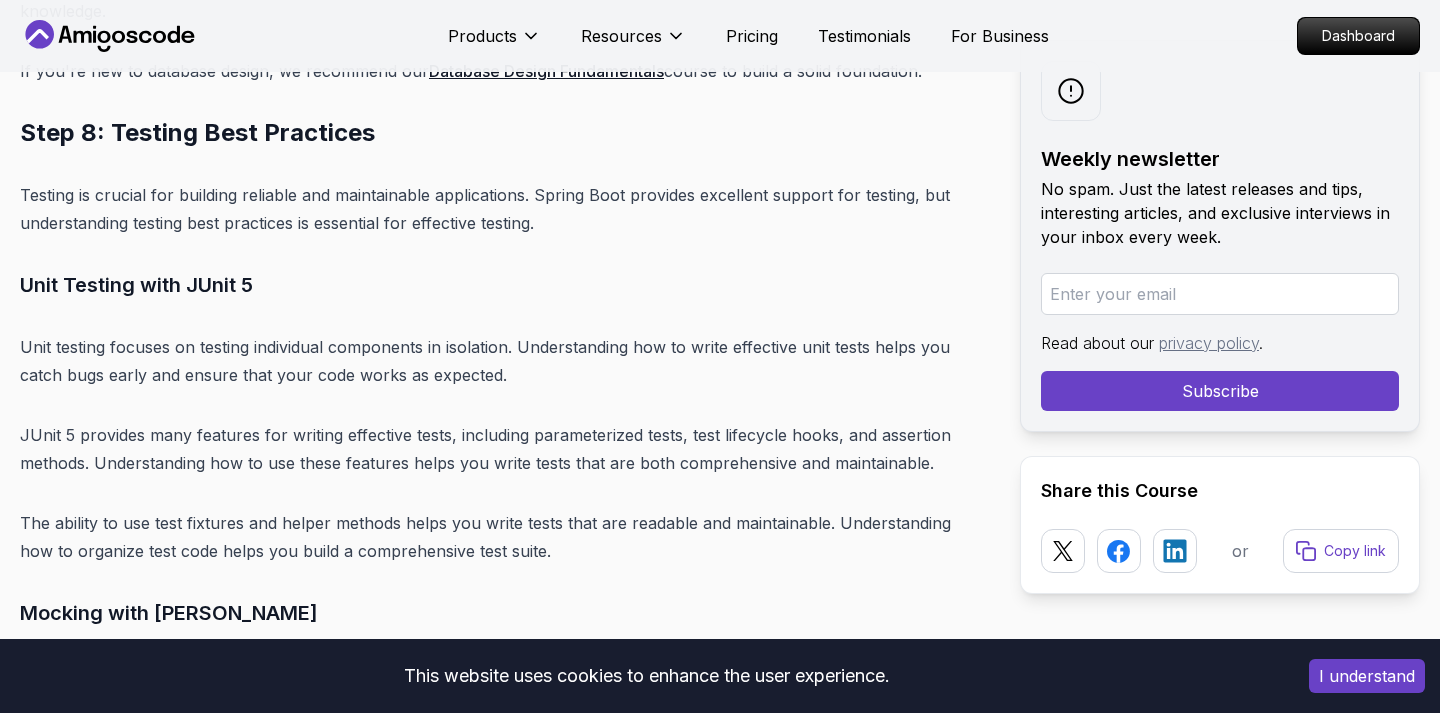 click on "The ability to use test fixtures and helper methods helps you write tests that are readable and maintainable. Understanding how to organize test code helps you build a comprehensive test suite." at bounding box center (504, 537) 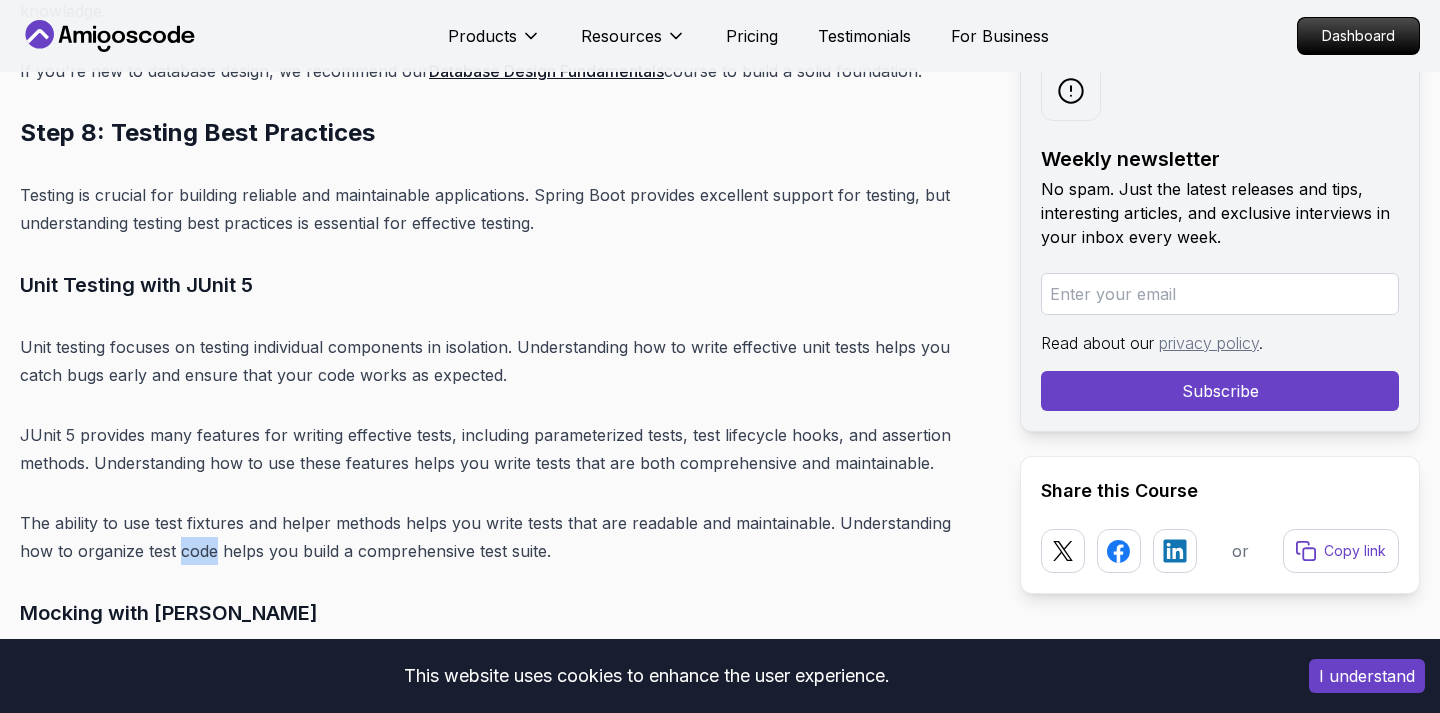 click on "The ability to use test fixtures and helper methods helps you write tests that are readable and maintainable. Understanding how to organize test code helps you build a comprehensive test suite." at bounding box center [504, 537] 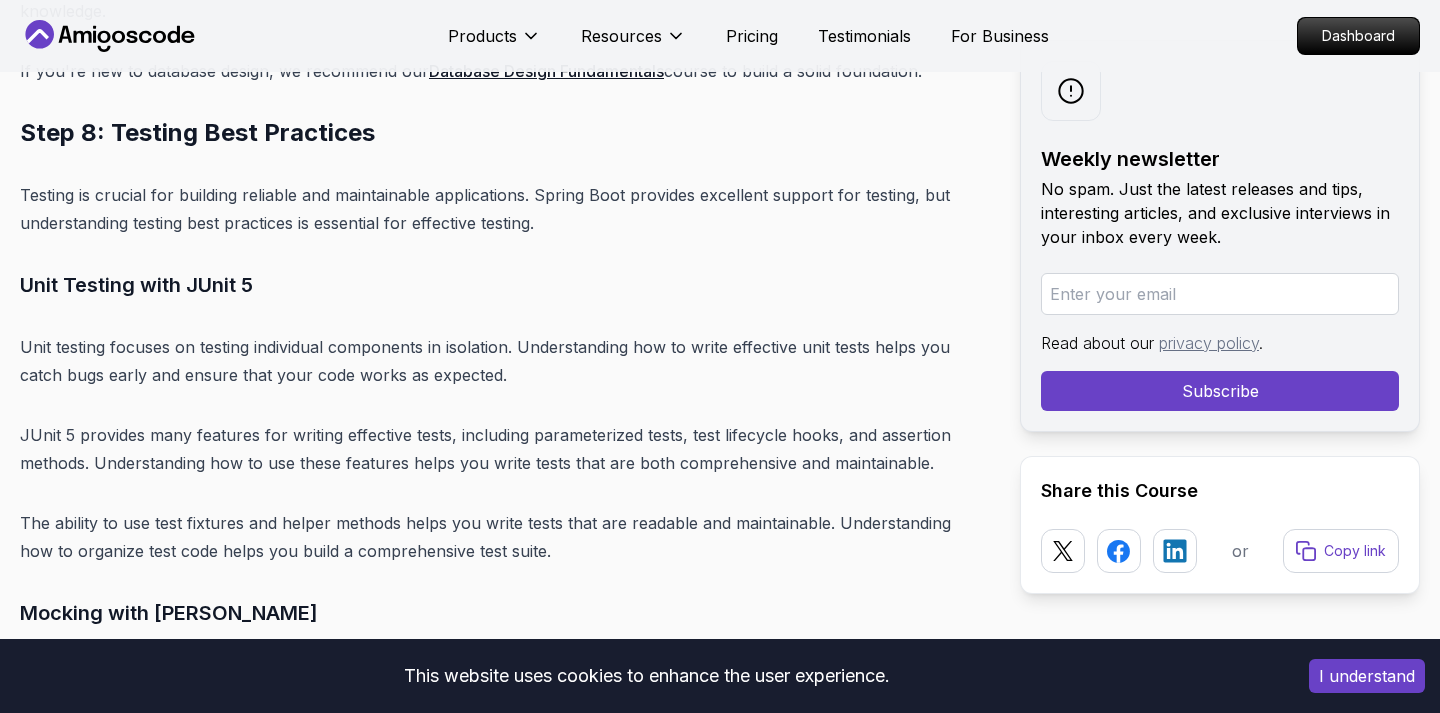 click on "The ability to use test fixtures and helper methods helps you write tests that are readable and maintainable. Understanding how to organize test code helps you build a comprehensive test suite." at bounding box center (504, 537) 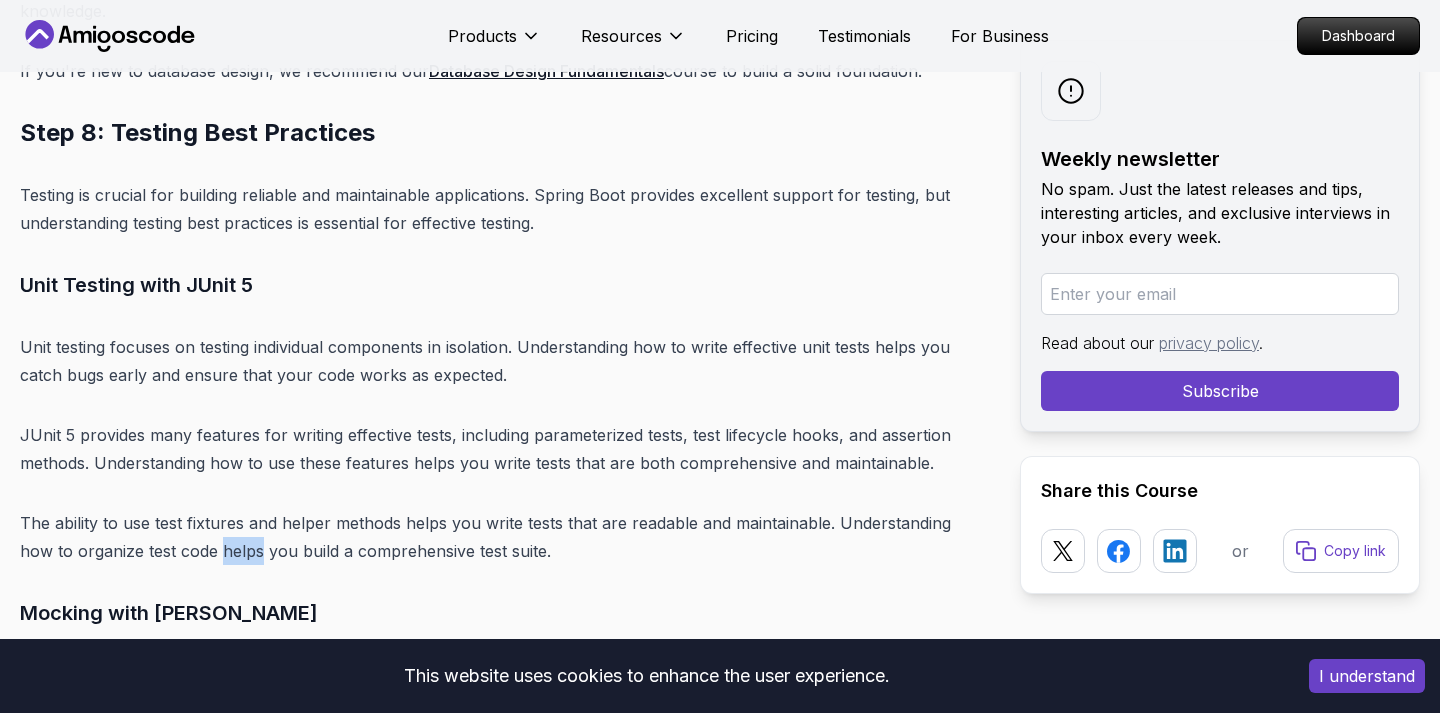 click on "The ability to use test fixtures and helper methods helps you write tests that are readable and maintainable. Understanding how to organize test code helps you build a comprehensive test suite." at bounding box center [504, 537] 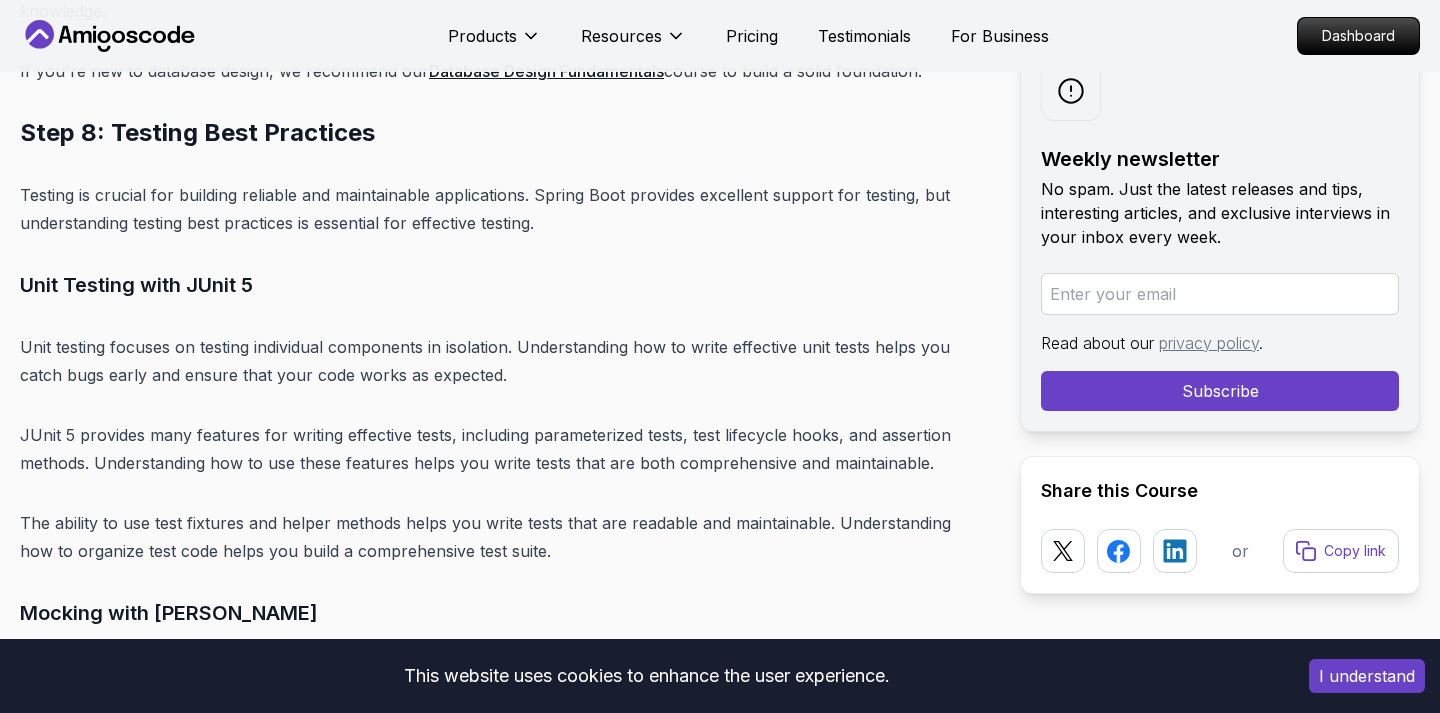 click on "The ability to use test fixtures and helper methods helps you write tests that are readable and maintainable. Understanding how to organize test code helps you build a comprehensive test suite." at bounding box center [504, 537] 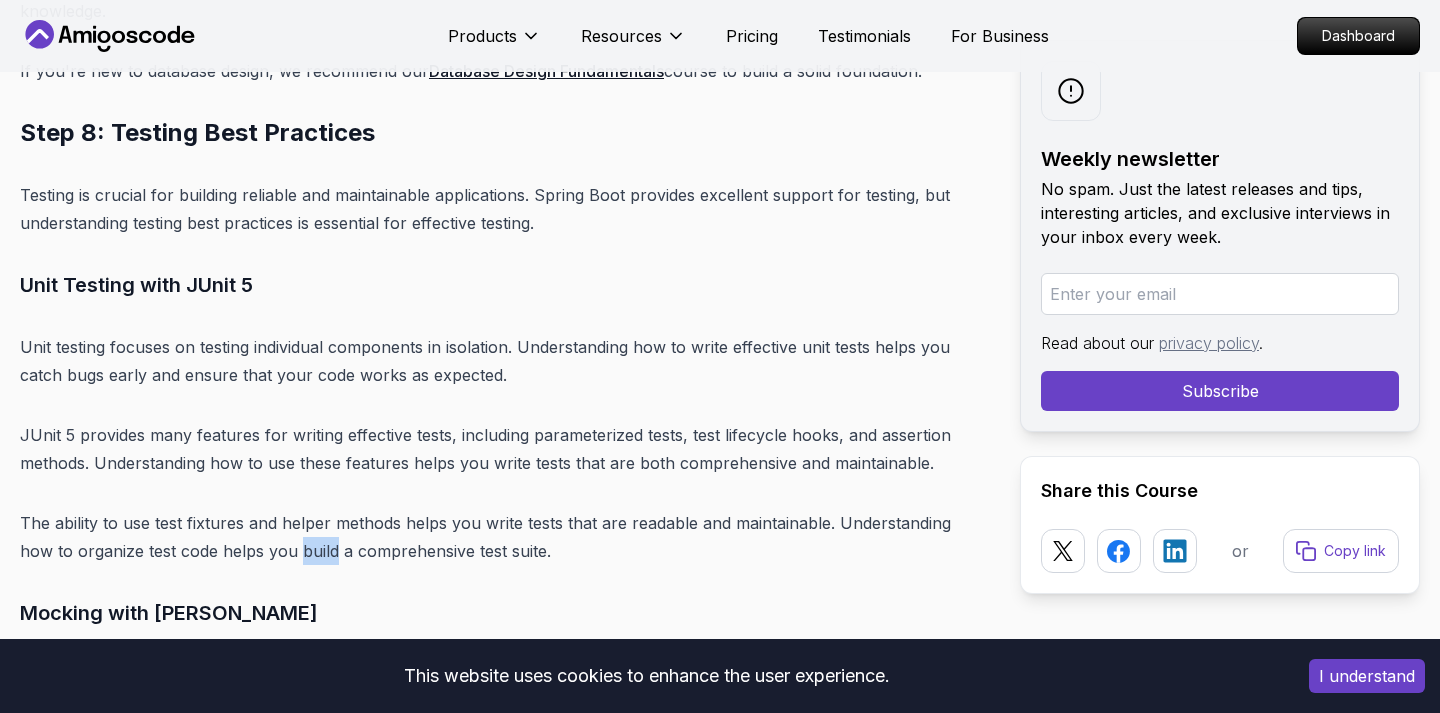 click on "The ability to use test fixtures and helper methods helps you write tests that are readable and maintainable. Understanding how to organize test code helps you build a comprehensive test suite." at bounding box center (504, 537) 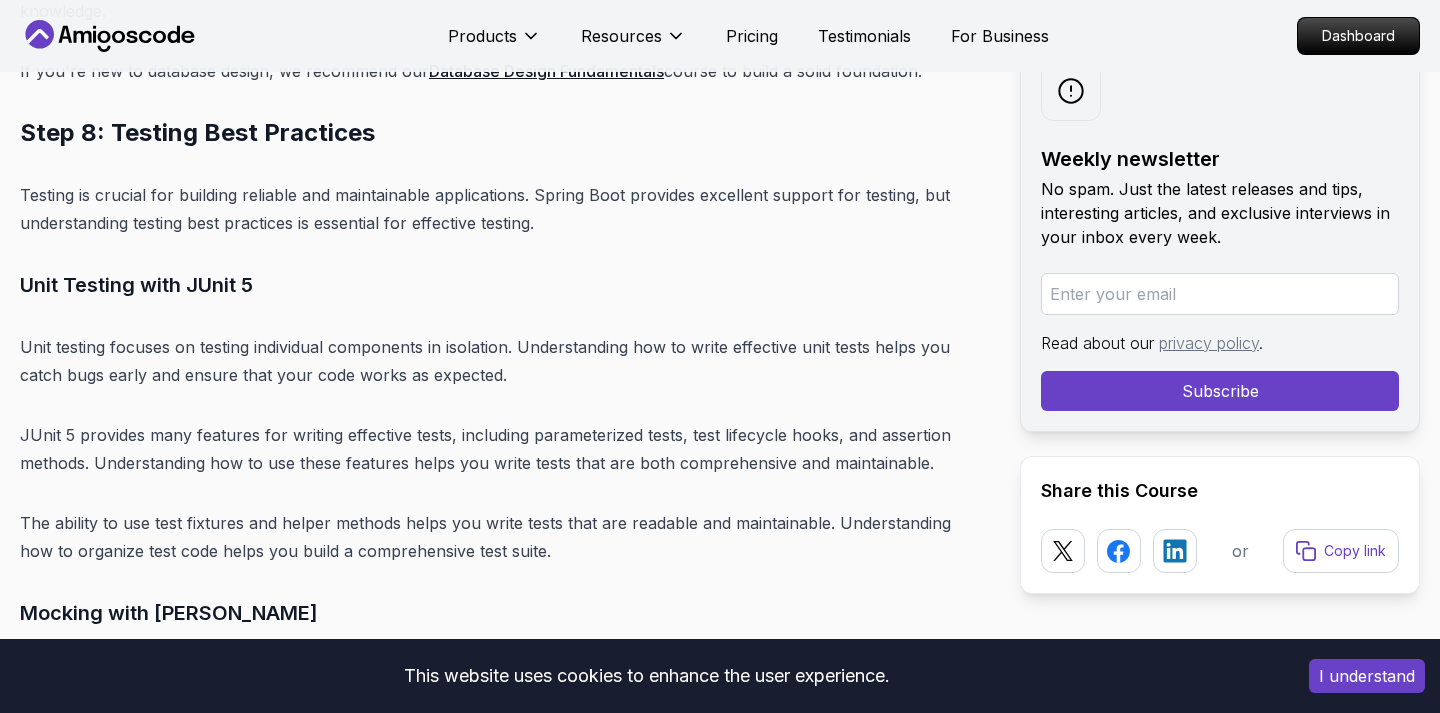 click on "The ability to use test fixtures and helper methods helps you write tests that are readable and maintainable. Understanding how to organize test code helps you build a comprehensive test suite." at bounding box center (504, 537) 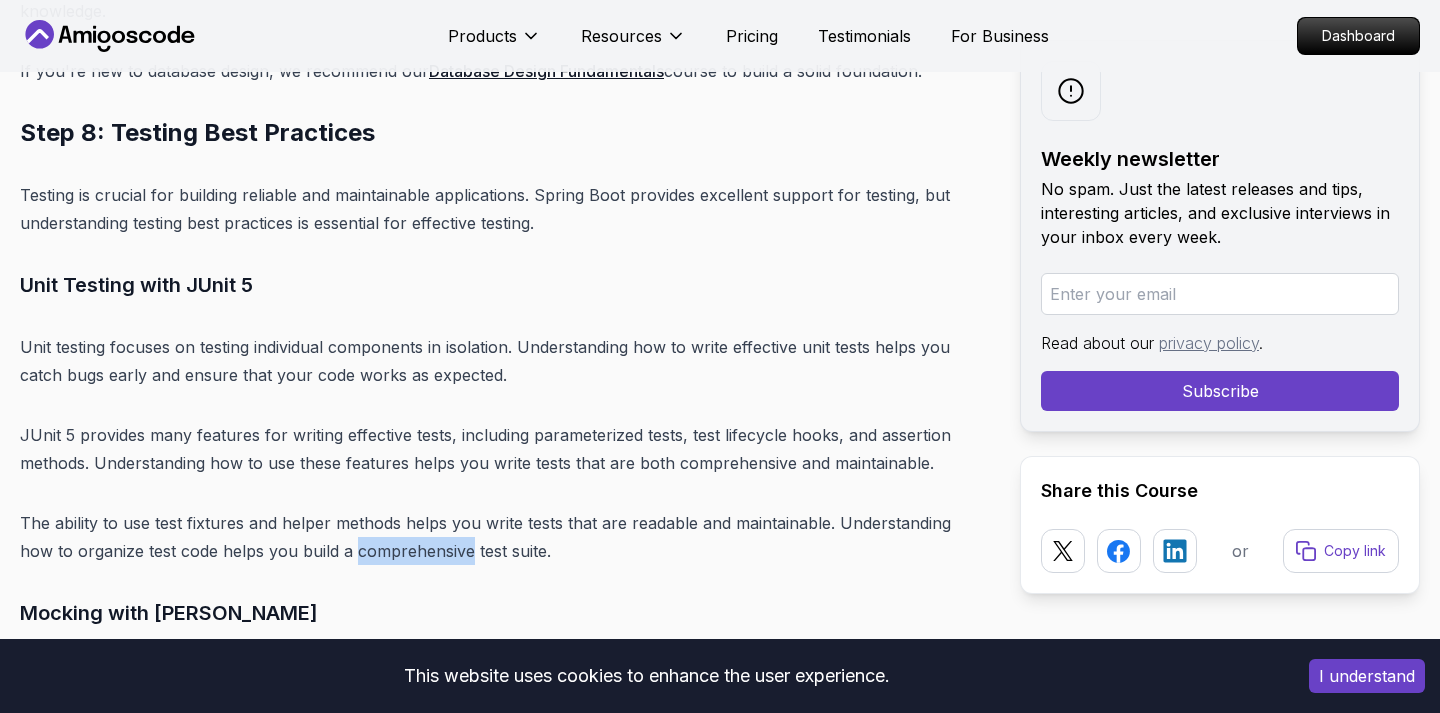 click on "The ability to use test fixtures and helper methods helps you write tests that are readable and maintainable. Understanding how to organize test code helps you build a comprehensive test suite." at bounding box center [504, 537] 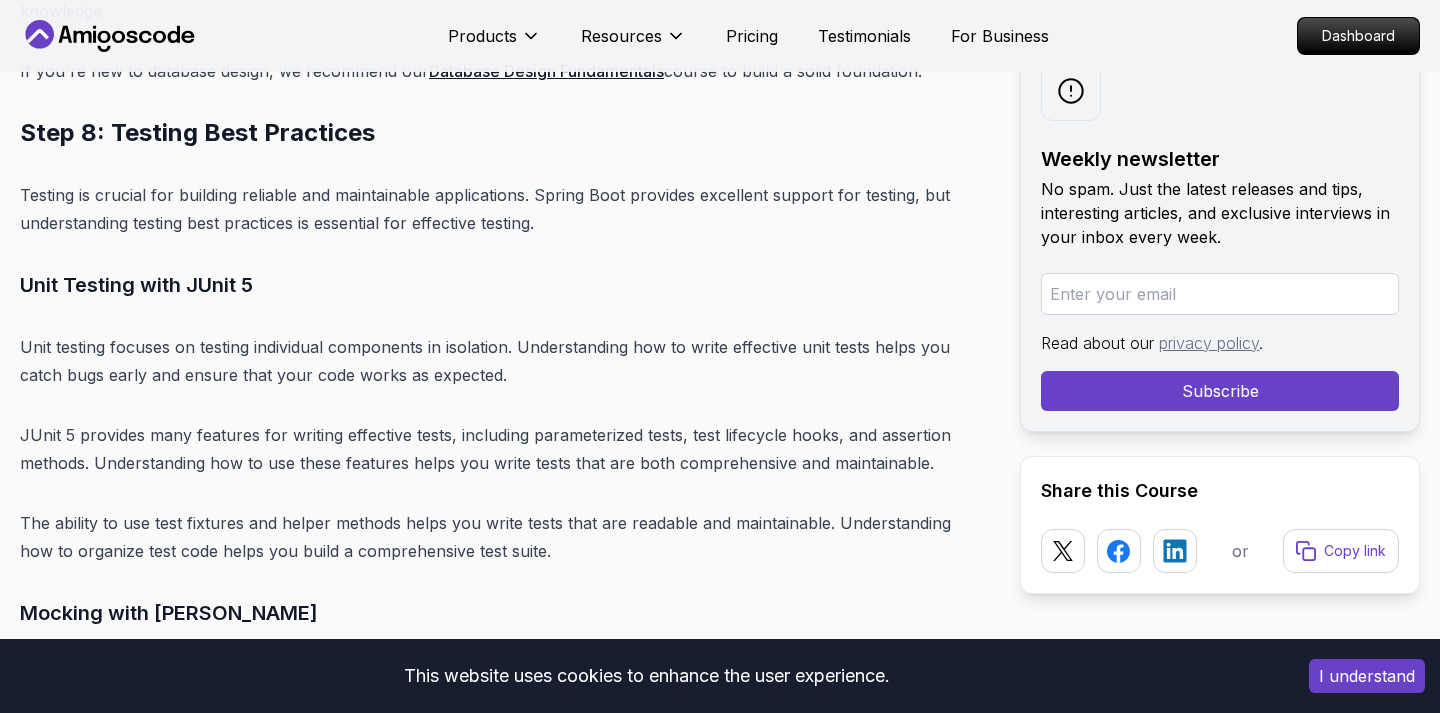 click on "The ability to use test fixtures and helper methods helps you write tests that are readable and maintainable. Understanding how to organize test code helps you build a comprehensive test suite." at bounding box center (504, 537) 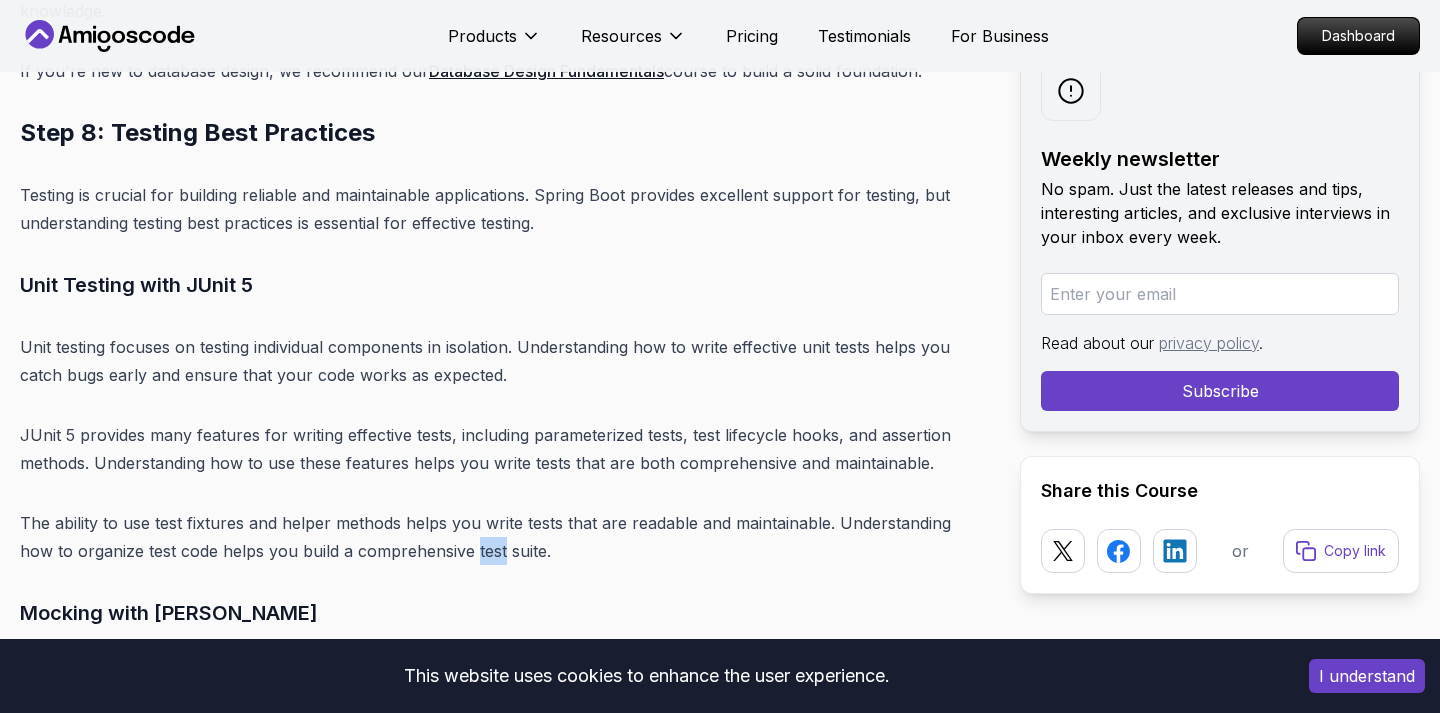 click on "The ability to use test fixtures and helper methods helps you write tests that are readable and maintainable. Understanding how to organize test code helps you build a comprehensive test suite." at bounding box center (504, 537) 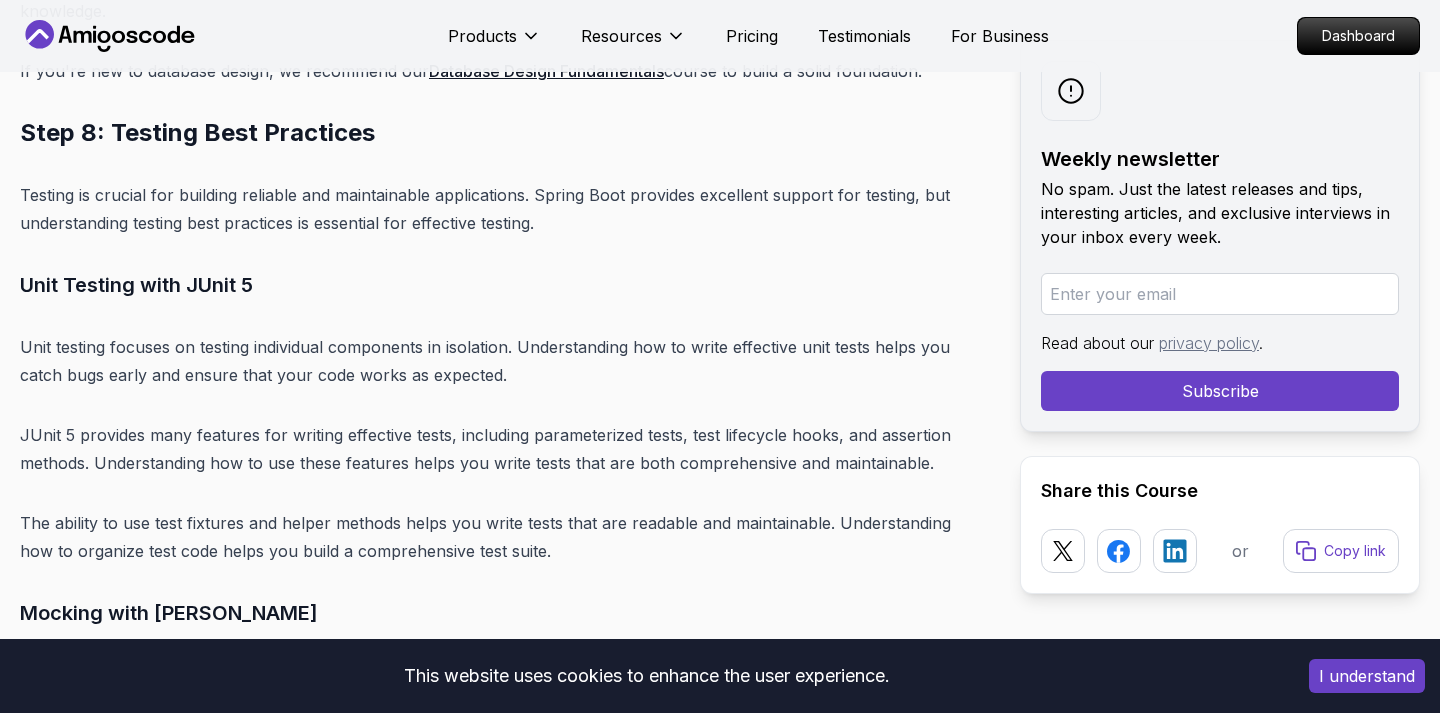 click on "The ability to use test fixtures and helper methods helps you write tests that are readable and maintainable. Understanding how to organize test code helps you build a comprehensive test suite." at bounding box center [504, 537] 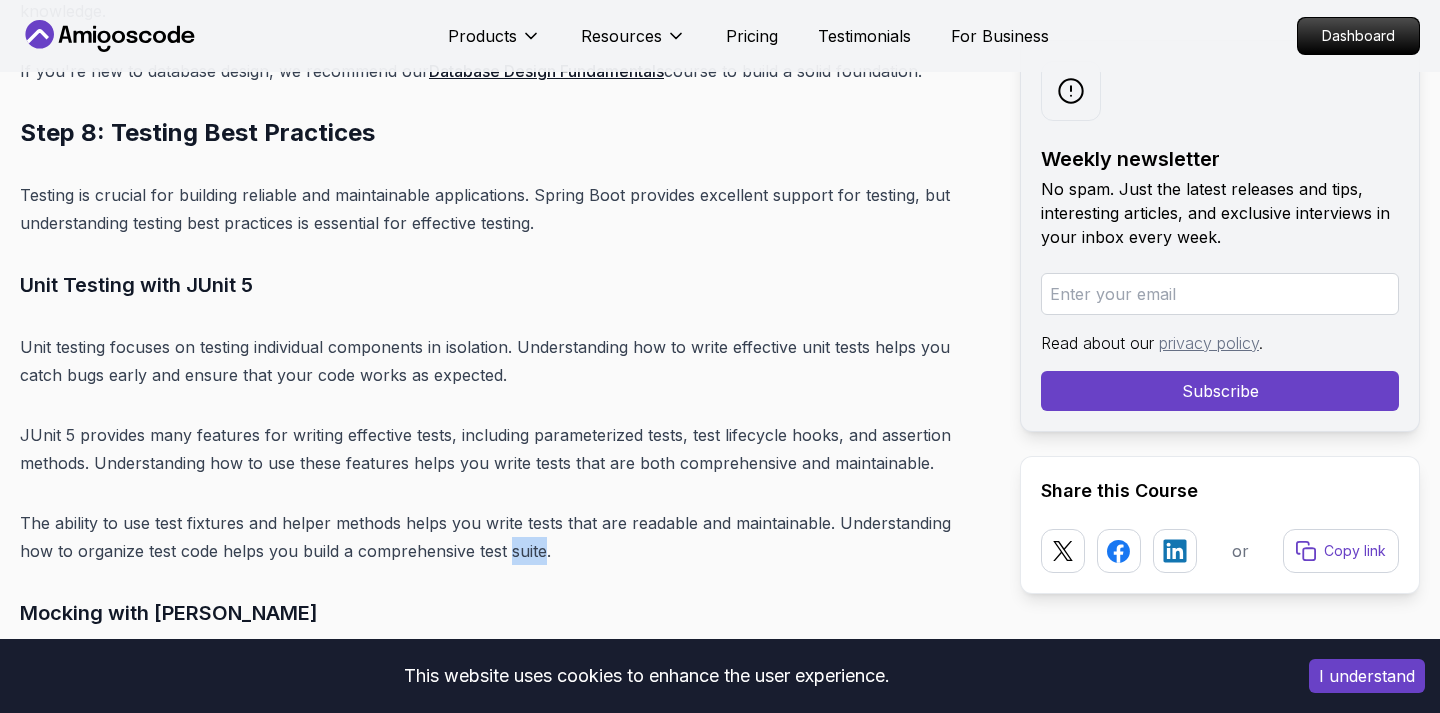 click on "The ability to use test fixtures and helper methods helps you write tests that are readable and maintainable. Understanding how to organize test code helps you build a comprehensive test suite." at bounding box center [504, 537] 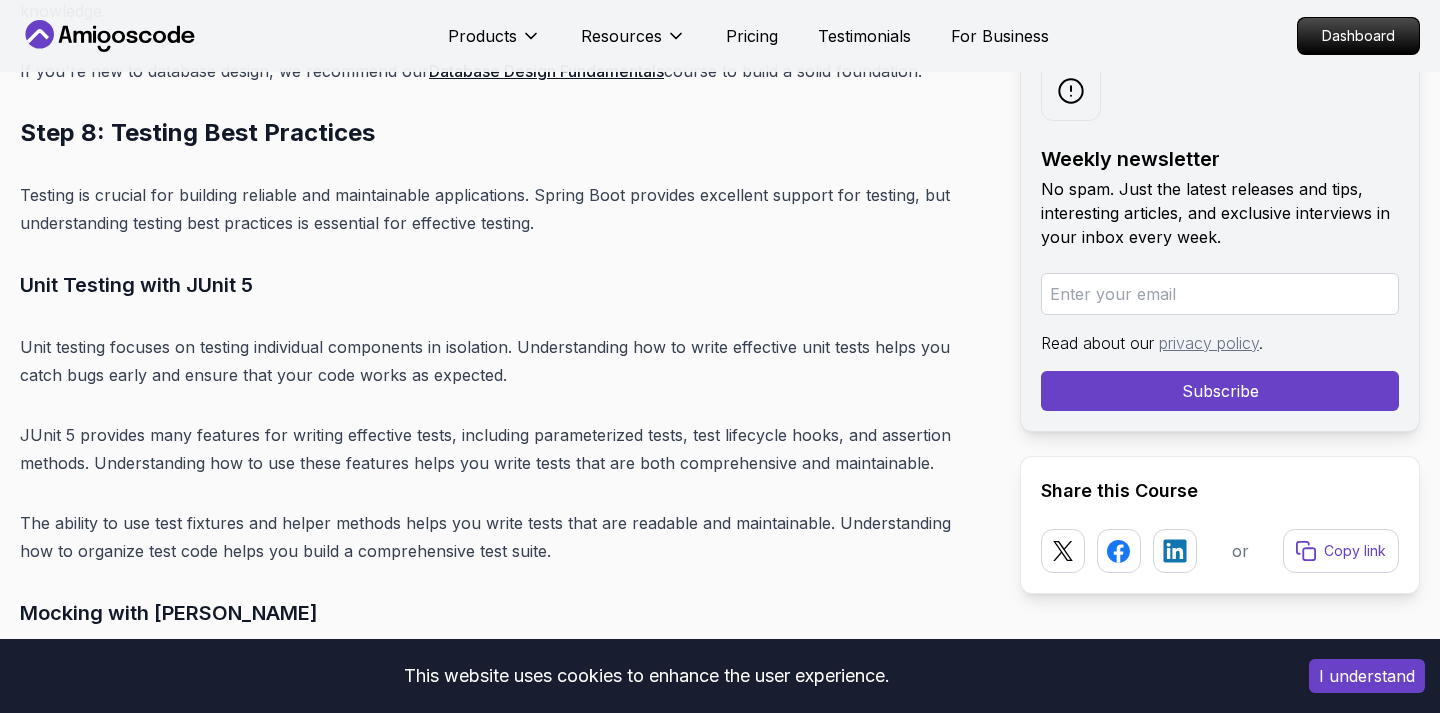 click on "Introduction
Spring Boot remains one of the most powerful and widely adopted frameworks for Java developers in 2025. With its ability to simplify the development of production-ready applications, Spring Boot has become the de facto standard for building enterprise-grade backend systems. The framework's convention-over-configuration approach, combined with its extensive ecosystem, makes it an essential skill for any backend developer.
In 2025, mastering Spring Boot is crucial if you want to succeed as a backend developer. The demand for Spring Boot developers continues to grow as more companies adopt microservices architectures and cloud-native development practices. Whether you're a beginner looking to start your backend development journey or an experienced developer wanting to enhance your skills, this comprehensive roadmap will guide you through every step of mastering Spring Boot.
Table of Contents
Why Learn Spring Boot in 2025?
Market Demand and Career Opportunities" at bounding box center [504, -3977] 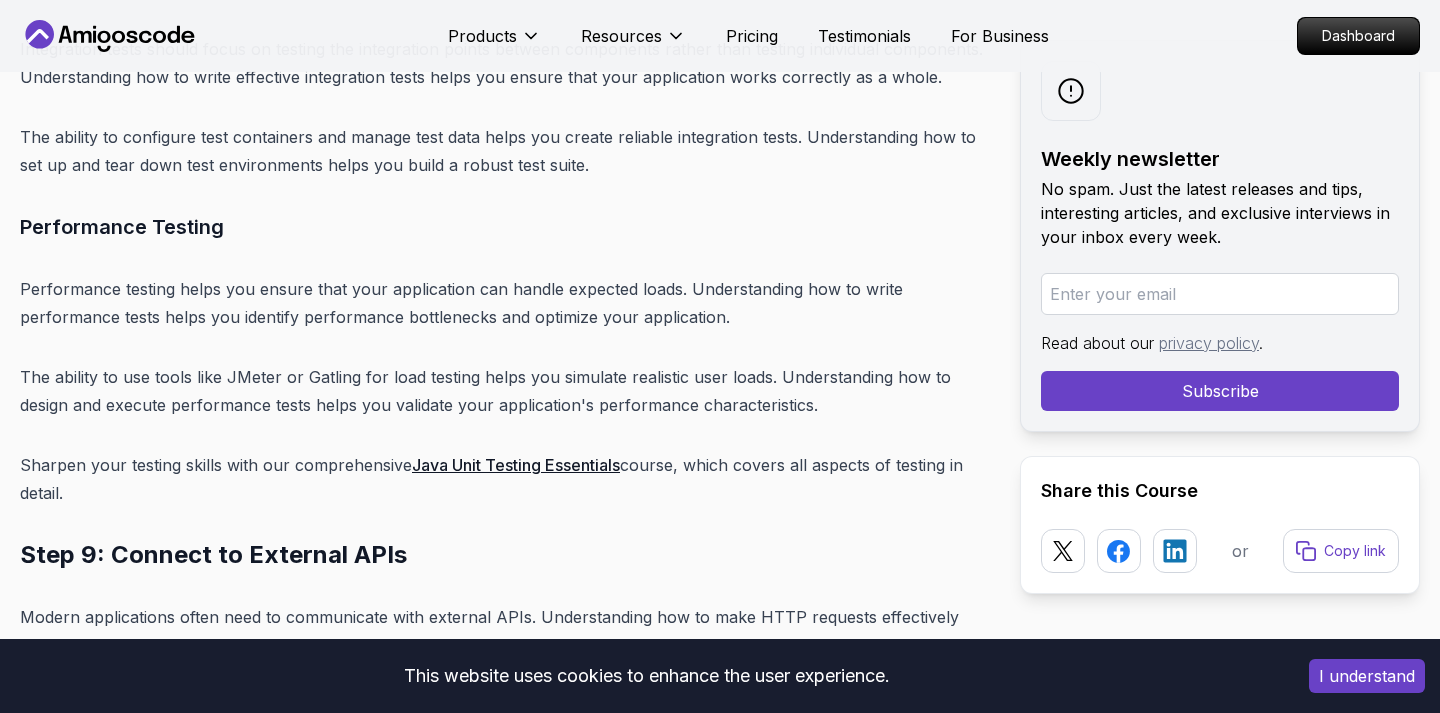 scroll, scrollTop: 18391, scrollLeft: 0, axis: vertical 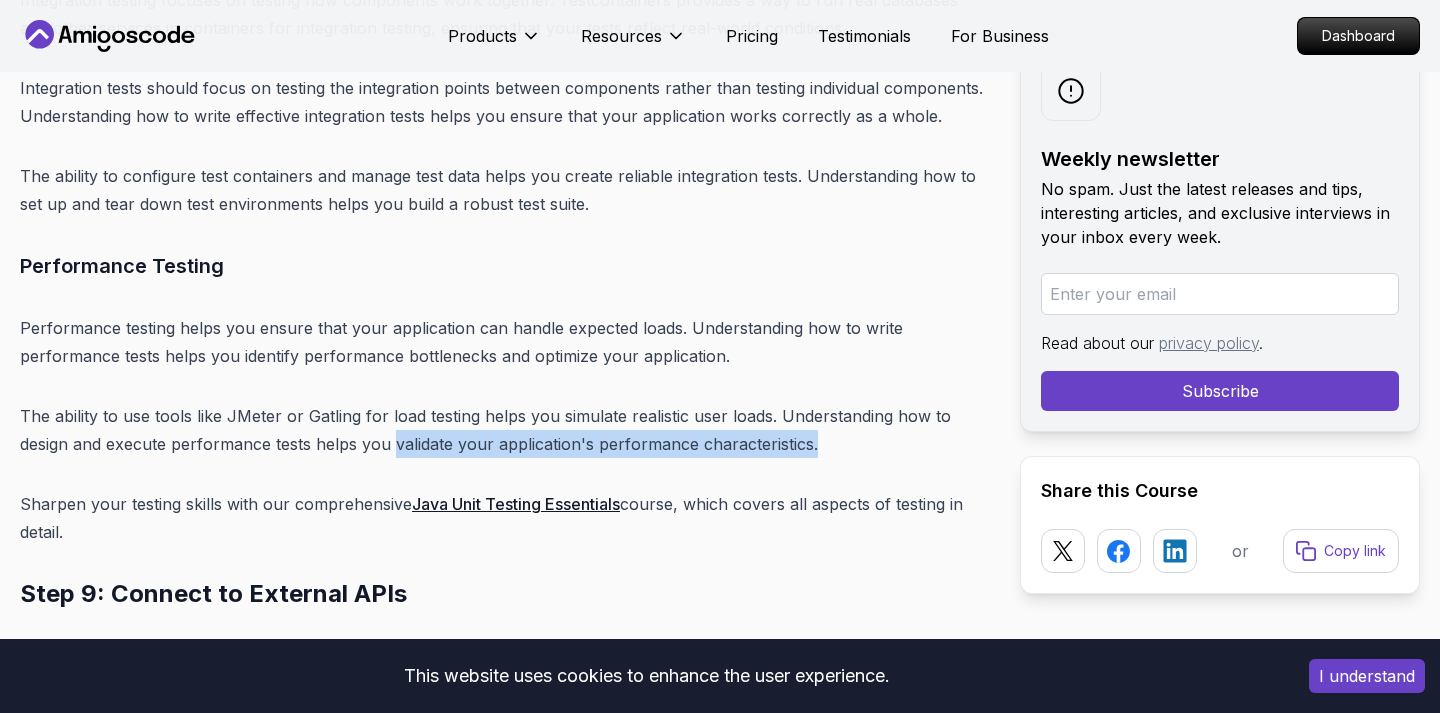 drag, startPoint x: 391, startPoint y: 269, endPoint x: 829, endPoint y: 269, distance: 438 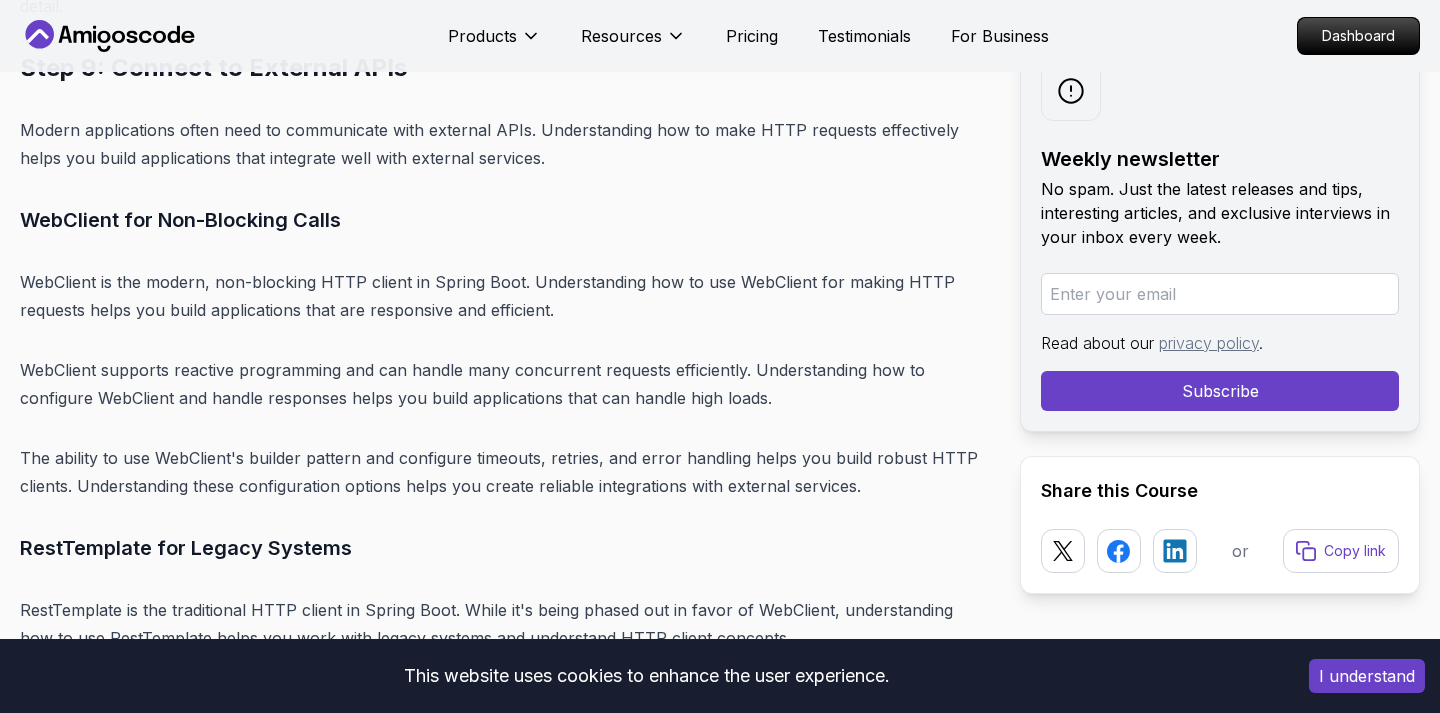 scroll, scrollTop: 18911, scrollLeft: 0, axis: vertical 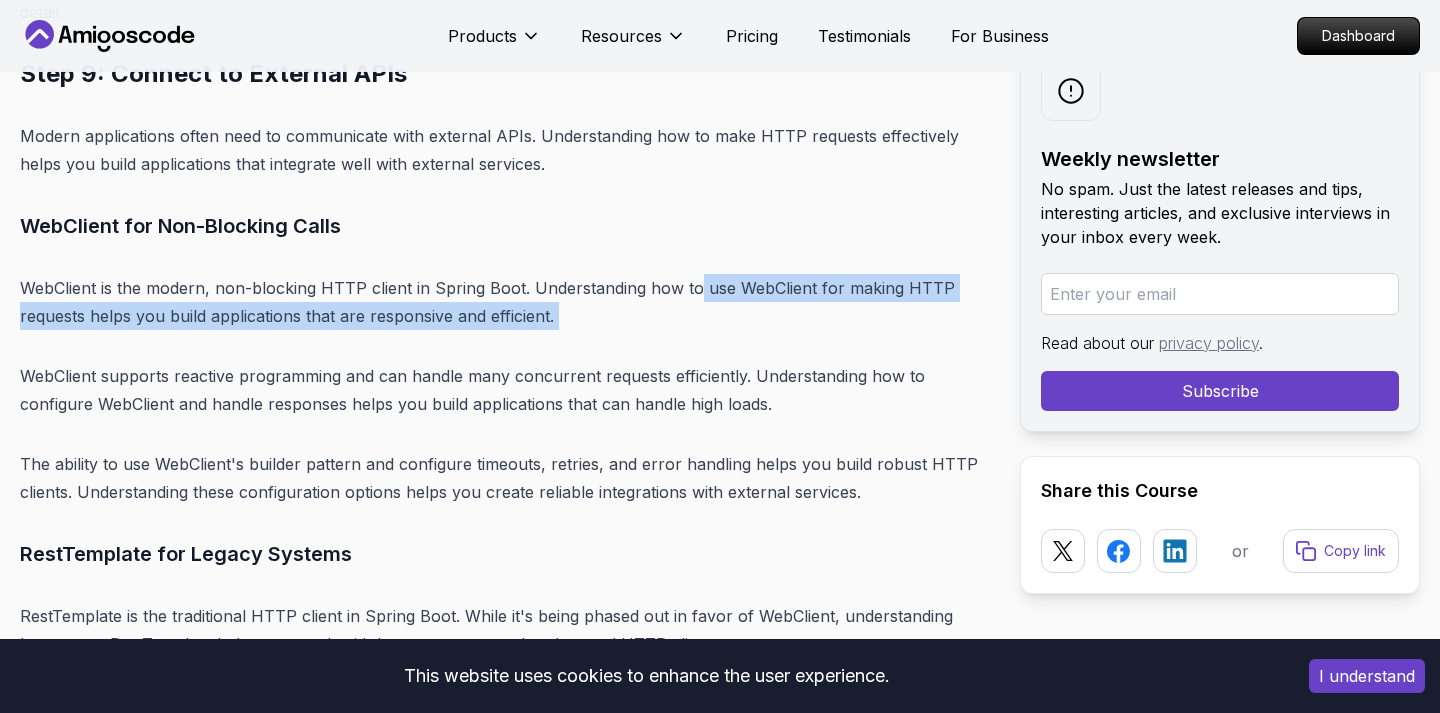 drag, startPoint x: 693, startPoint y: 113, endPoint x: 583, endPoint y: 161, distance: 120.01666 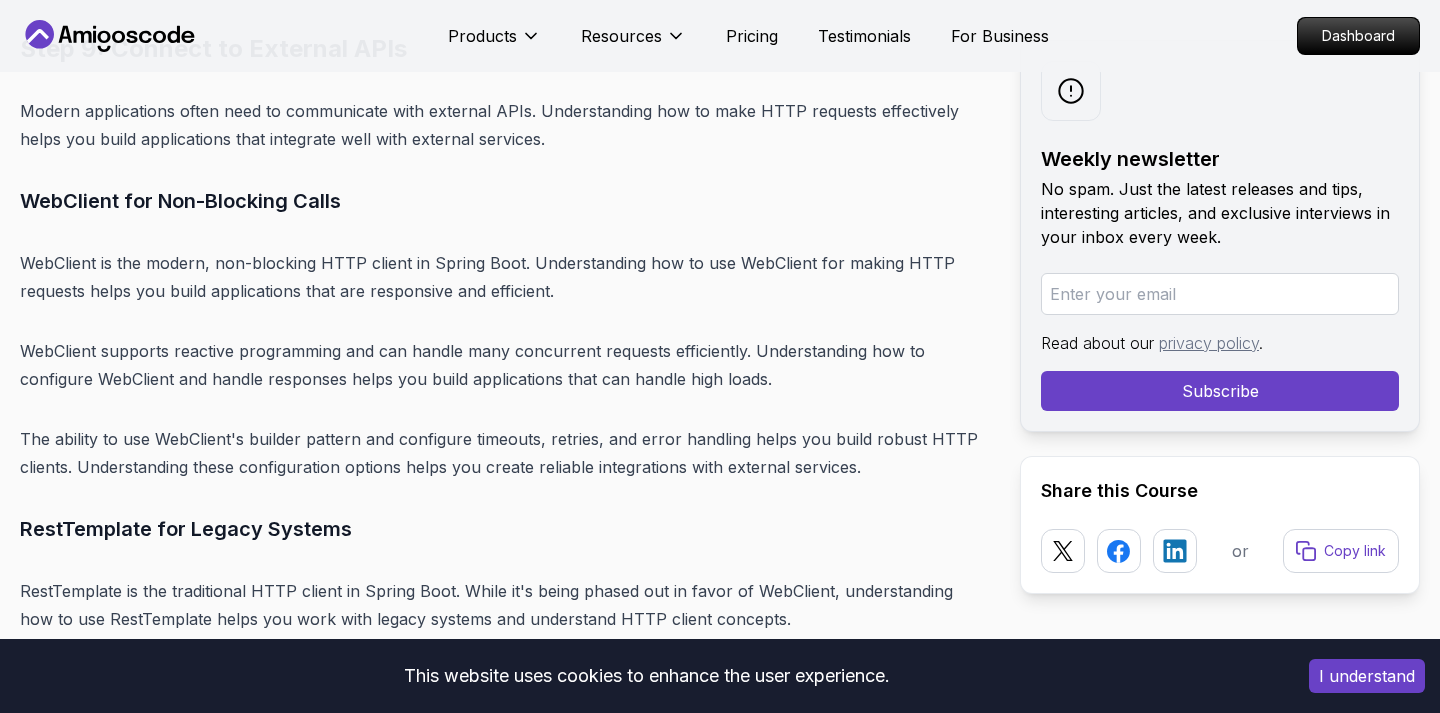 scroll, scrollTop: 18997, scrollLeft: 0, axis: vertical 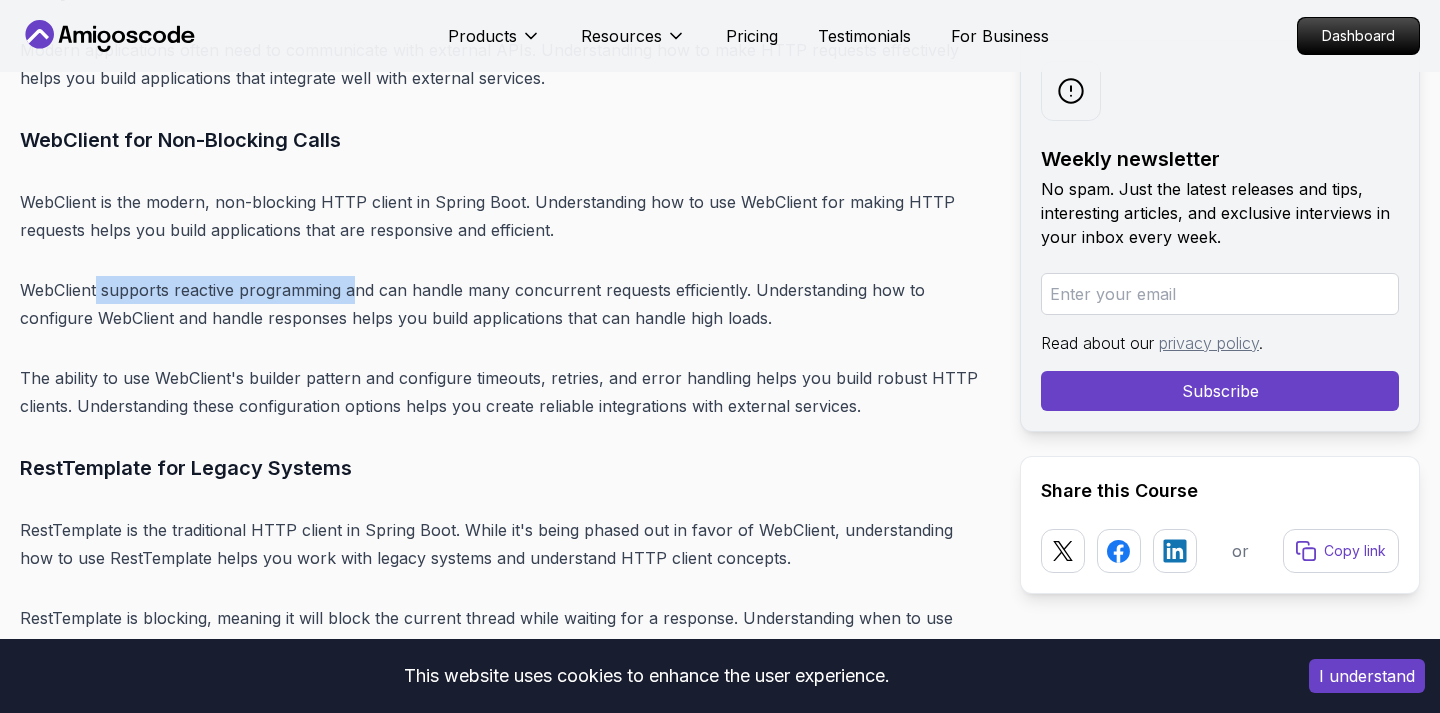 drag, startPoint x: 96, startPoint y: 123, endPoint x: 356, endPoint y: 127, distance: 260.03076 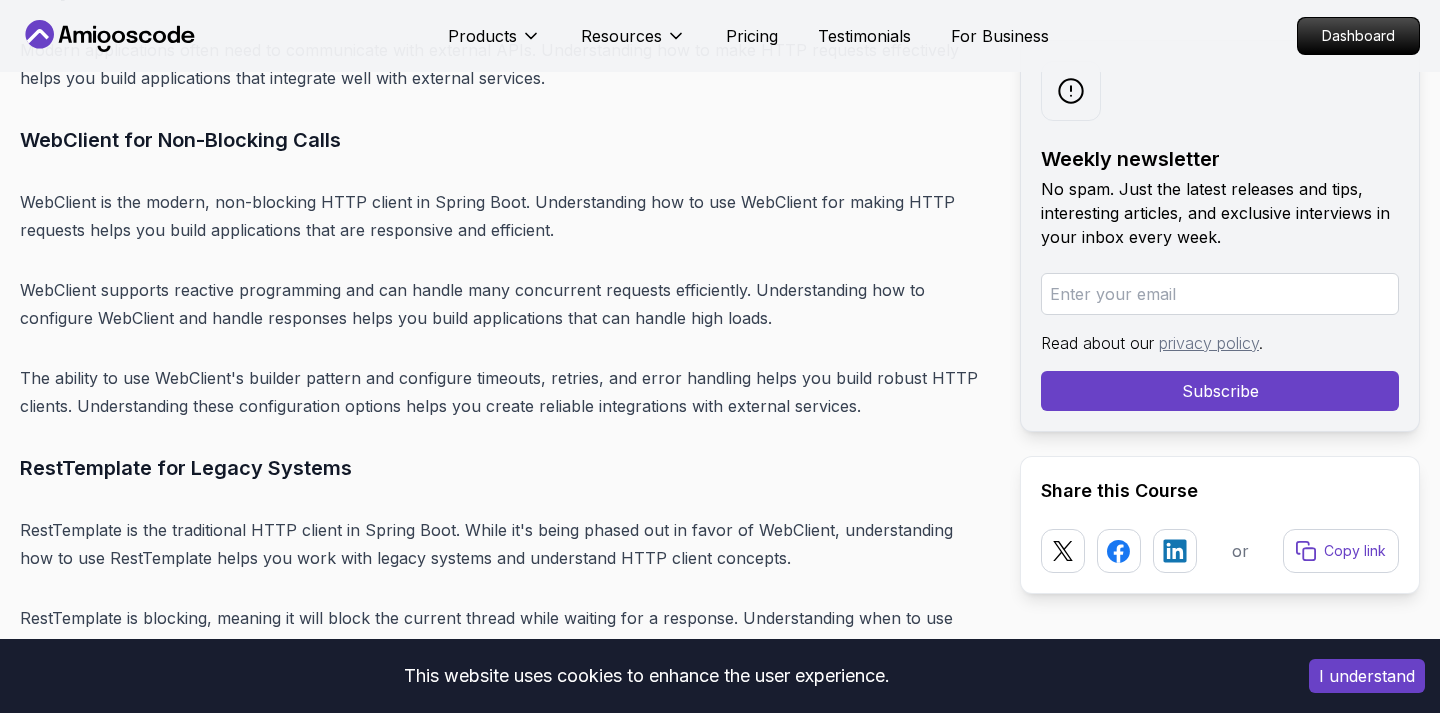 drag, startPoint x: 399, startPoint y: 119, endPoint x: 814, endPoint y: 157, distance: 416.7361 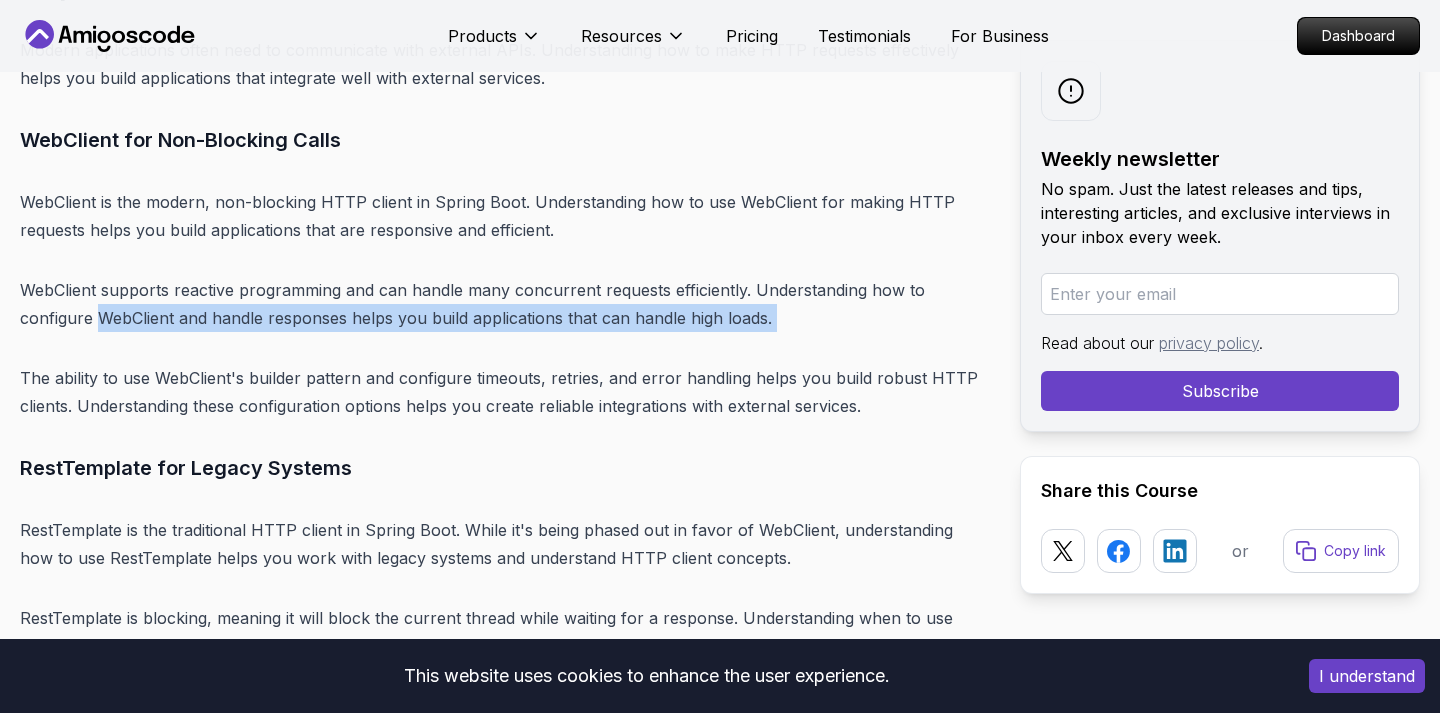 drag, startPoint x: 99, startPoint y: 147, endPoint x: 340, endPoint y: 183, distance: 243.67397 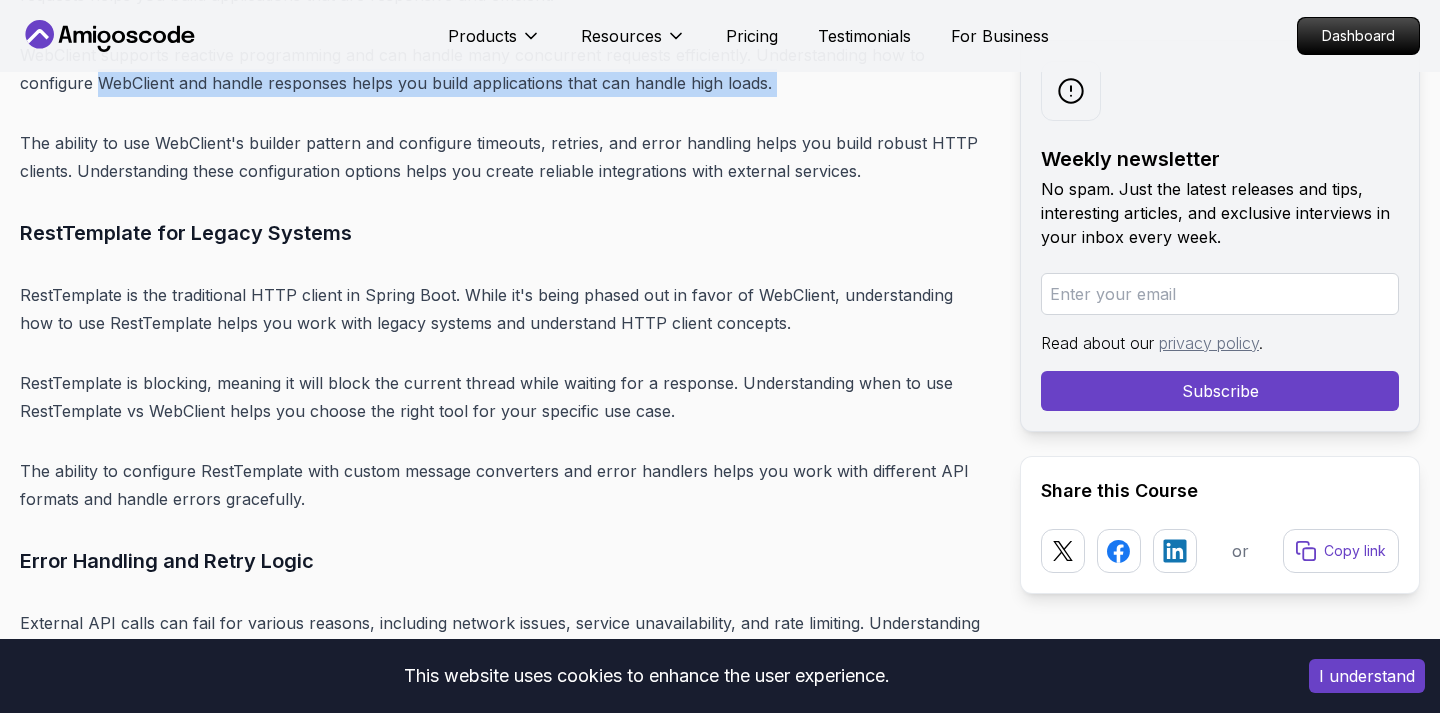 scroll, scrollTop: 19230, scrollLeft: 0, axis: vertical 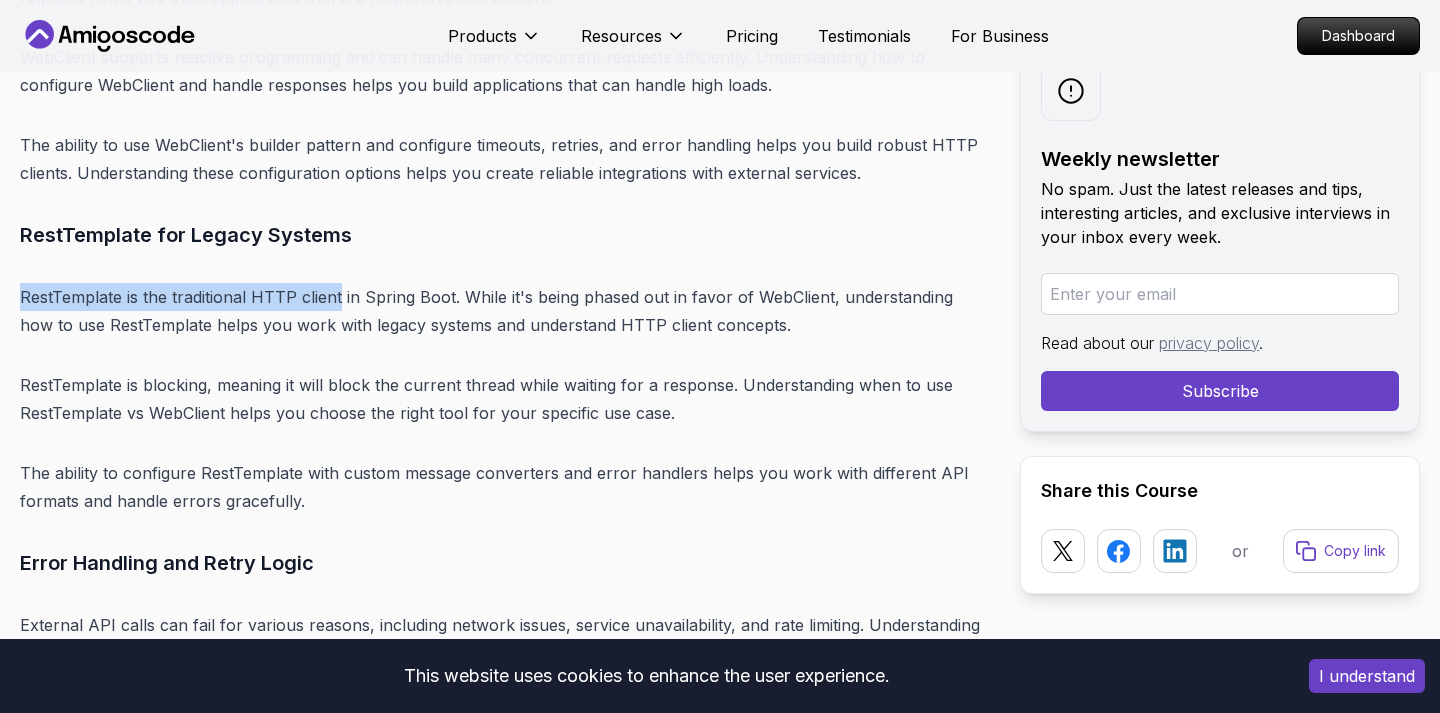 drag, startPoint x: 18, startPoint y: 128, endPoint x: 341, endPoint y: 121, distance: 323.07584 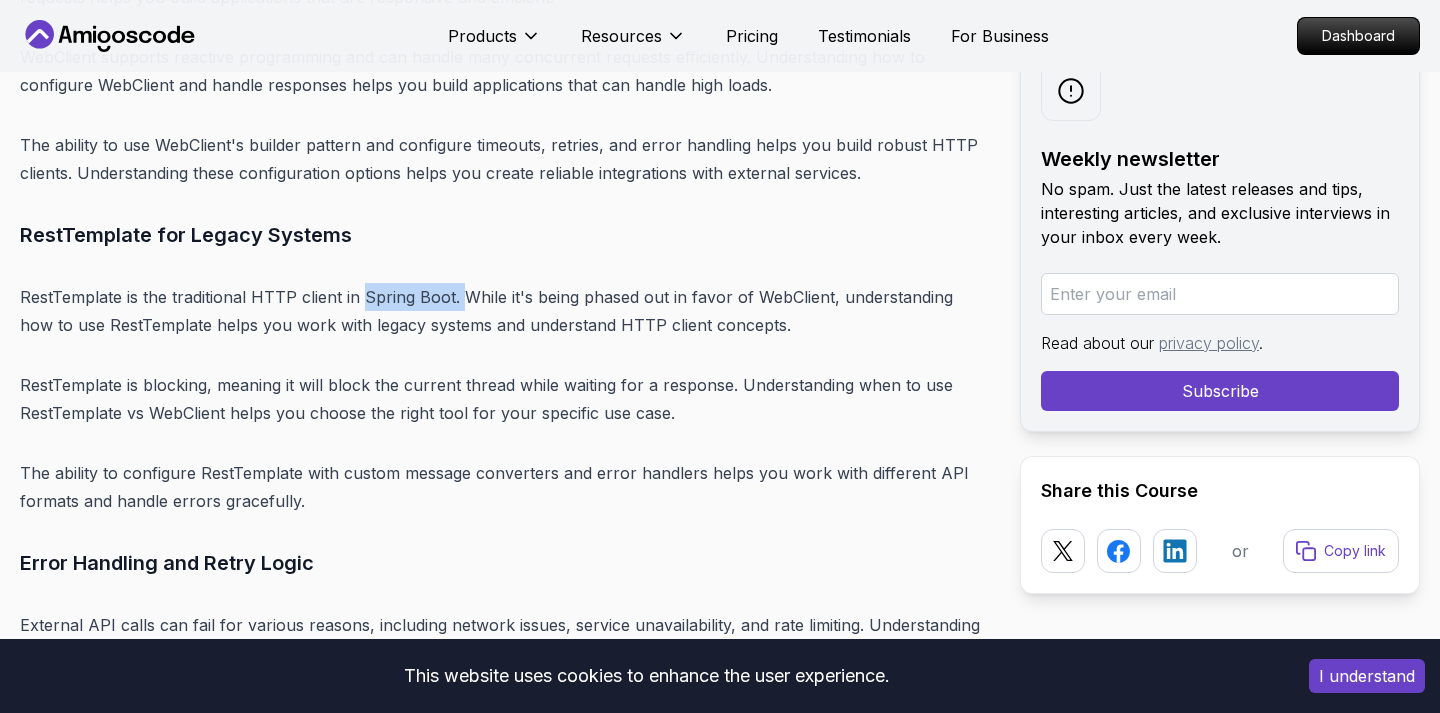 drag, startPoint x: 365, startPoint y: 125, endPoint x: 465, endPoint y: 126, distance: 100.005 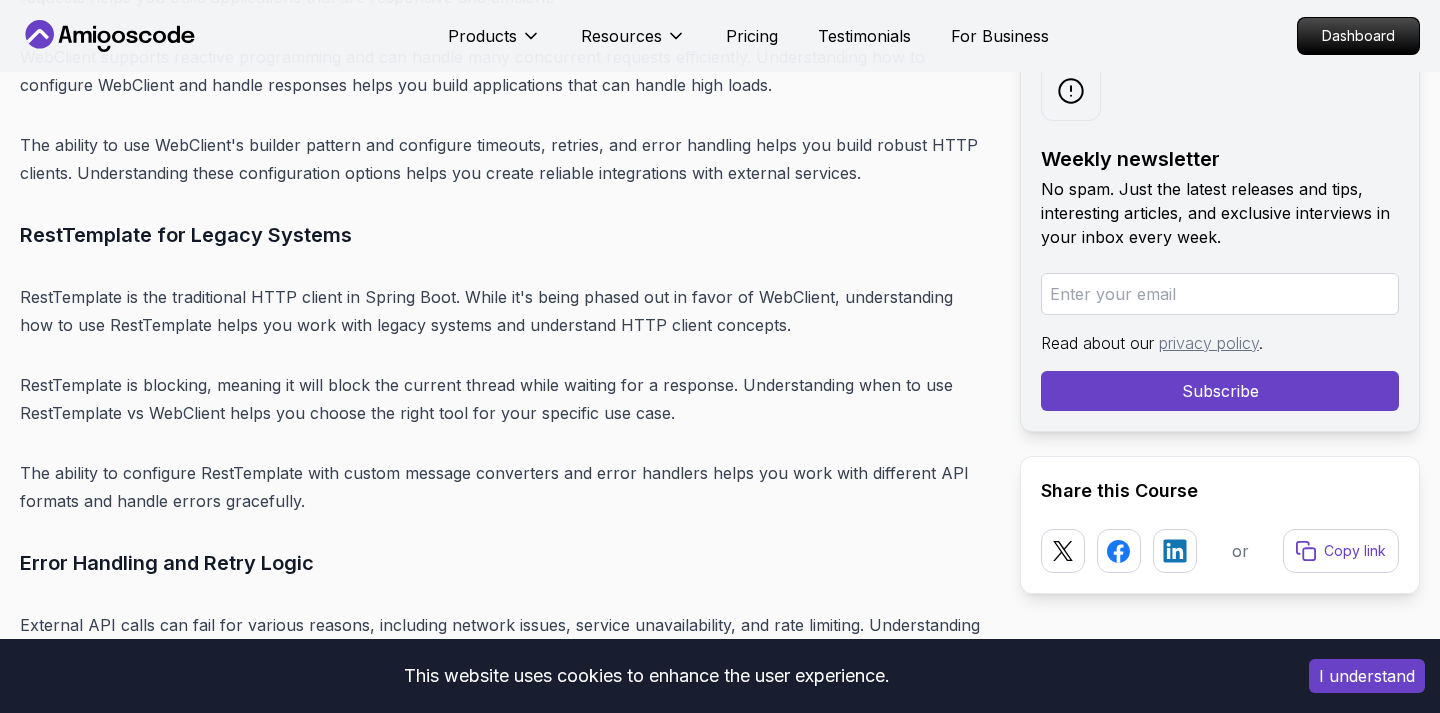 click on "RestTemplate is the traditional HTTP client in Spring Boot. While it's being phased out in favor of WebClient, understanding how to use RestTemplate helps you work with legacy systems and understand HTTP client concepts." at bounding box center [504, 311] 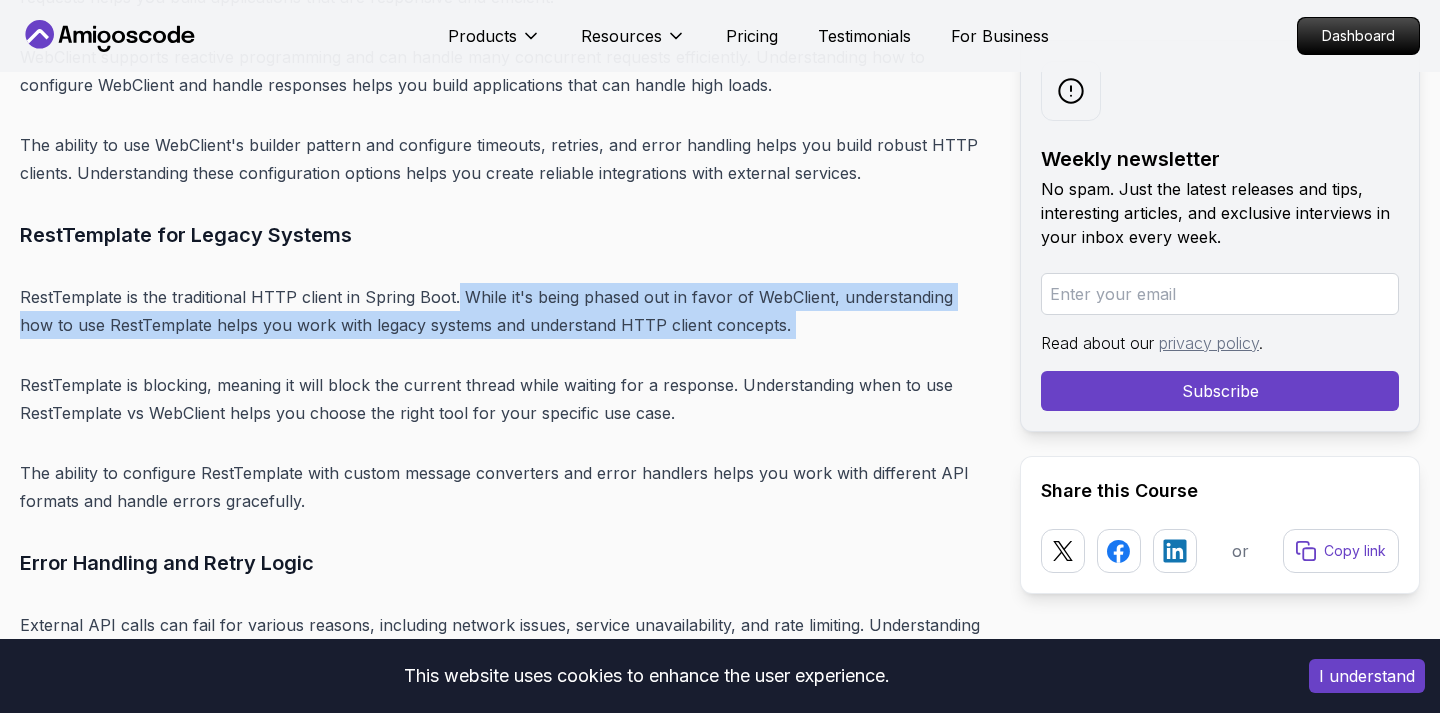 drag, startPoint x: 456, startPoint y: 125, endPoint x: 923, endPoint y: 169, distance: 469.06824 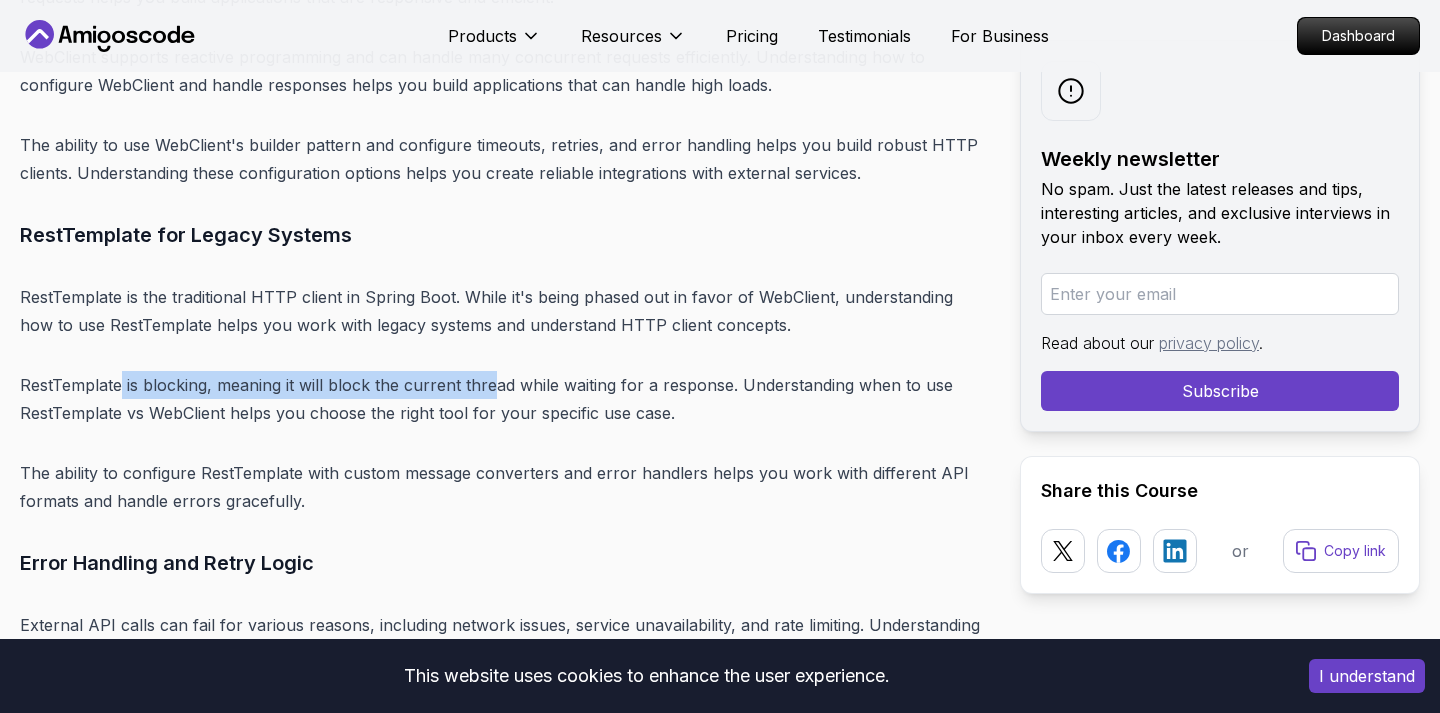 drag, startPoint x: 124, startPoint y: 214, endPoint x: 510, endPoint y: 221, distance: 386.06348 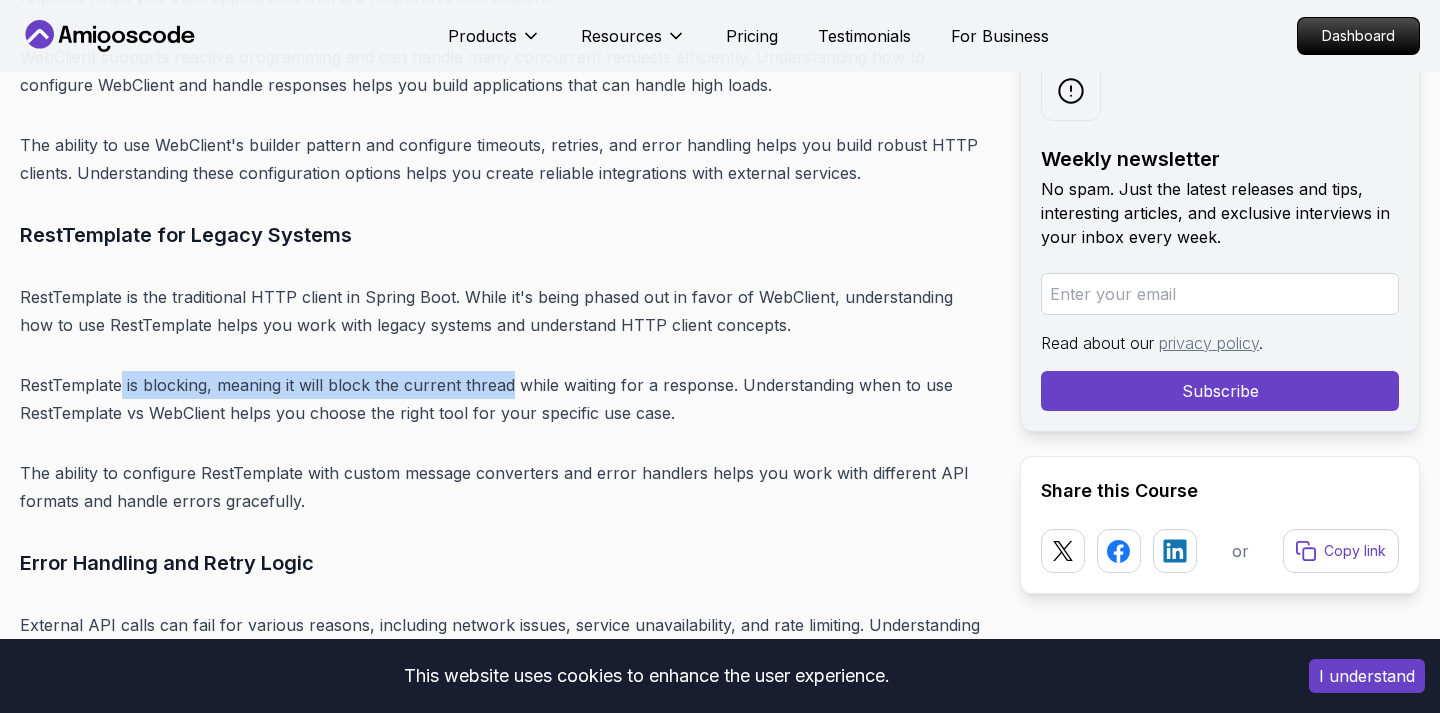 click on "RestTemplate is blocking, meaning it will block the current thread while waiting for a response. Understanding when to use RestTemplate vs WebClient helps you choose the right tool for your specific use case." at bounding box center (504, 399) 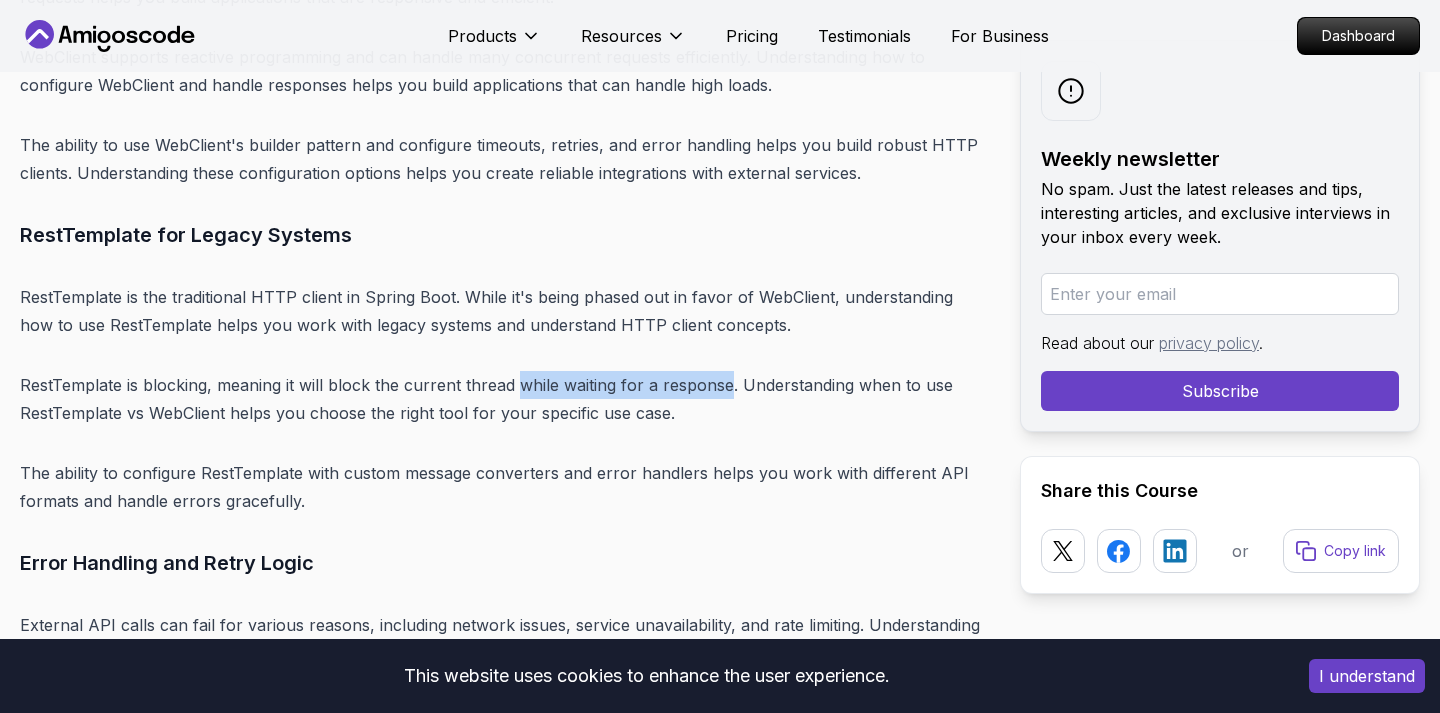 drag, startPoint x: 521, startPoint y: 221, endPoint x: 726, endPoint y: 215, distance: 205.08778 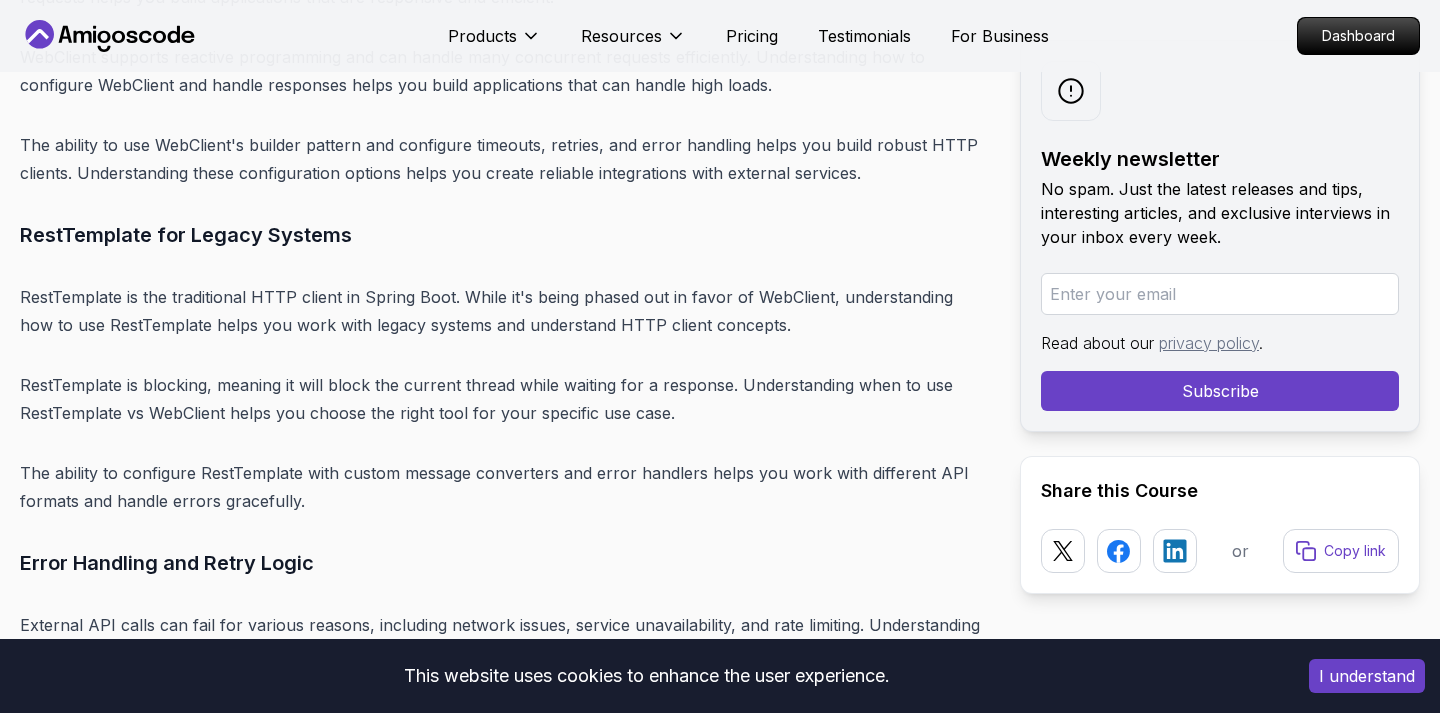 click on "RestTemplate is blocking, meaning it will block the current thread while waiting for a response. Understanding when to use RestTemplate vs WebClient helps you choose the right tool for your specific use case." at bounding box center (504, 399) 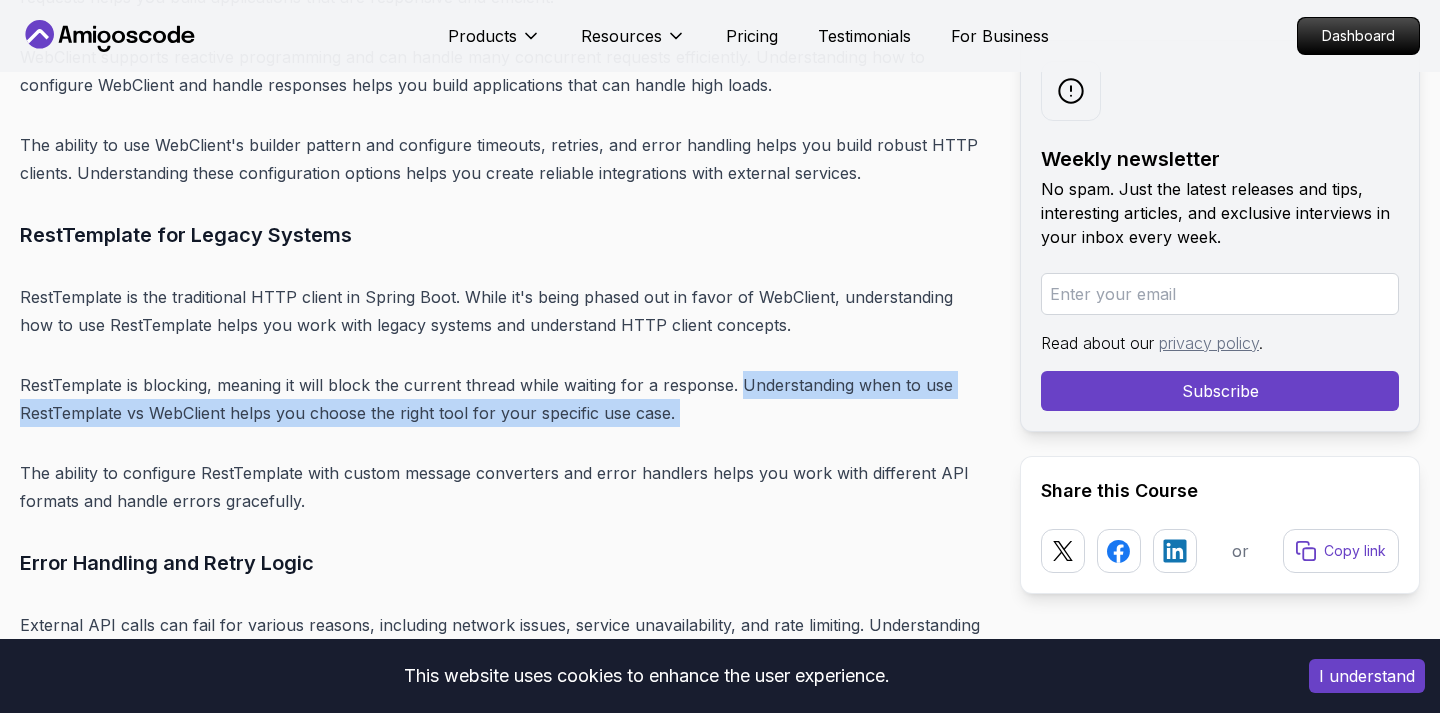 drag, startPoint x: 742, startPoint y: 212, endPoint x: 738, endPoint y: 265, distance: 53.15073 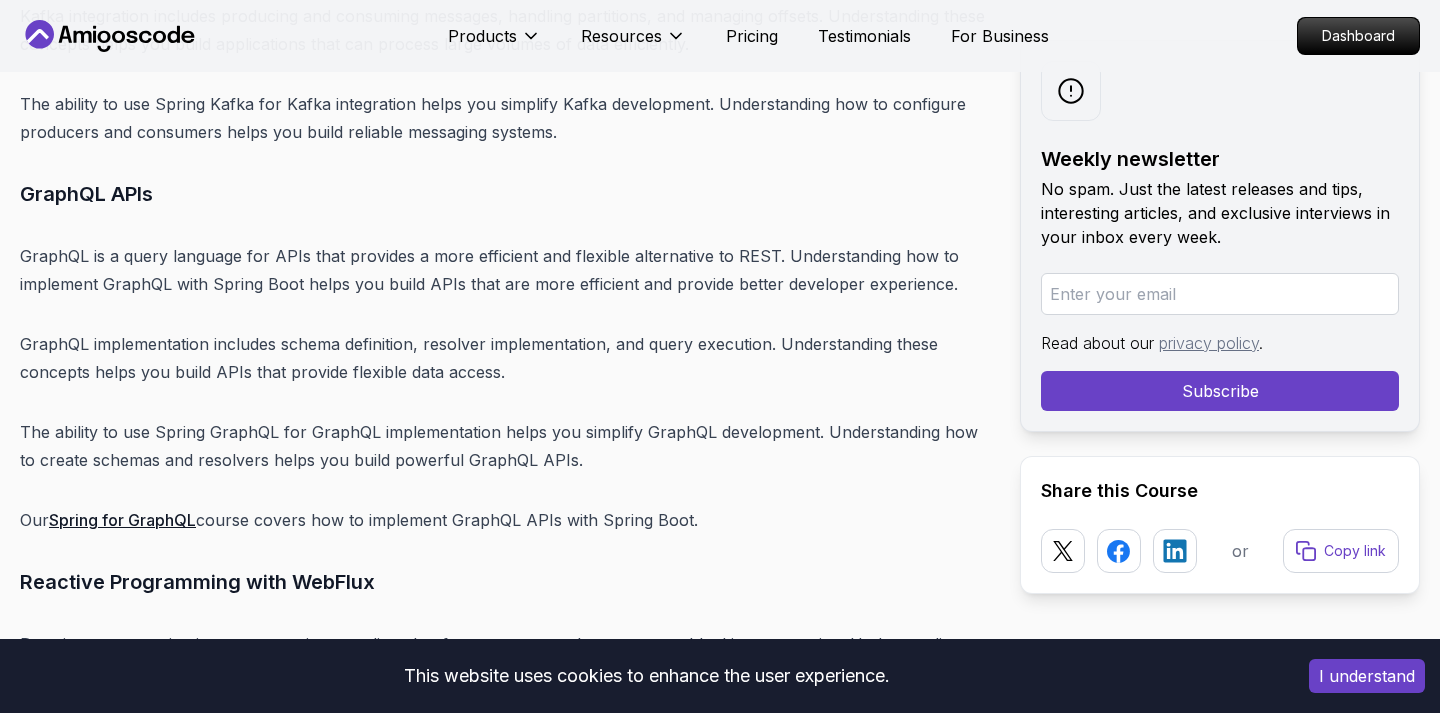 scroll, scrollTop: 21121, scrollLeft: 0, axis: vertical 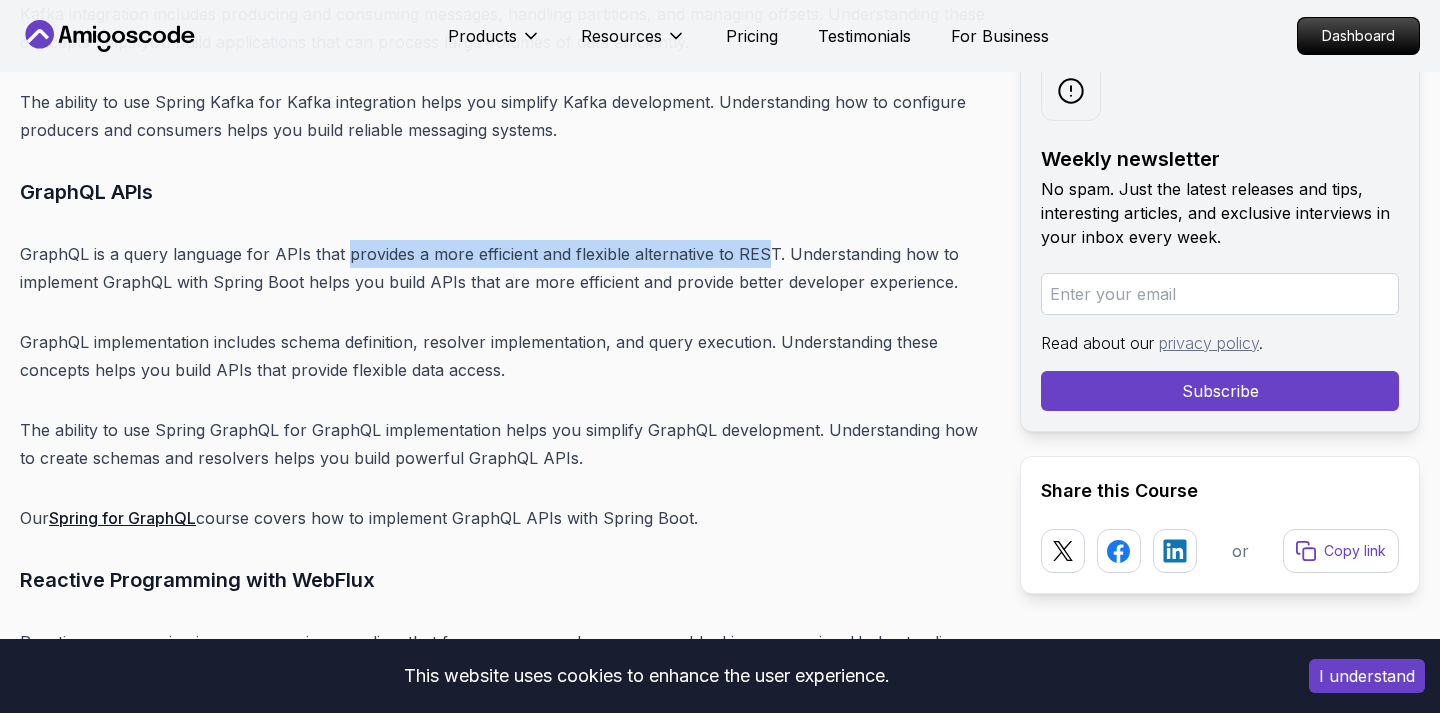 drag, startPoint x: 344, startPoint y: 84, endPoint x: 763, endPoint y: 83, distance: 419.0012 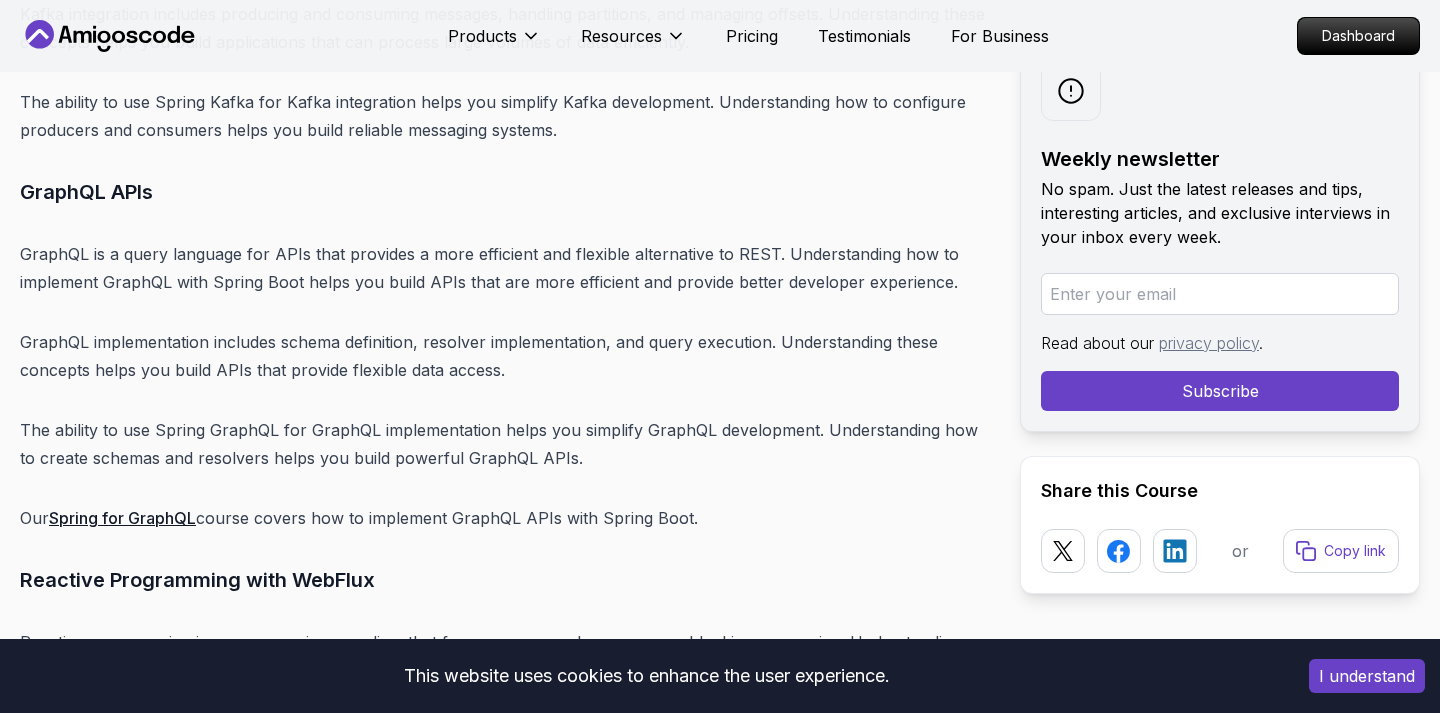click on "GraphQL is a query language for APIs that provides a more efficient and flexible alternative to REST. Understanding how to implement GraphQL with Spring Boot helps you build APIs that are more efficient and provide better developer experience." at bounding box center [504, 268] 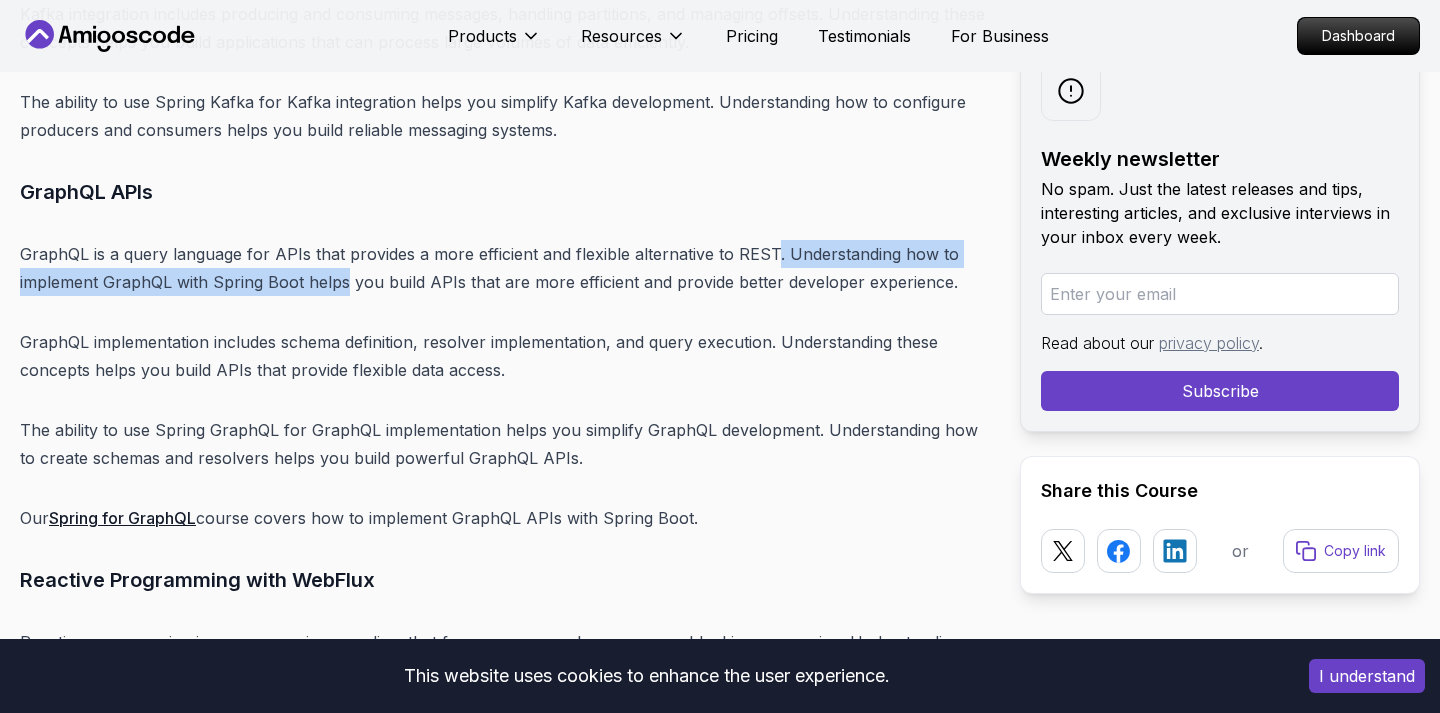 drag, startPoint x: 769, startPoint y: 83, endPoint x: 346, endPoint y: 118, distance: 424.44553 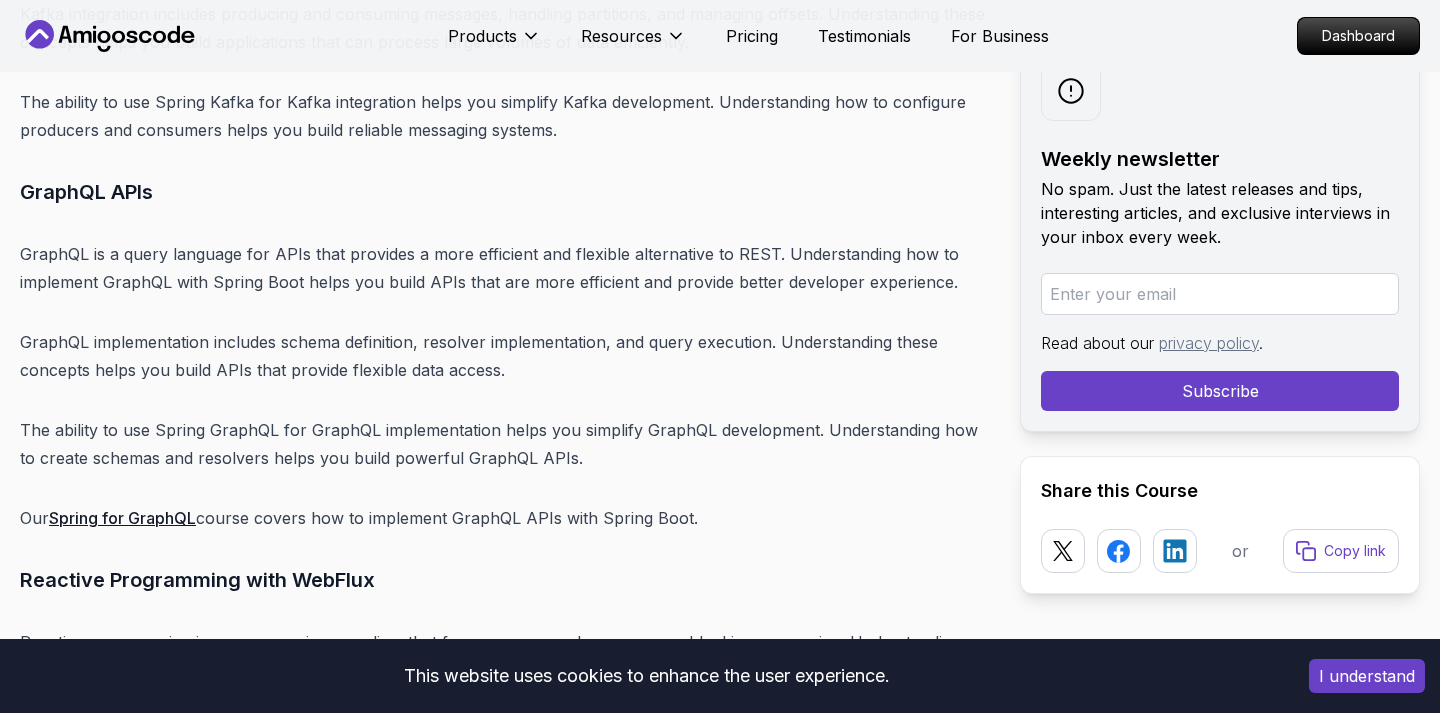 click on "GraphQL is a query language for APIs that provides a more efficient and flexible alternative to REST. Understanding how to implement GraphQL with Spring Boot helps you build APIs that are more efficient and provide better developer experience." at bounding box center [504, 268] 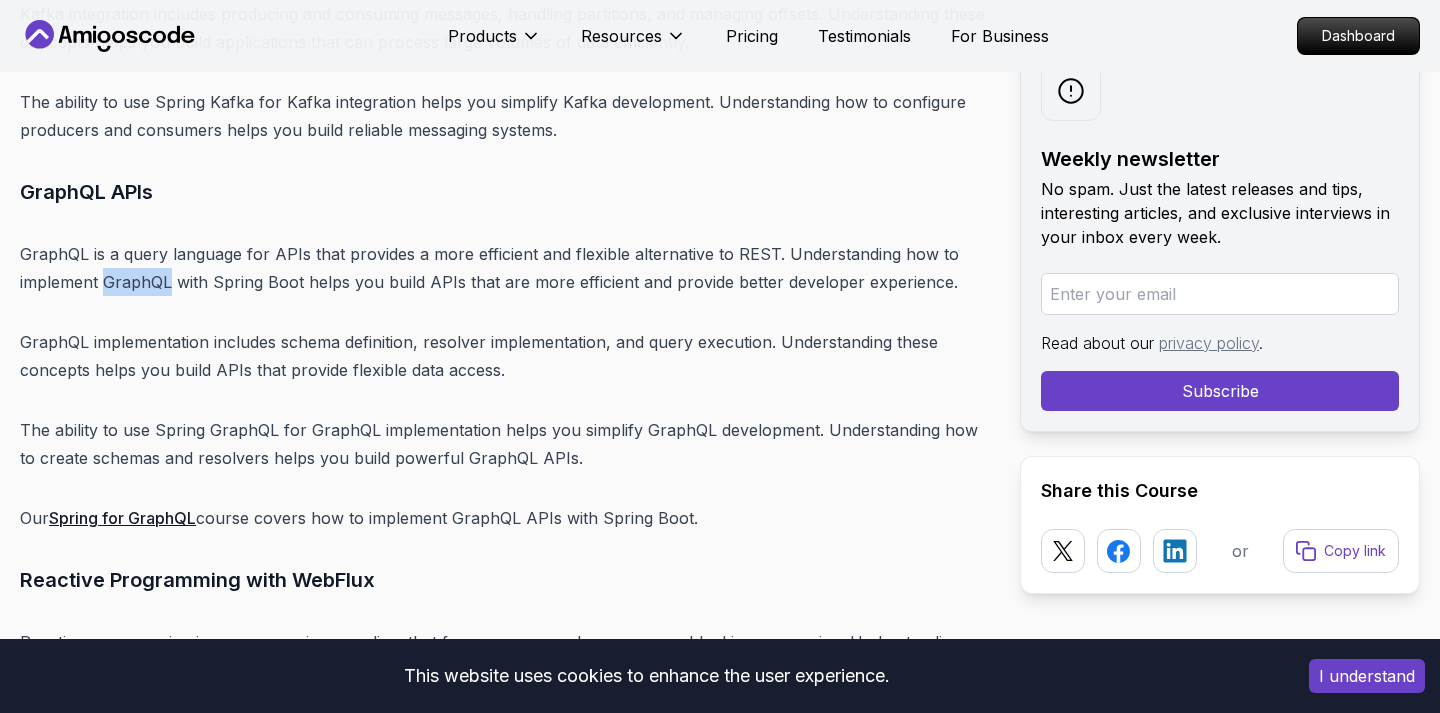 click on "GraphQL is a query language for APIs that provides a more efficient and flexible alternative to REST. Understanding how to implement GraphQL with Spring Boot helps you build APIs that are more efficient and provide better developer experience." at bounding box center [504, 268] 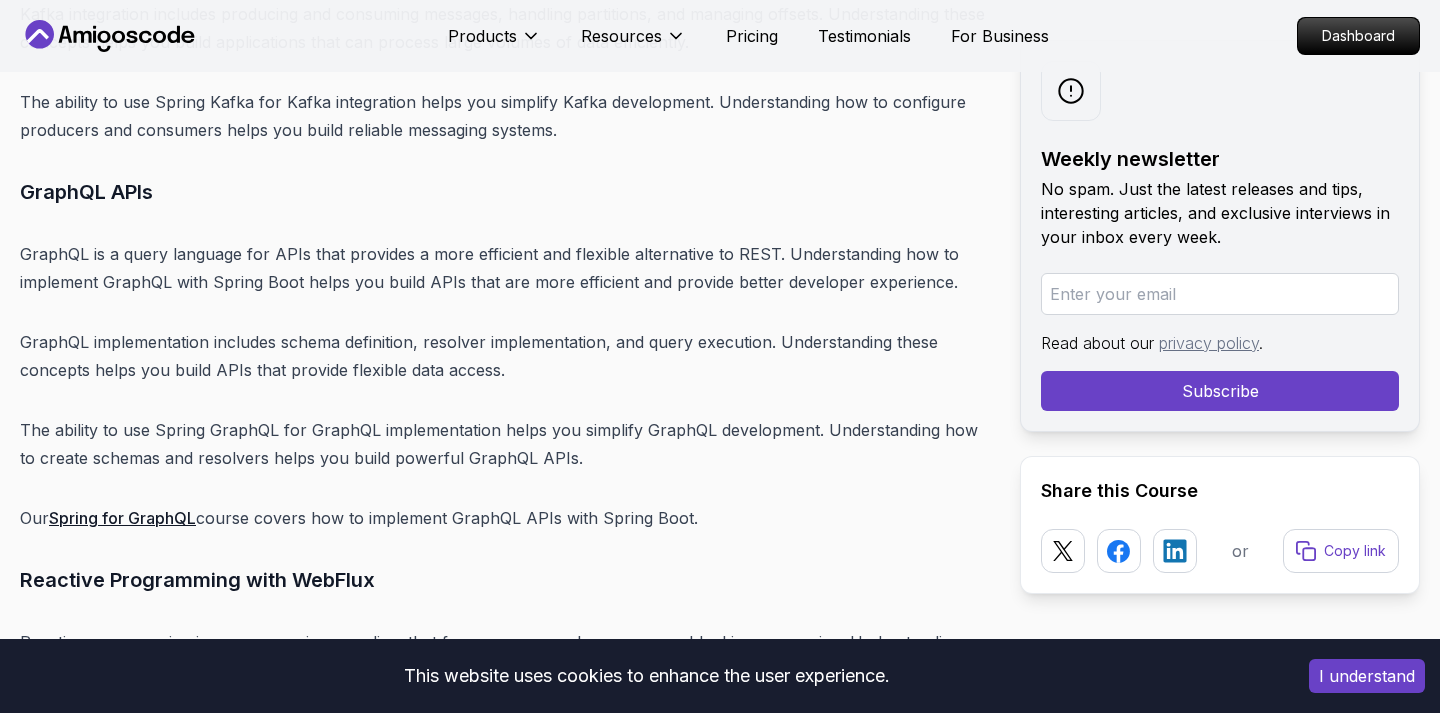 click on "GraphQL is a query language for APIs that provides a more efficient and flexible alternative to REST. Understanding how to implement GraphQL with Spring Boot helps you build APIs that are more efficient and provide better developer experience." at bounding box center (504, 268) 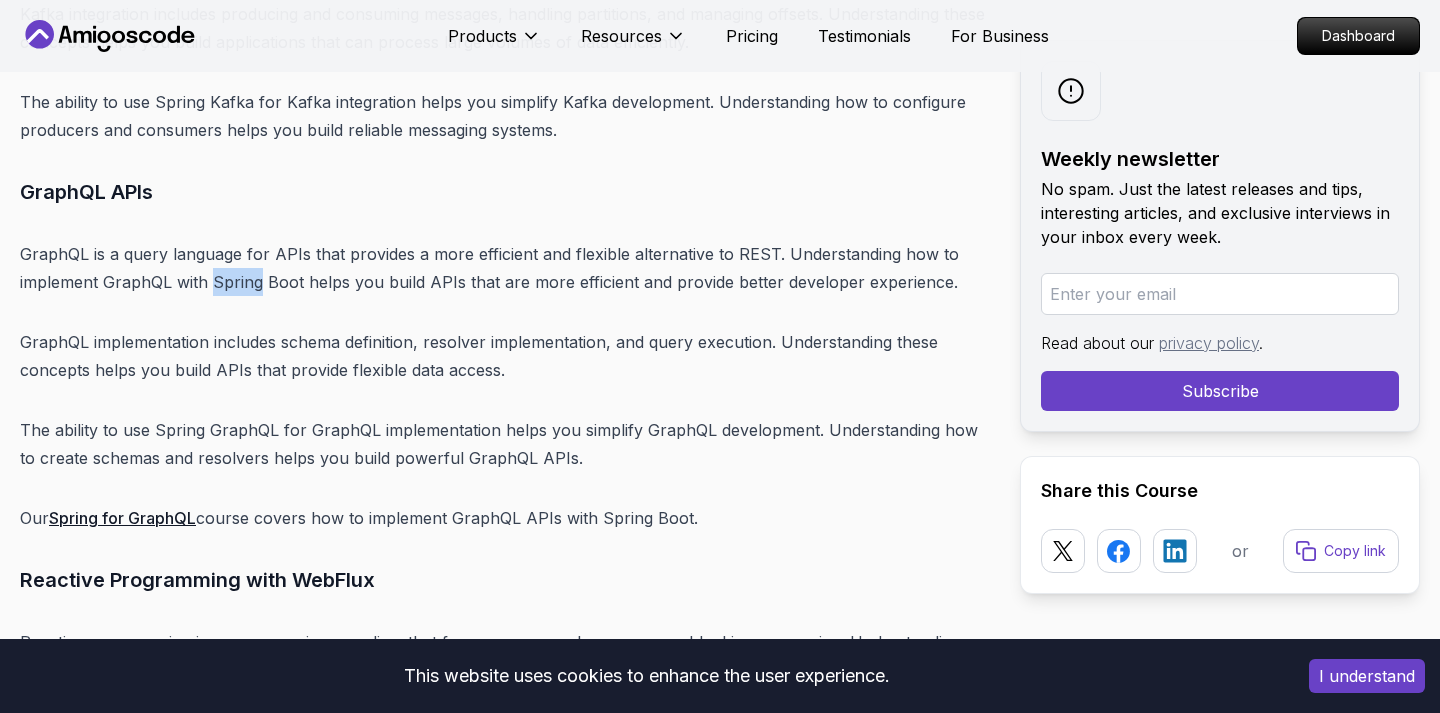 click on "GraphQL is a query language for APIs that provides a more efficient and flexible alternative to REST. Understanding how to implement GraphQL with Spring Boot helps you build APIs that are more efficient and provide better developer experience." at bounding box center (504, 268) 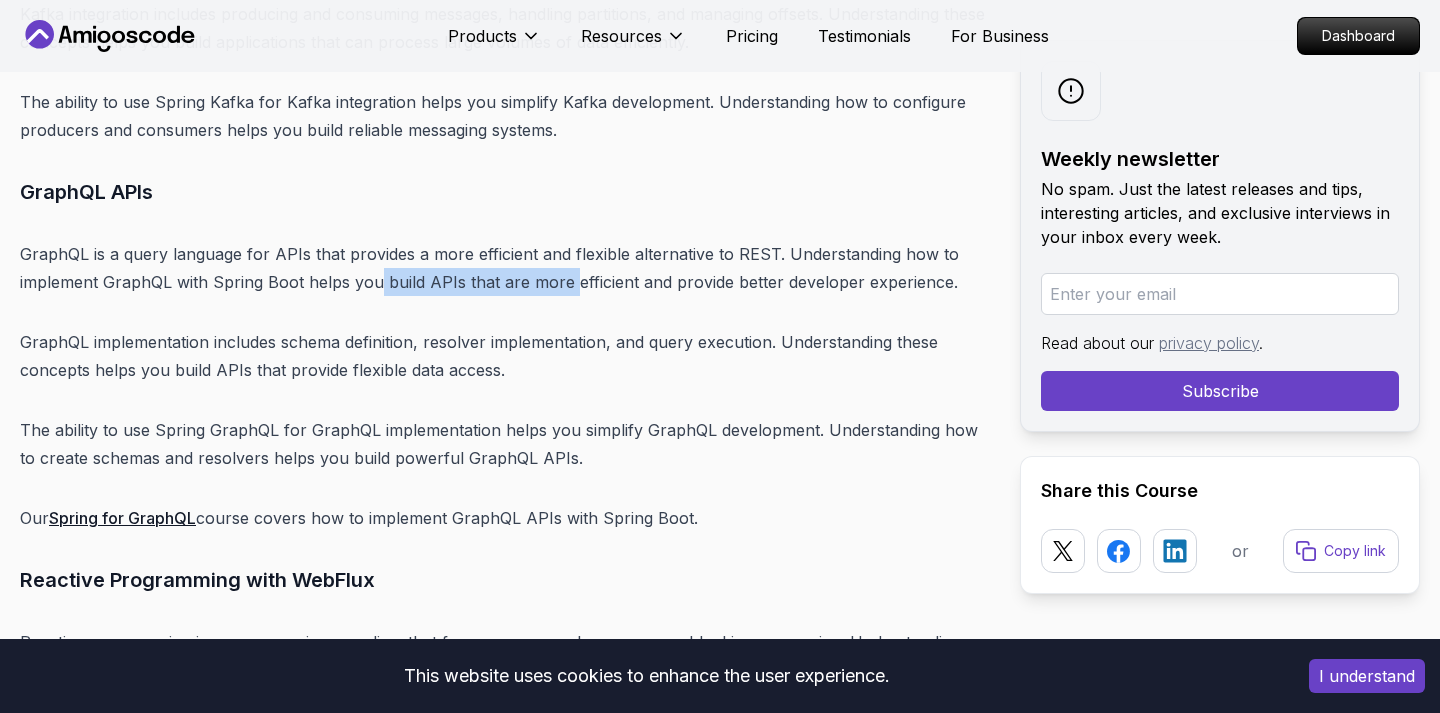 drag, startPoint x: 379, startPoint y: 110, endPoint x: 573, endPoint y: 104, distance: 194.09276 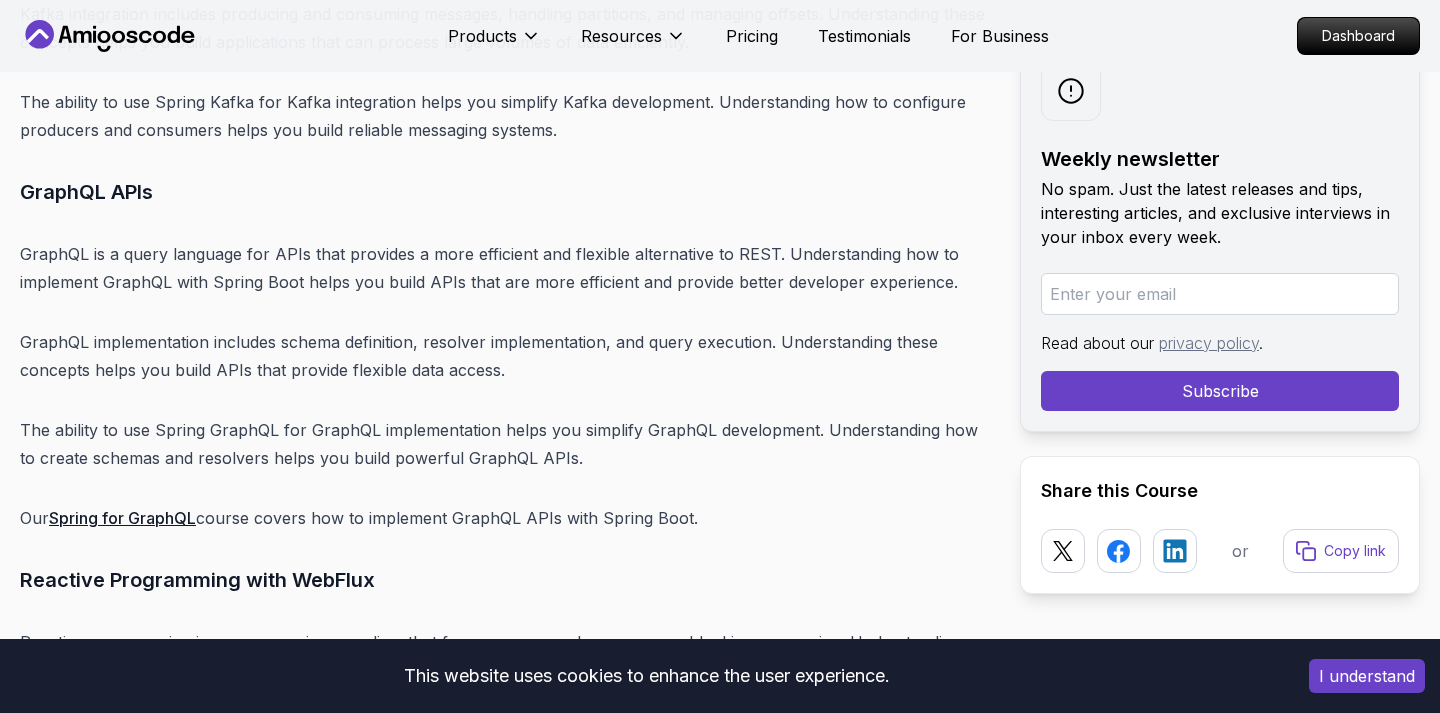 click on "GraphQL is a query language for APIs that provides a more efficient and flexible alternative to REST. Understanding how to implement GraphQL with Spring Boot helps you build APIs that are more efficient and provide better developer experience." at bounding box center [504, 268] 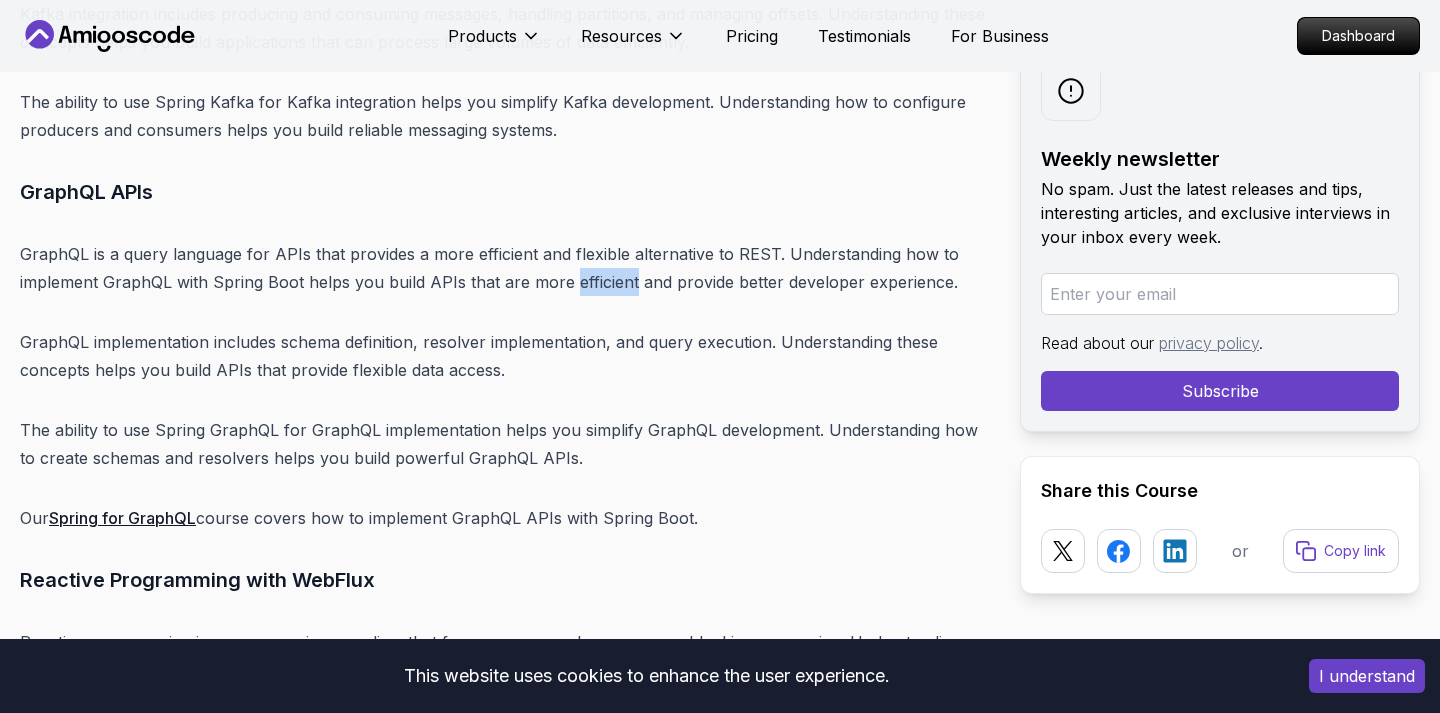 click on "GraphQL is a query language for APIs that provides a more efficient and flexible alternative to REST. Understanding how to implement GraphQL with Spring Boot helps you build APIs that are more efficient and provide better developer experience." at bounding box center [504, 268] 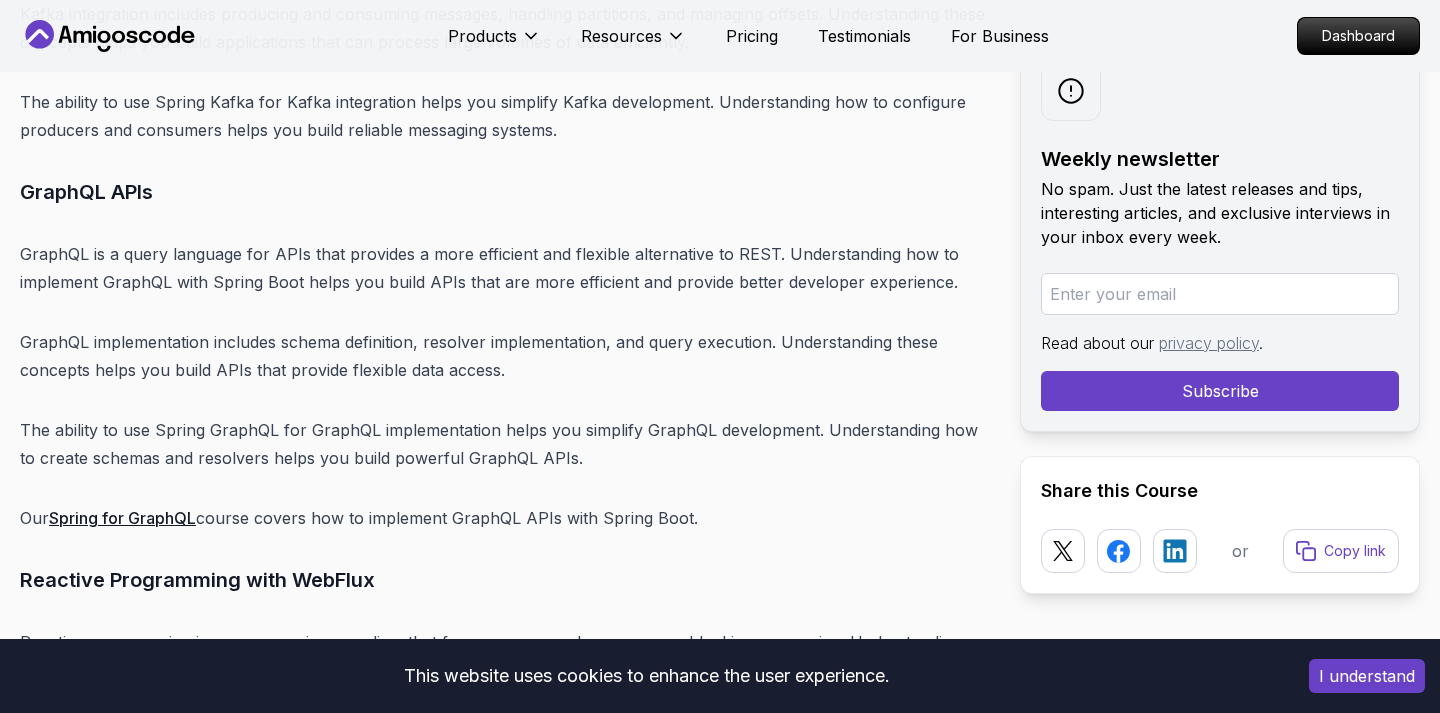 click on "GraphQL is a query language for APIs that provides a more efficient and flexible alternative to REST. Understanding how to implement GraphQL with Spring Boot helps you build APIs that are more efficient and provide better developer experience." at bounding box center [504, 268] 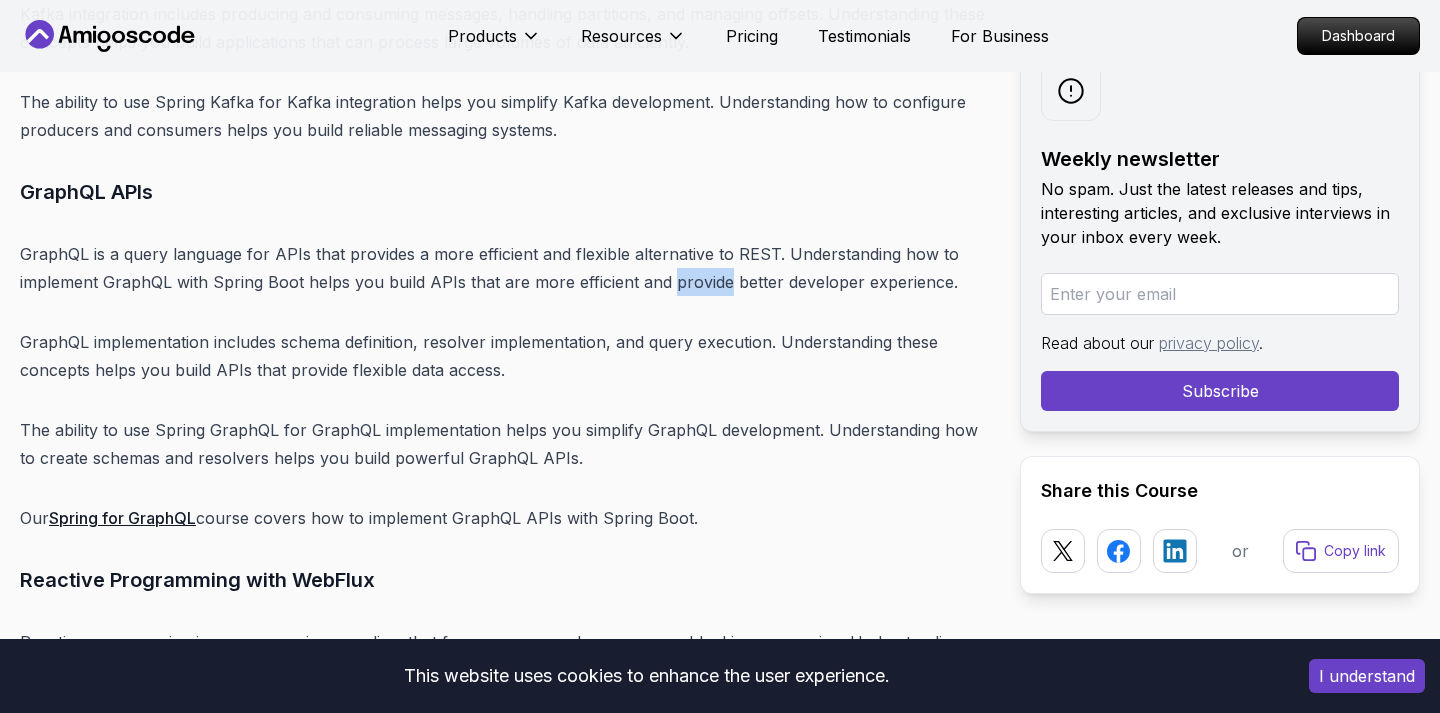 click on "GraphQL is a query language for APIs that provides a more efficient and flexible alternative to REST. Understanding how to implement GraphQL with Spring Boot helps you build APIs that are more efficient and provide better developer experience." at bounding box center [504, 268] 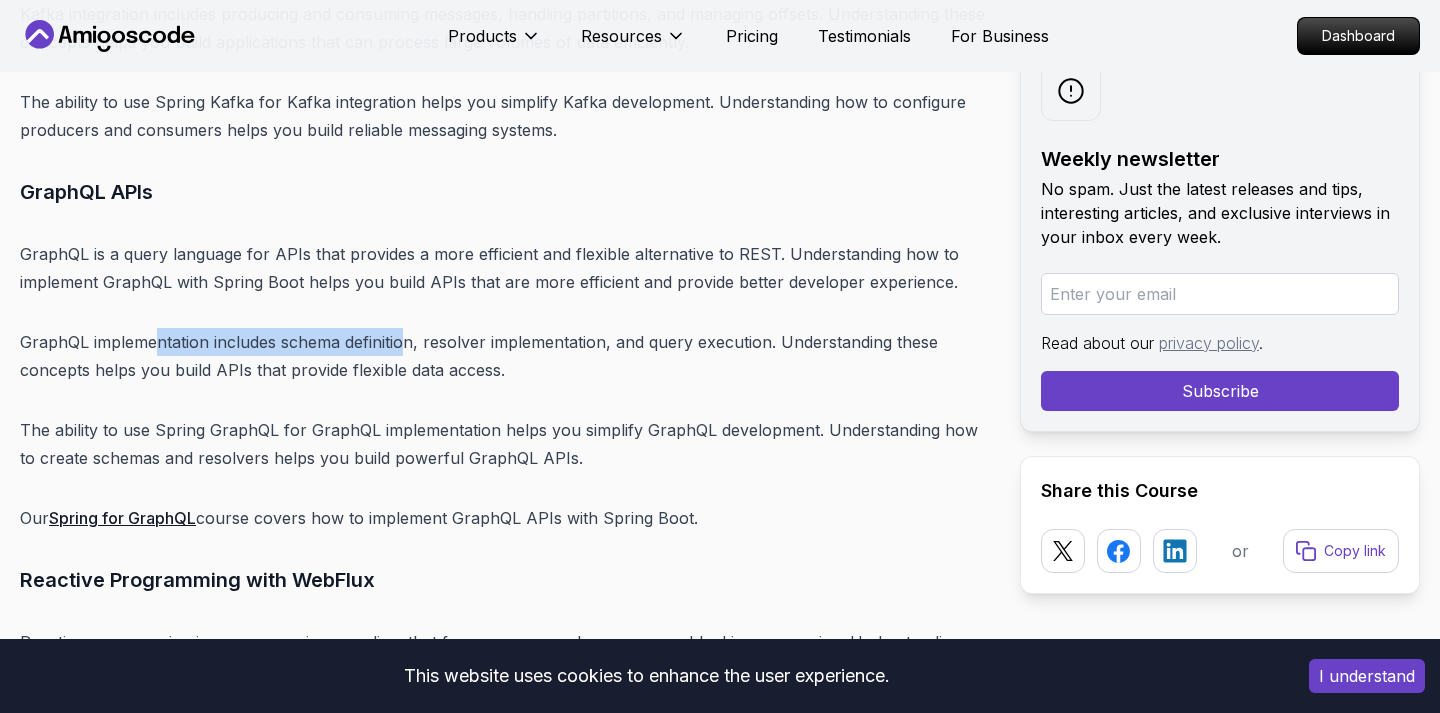 drag, startPoint x: 158, startPoint y: 179, endPoint x: 410, endPoint y: 174, distance: 252.04959 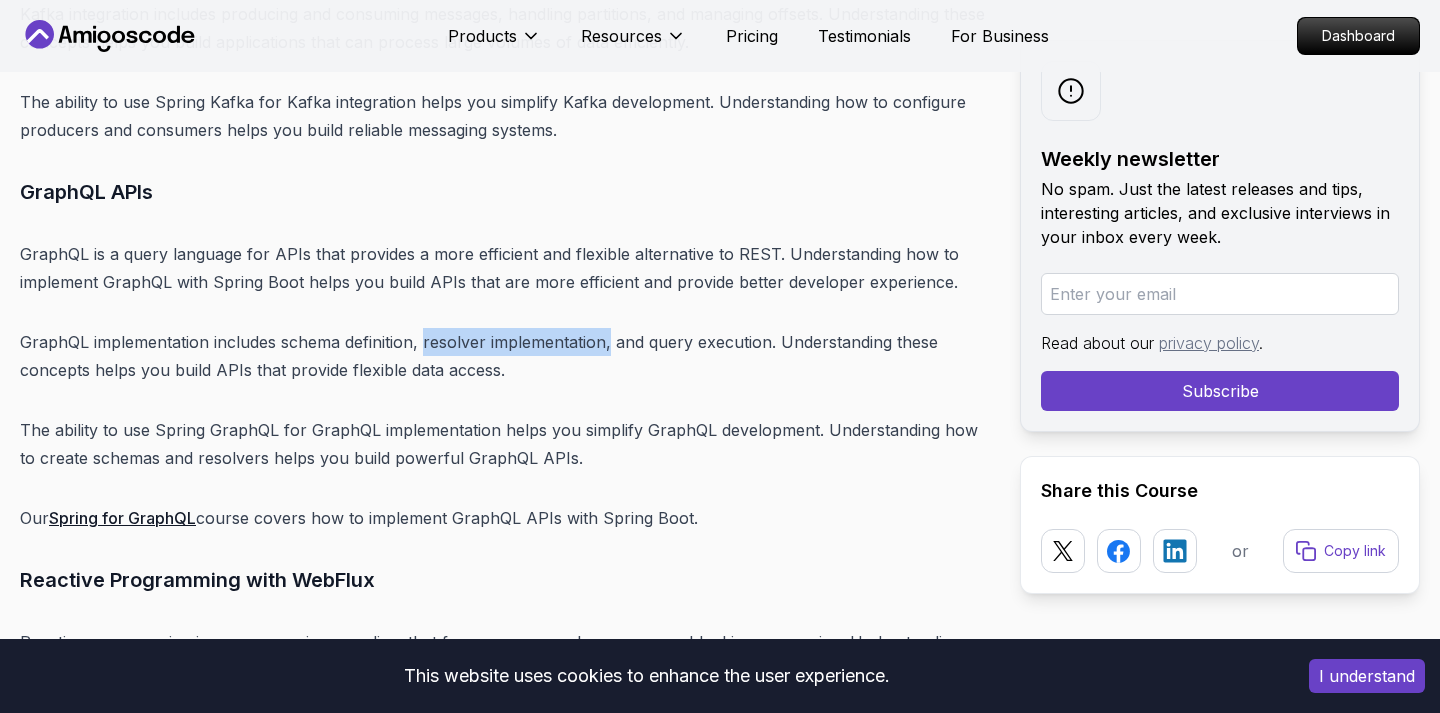 drag, startPoint x: 422, startPoint y: 169, endPoint x: 612, endPoint y: 176, distance: 190.1289 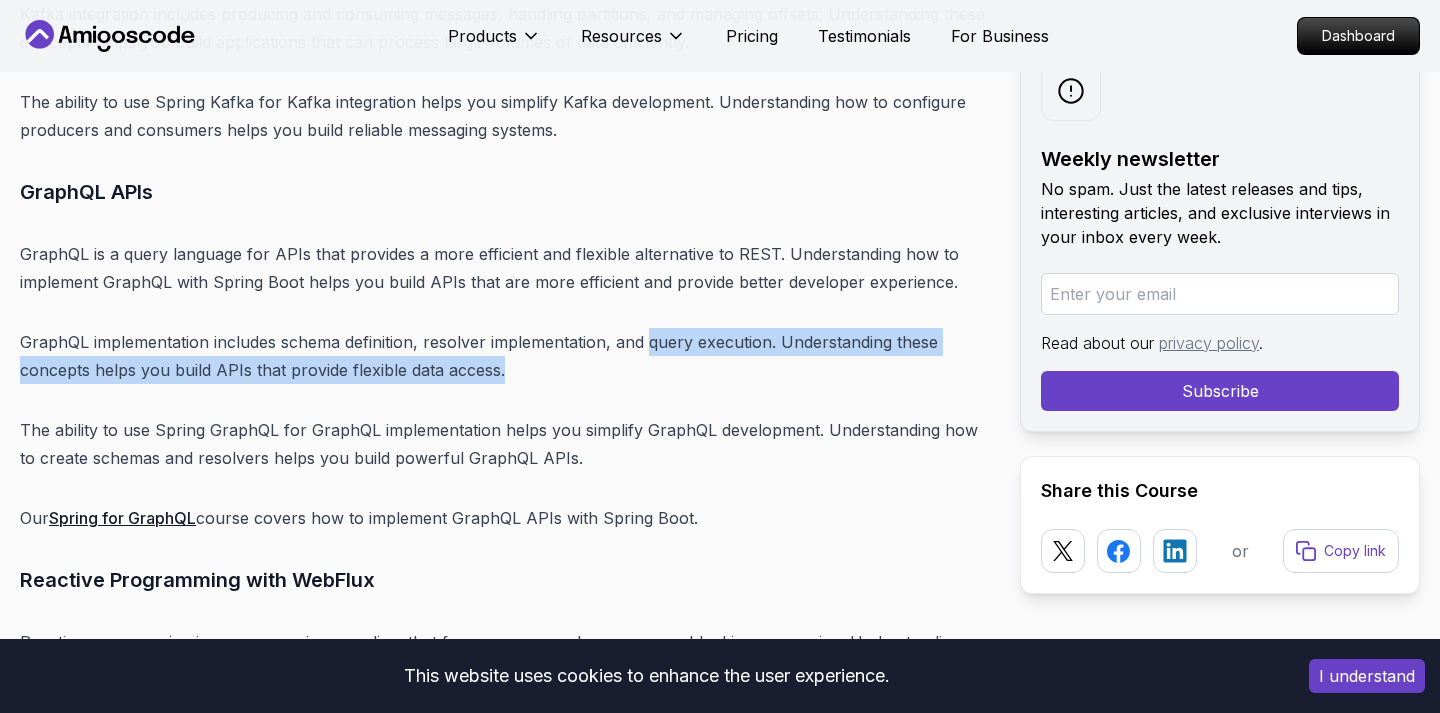 drag, startPoint x: 647, startPoint y: 177, endPoint x: 522, endPoint y: 220, distance: 132.18925 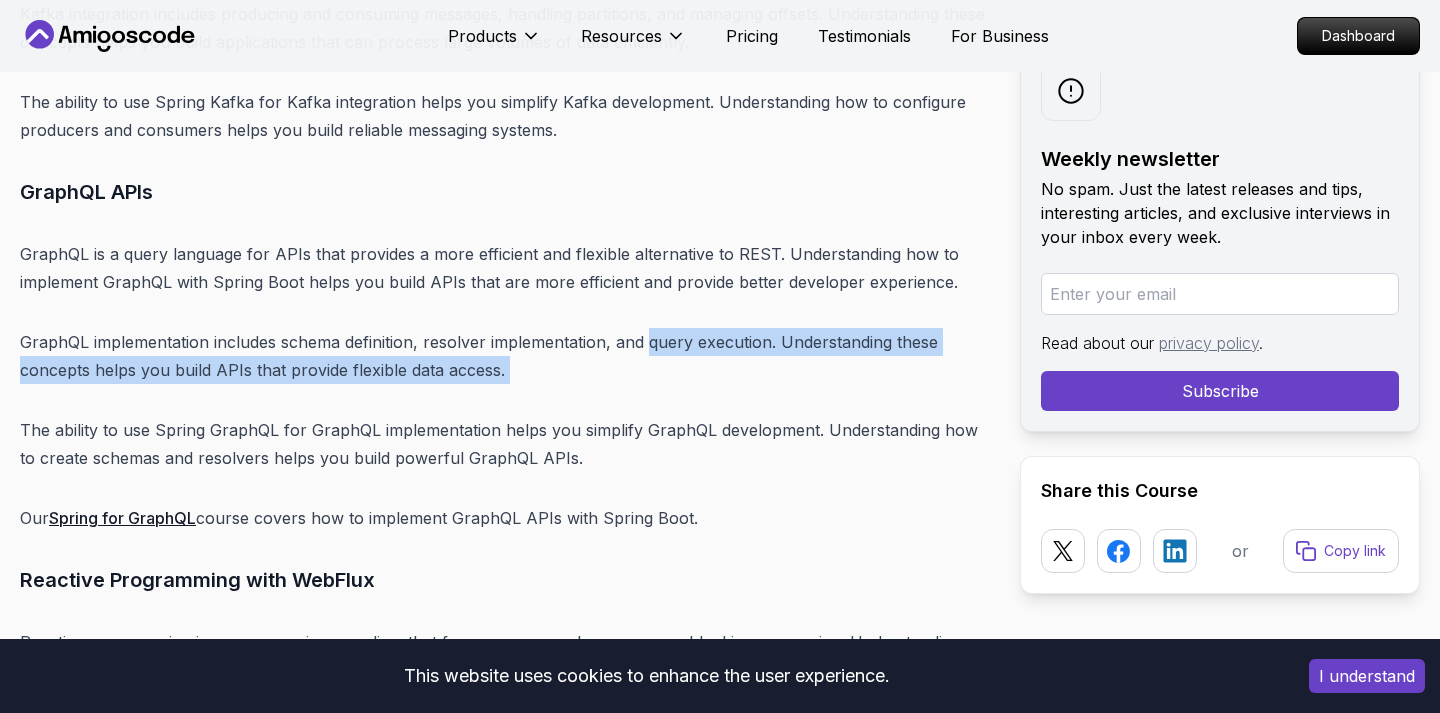 click on "Introduction
Spring Boot remains one of the most powerful and widely adopted frameworks for Java developers in 2025. With its ability to simplify the development of production-ready applications, Spring Boot has become the de facto standard for building enterprise-grade backend systems. The framework's convention-over-configuration approach, combined with its extensive ecosystem, makes it an essential skill for any backend developer.
In 2025, mastering Spring Boot is crucial if you want to succeed as a backend developer. The demand for Spring Boot developers continues to grow as more companies adopt microservices architectures and cloud-native development practices. Whether you're a beginner looking to start your backend development journey or an experienced developer wanting to enhance your skills, this comprehensive roadmap will guide you through every step of mastering Spring Boot.
Table of Contents
Why Learn Spring Boot in 2025?
Market Demand and Career Opportunities" at bounding box center [504, -7710] 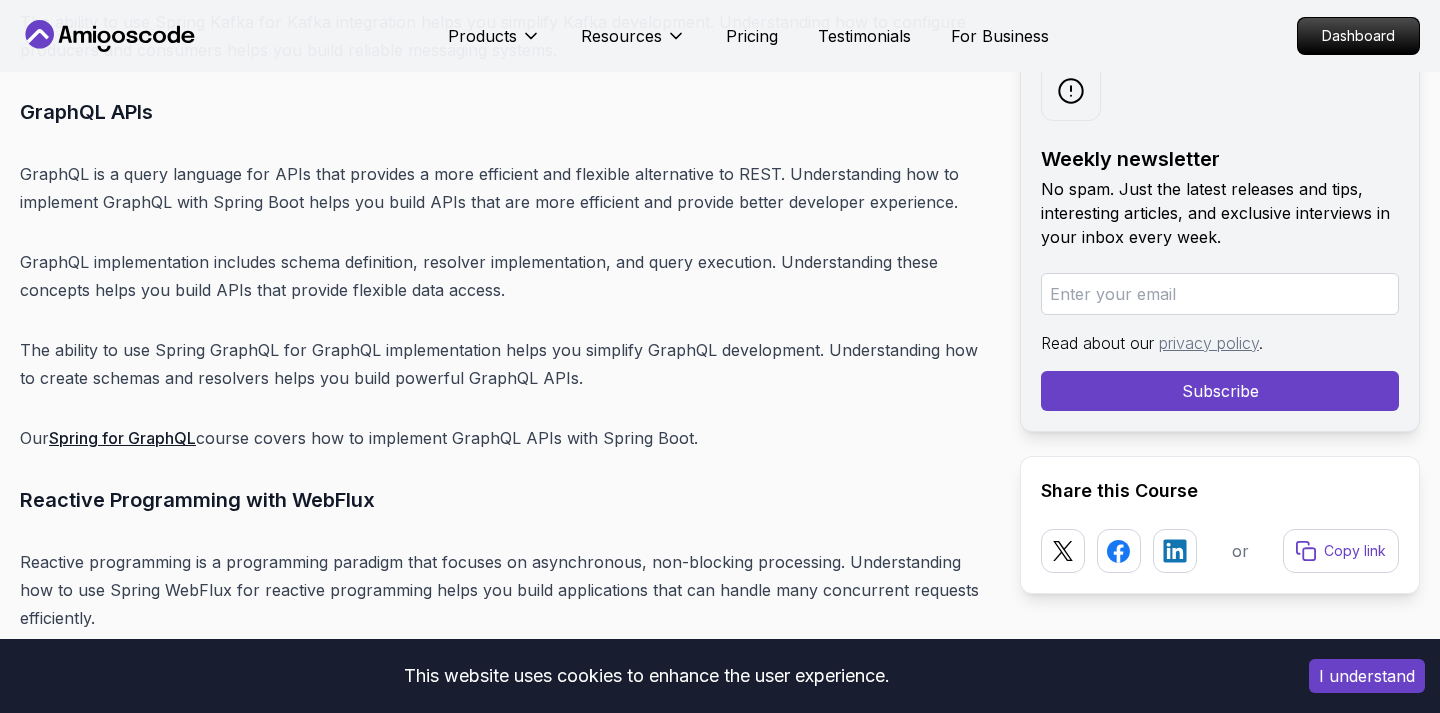 scroll, scrollTop: 21218, scrollLeft: 0, axis: vertical 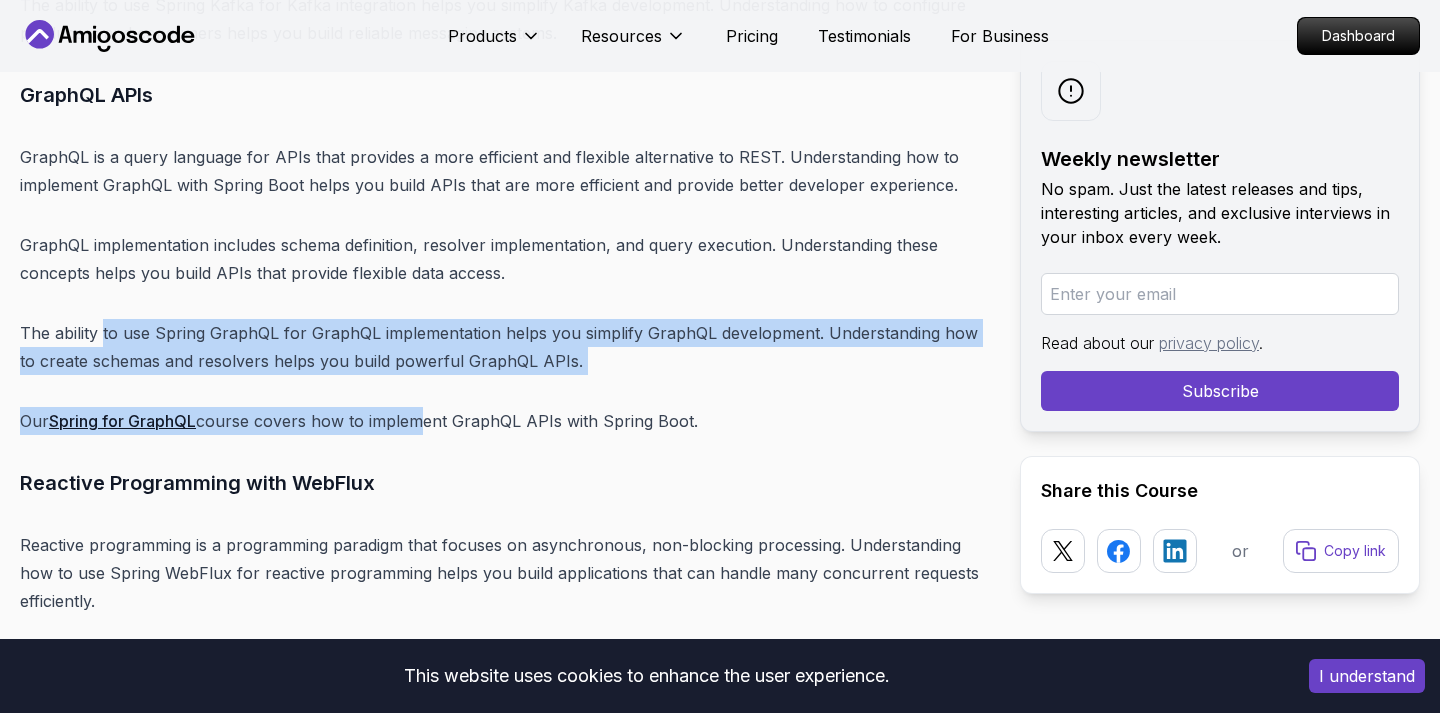 drag, startPoint x: 101, startPoint y: 162, endPoint x: 429, endPoint y: 259, distance: 342.0424 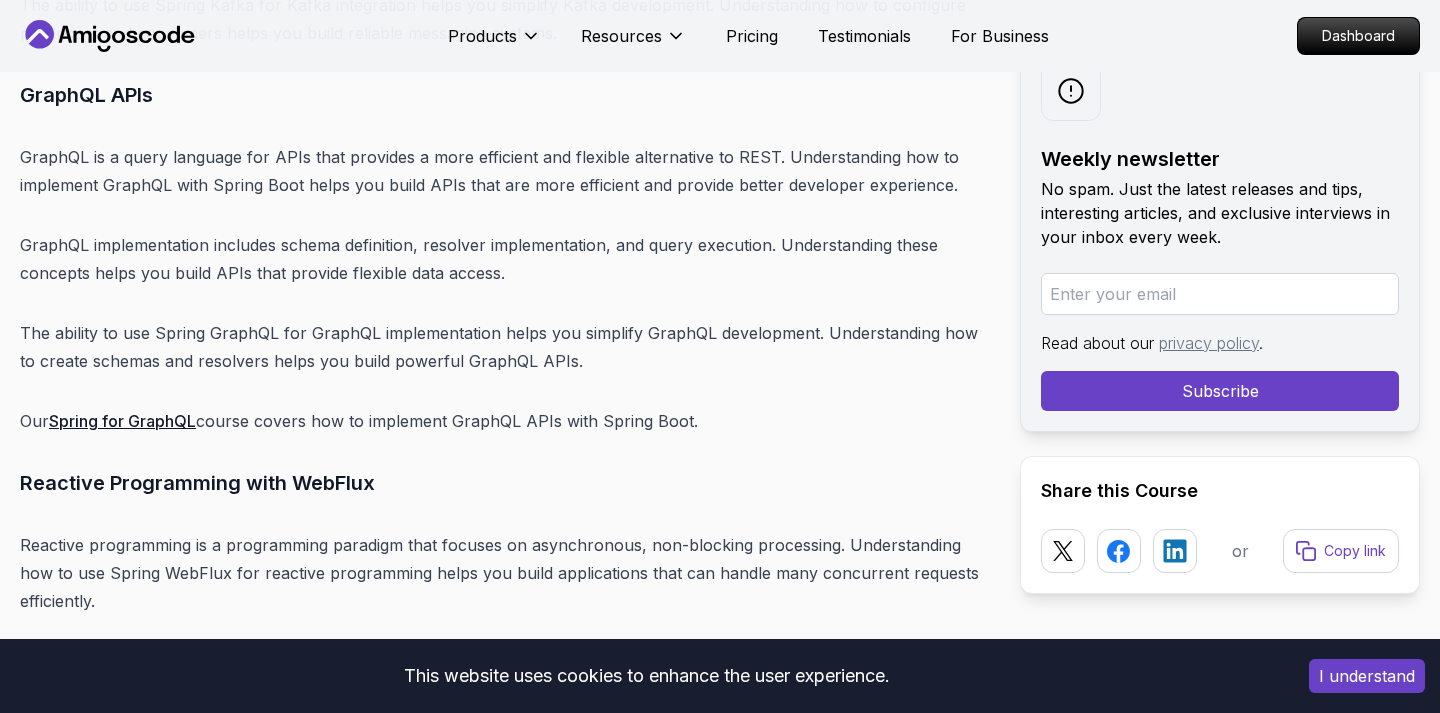click on "Our  Spring for GraphQL  course covers how to implement GraphQL APIs with Spring Boot." at bounding box center [504, 421] 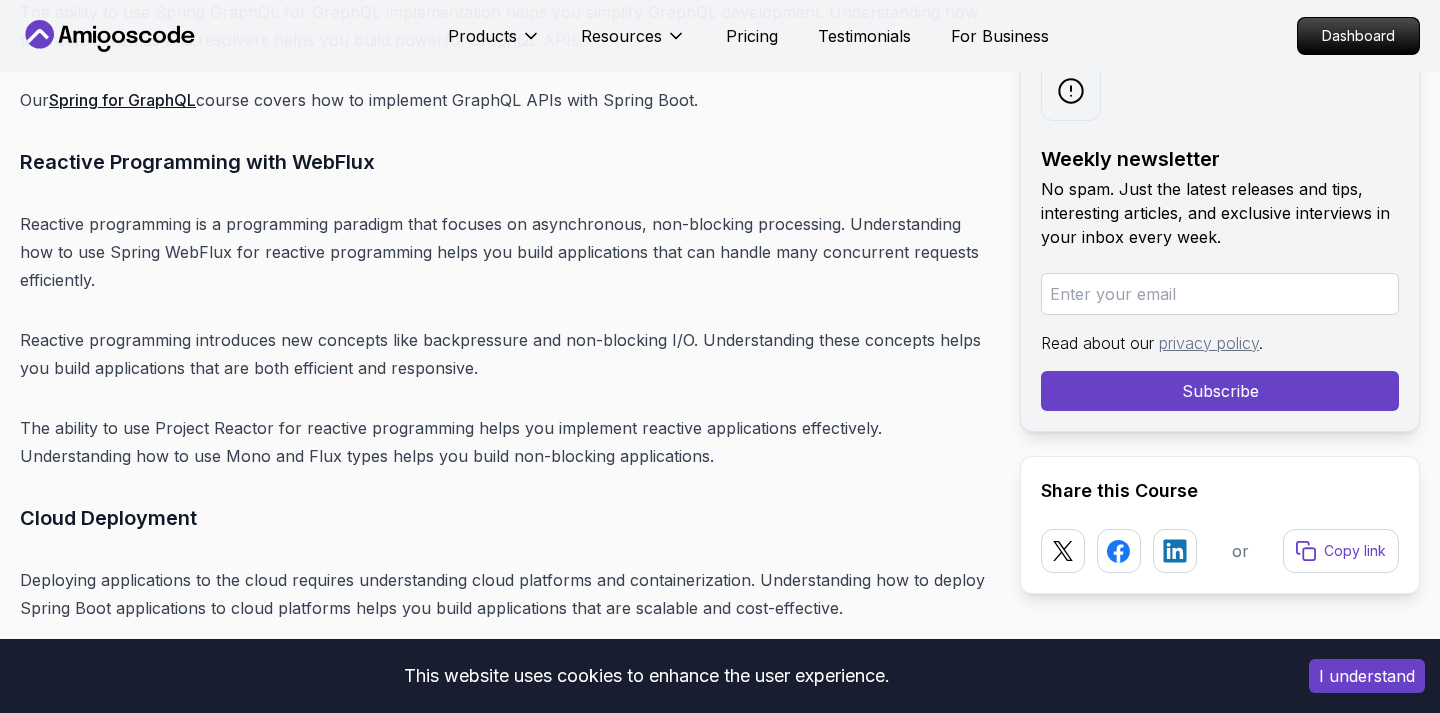 scroll, scrollTop: 21545, scrollLeft: 0, axis: vertical 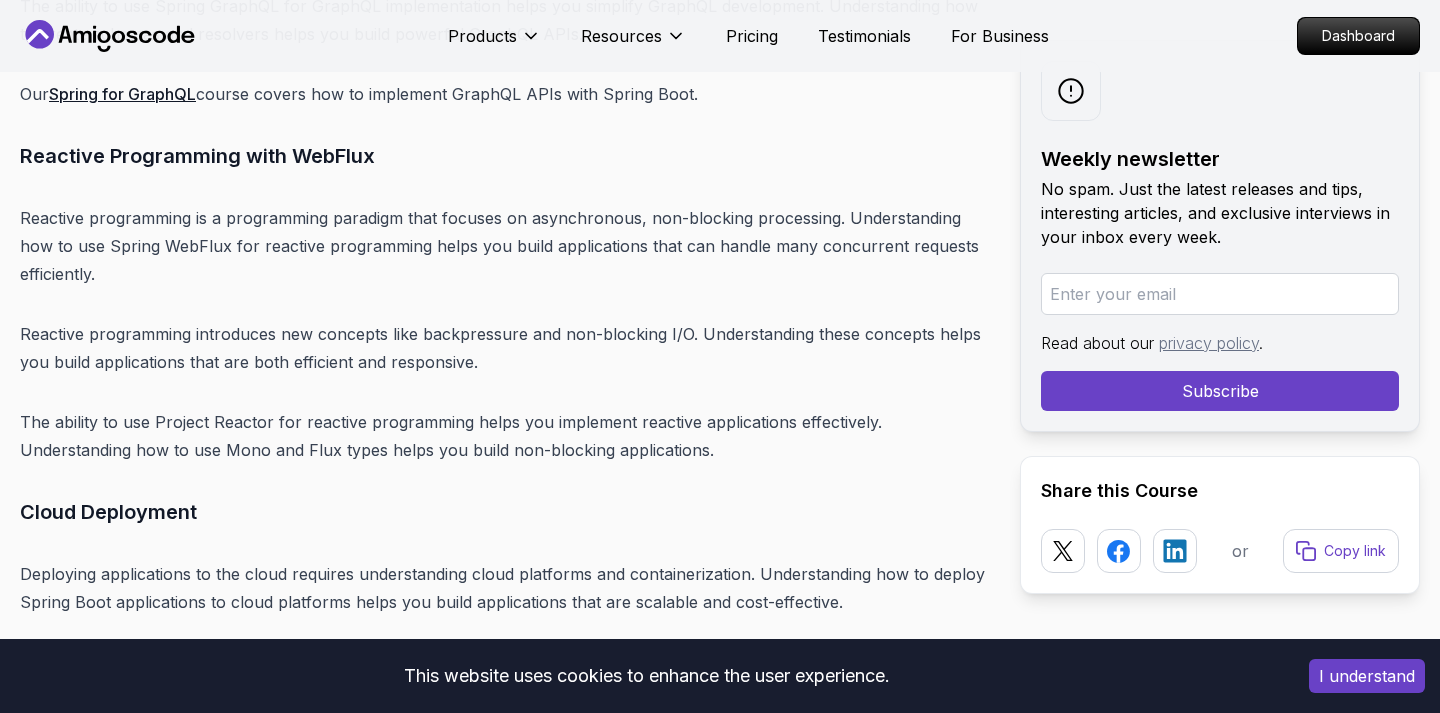click on "Reactive programming introduces new concepts like backpressure and non-blocking I/O. Understanding these concepts helps you build applications that are both efficient and responsive." at bounding box center (504, 348) 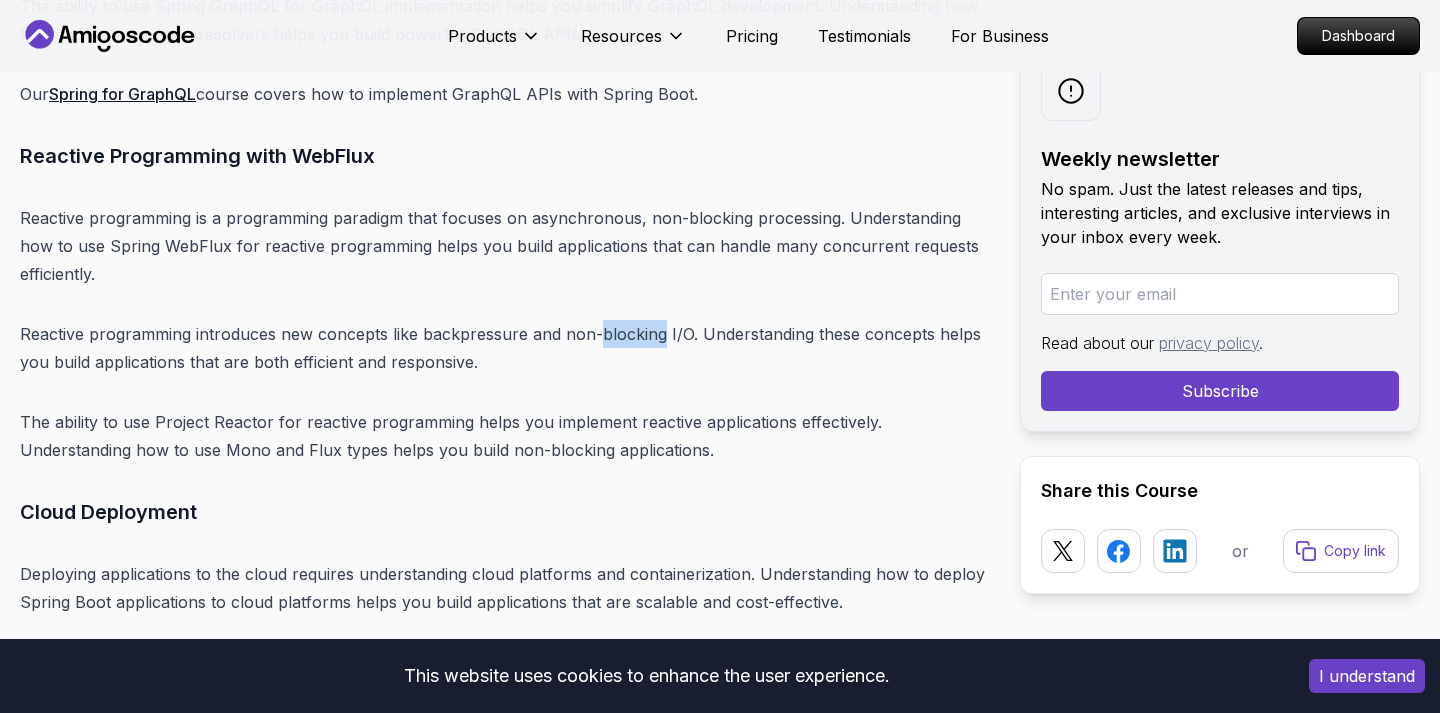 click on "Reactive programming introduces new concepts like backpressure and non-blocking I/O. Understanding these concepts helps you build applications that are both efficient and responsive." at bounding box center [504, 348] 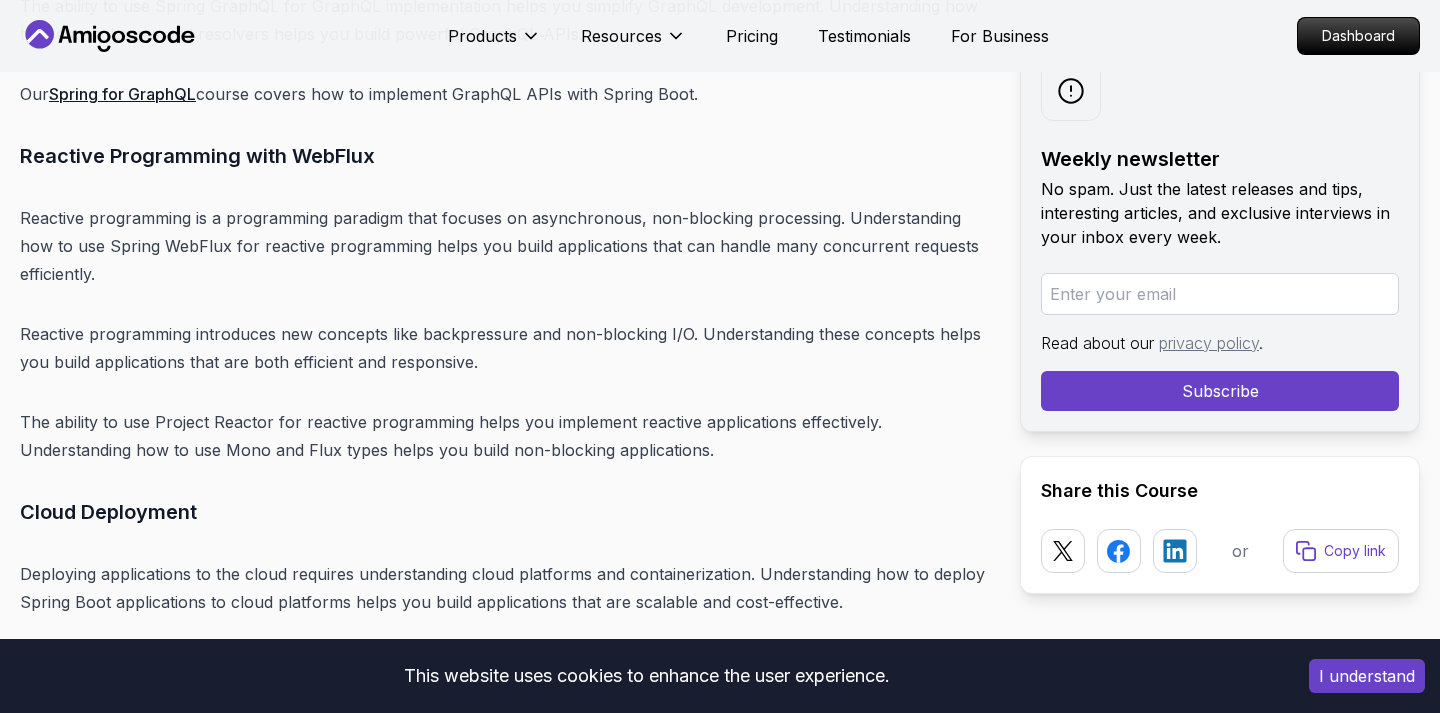 click on "Reactive programming introduces new concepts like backpressure and non-blocking I/O. Understanding these concepts helps you build applications that are both efficient and responsive." at bounding box center [504, 348] 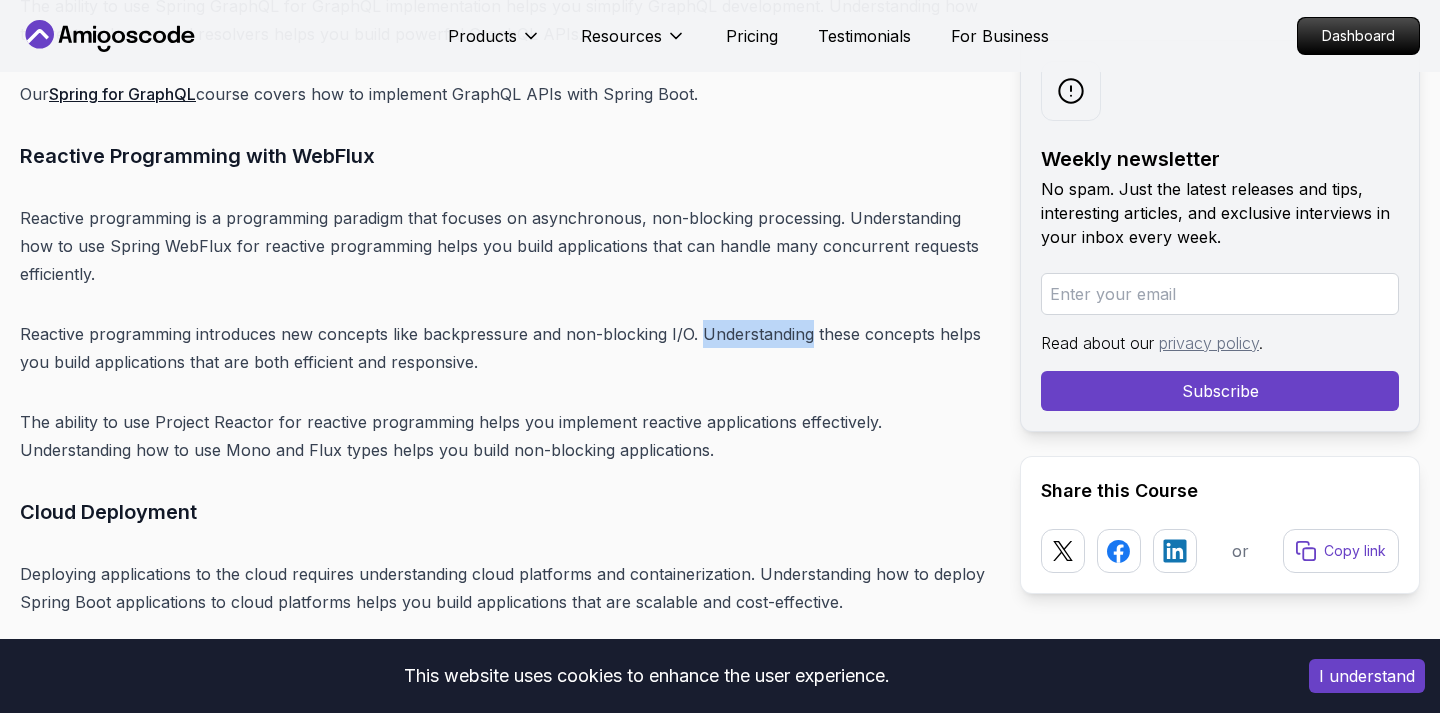 click on "Reactive programming introduces new concepts like backpressure and non-blocking I/O. Understanding these concepts helps you build applications that are both efficient and responsive." at bounding box center (504, 348) 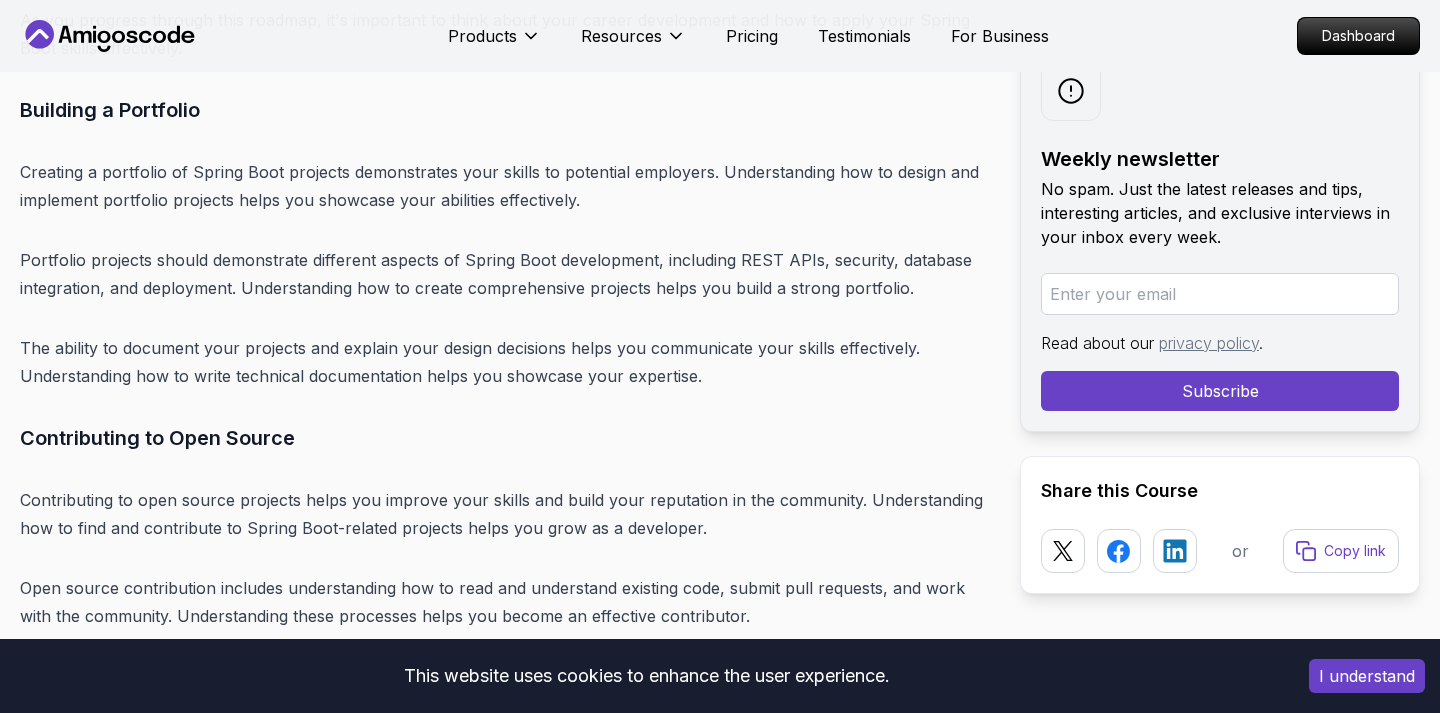scroll, scrollTop: 22869, scrollLeft: 0, axis: vertical 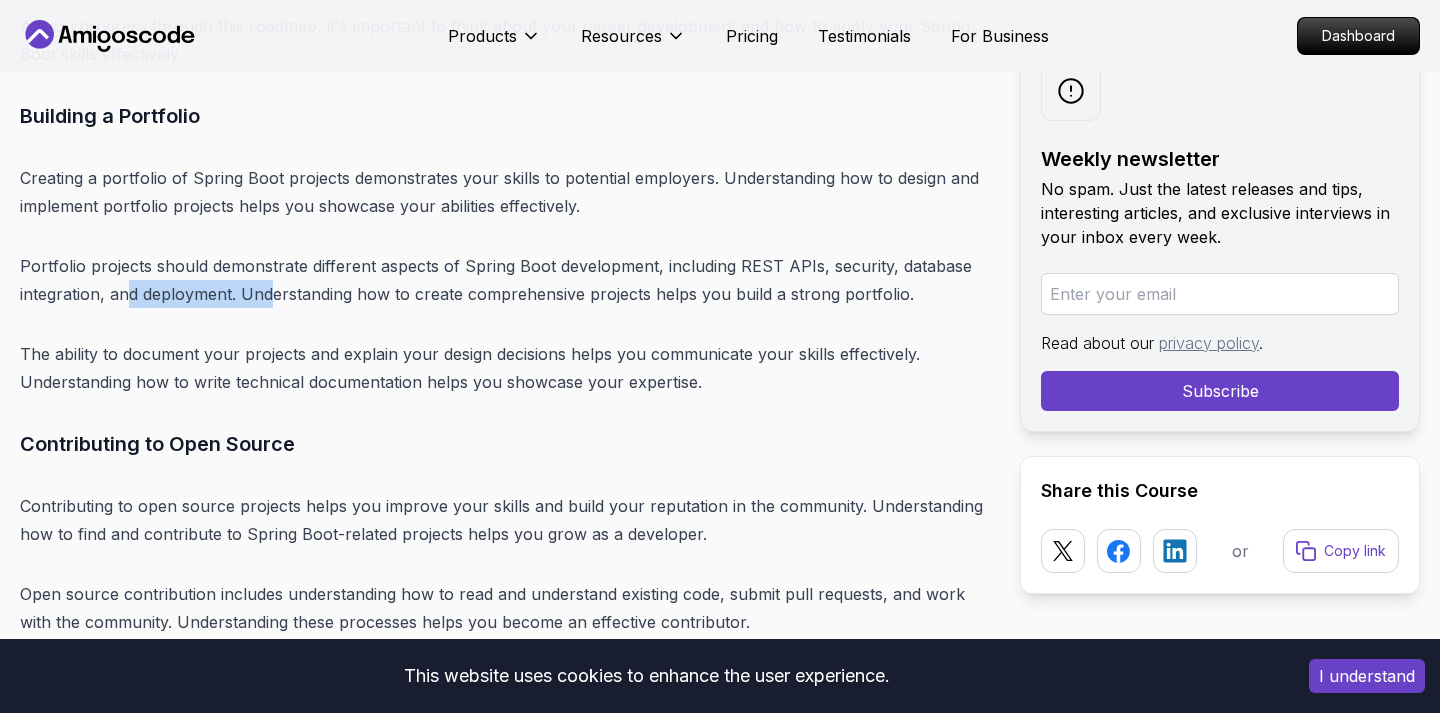 drag, startPoint x: 131, startPoint y: 125, endPoint x: 278, endPoint y: 134, distance: 147.27525 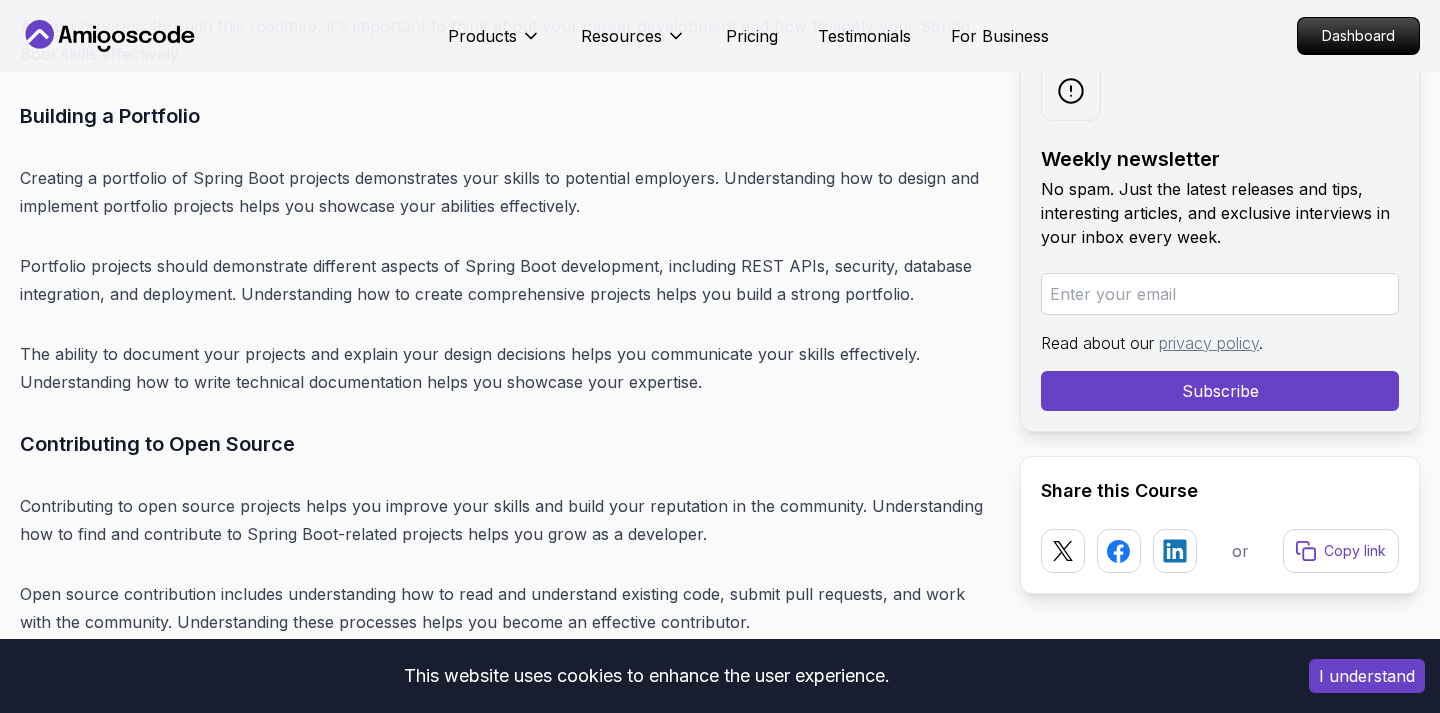 click on "Portfolio projects should demonstrate different aspects of Spring Boot development, including REST APIs, security, database integration, and deployment. Understanding how to create comprehensive projects helps you build a strong portfolio." at bounding box center [504, 280] 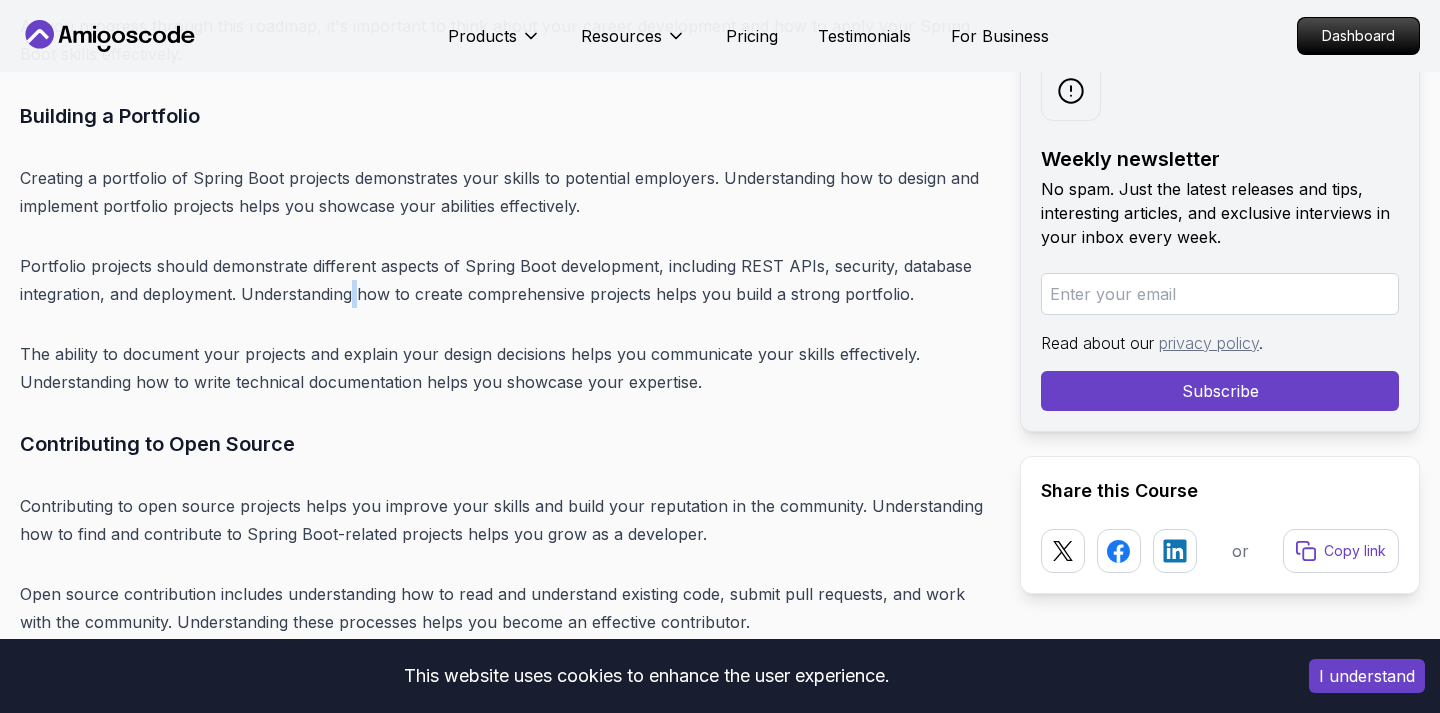 click on "Portfolio projects should demonstrate different aspects of Spring Boot development, including REST APIs, security, database integration, and deployment. Understanding how to create comprehensive projects helps you build a strong portfolio." at bounding box center (504, 280) 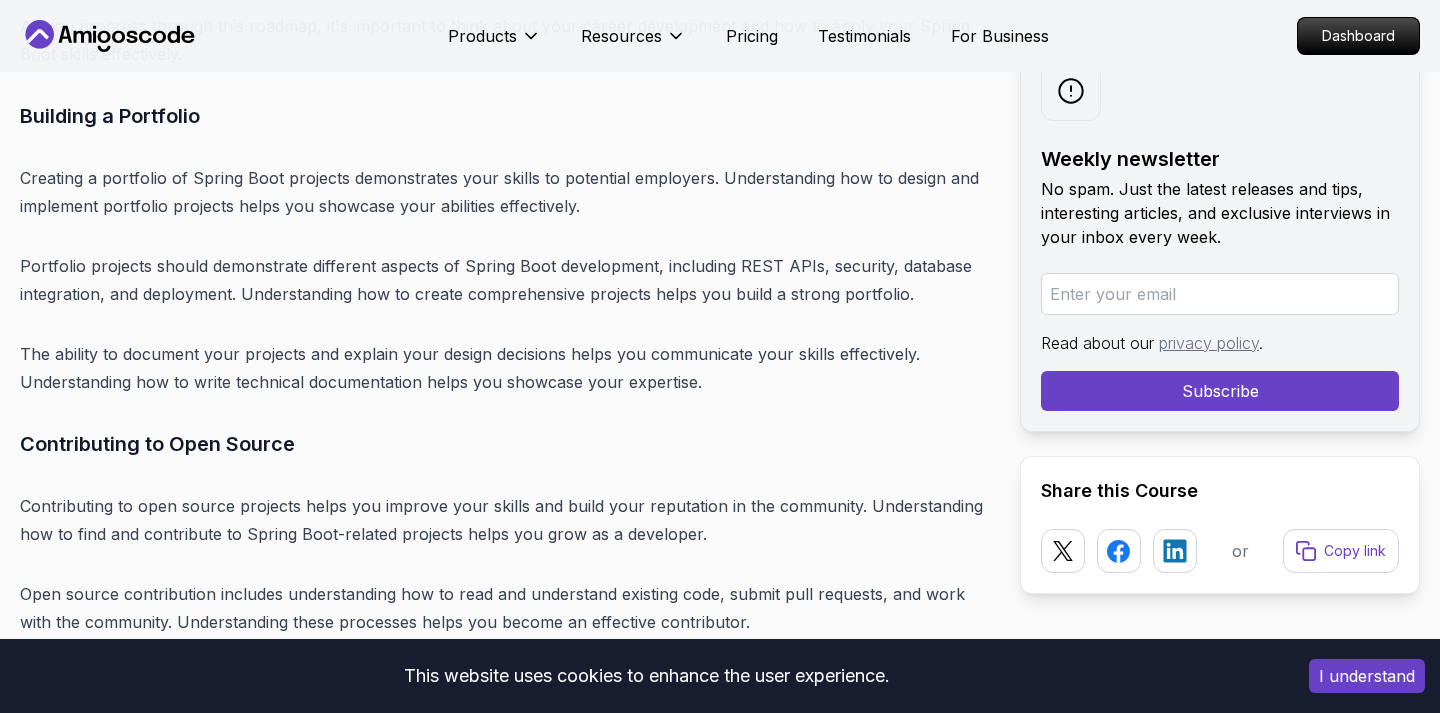 click on "Portfolio projects should demonstrate different aspects of Spring Boot development, including REST APIs, security, database integration, and deployment. Understanding how to create comprehensive projects helps you build a strong portfolio." at bounding box center [504, 280] 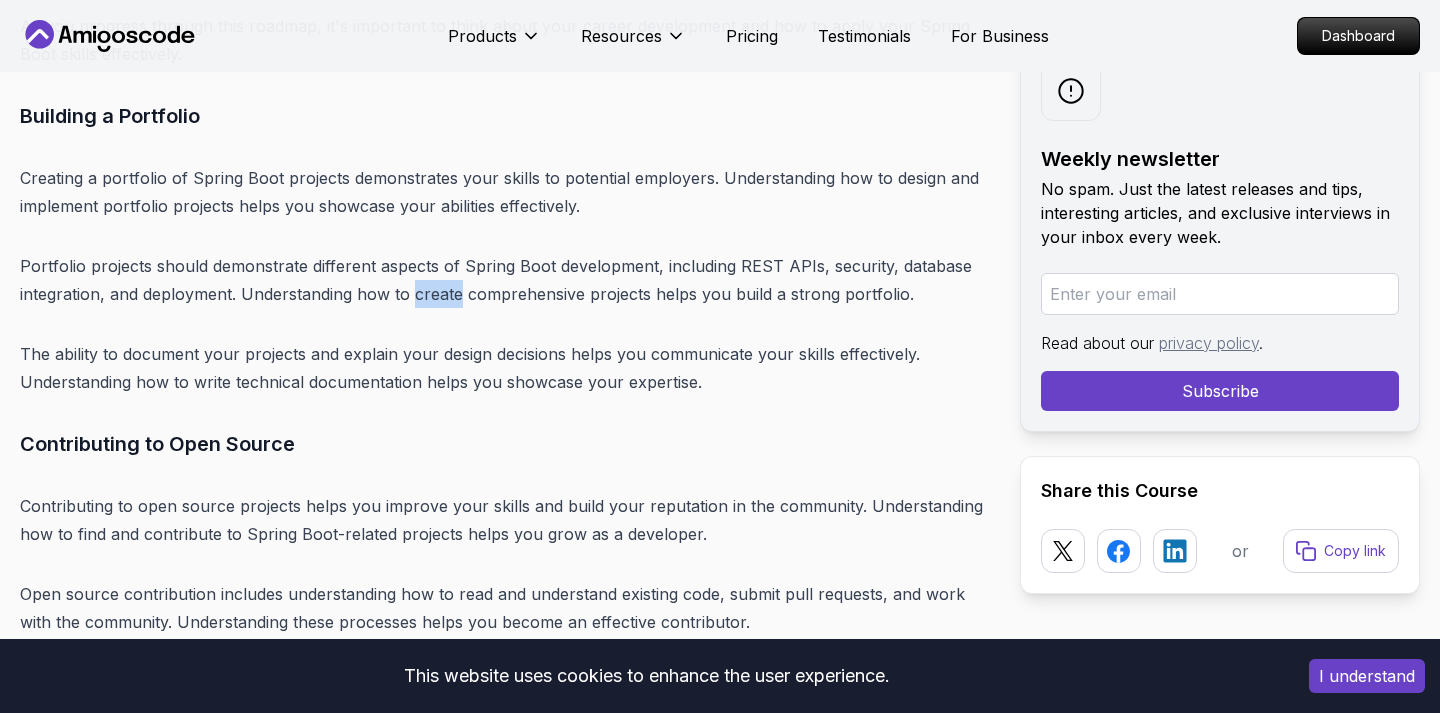 click on "Portfolio projects should demonstrate different aspects of Spring Boot development, including REST APIs, security, database integration, and deployment. Understanding how to create comprehensive projects helps you build a strong portfolio." at bounding box center [504, 280] 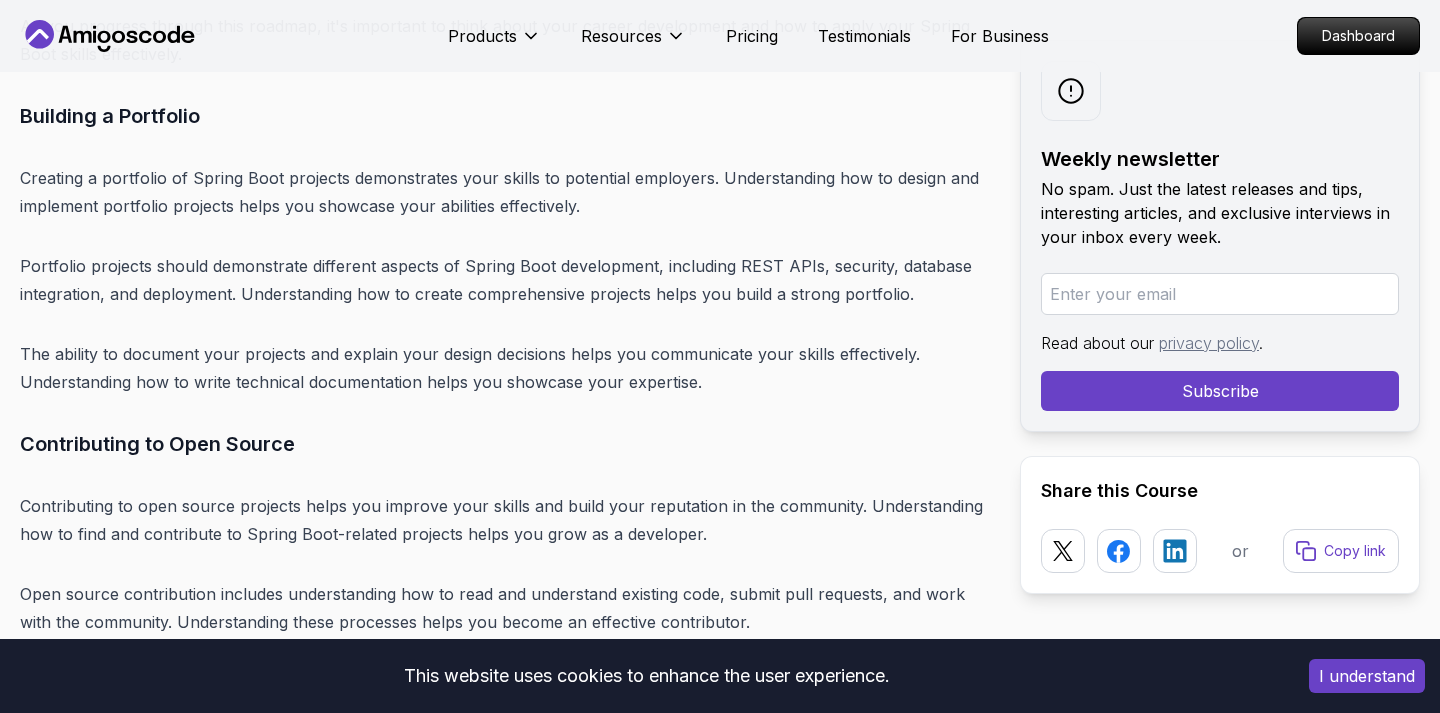 click on "Portfolio projects should demonstrate different aspects of Spring Boot development, including REST APIs, security, database integration, and deployment. Understanding how to create comprehensive projects helps you build a strong portfolio." at bounding box center [504, 280] 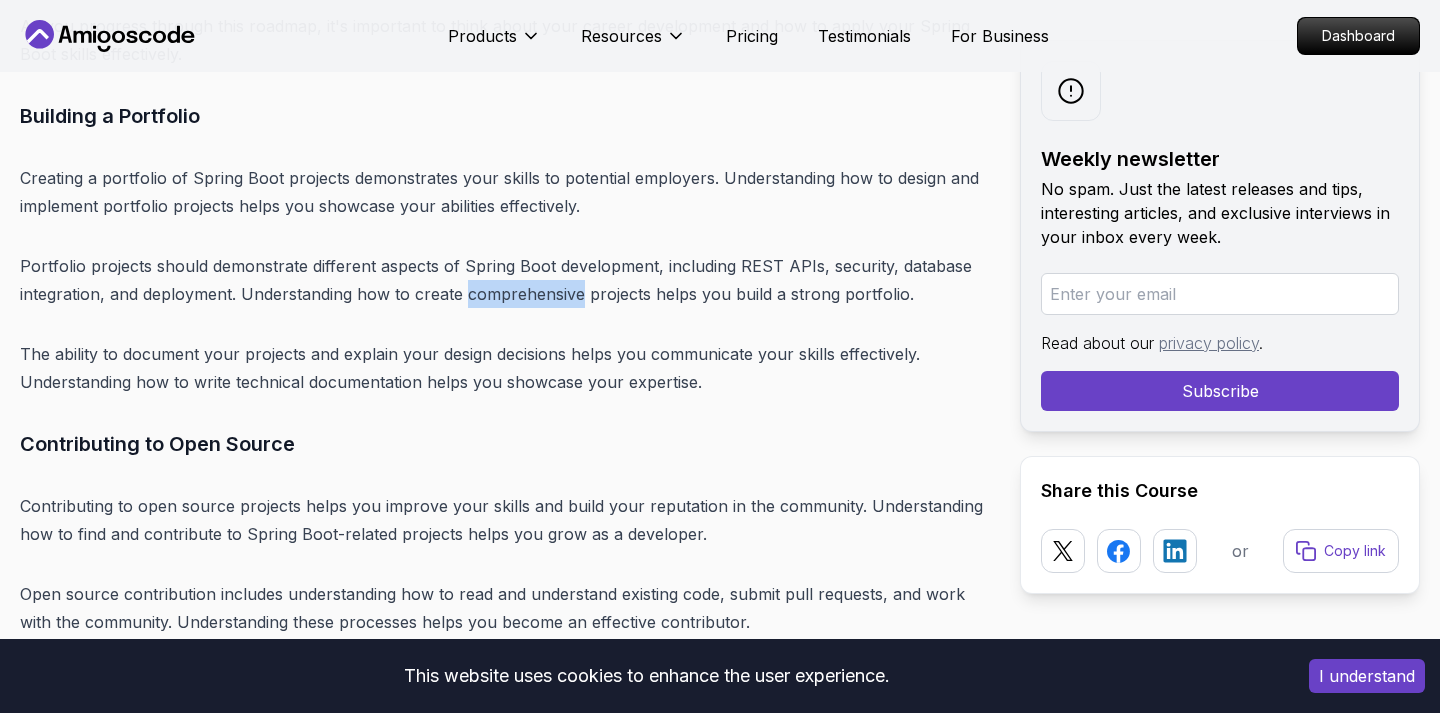click on "Portfolio projects should demonstrate different aspects of Spring Boot development, including REST APIs, security, database integration, and deployment. Understanding how to create comprehensive projects helps you build a strong portfolio." at bounding box center (504, 280) 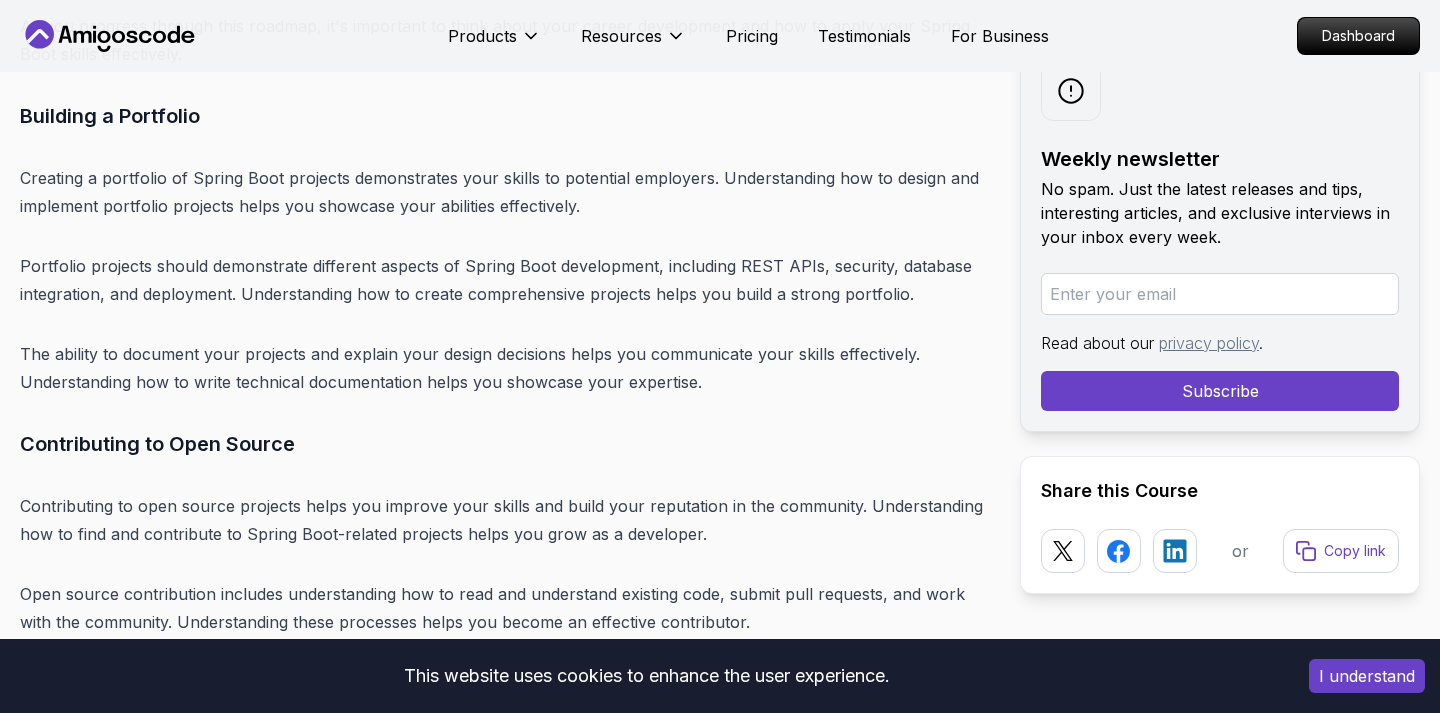 click on "Portfolio projects should demonstrate different aspects of Spring Boot development, including REST APIs, security, database integration, and deployment. Understanding how to create comprehensive projects helps you build a strong portfolio." at bounding box center [504, 280] 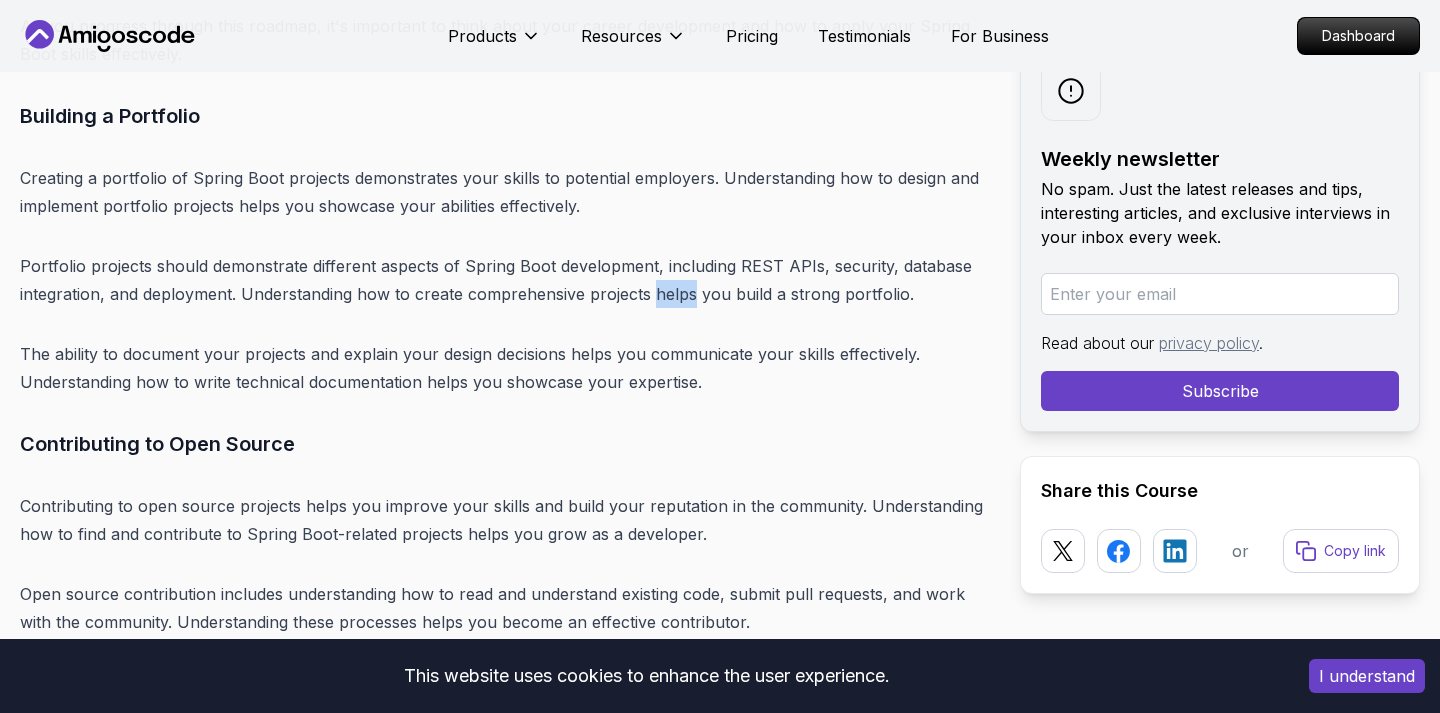 click on "Portfolio projects should demonstrate different aspects of Spring Boot development, including REST APIs, security, database integration, and deployment. Understanding how to create comprehensive projects helps you build a strong portfolio." at bounding box center [504, 280] 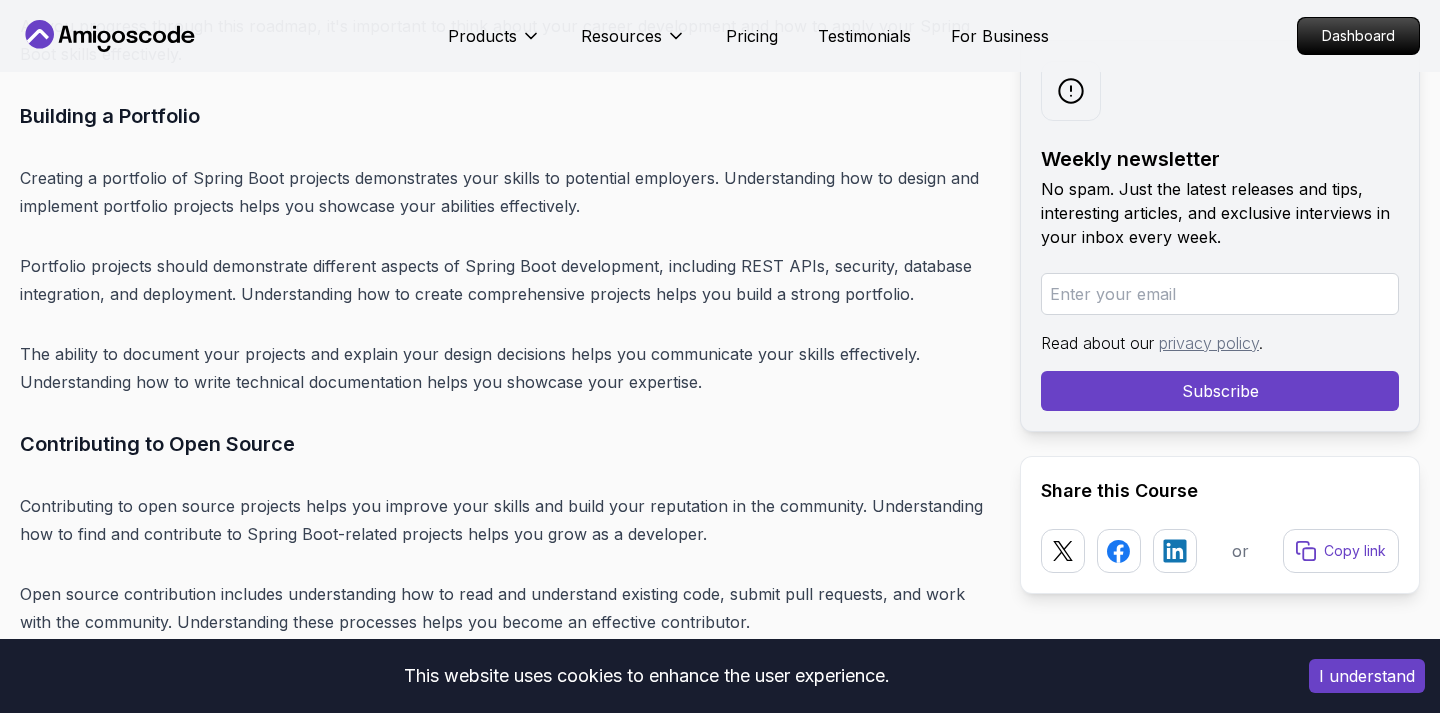 click on "Portfolio projects should demonstrate different aspects of Spring Boot development, including REST APIs, security, database integration, and deployment. Understanding how to create comprehensive projects helps you build a strong portfolio." at bounding box center (504, 280) 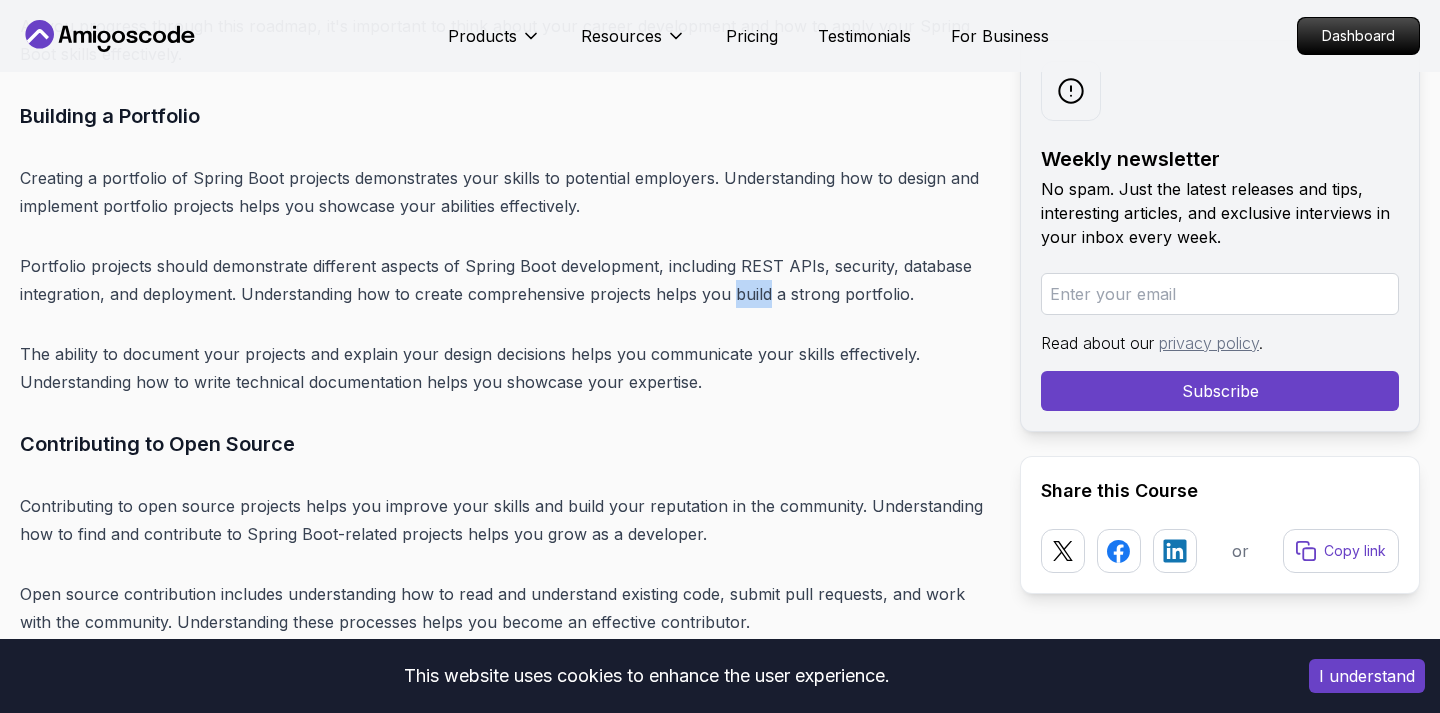 click on "Portfolio projects should demonstrate different aspects of Spring Boot development, including REST APIs, security, database integration, and deployment. Understanding how to create comprehensive projects helps you build a strong portfolio." at bounding box center (504, 280) 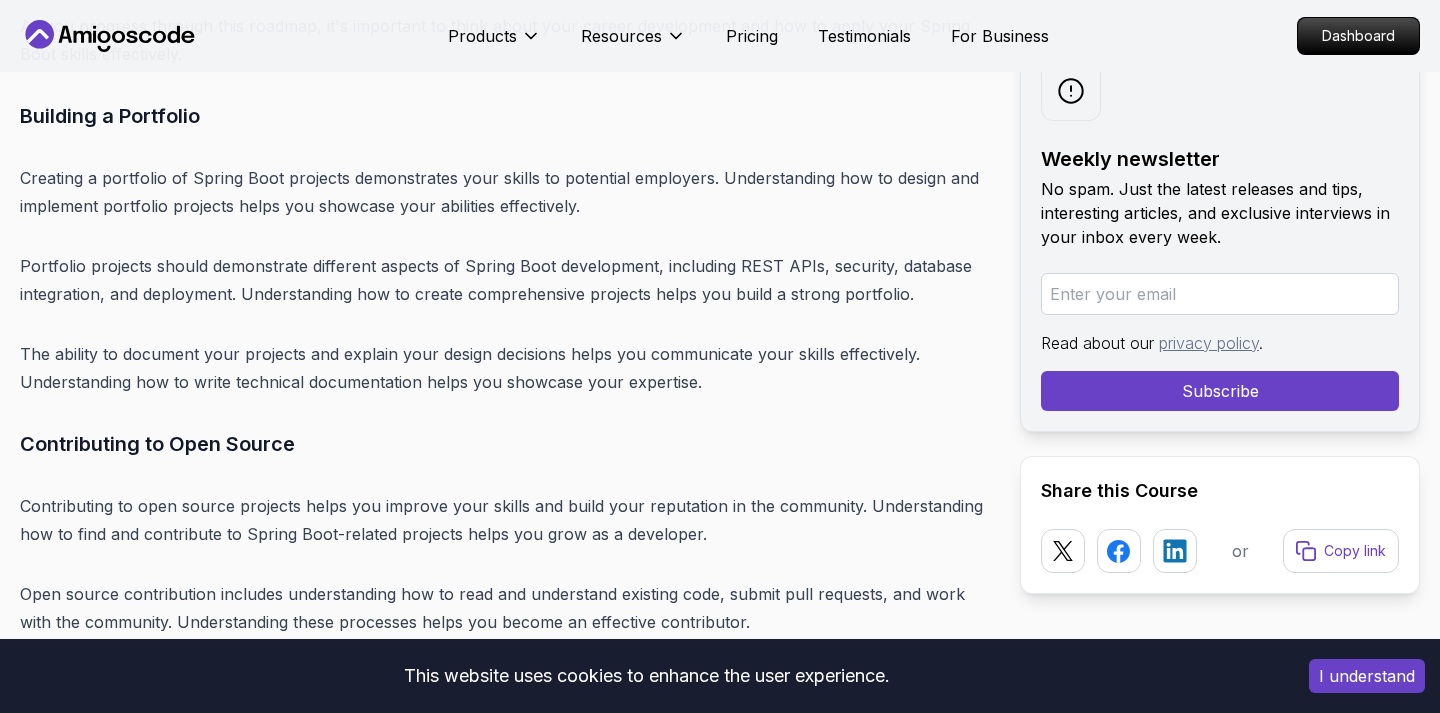 click on "Portfolio projects should demonstrate different aspects of Spring Boot development, including REST APIs, security, database integration, and deployment. Understanding how to create comprehensive projects helps you build a strong portfolio." at bounding box center (504, 280) 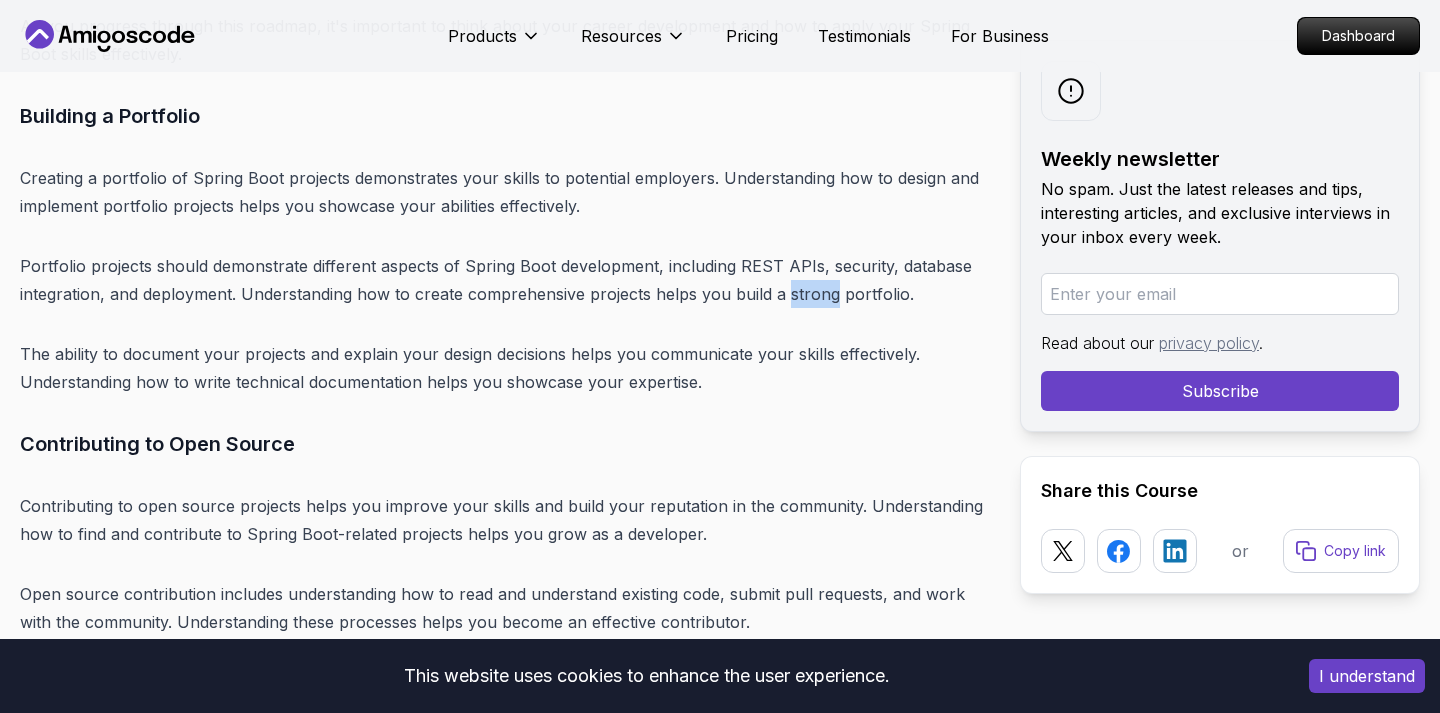 click on "Portfolio projects should demonstrate different aspects of Spring Boot development, including REST APIs, security, database integration, and deployment. Understanding how to create comprehensive projects helps you build a strong portfolio." at bounding box center (504, 280) 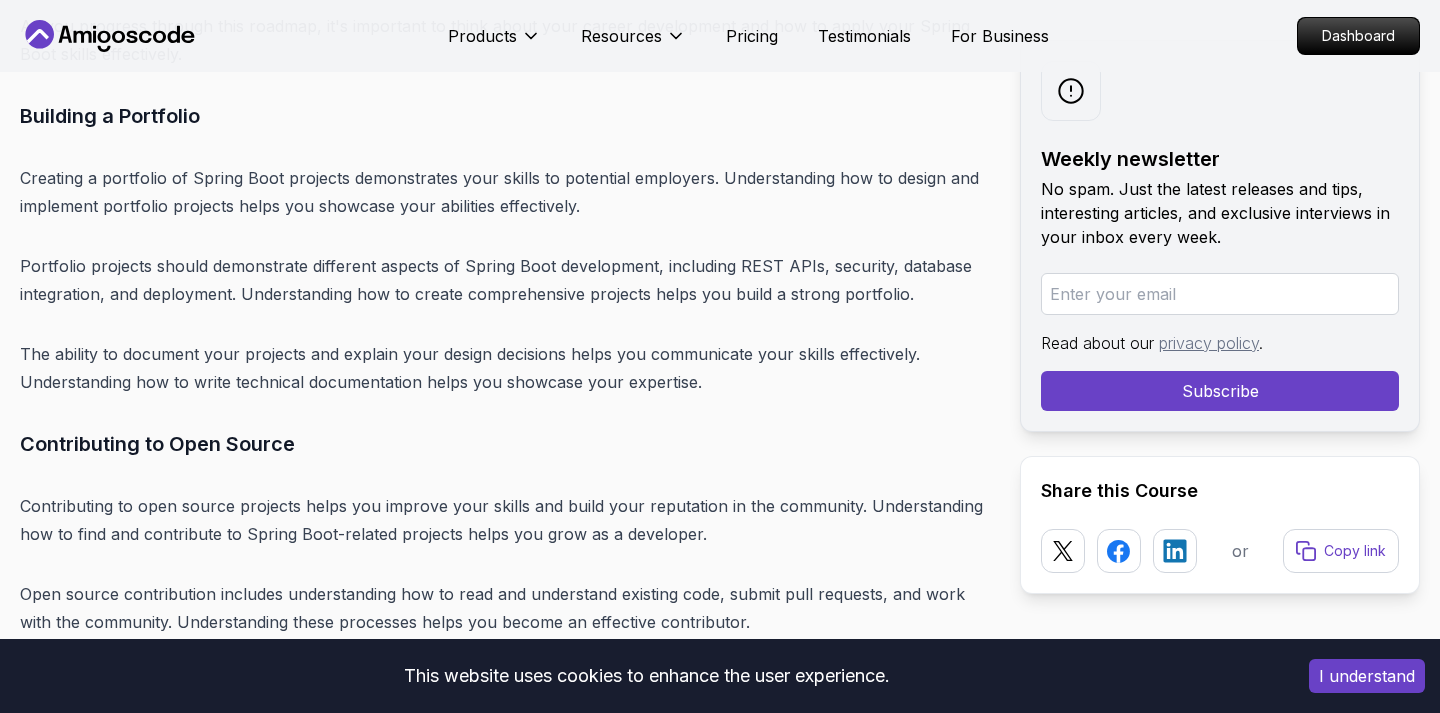 click on "Portfolio projects should demonstrate different aspects of Spring Boot development, including REST APIs, security, database integration, and deployment. Understanding how to create comprehensive projects helps you build a strong portfolio." at bounding box center (504, 280) 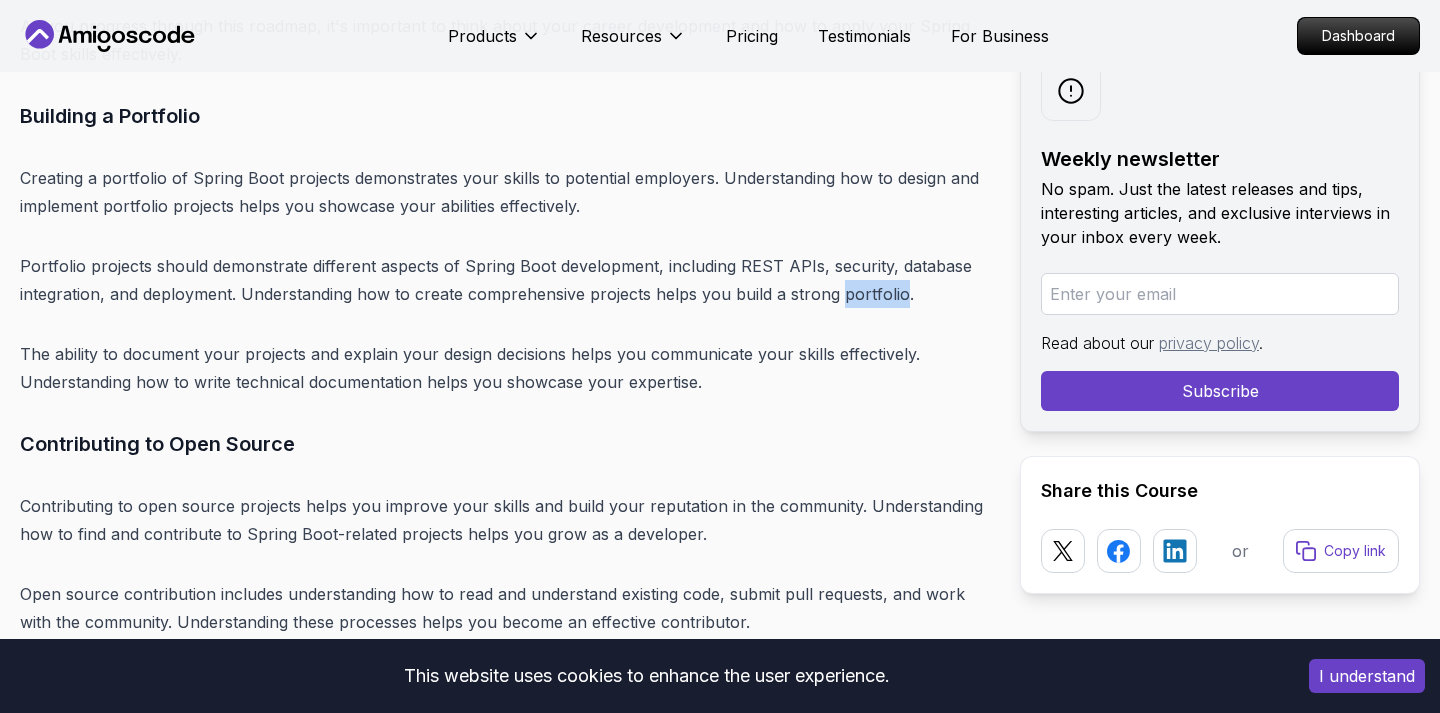 click on "Portfolio projects should demonstrate different aspects of Spring Boot development, including REST APIs, security, database integration, and deployment. Understanding how to create comprehensive projects helps you build a strong portfolio." at bounding box center [504, 280] 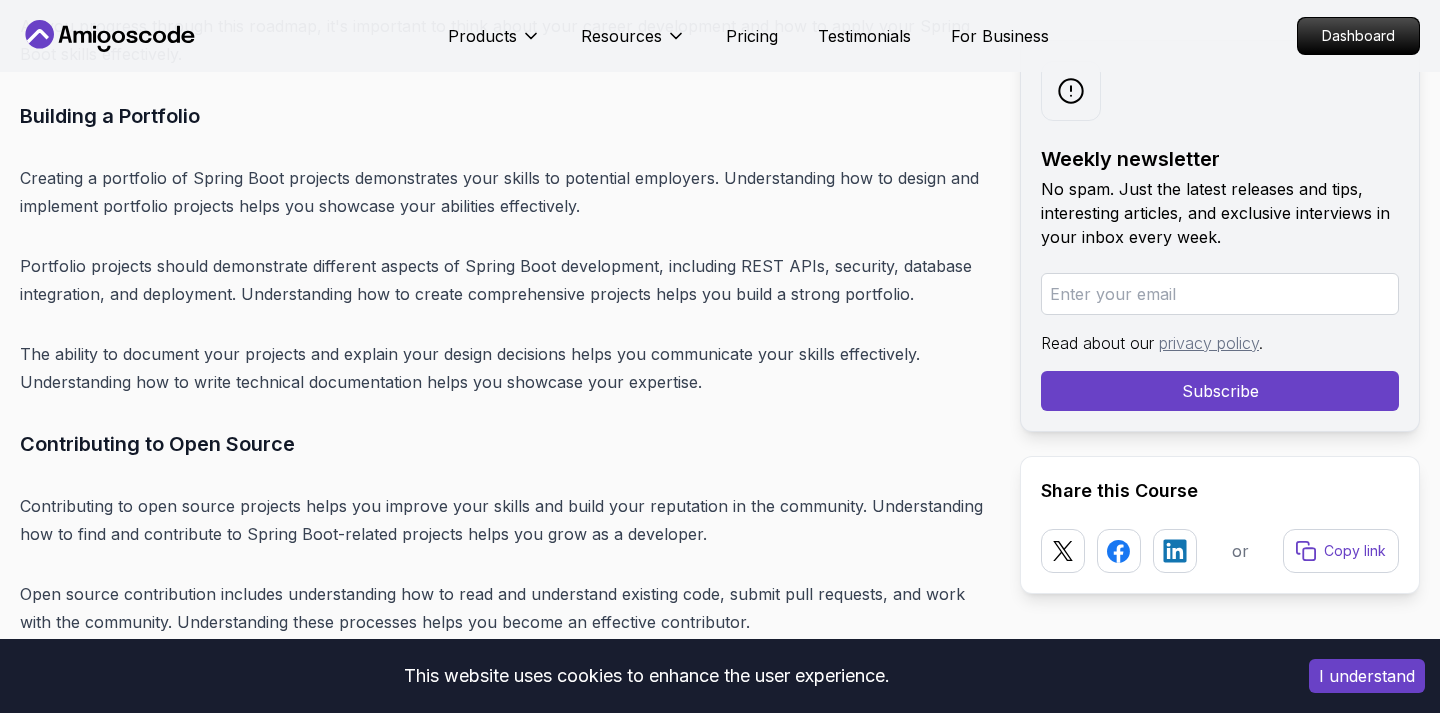 click on "The ability to document your projects and explain your design decisions helps you communicate your skills effectively. Understanding how to write technical documentation helps you showcase your expertise." at bounding box center (504, 368) 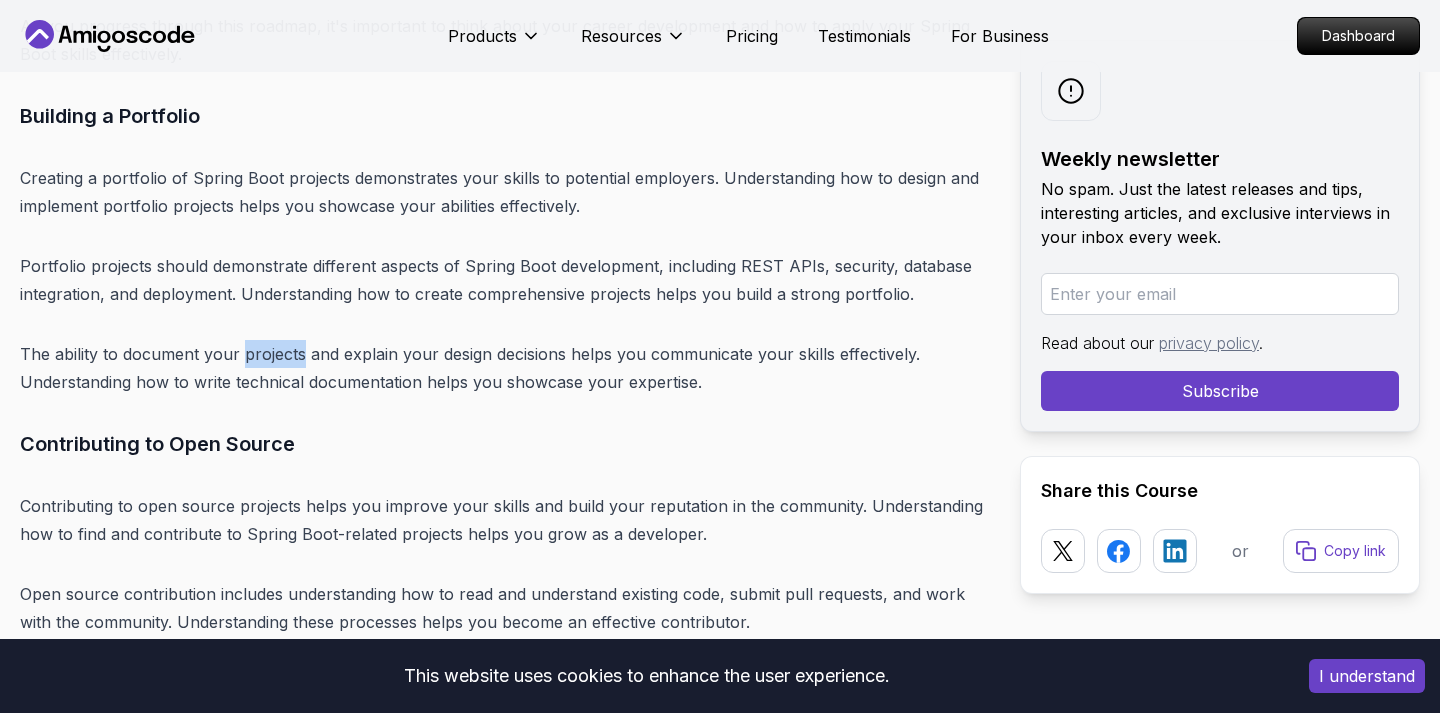 click on "The ability to document your projects and explain your design decisions helps you communicate your skills effectively. Understanding how to write technical documentation helps you showcase your expertise." at bounding box center [504, 368] 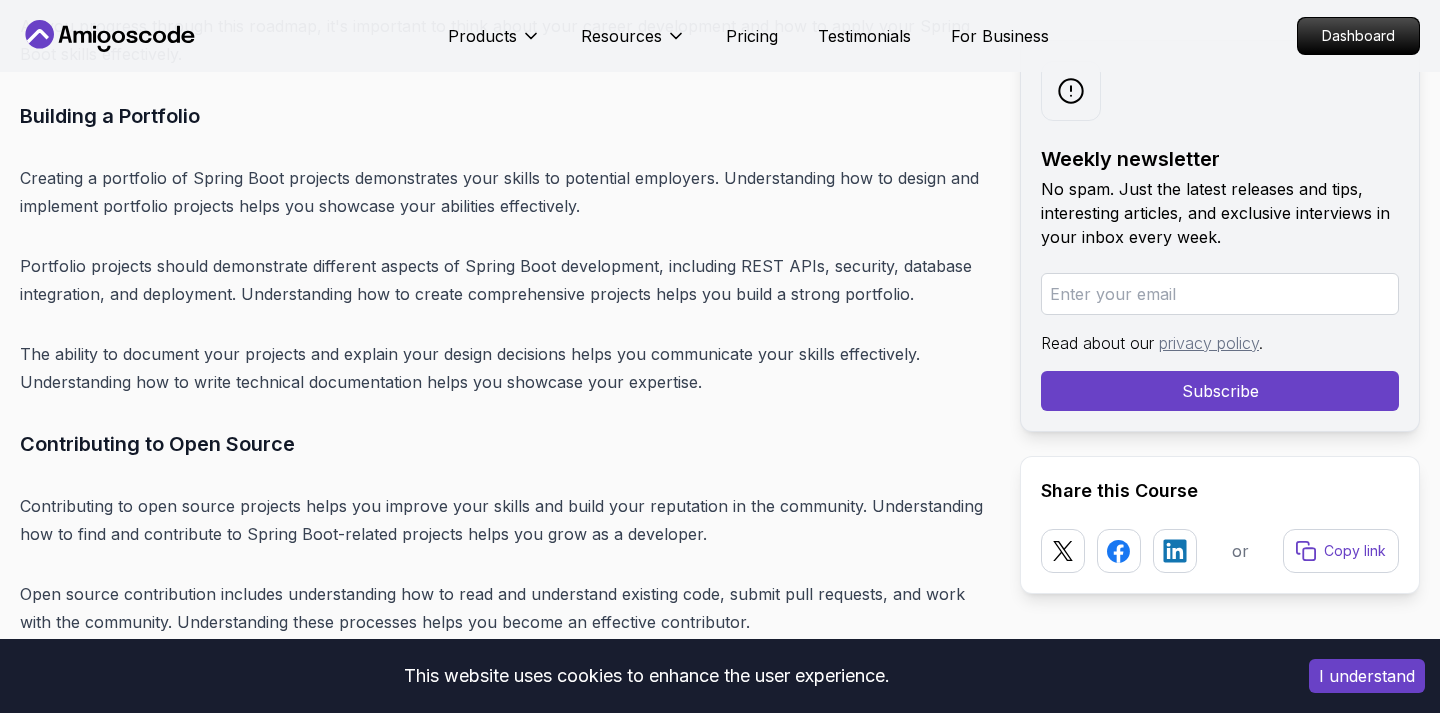 click on "The ability to document your projects and explain your design decisions helps you communicate your skills effectively. Understanding how to write technical documentation helps you showcase your expertise." at bounding box center (504, 368) 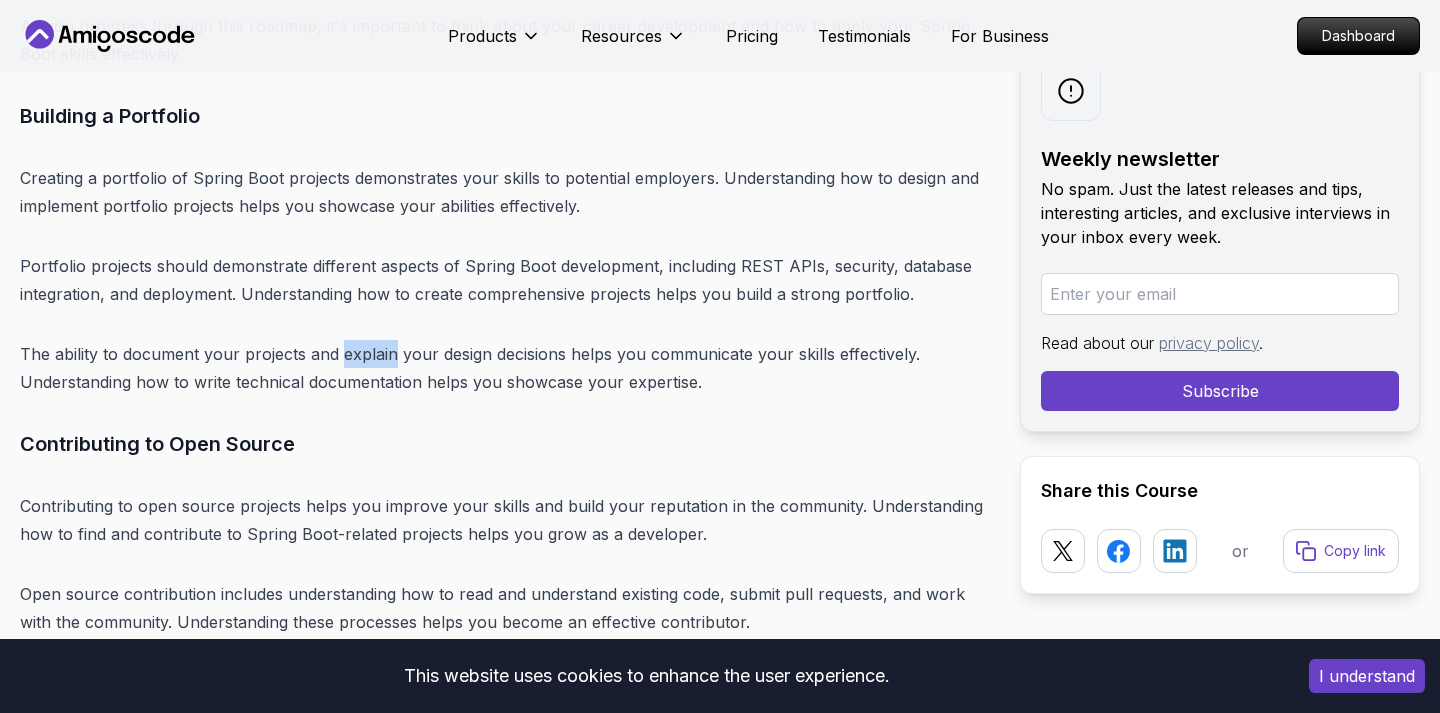 click on "The ability to document your projects and explain your design decisions helps you communicate your skills effectively. Understanding how to write technical documentation helps you showcase your expertise." at bounding box center (504, 368) 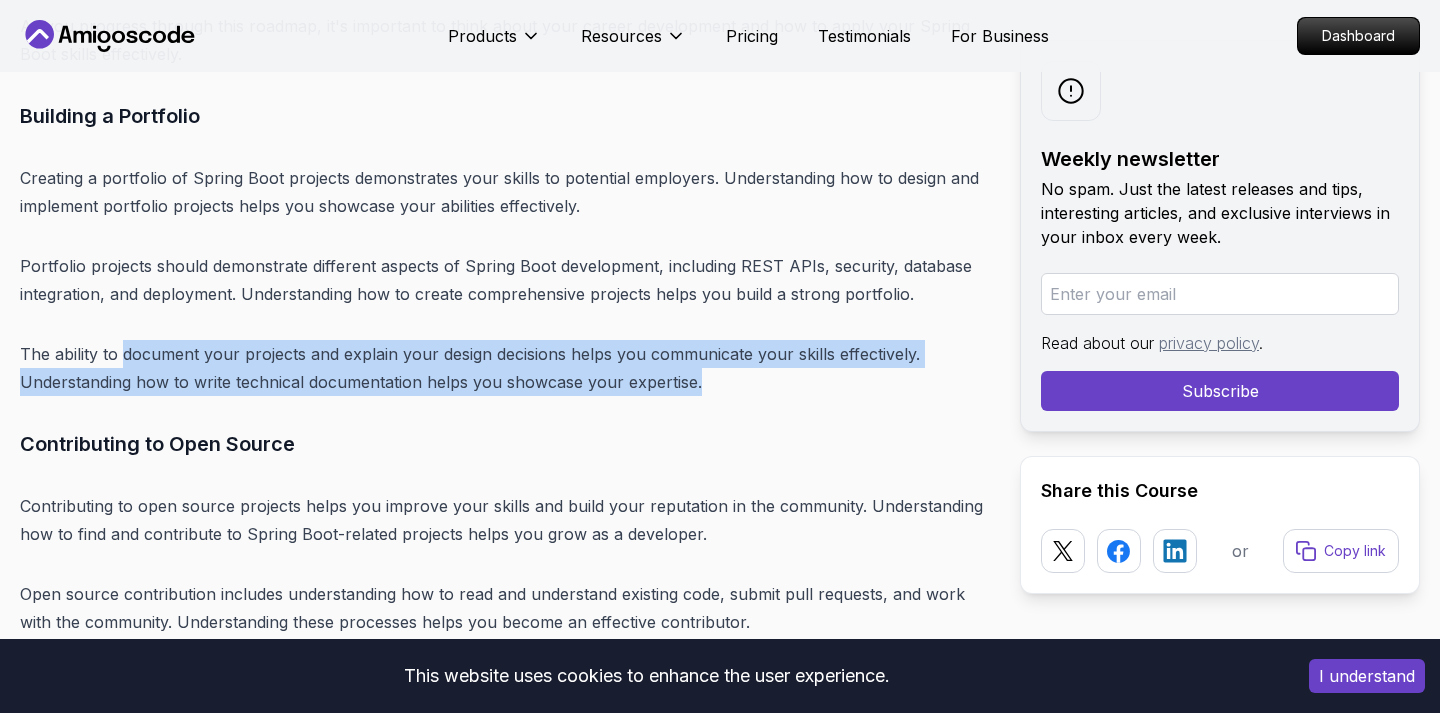 drag, startPoint x: 124, startPoint y: 183, endPoint x: 720, endPoint y: 207, distance: 596.48303 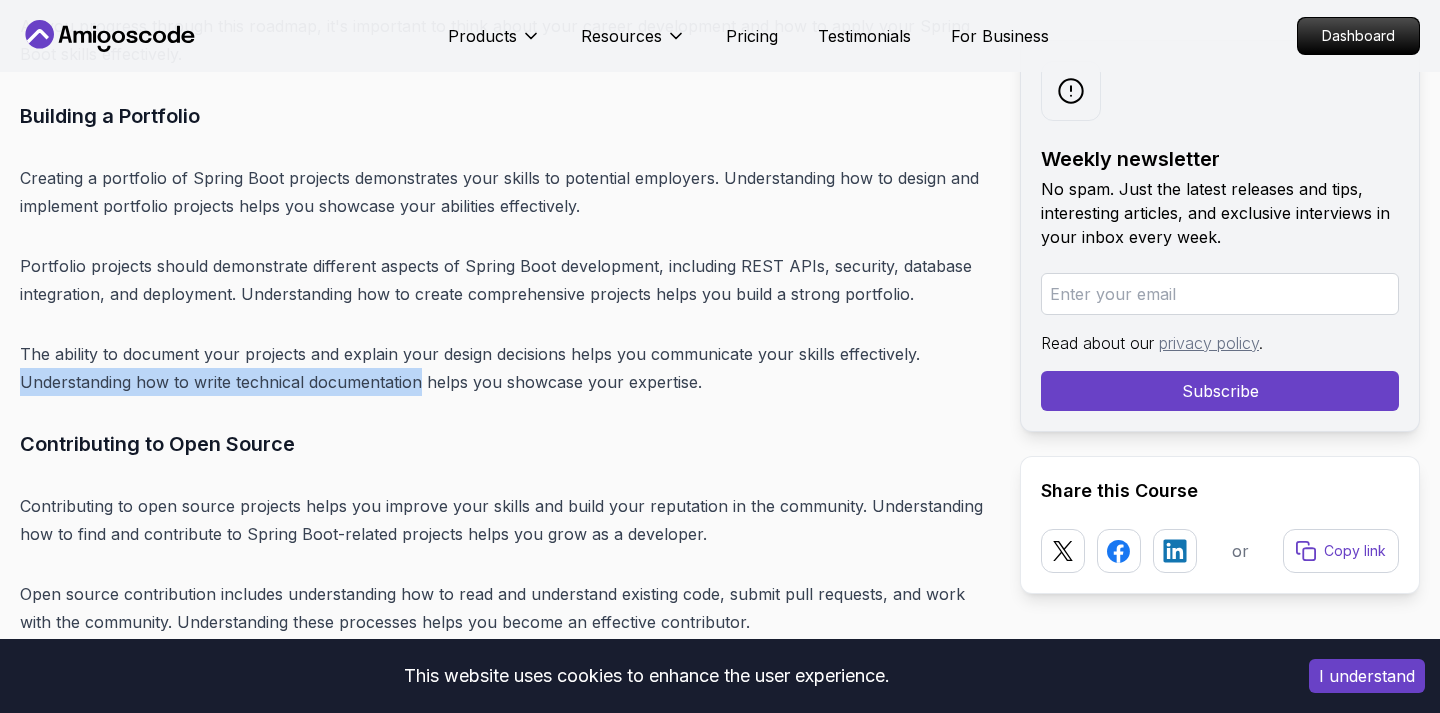 drag, startPoint x: 17, startPoint y: 215, endPoint x: 420, endPoint y: 218, distance: 403.01117 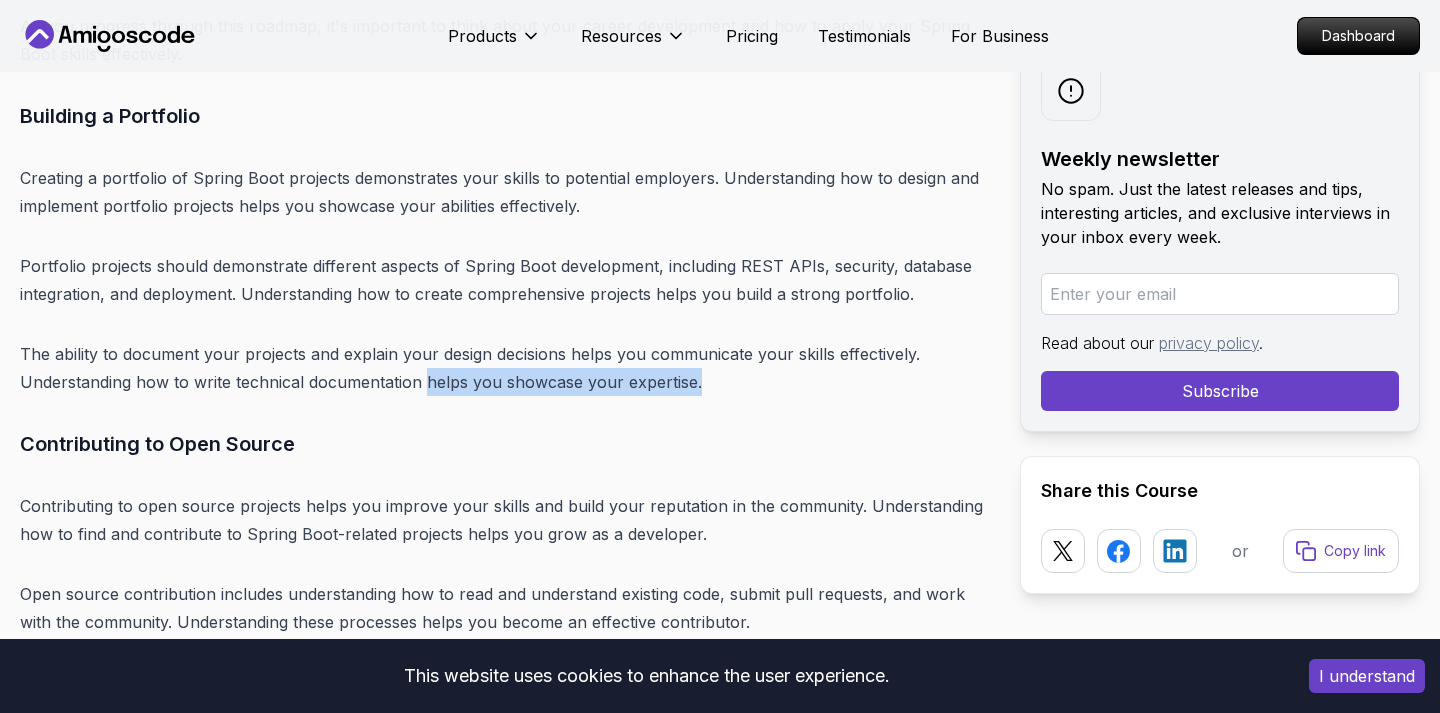 drag, startPoint x: 424, startPoint y: 210, endPoint x: 726, endPoint y: 209, distance: 302.00165 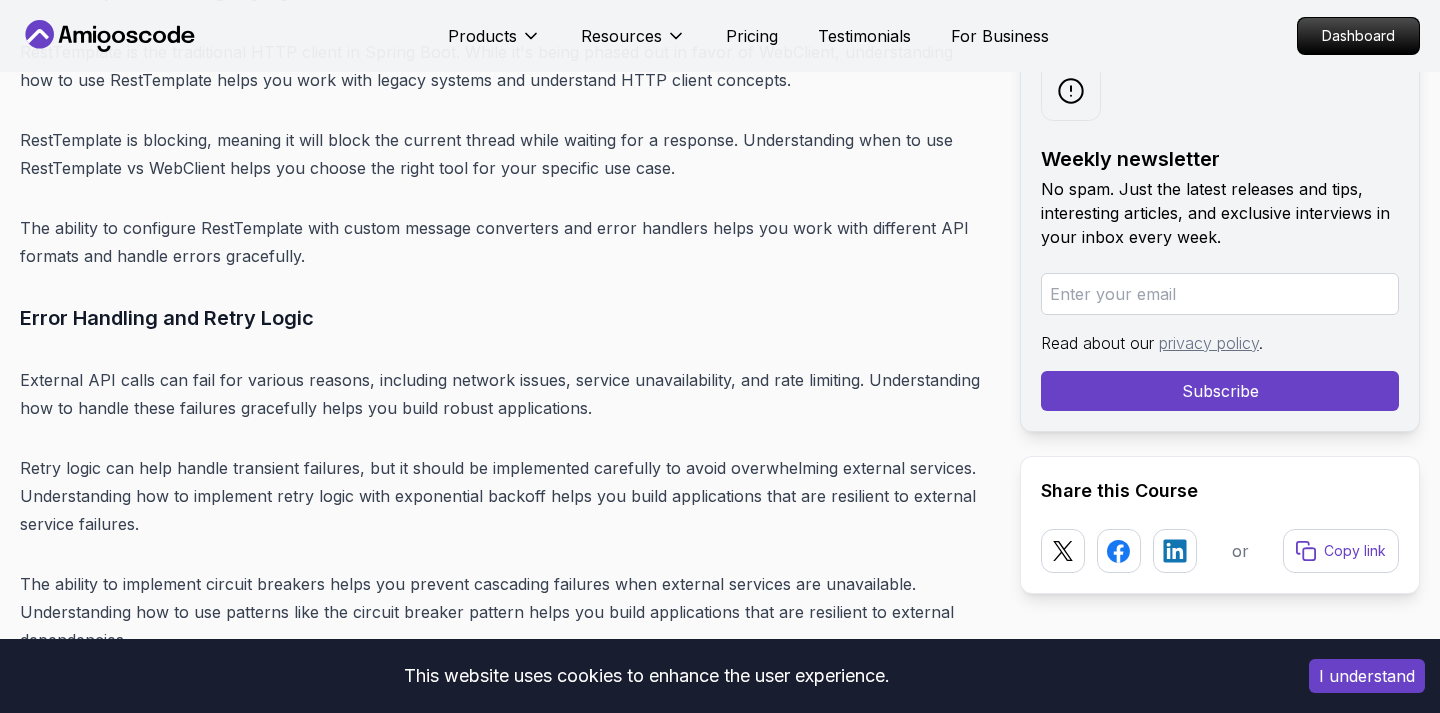 scroll, scrollTop: 19468, scrollLeft: 0, axis: vertical 